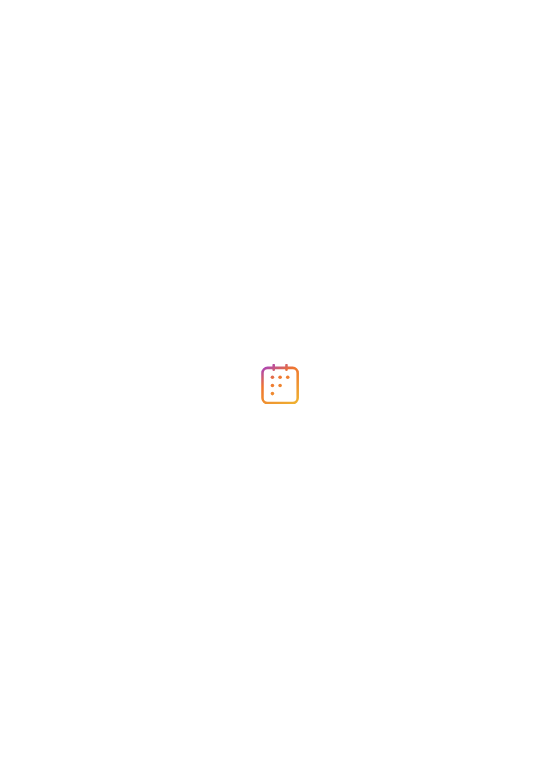 scroll, scrollTop: 0, scrollLeft: 0, axis: both 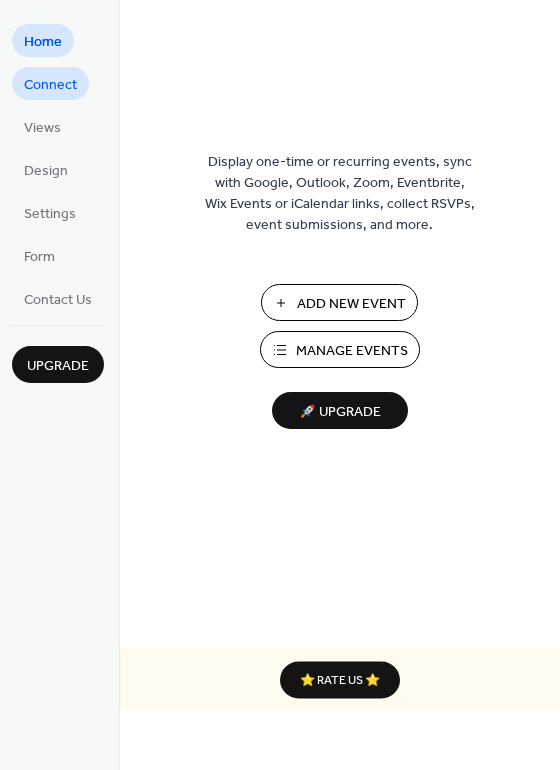 click on "Connect" at bounding box center [50, 85] 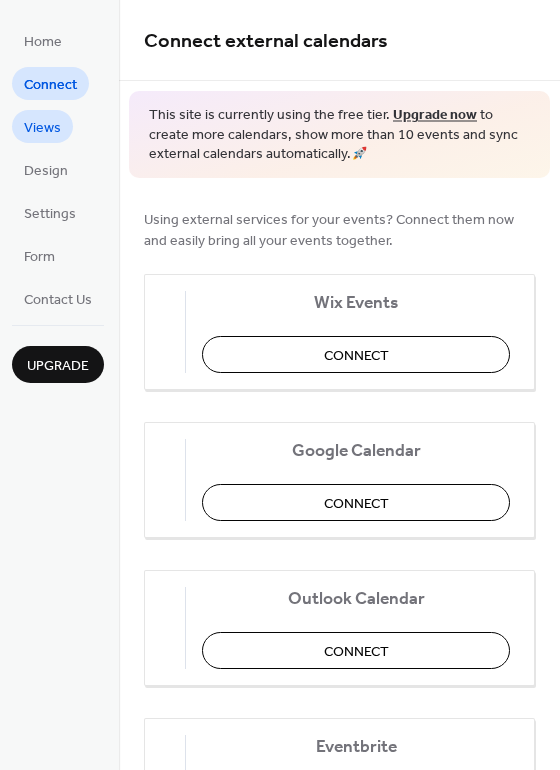 click on "Views" at bounding box center (42, 128) 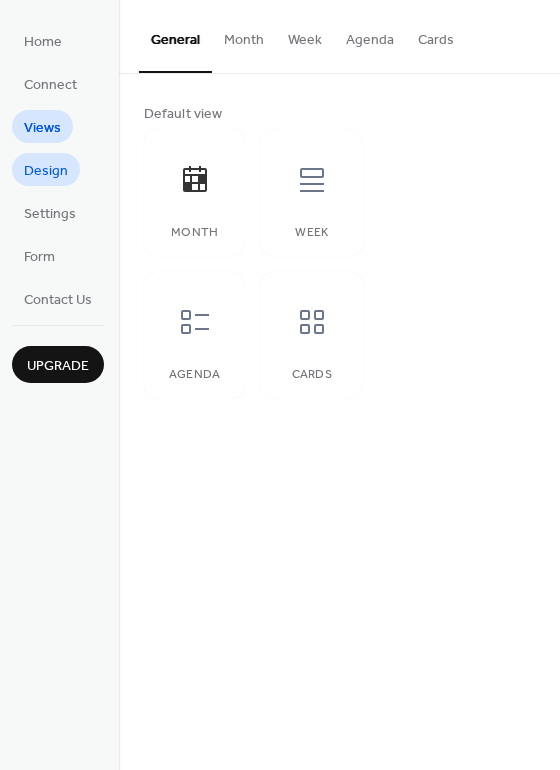 click on "Design" at bounding box center [46, 171] 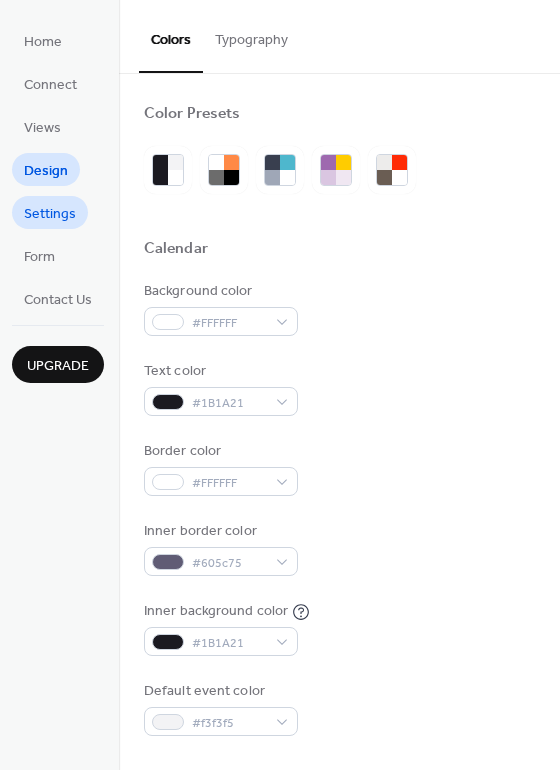 click on "Settings" at bounding box center (50, 214) 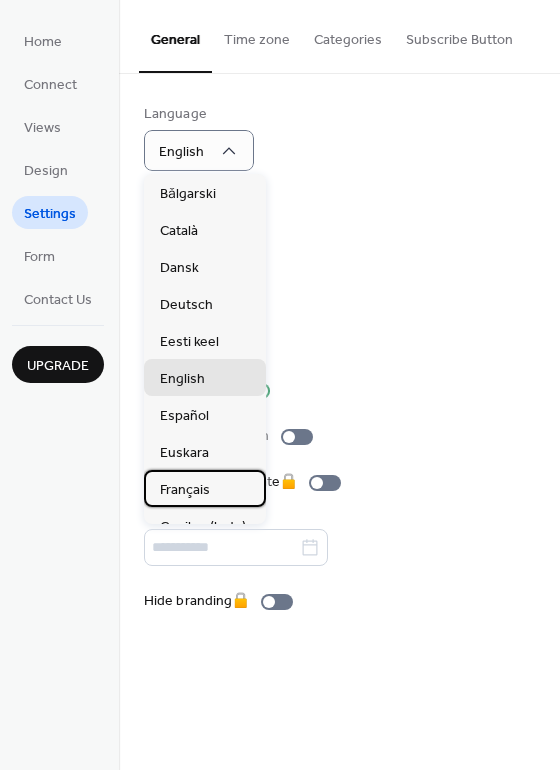 click on "Français" at bounding box center [185, 490] 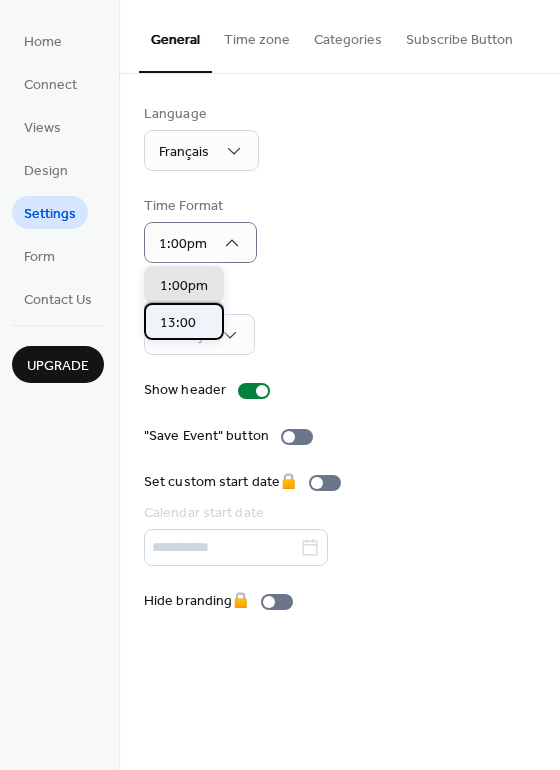 click on "13:00" at bounding box center [178, 323] 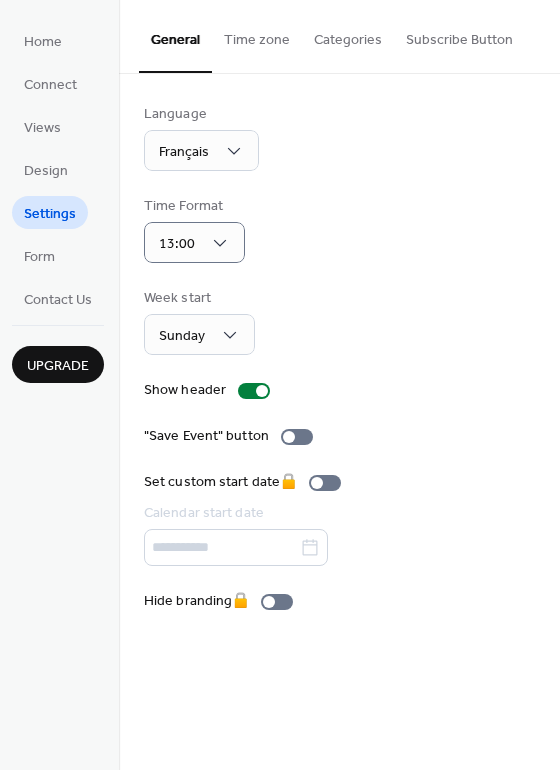 click on "Language Français Time Format 13:00 Week start Sunday Show header "Save Event" button Set custom start date  🔒 Calendar start date Hide branding  🔒" at bounding box center (339, 358) 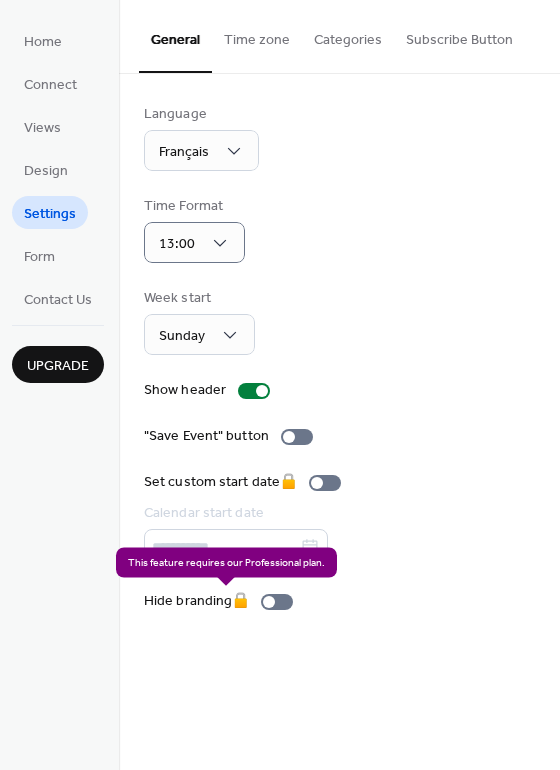 click on "Hide branding  🔒" at bounding box center (222, 601) 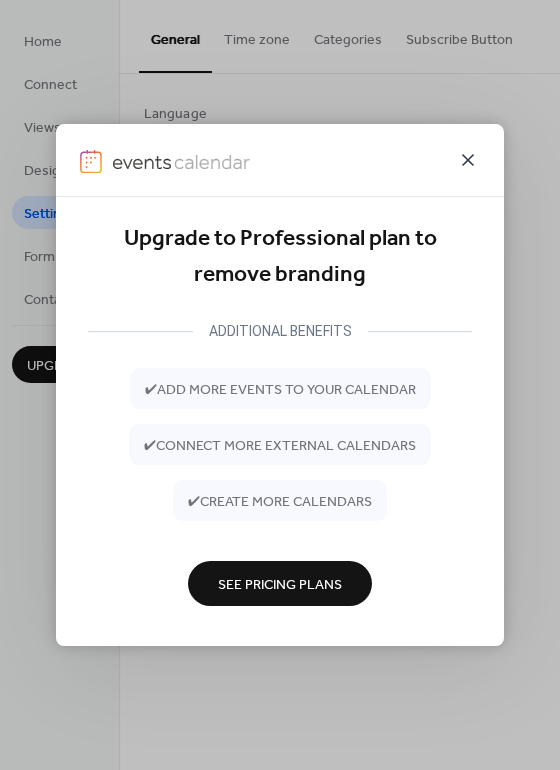 click 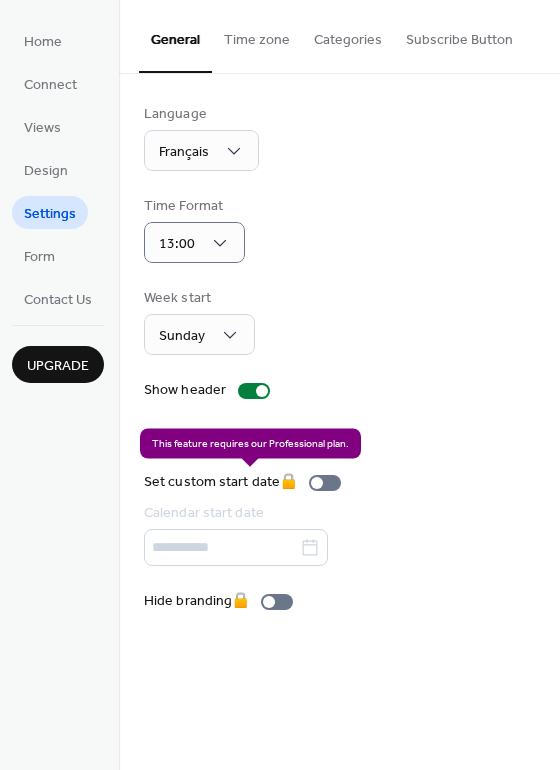 click on "Set custom start date  🔒 Calendar start date" at bounding box center (246, 519) 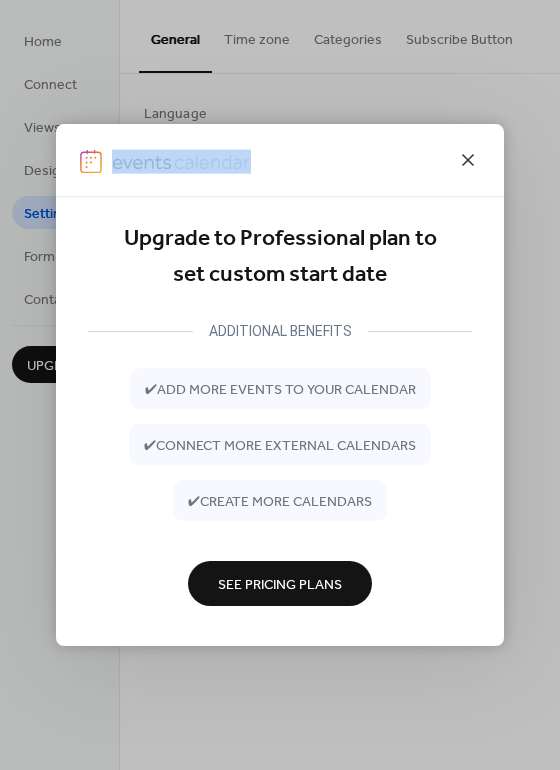click 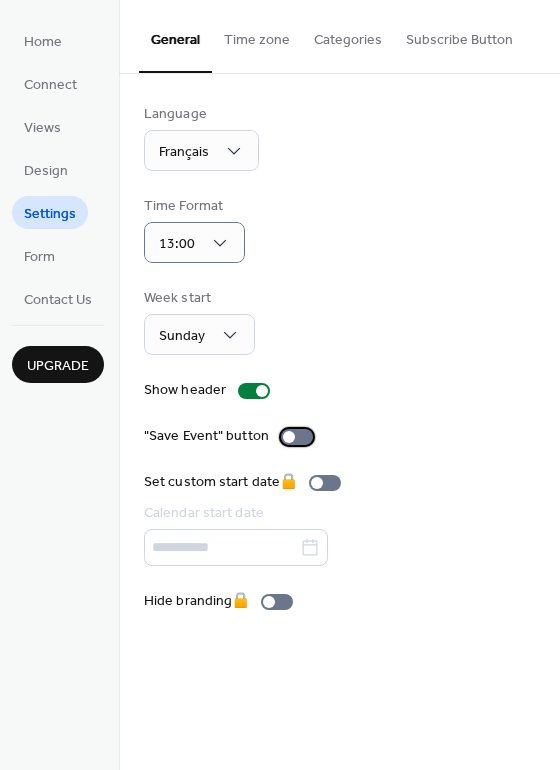 click at bounding box center (297, 437) 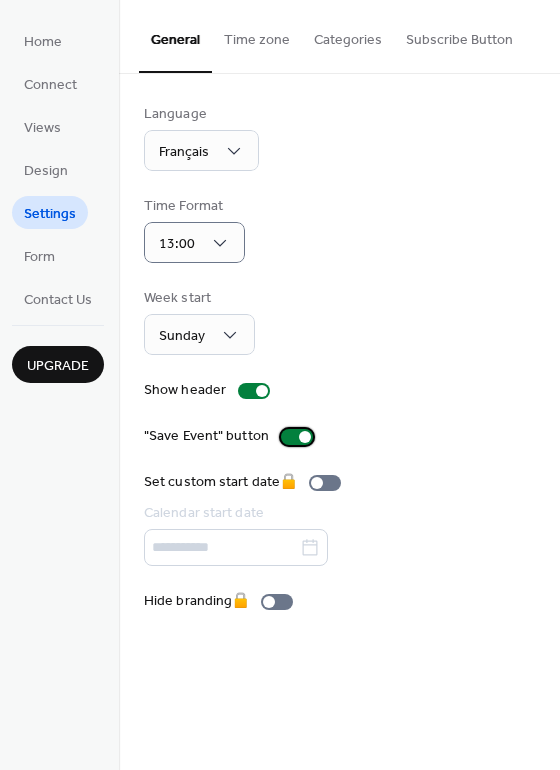 click at bounding box center [305, 437] 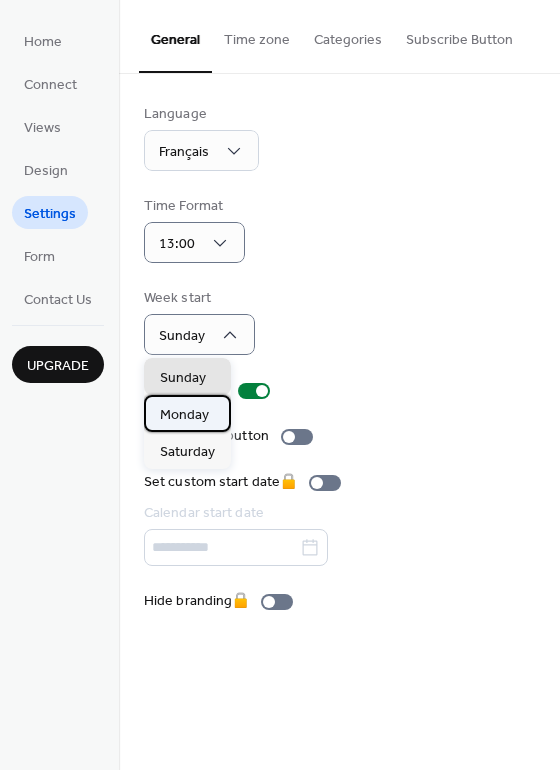 click on "Monday" at bounding box center (184, 415) 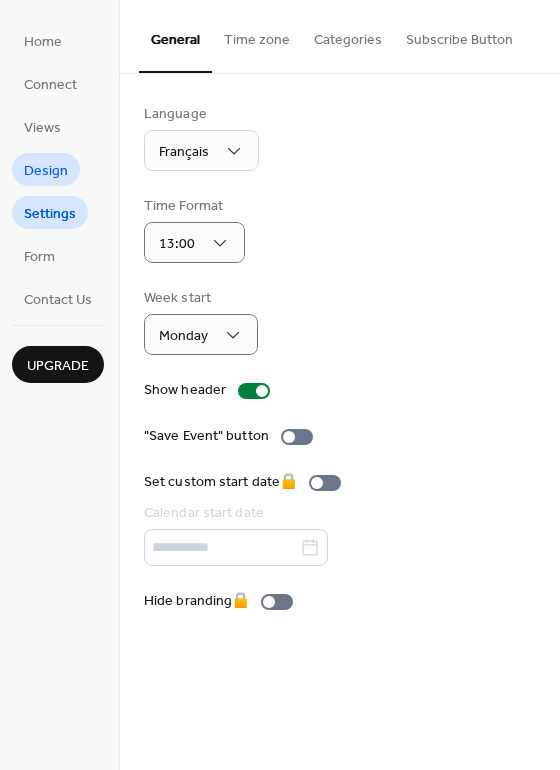 click on "Design" at bounding box center (46, 171) 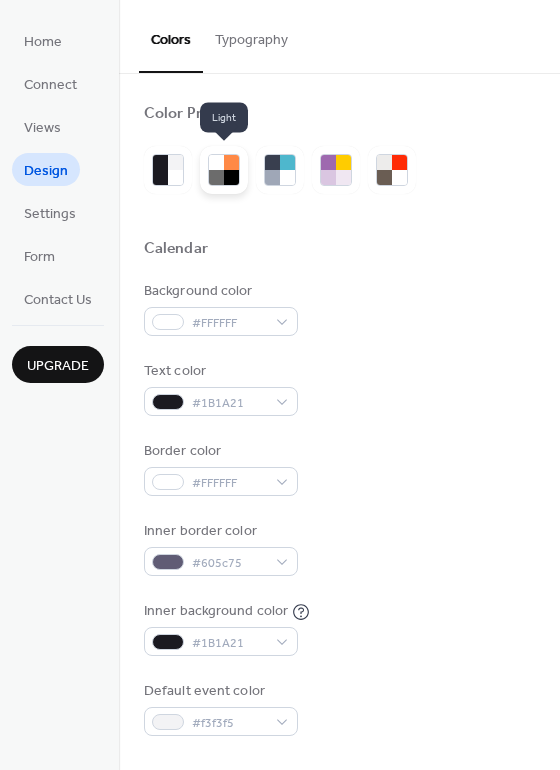 click at bounding box center [231, 177] 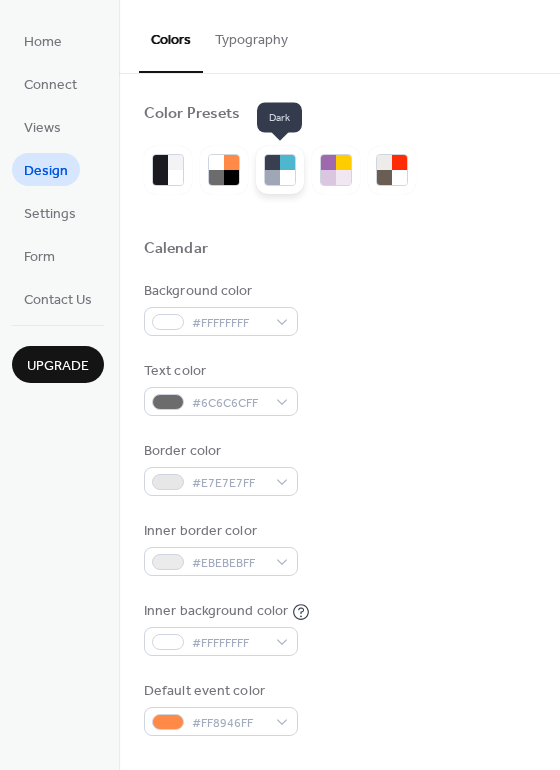 click at bounding box center [272, 177] 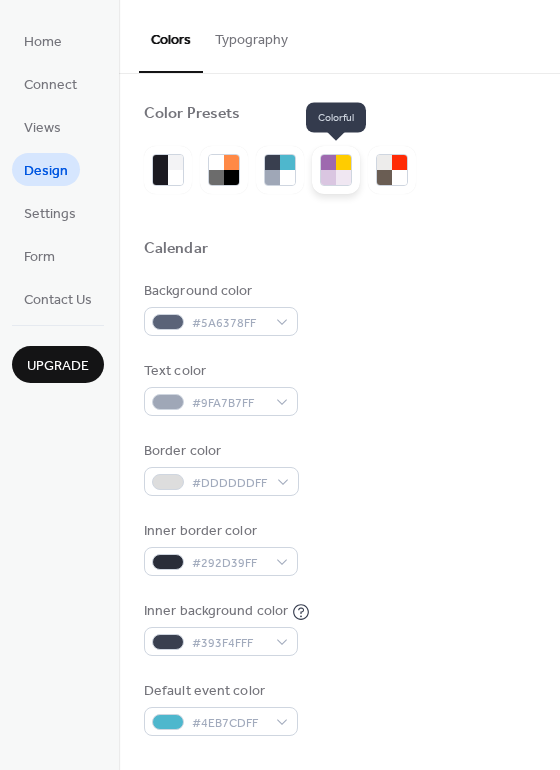 click at bounding box center [343, 177] 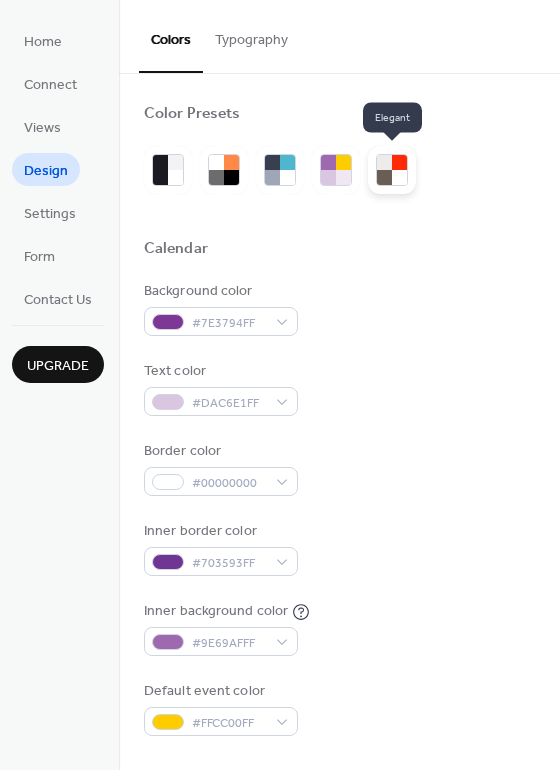 click at bounding box center (384, 177) 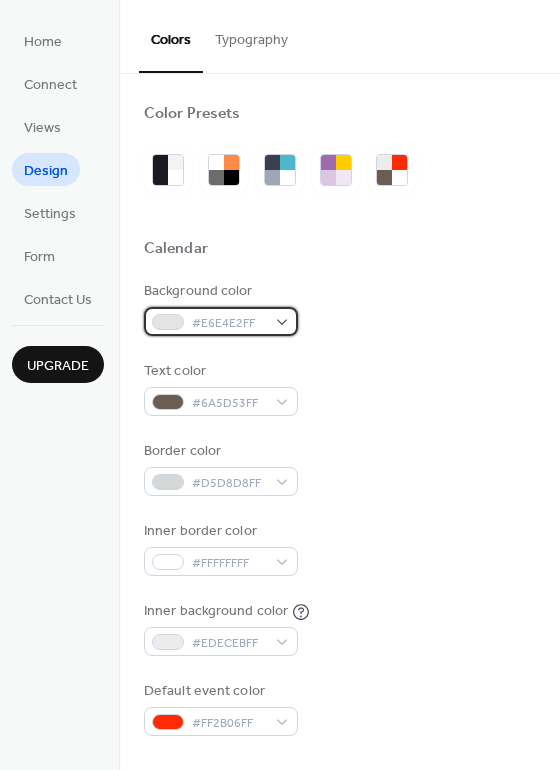 click on "#E6E4E2FF" at bounding box center (221, 321) 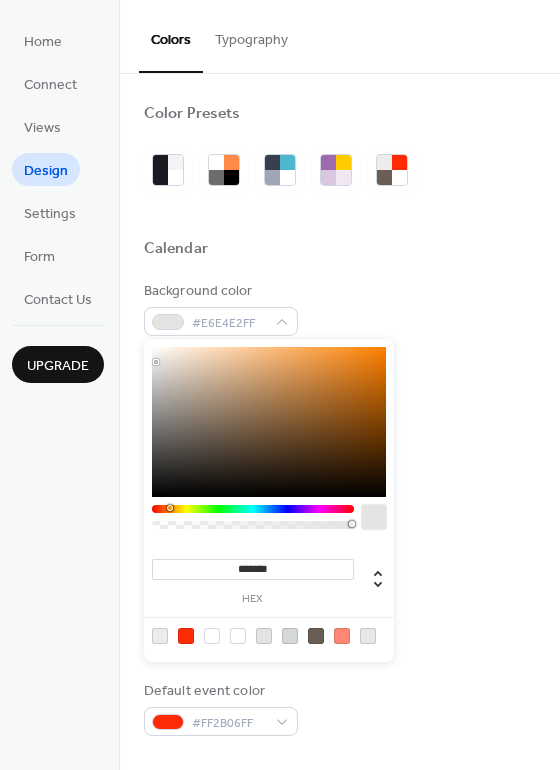 type on "*******" 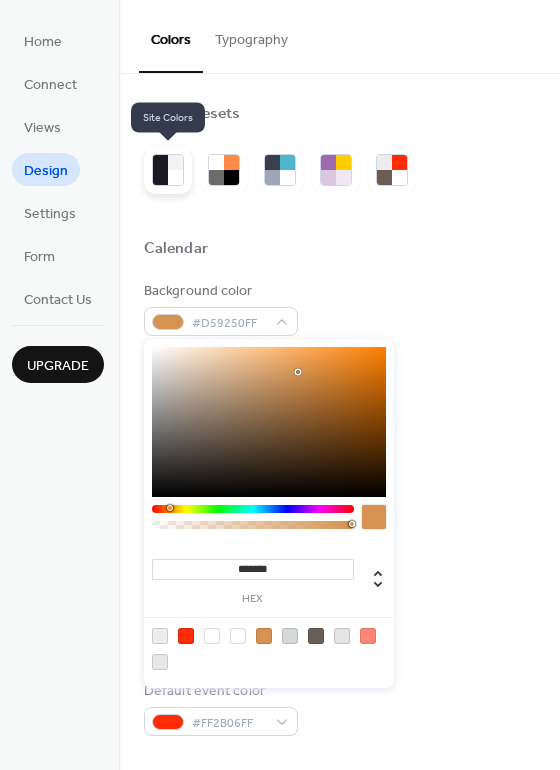 click at bounding box center [160, 177] 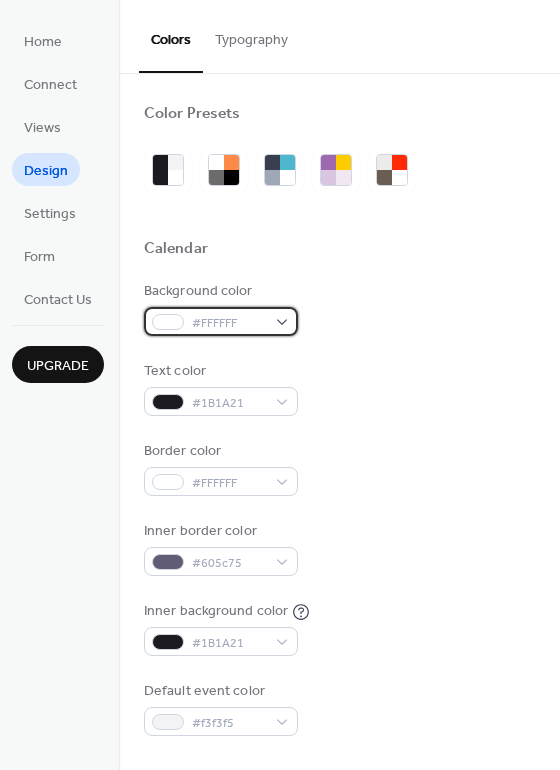 click on "#FFFFFF" at bounding box center [221, 321] 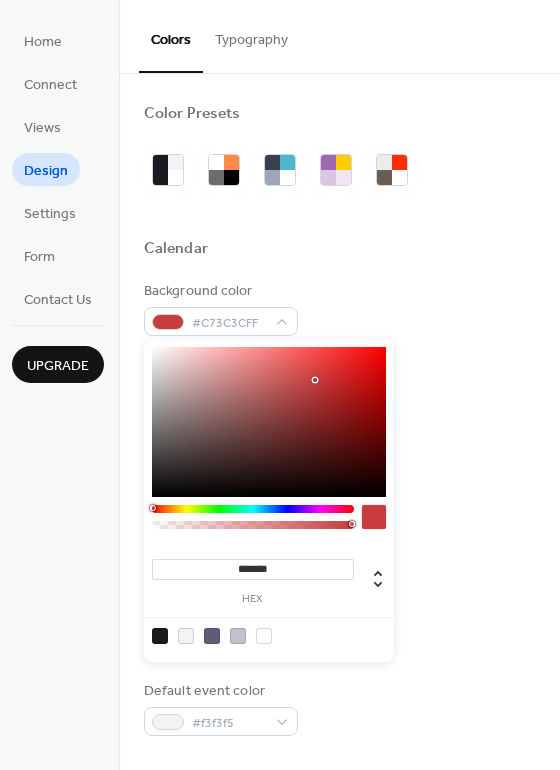 type on "*******" 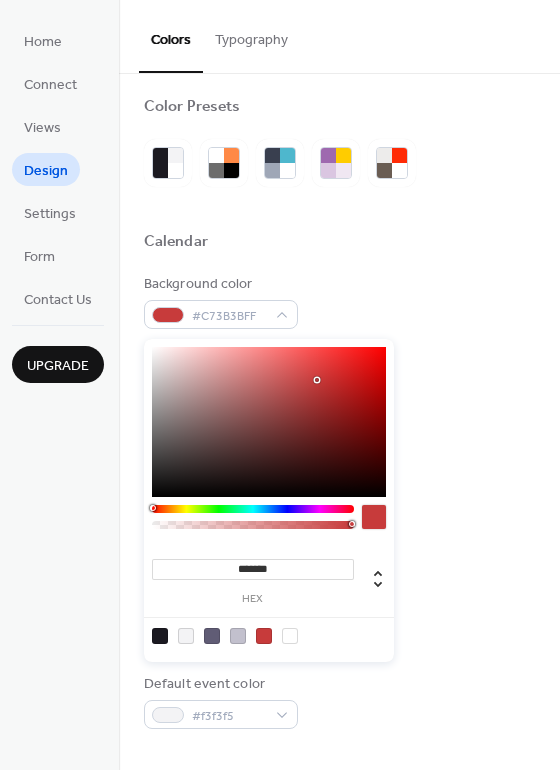 scroll, scrollTop: 0, scrollLeft: 0, axis: both 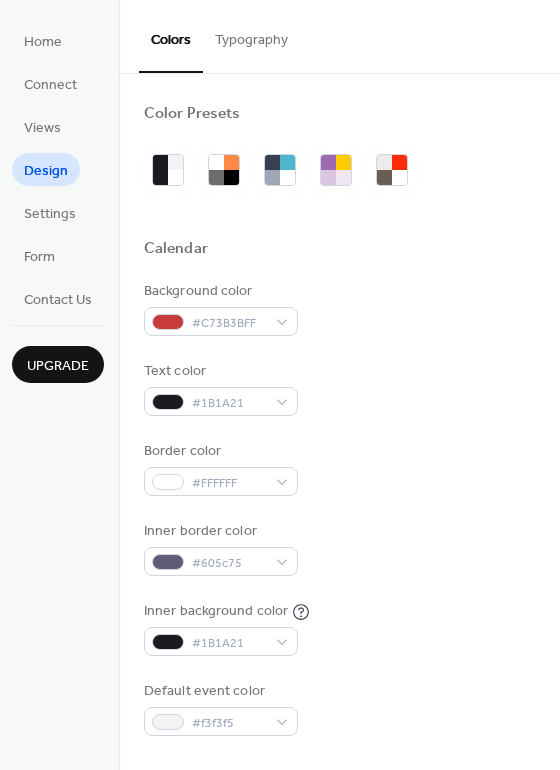 click on "Background color #C73B3BFF Text color #1B1A21 Border color #FFFFFF Inner border color #605c75 Inner background color #1B1A21 Default event color #f3f3f5" at bounding box center [339, 508] 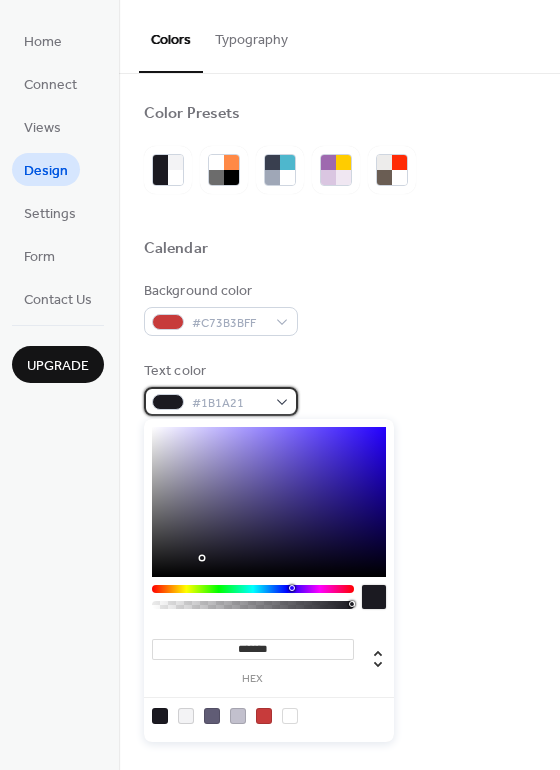 click on "#1B1A21" at bounding box center [221, 401] 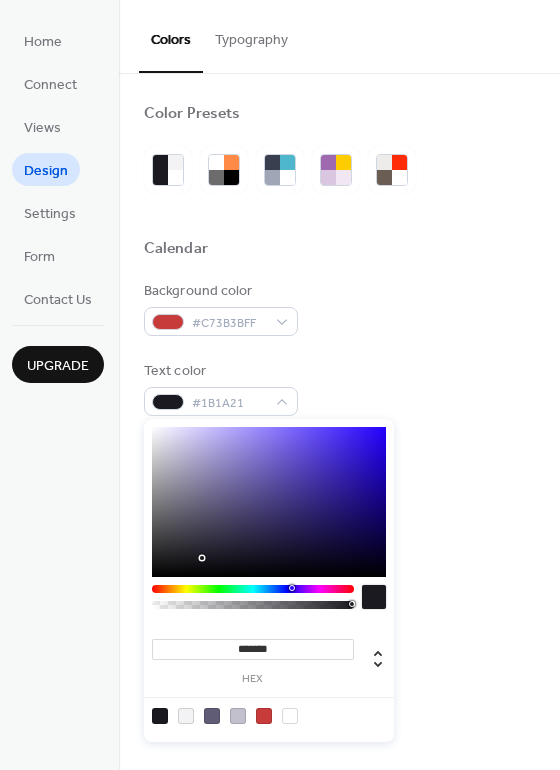 click at bounding box center (269, 502) 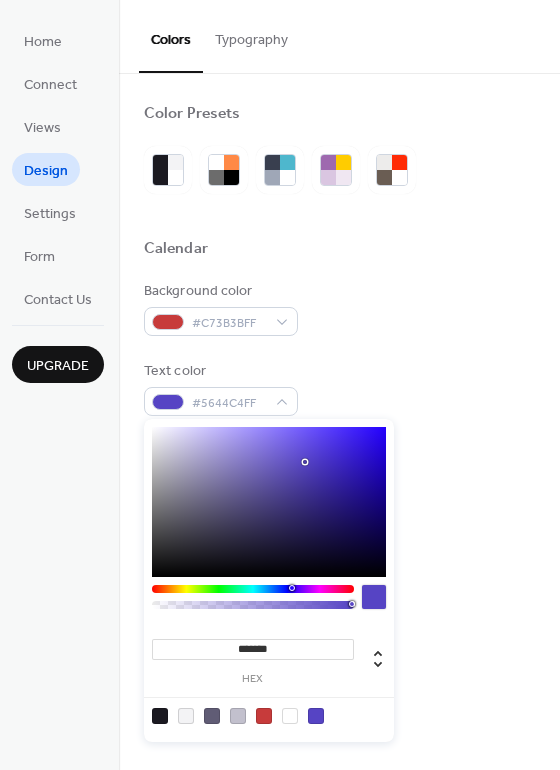 click at bounding box center (269, 502) 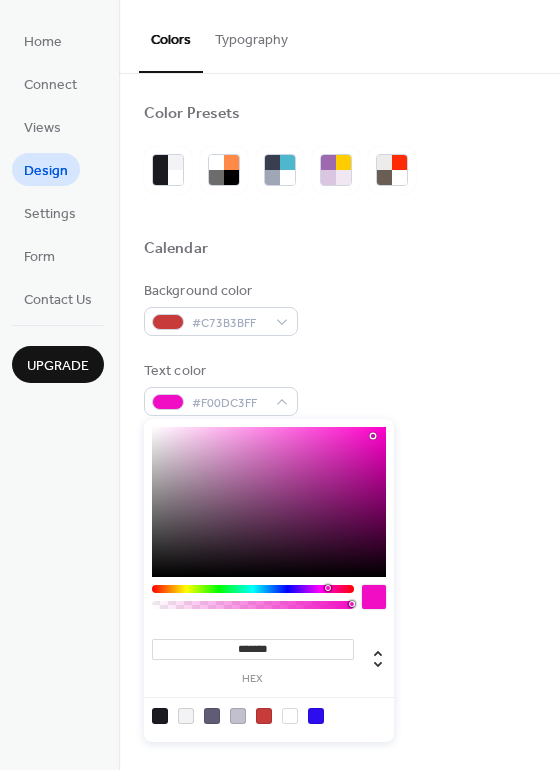 drag, startPoint x: 291, startPoint y: 584, endPoint x: 324, endPoint y: 588, distance: 33.24154 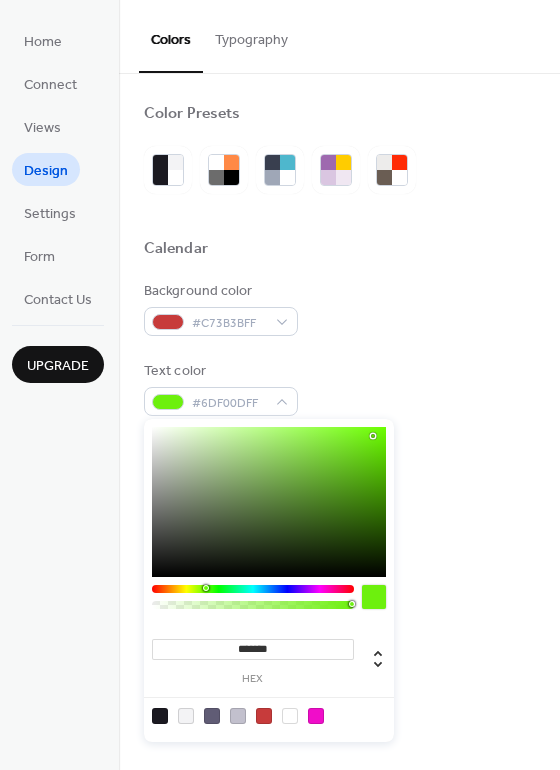 type on "*******" 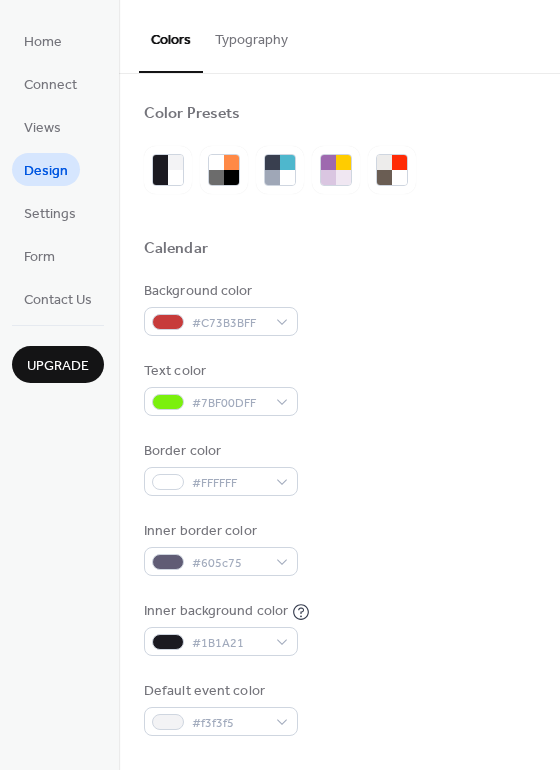 click on "Background color #C73B3BFF Text color #7BF00DFF Border color #FFFFFF Inner border color #605c75 Inner background color #1B1A21 Default event color #f3f3f5" at bounding box center [339, 508] 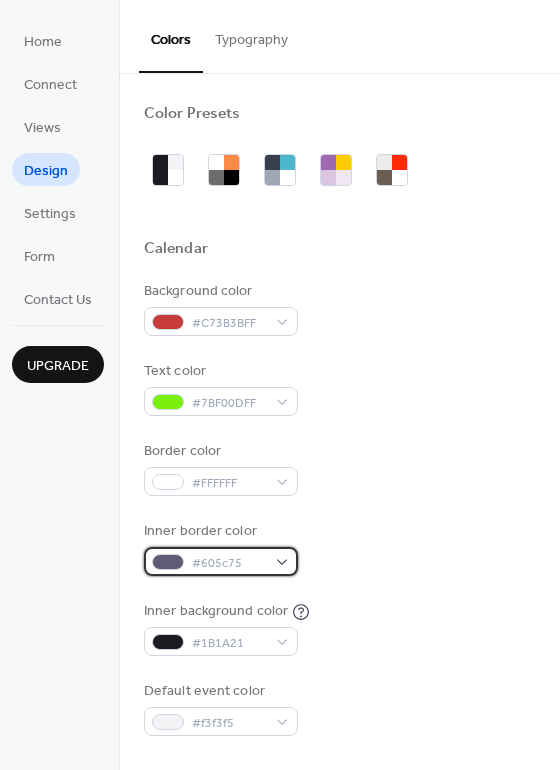 click on "#605c75" at bounding box center [221, 561] 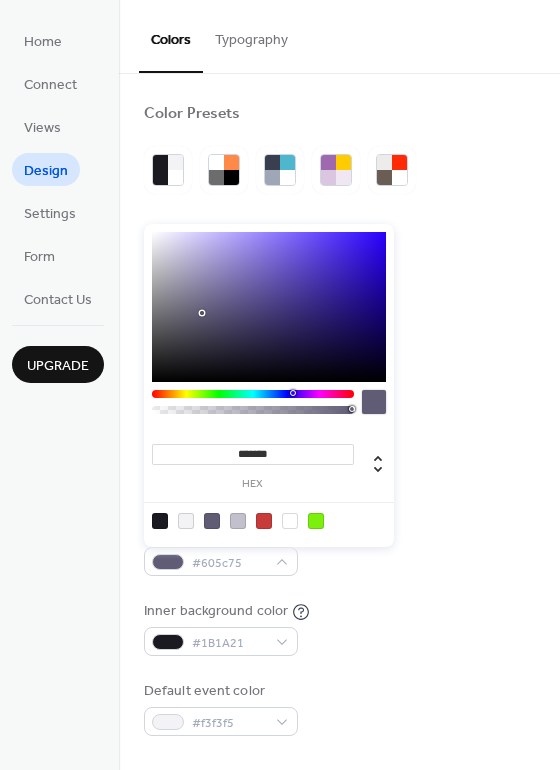 click at bounding box center (269, 307) 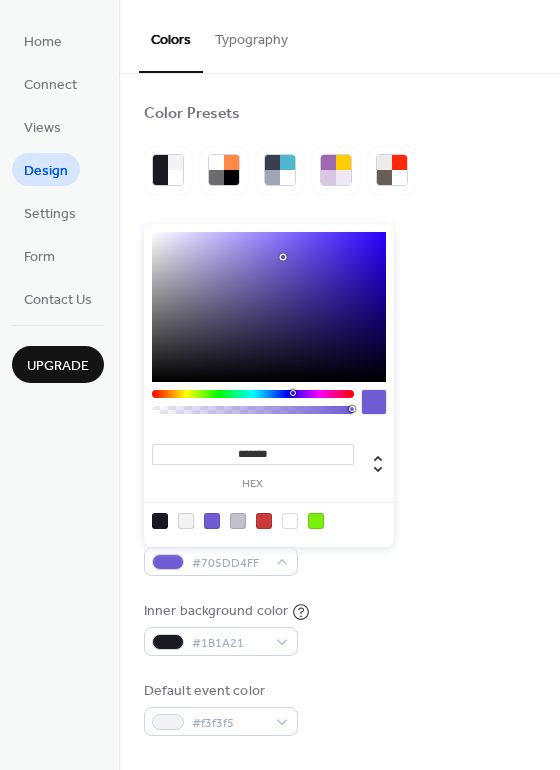 click at bounding box center (269, 307) 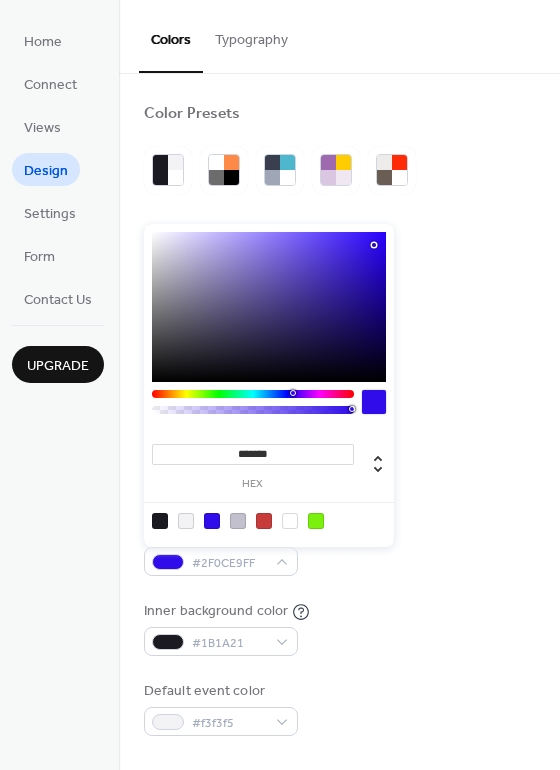 click on "Inner border color #2F0CE9FF" at bounding box center (339, 548) 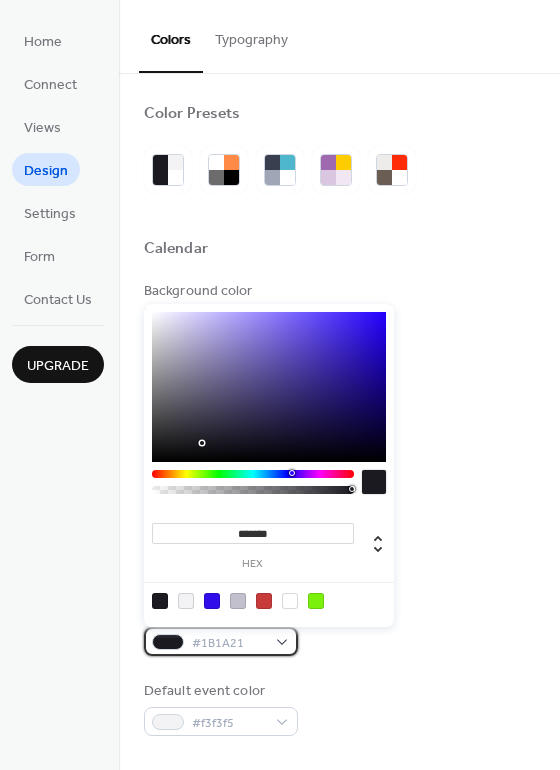 click on "#1B1A21" at bounding box center [221, 641] 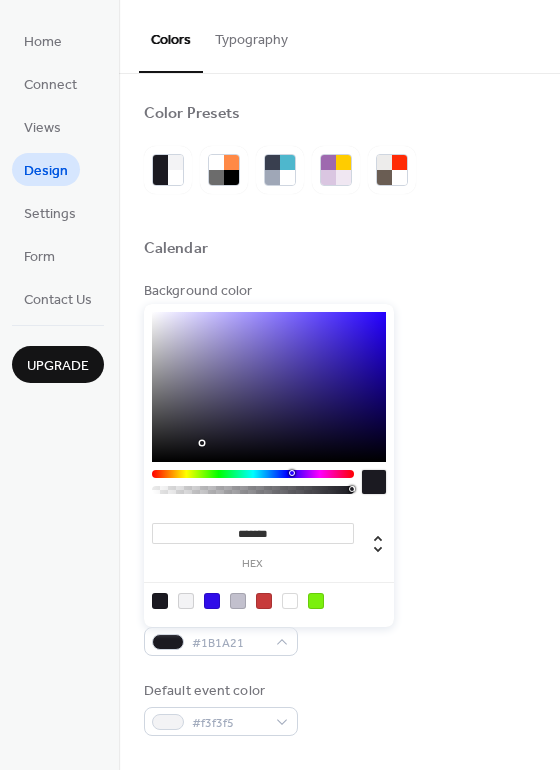 type on "*******" 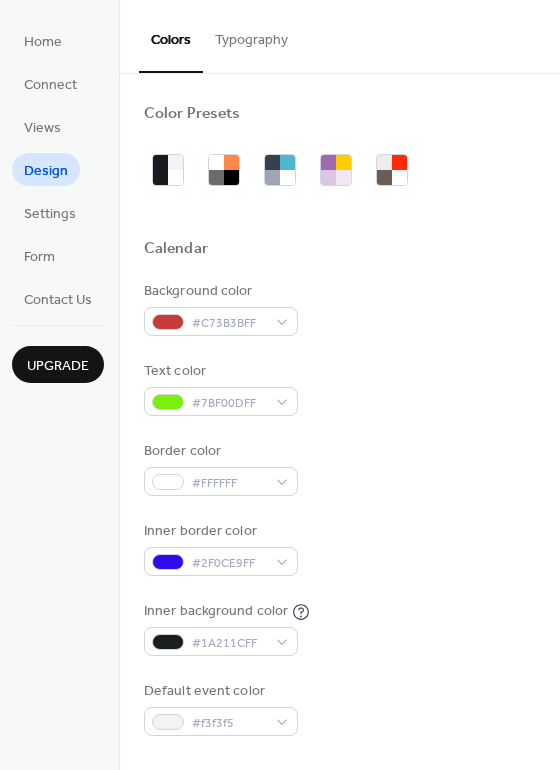 click on "Inner background color #1A211CFF" at bounding box center (339, 628) 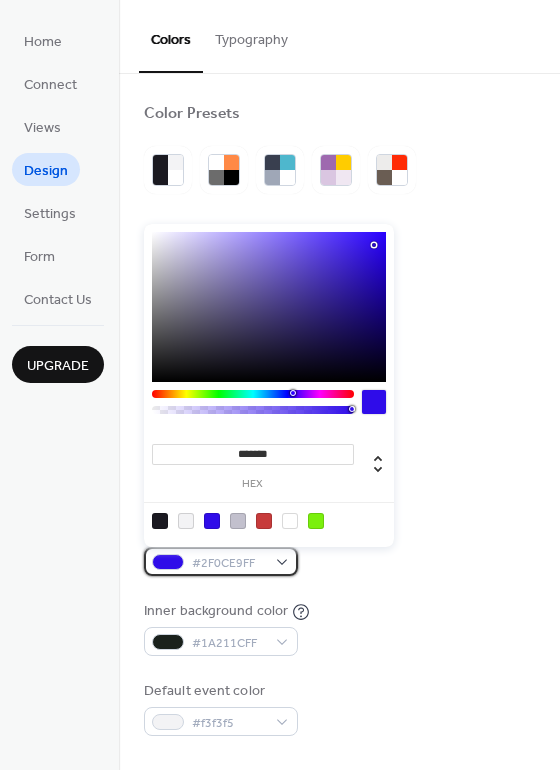 click on "#2F0CE9FF" at bounding box center [221, 561] 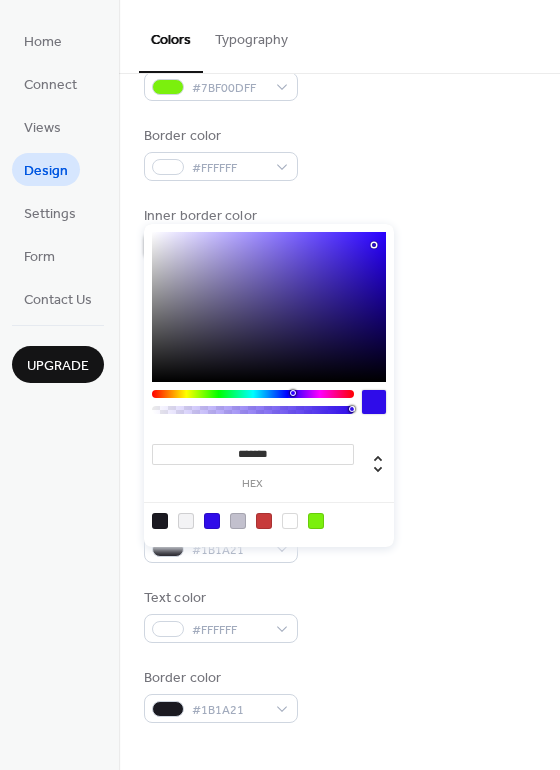scroll, scrollTop: 333, scrollLeft: 0, axis: vertical 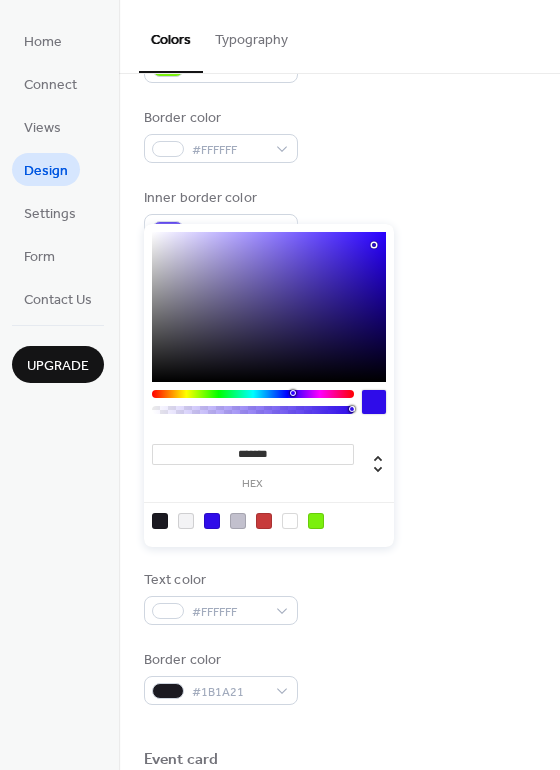 click at bounding box center (339, 425) 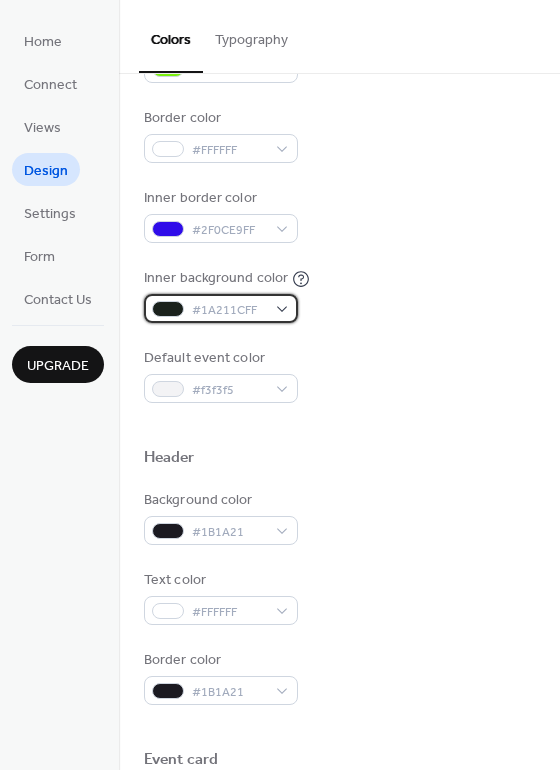click on "#1A211CFF" at bounding box center [221, 308] 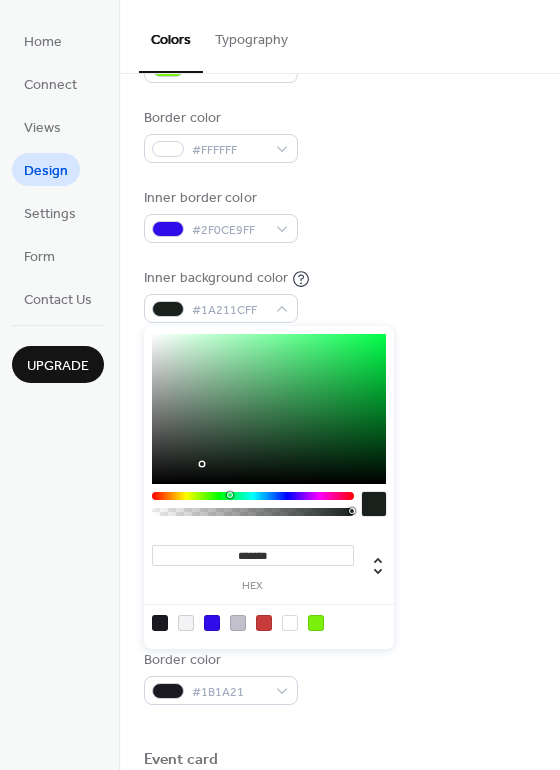 click at bounding box center (269, 409) 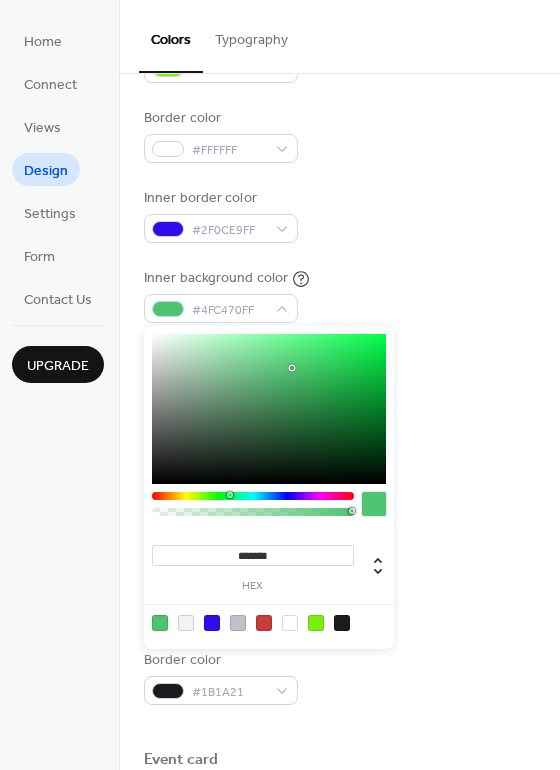 type on "**" 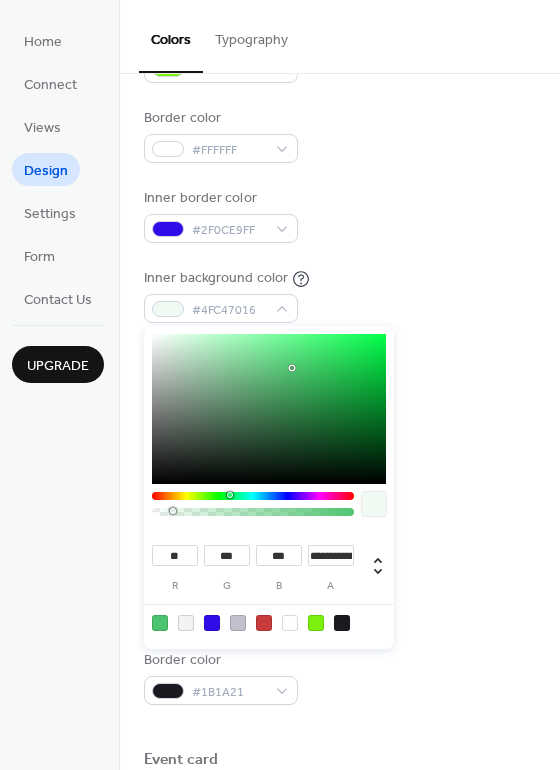 click at bounding box center (253, 512) 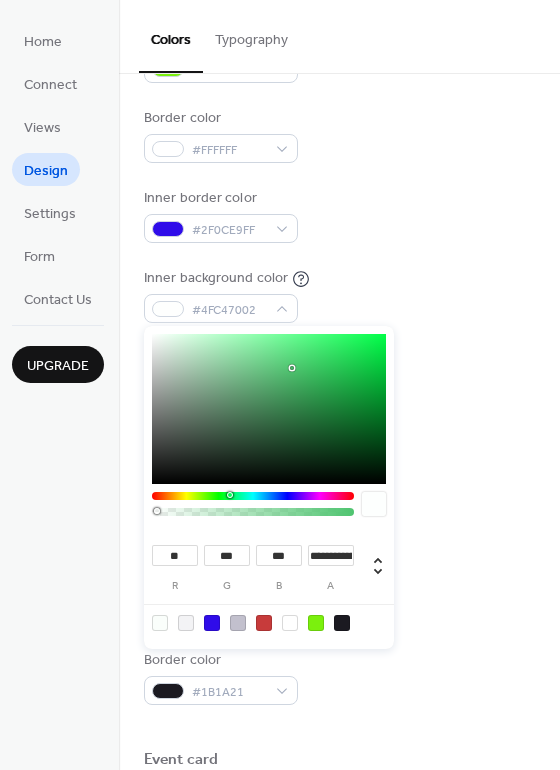 drag, startPoint x: 173, startPoint y: 513, endPoint x: 157, endPoint y: 509, distance: 16.492422 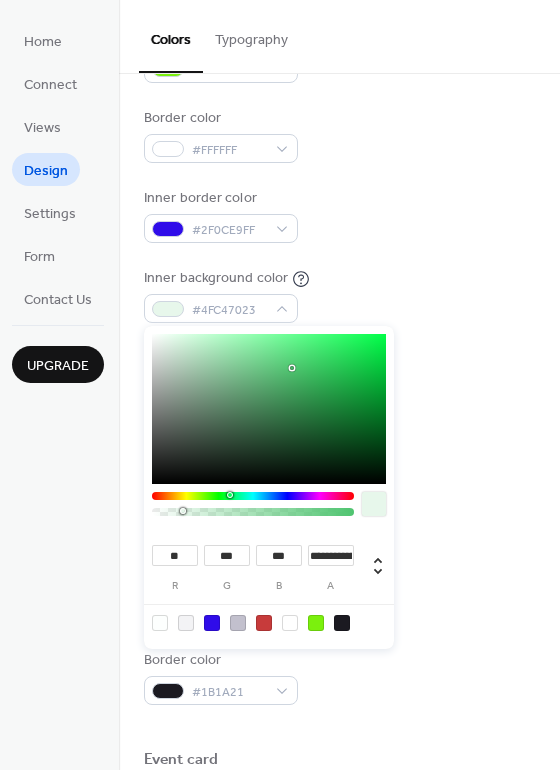 drag, startPoint x: 156, startPoint y: 509, endPoint x: 183, endPoint y: 509, distance: 27 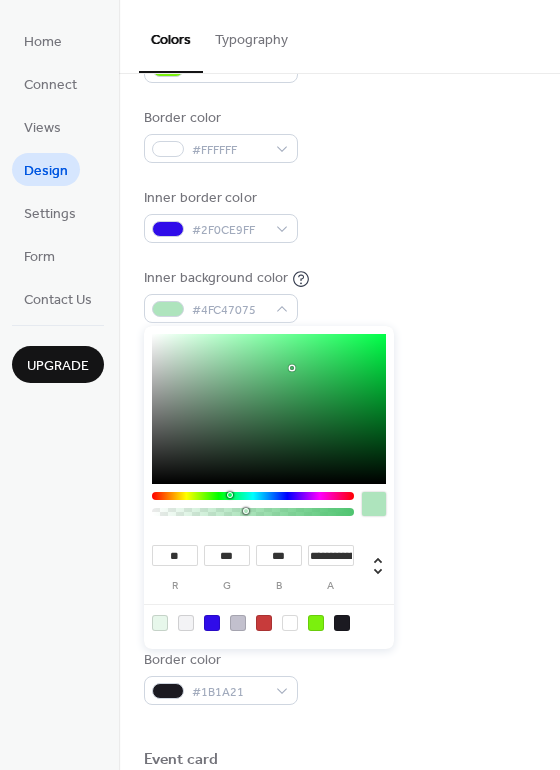 drag, startPoint x: 179, startPoint y: 510, endPoint x: 249, endPoint y: 511, distance: 70.00714 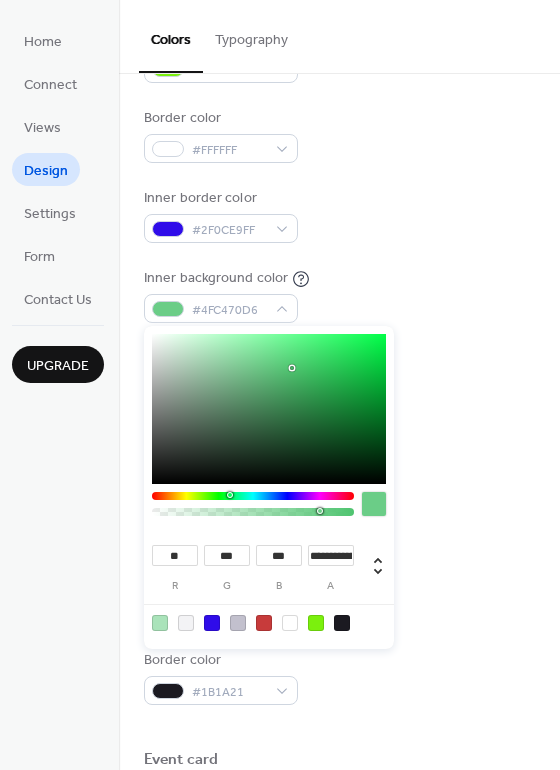 type on "**********" 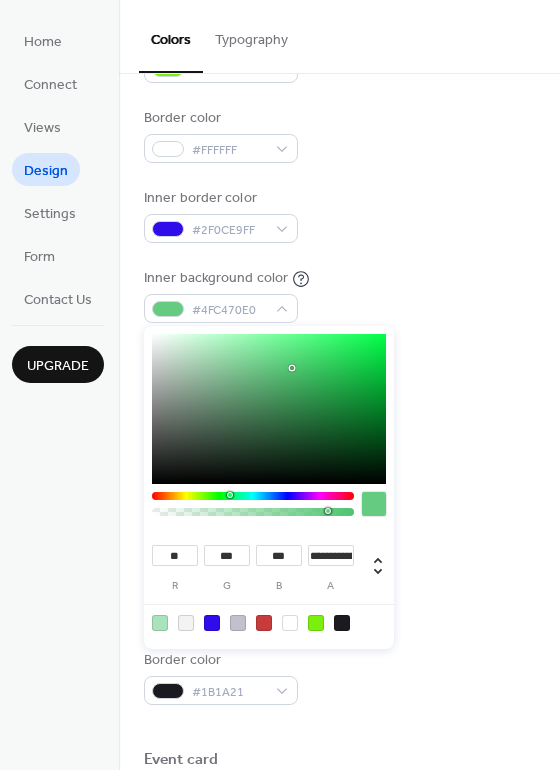 drag, startPoint x: 248, startPoint y: 507, endPoint x: 328, endPoint y: 515, distance: 80.399 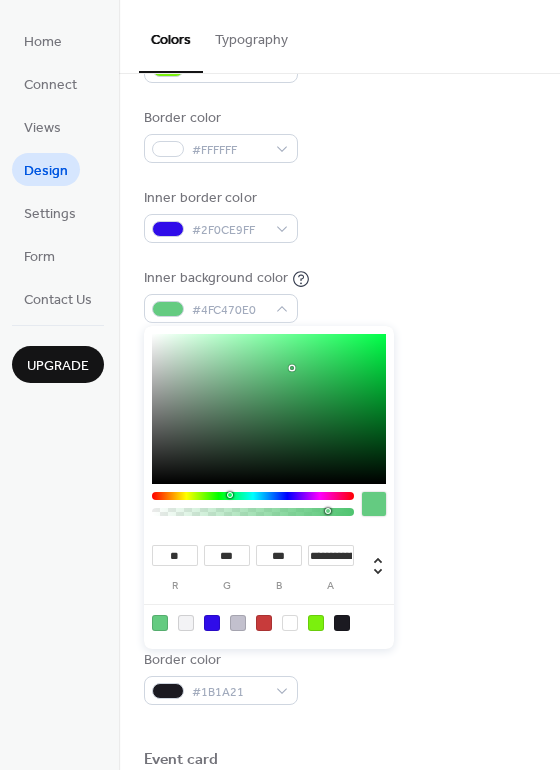 type on "***" 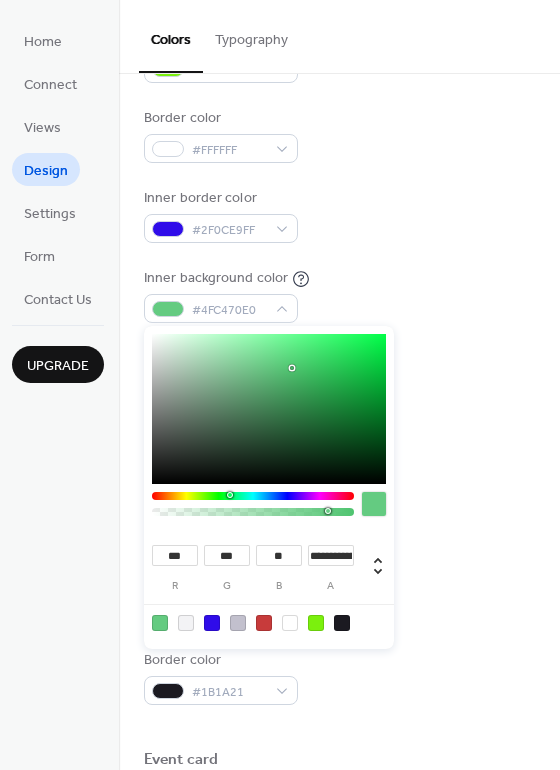 click at bounding box center (253, 496) 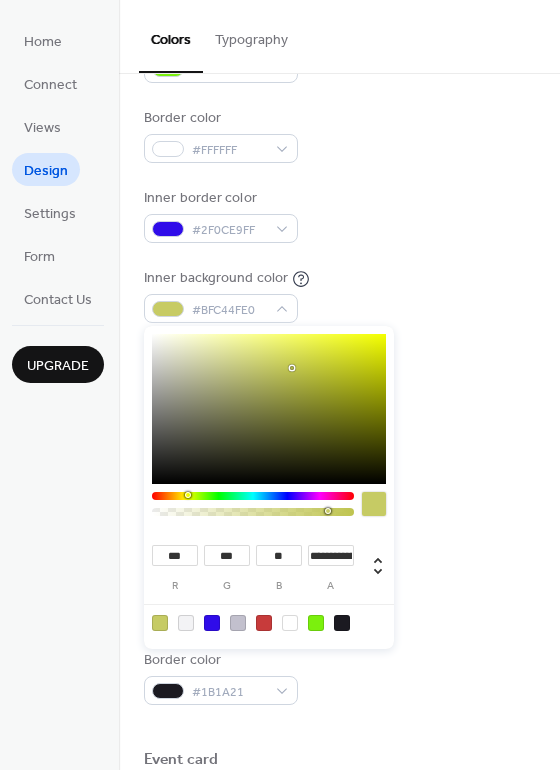 type on "**" 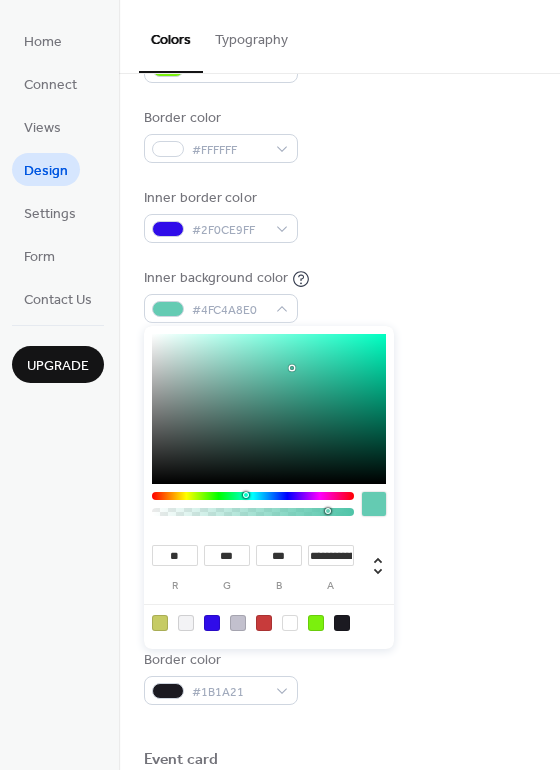 click at bounding box center [253, 496] 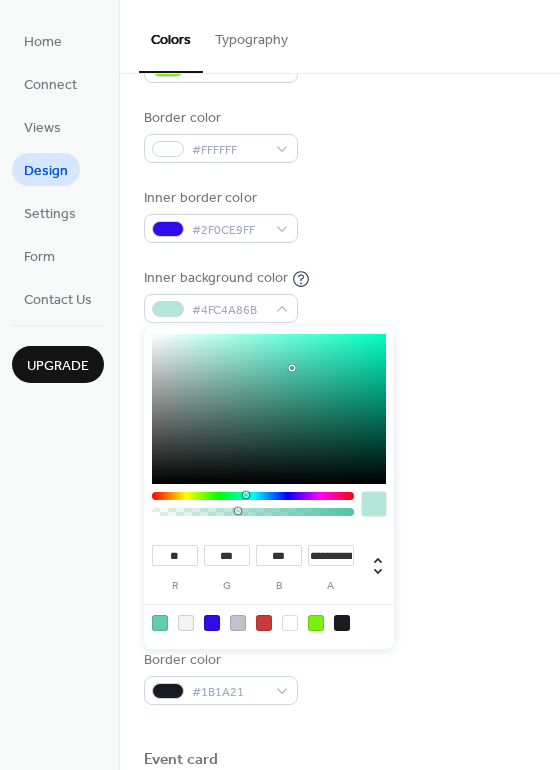 type on "**********" 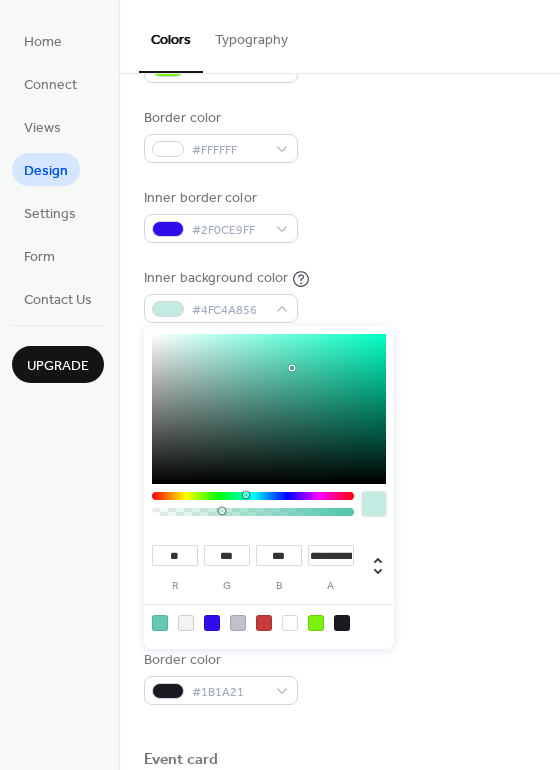 drag, startPoint x: 330, startPoint y: 511, endPoint x: 222, endPoint y: 514, distance: 108.04166 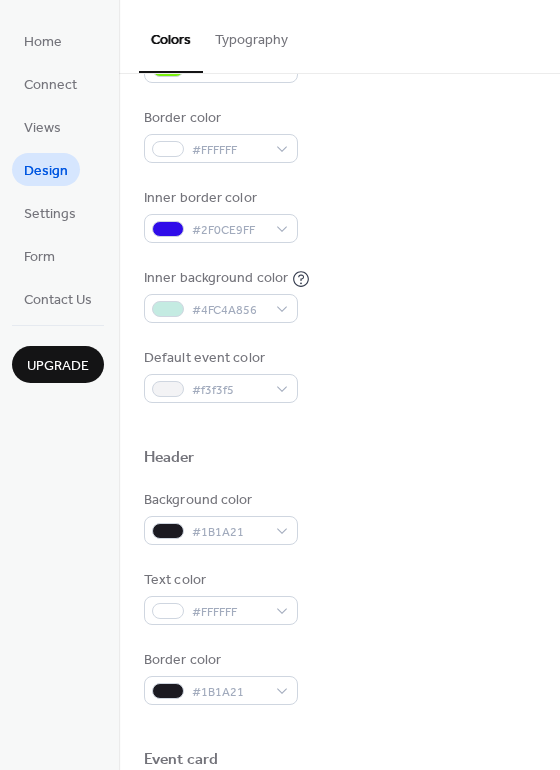 click on "Background color #1B1A21" at bounding box center [339, 517] 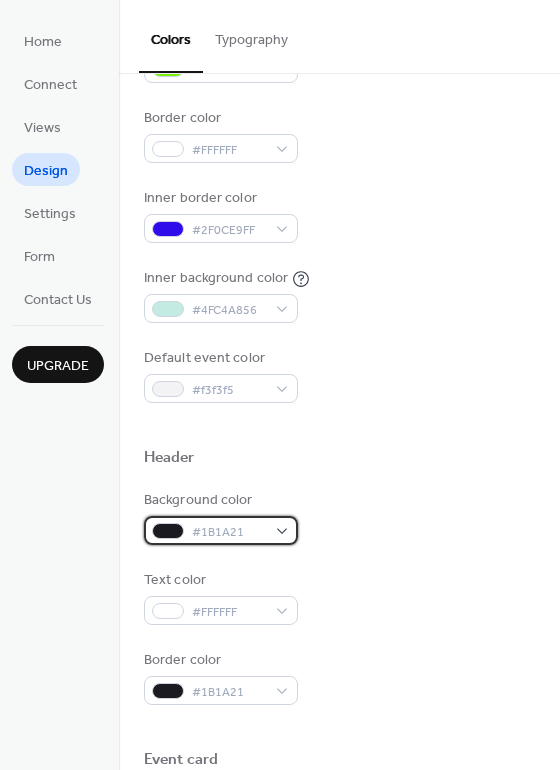 click on "#1B1A21" at bounding box center [221, 530] 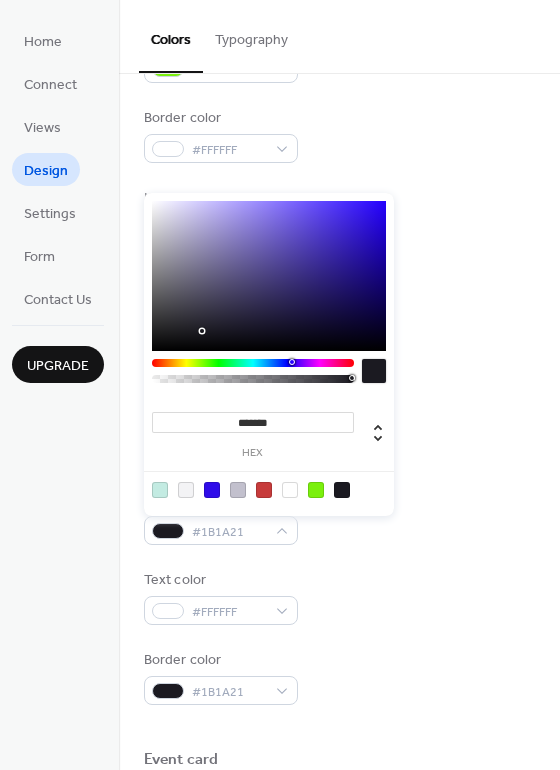 click on "Text color #FFFFFF" at bounding box center (339, 597) 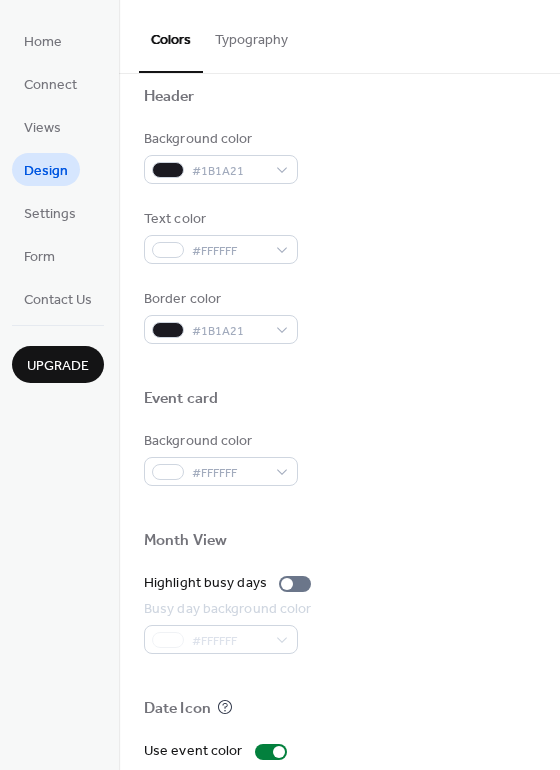 scroll, scrollTop: 742, scrollLeft: 0, axis: vertical 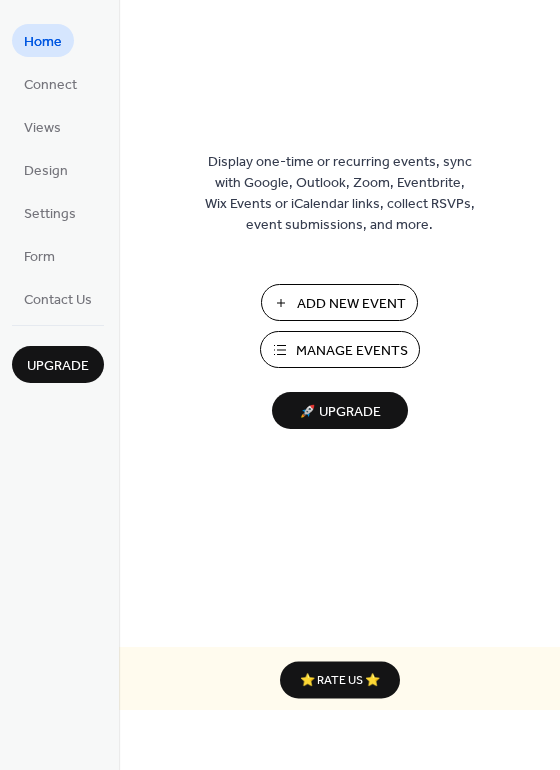click on "Add New Event" at bounding box center [351, 304] 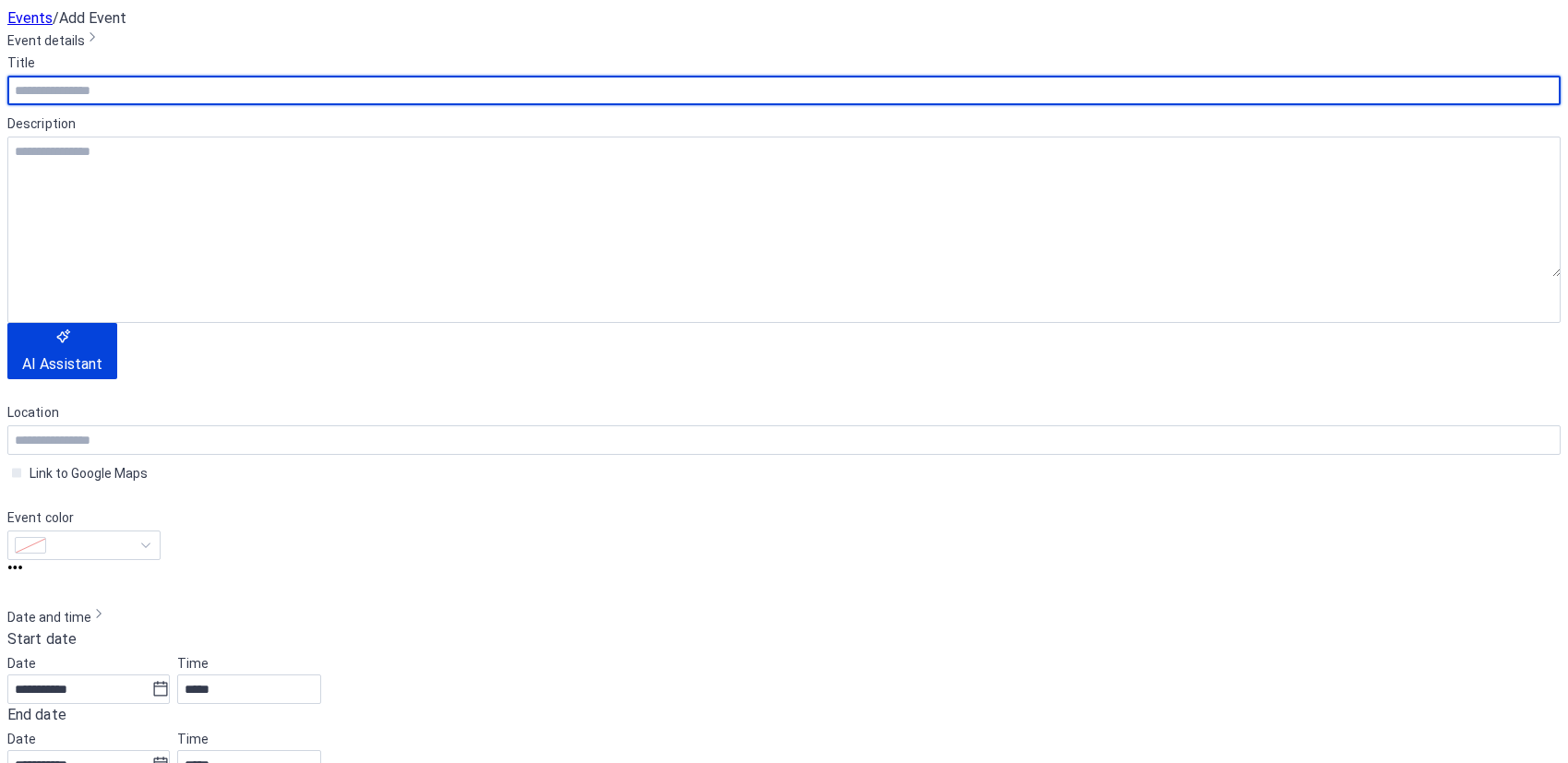 scroll, scrollTop: 0, scrollLeft: 0, axis: both 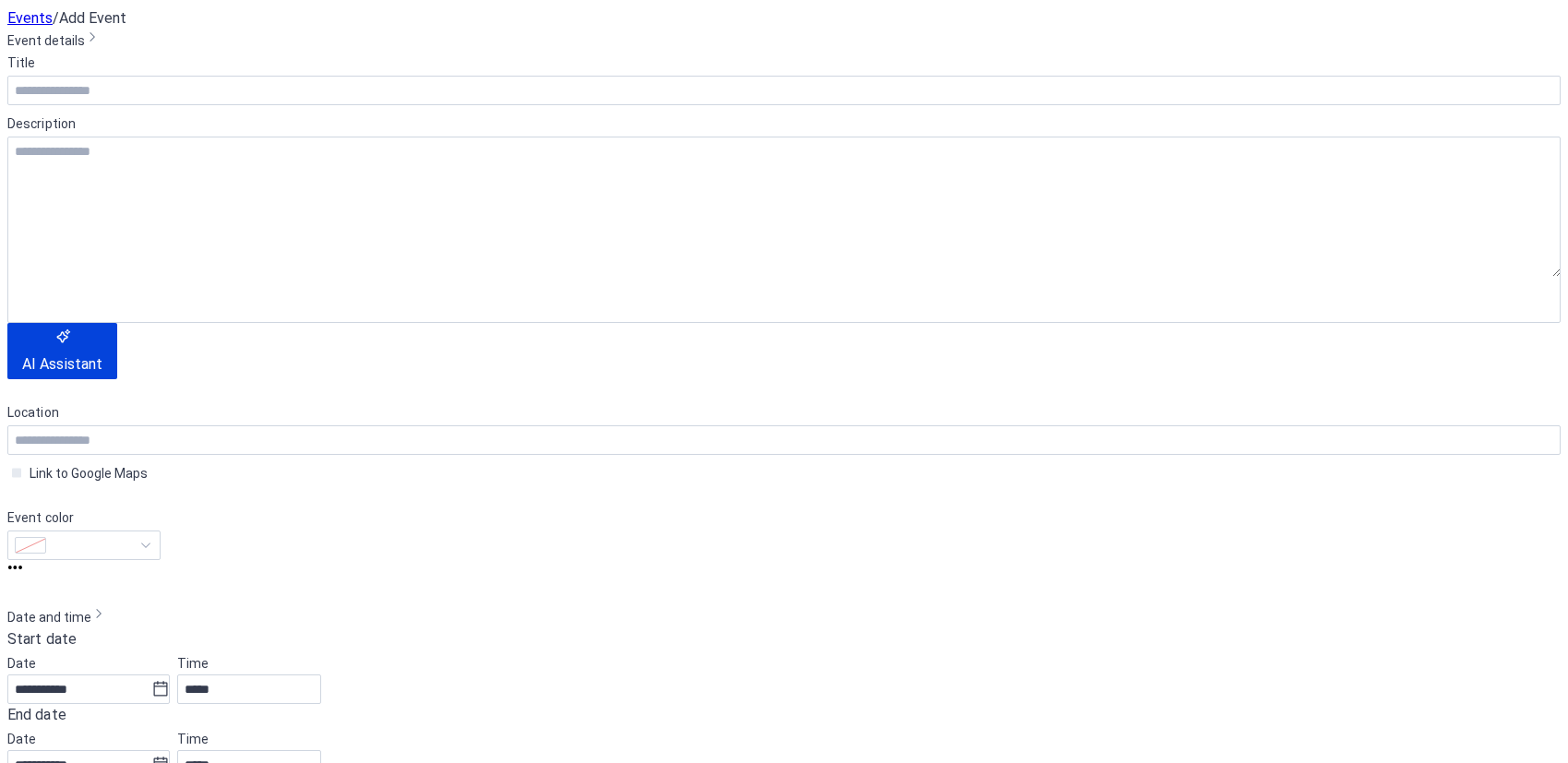 click at bounding box center (562, 2033) 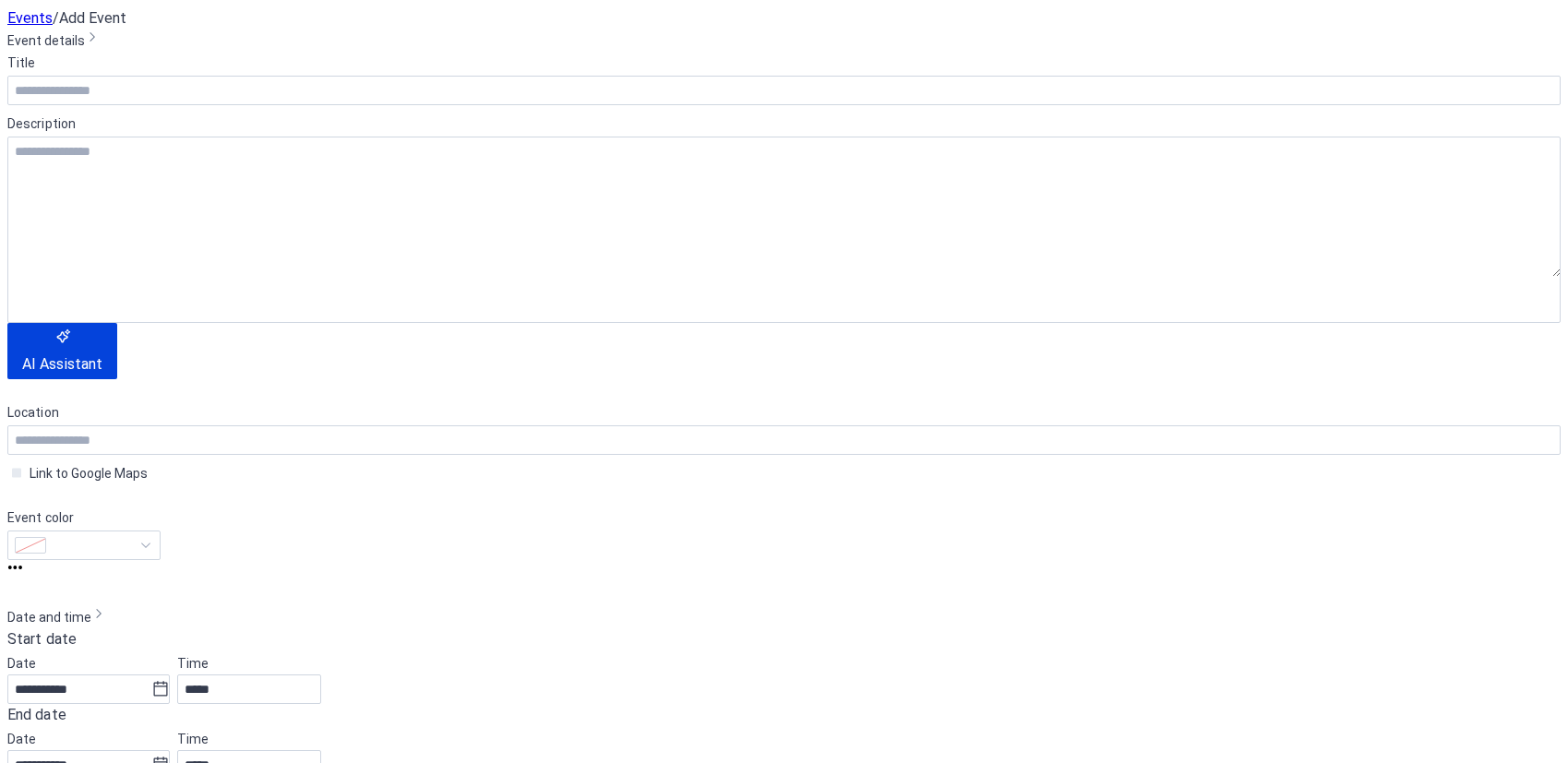 click at bounding box center (562, 2033) 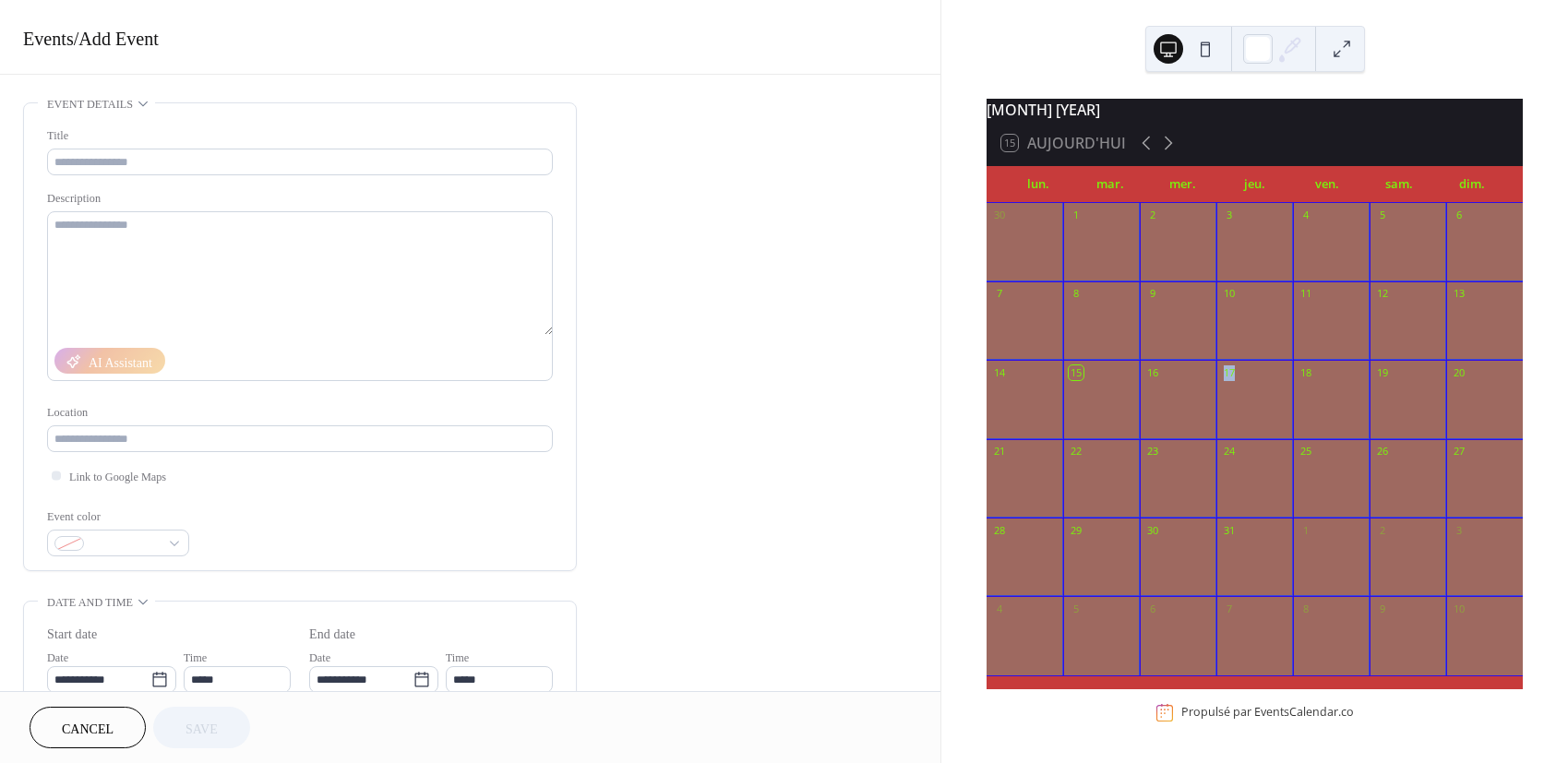 click at bounding box center (1178, 409) 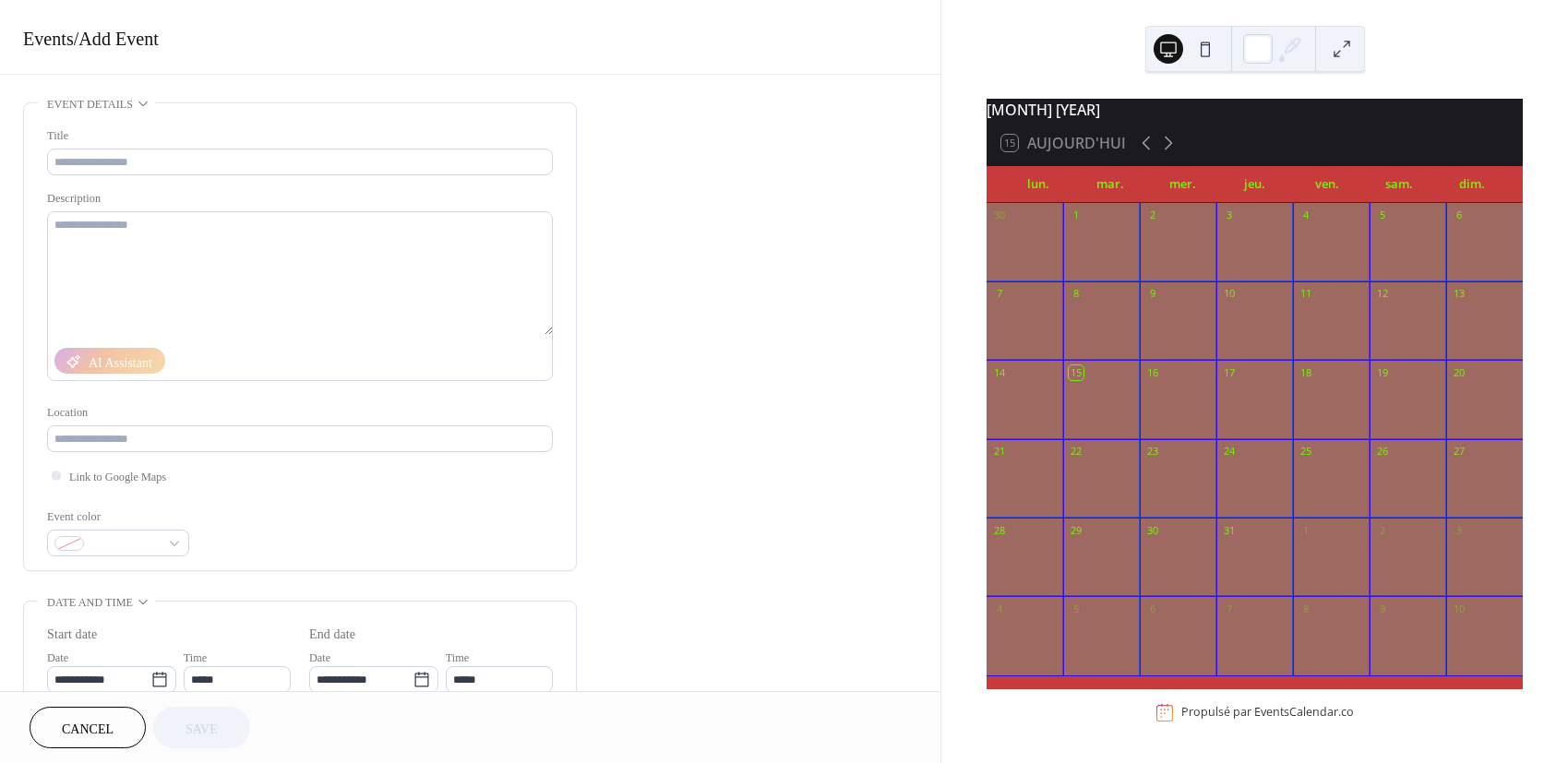 click at bounding box center [1178, 409] 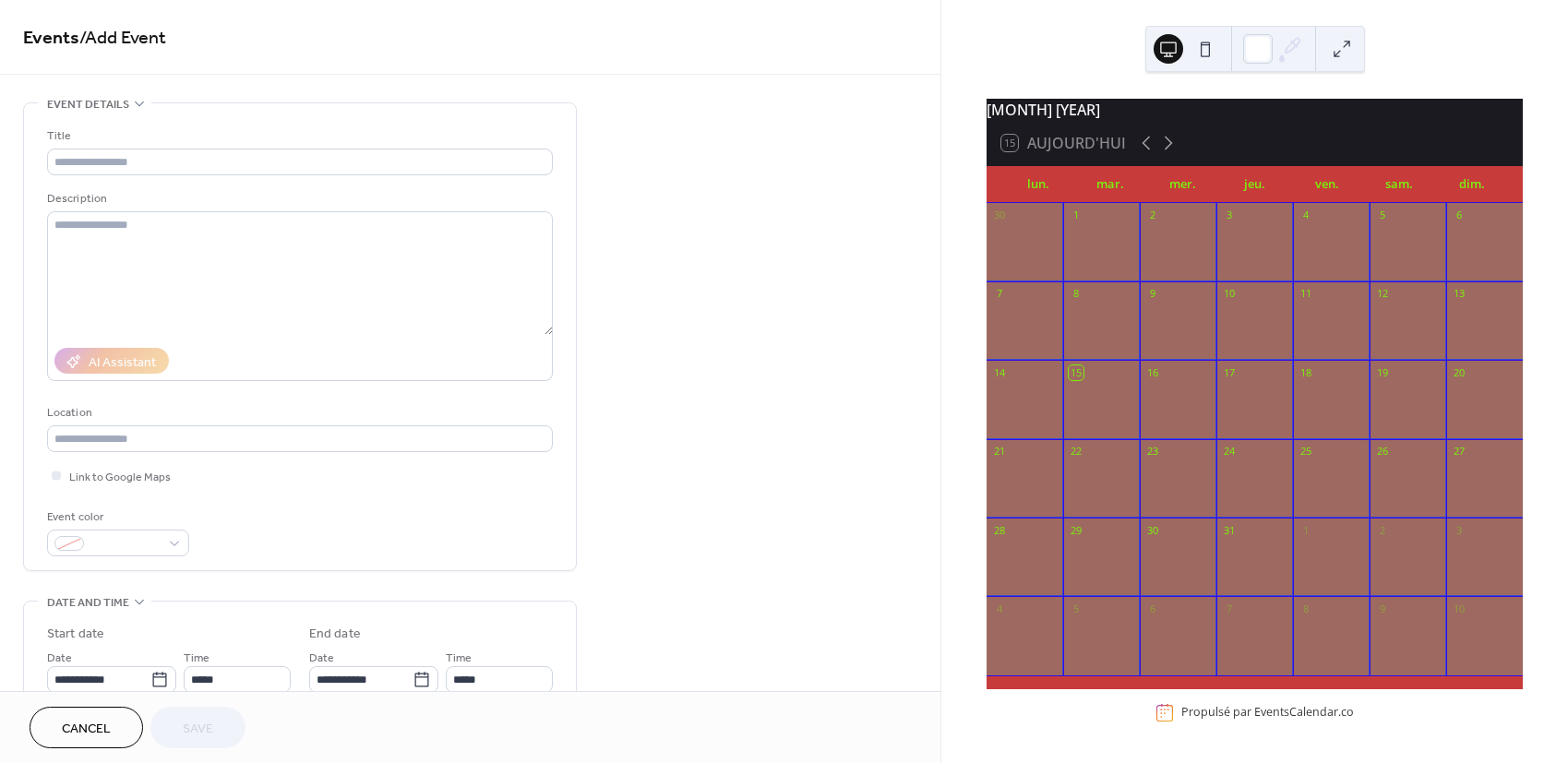 click at bounding box center (1178, 409) 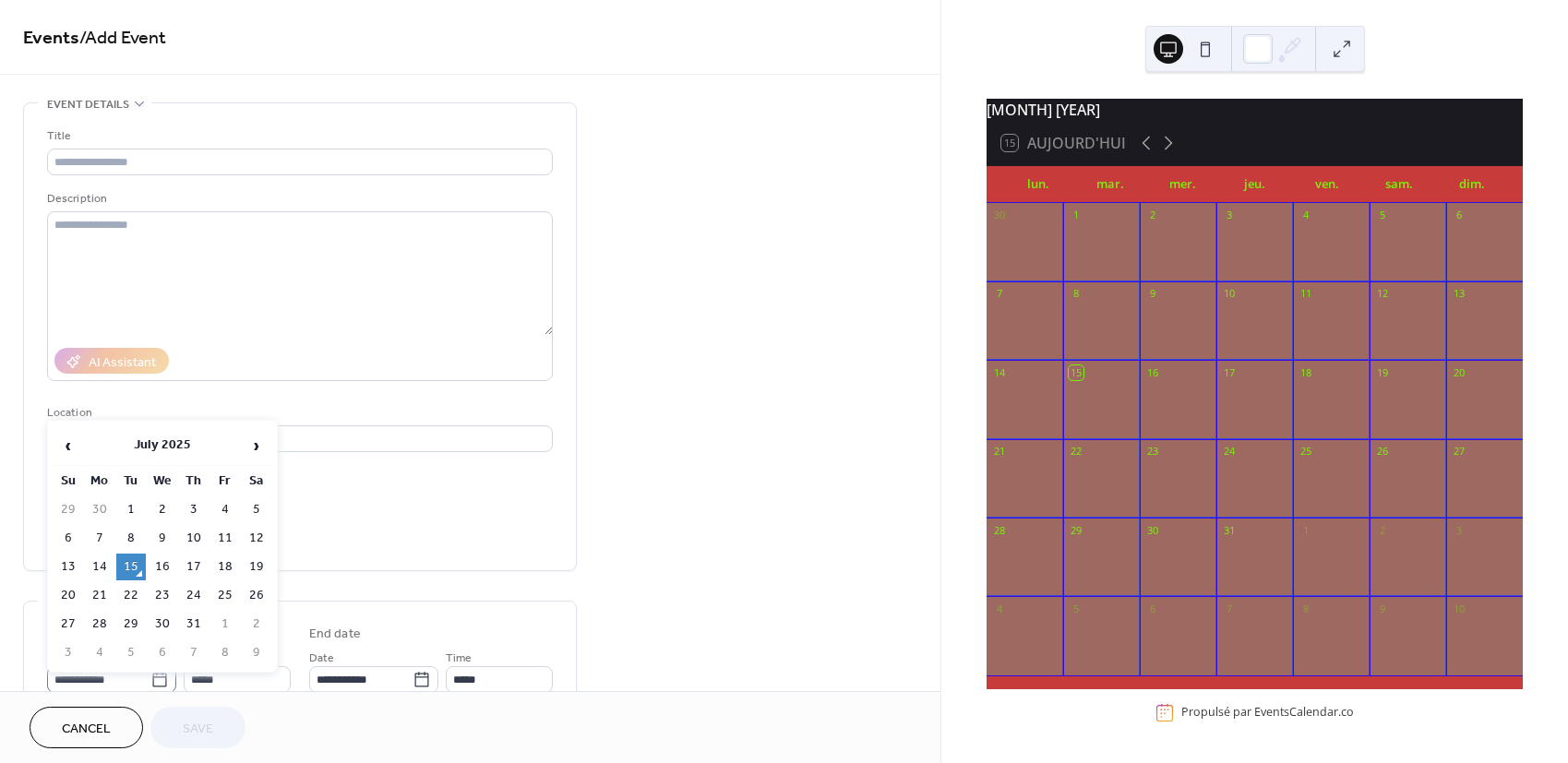 click 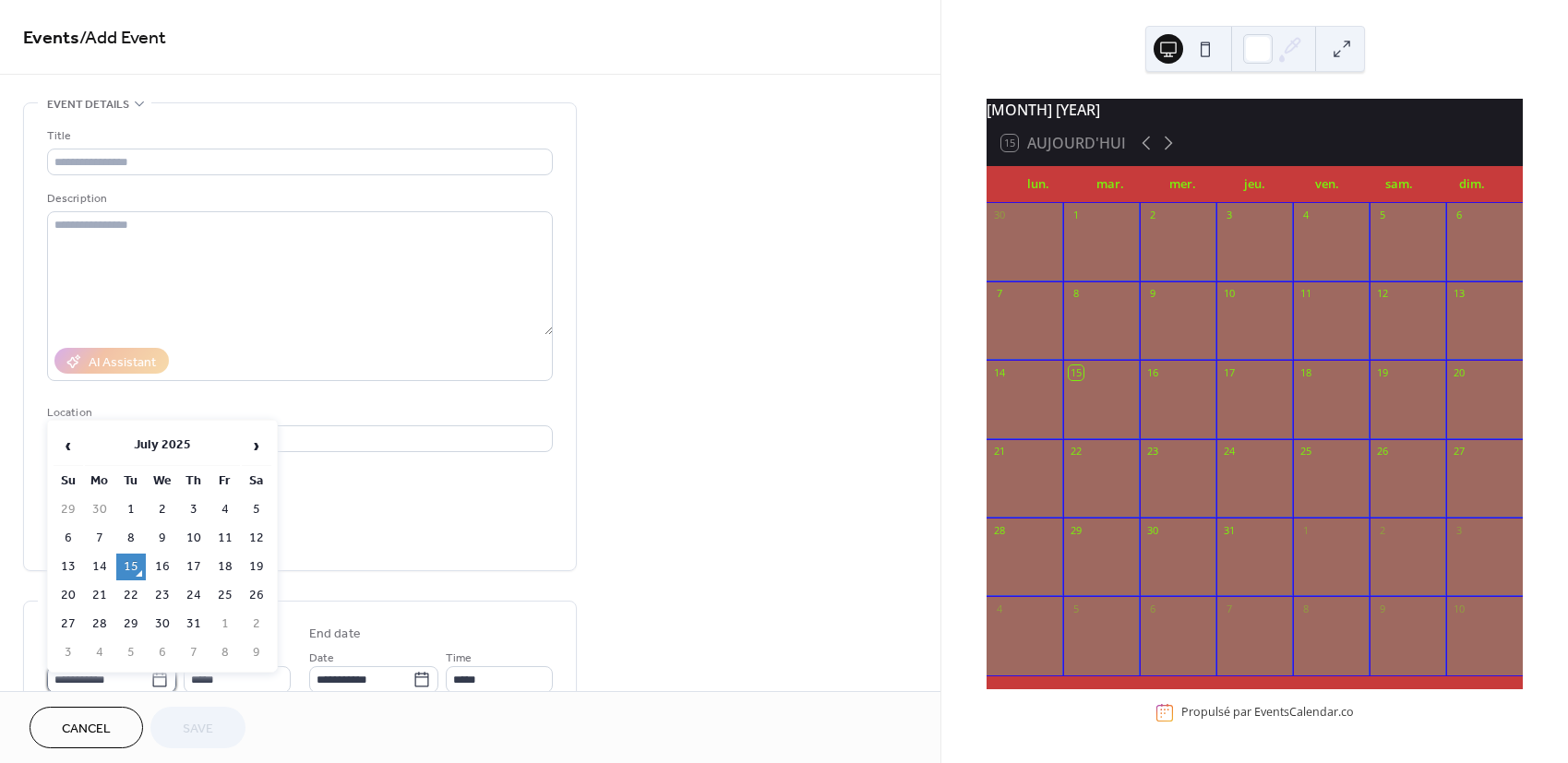 click on "**********" at bounding box center [99, 679] 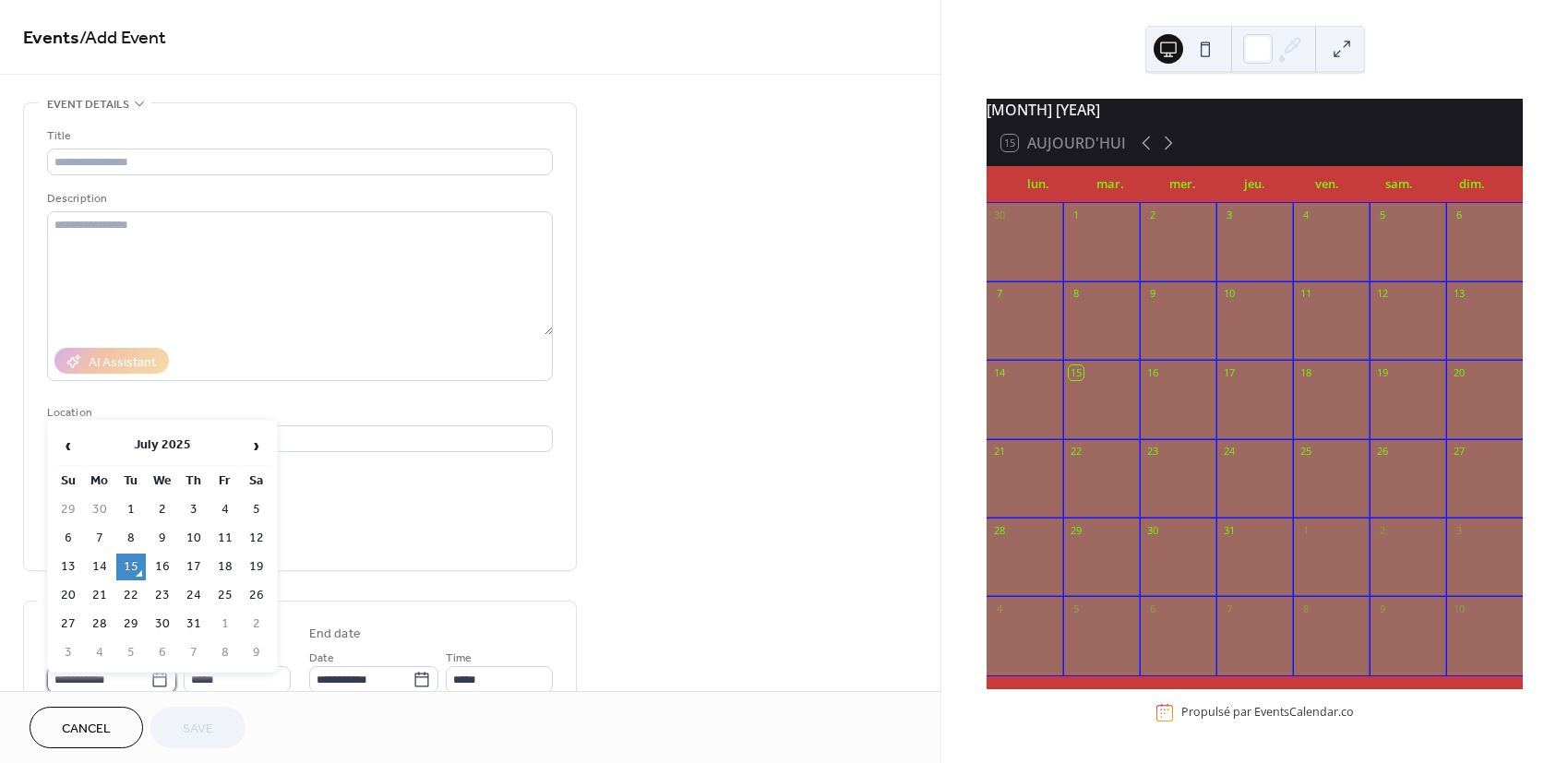 scroll, scrollTop: 0, scrollLeft: 0, axis: both 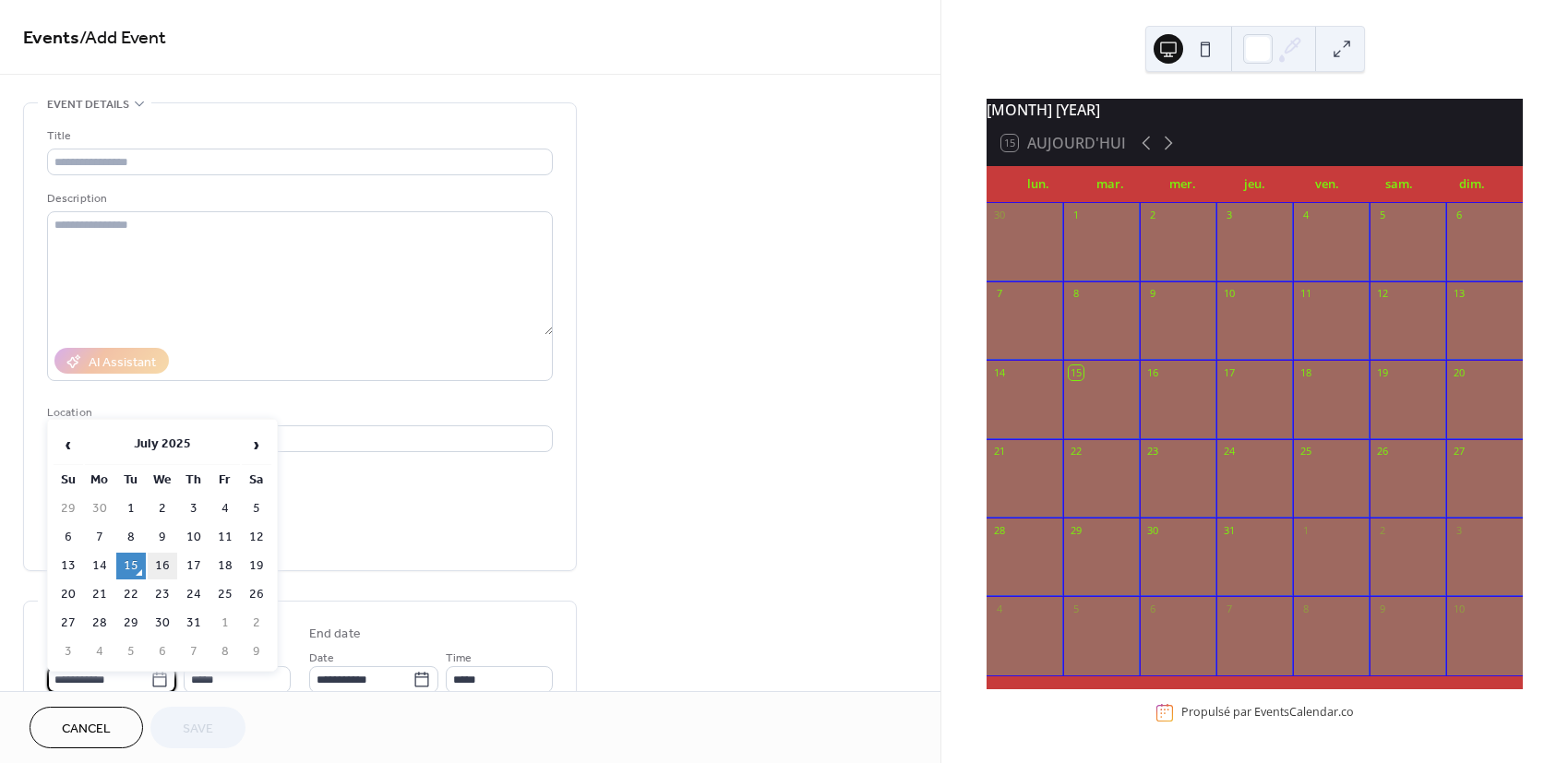 click on "16" at bounding box center (162, 566) 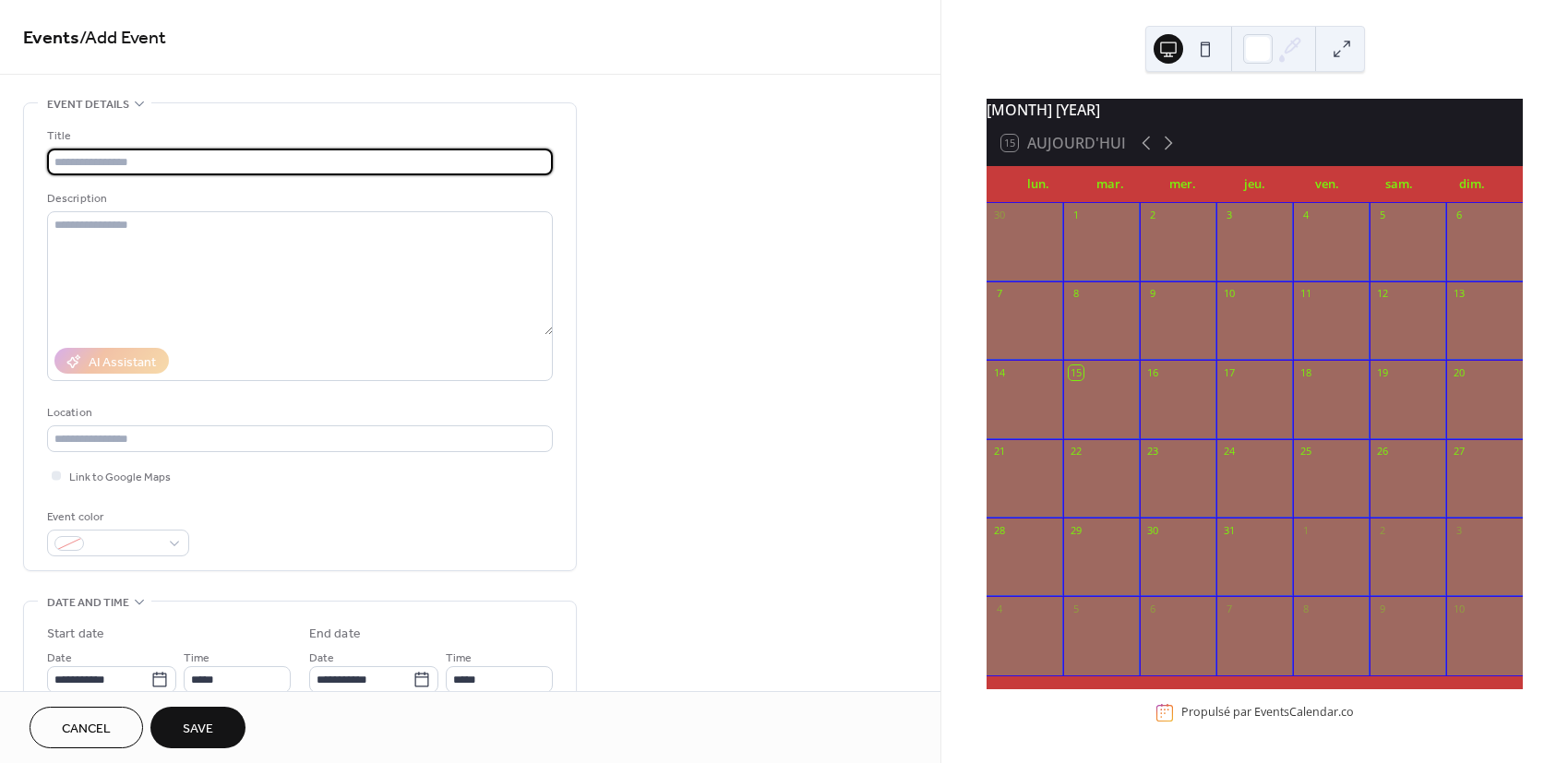click at bounding box center (300, 161) 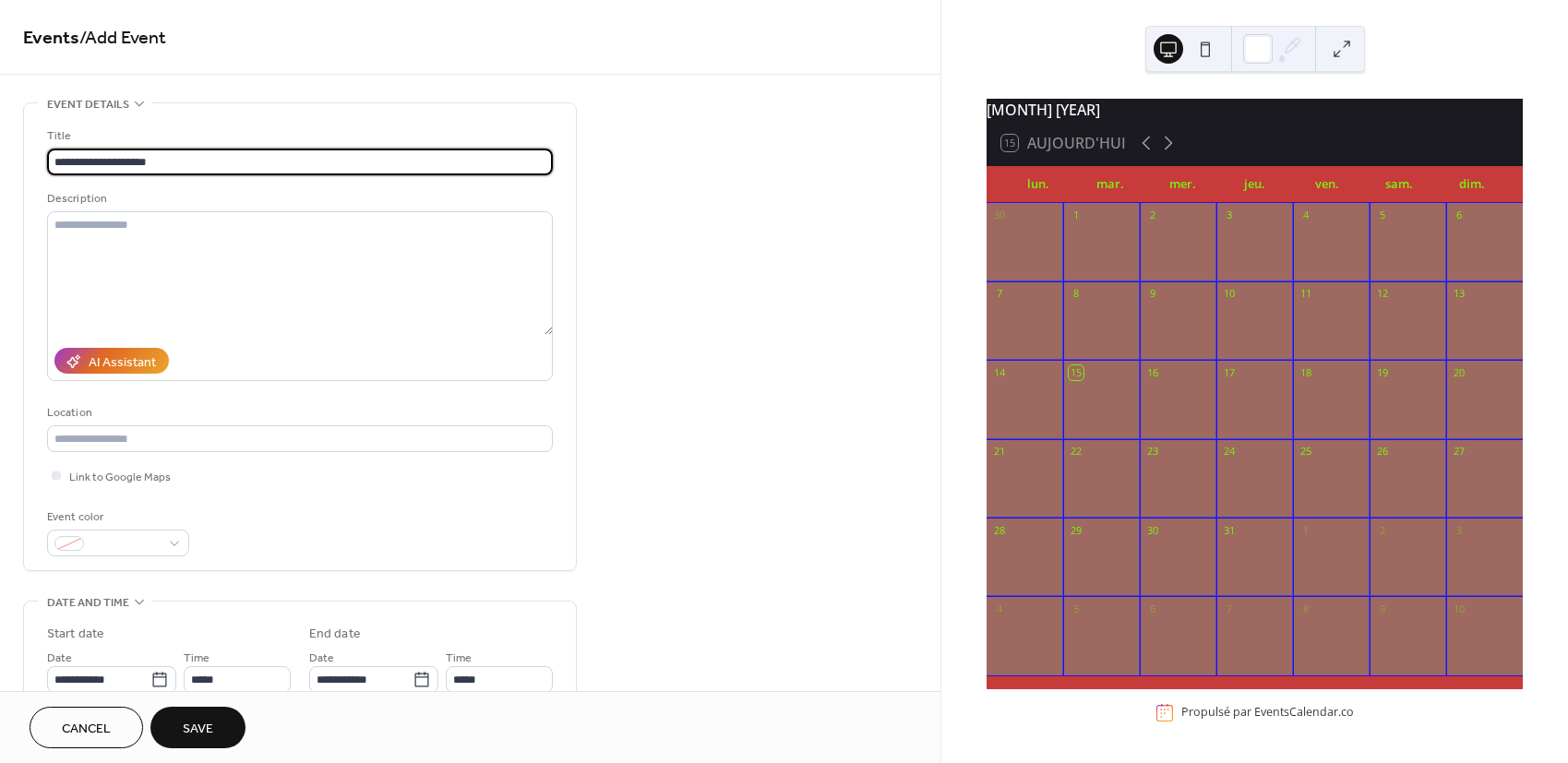 drag, startPoint x: 92, startPoint y: 157, endPoint x: 175, endPoint y: 157, distance: 83 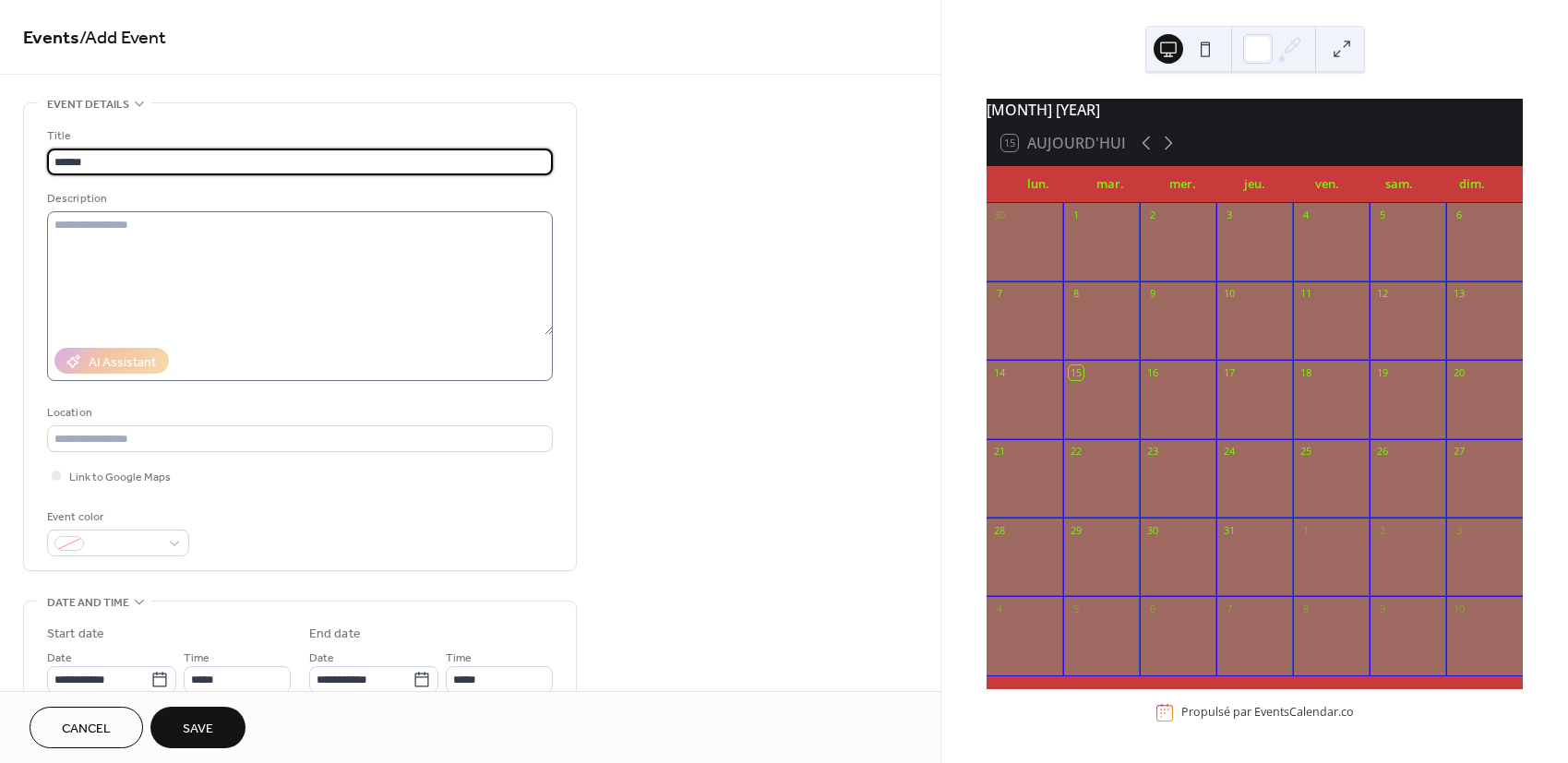 type on "*****" 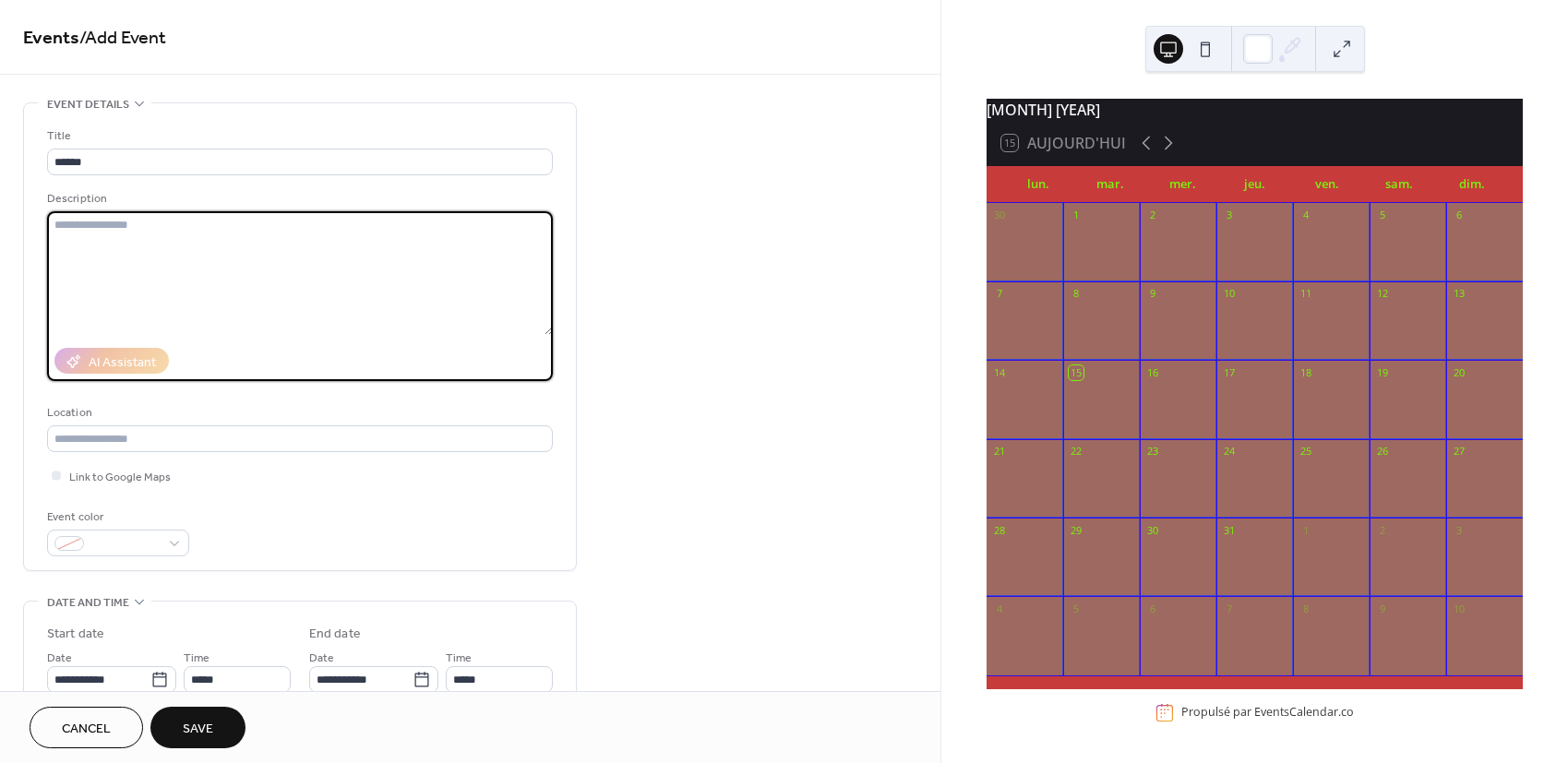 click at bounding box center (300, 273) 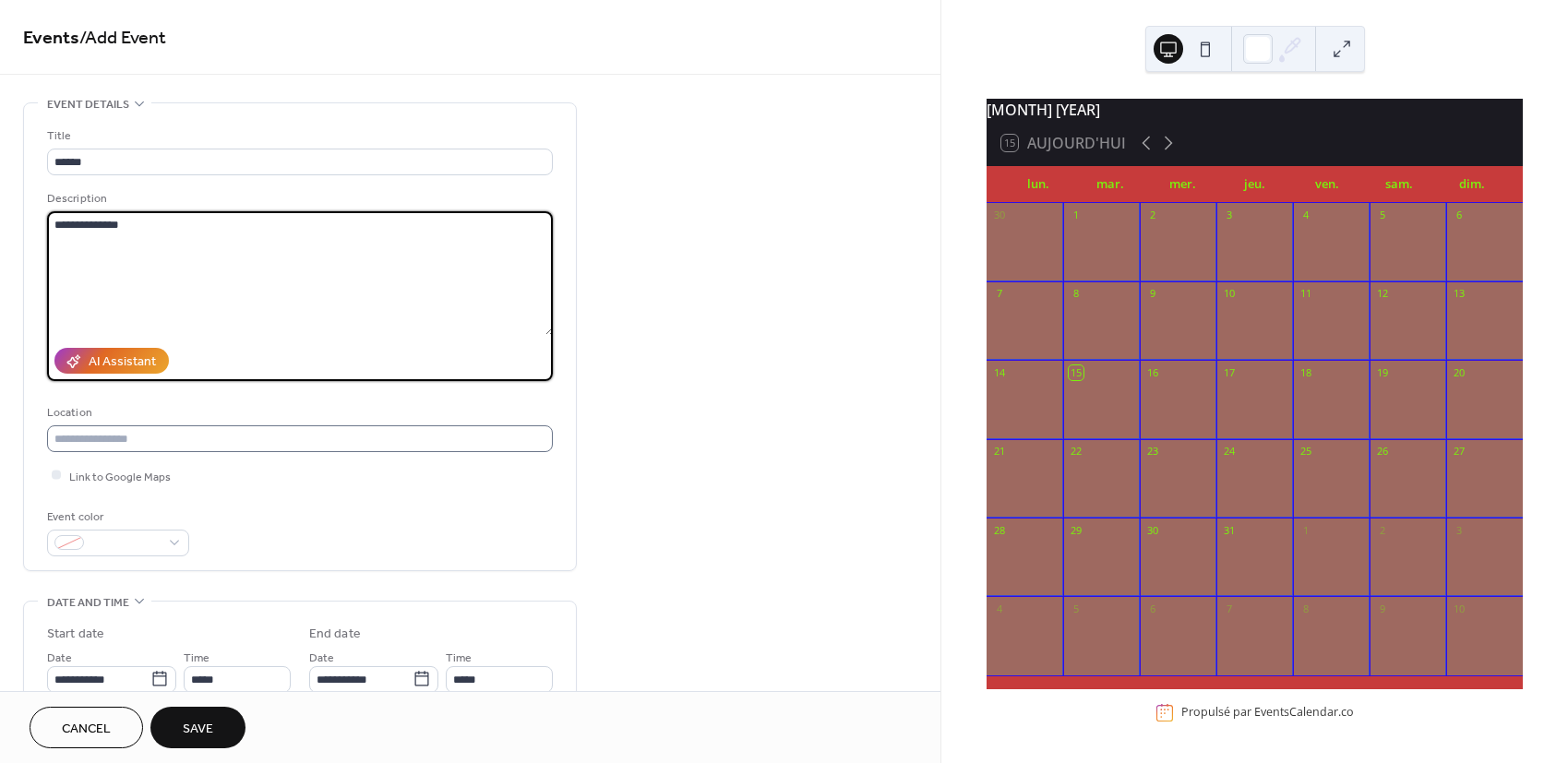type on "**********" 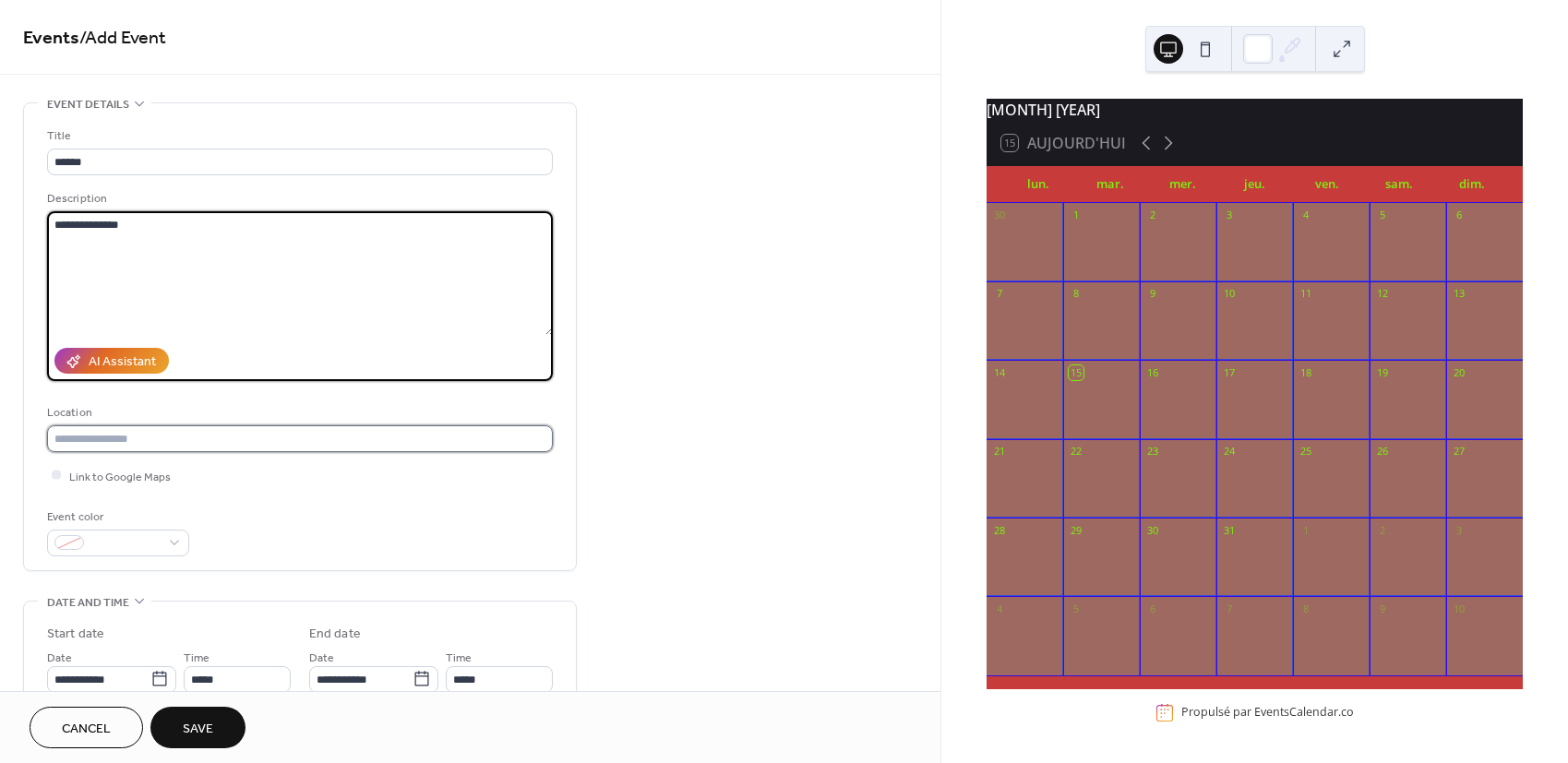 click at bounding box center [300, 438] 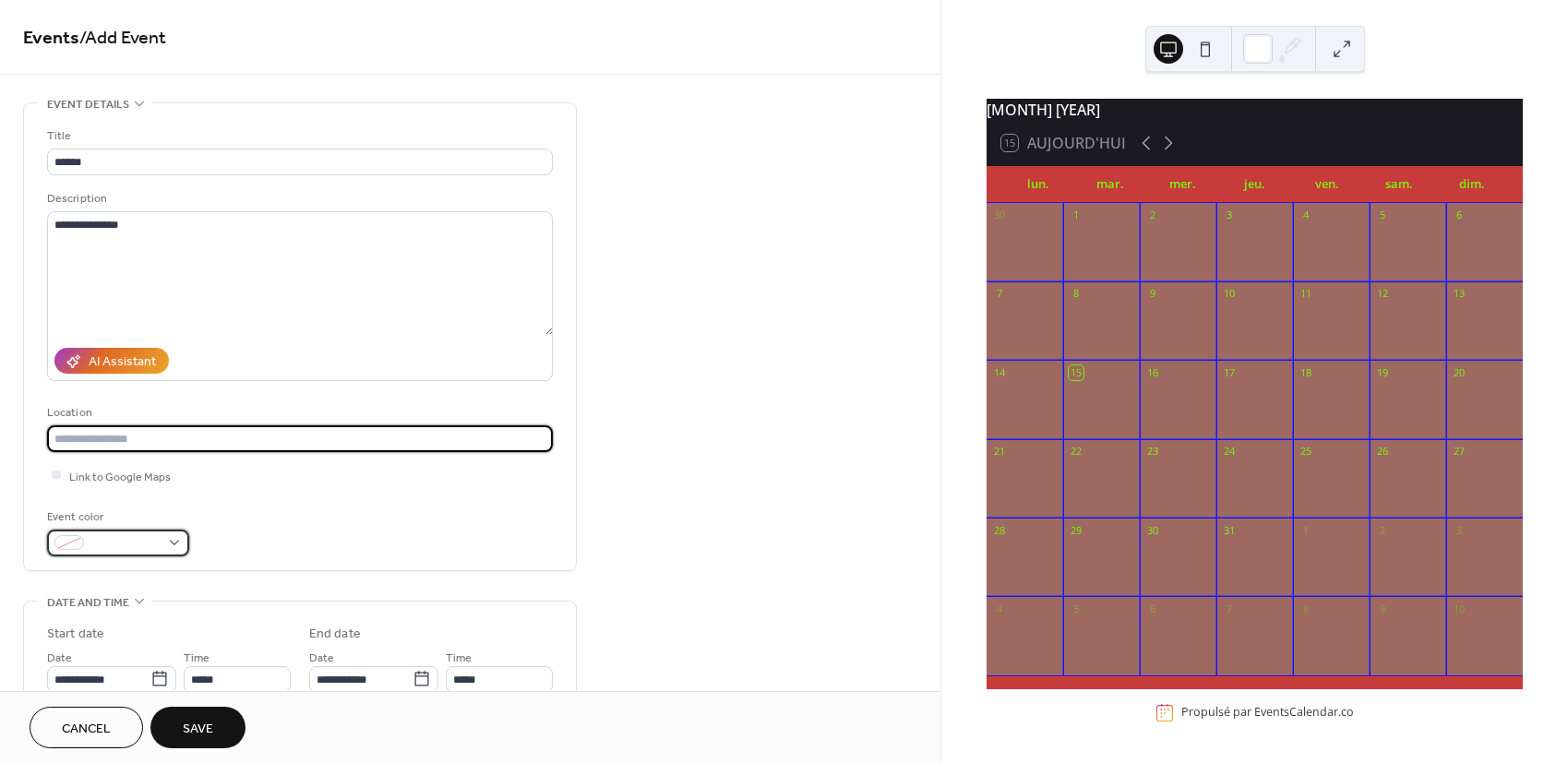 click at bounding box center [118, 542] 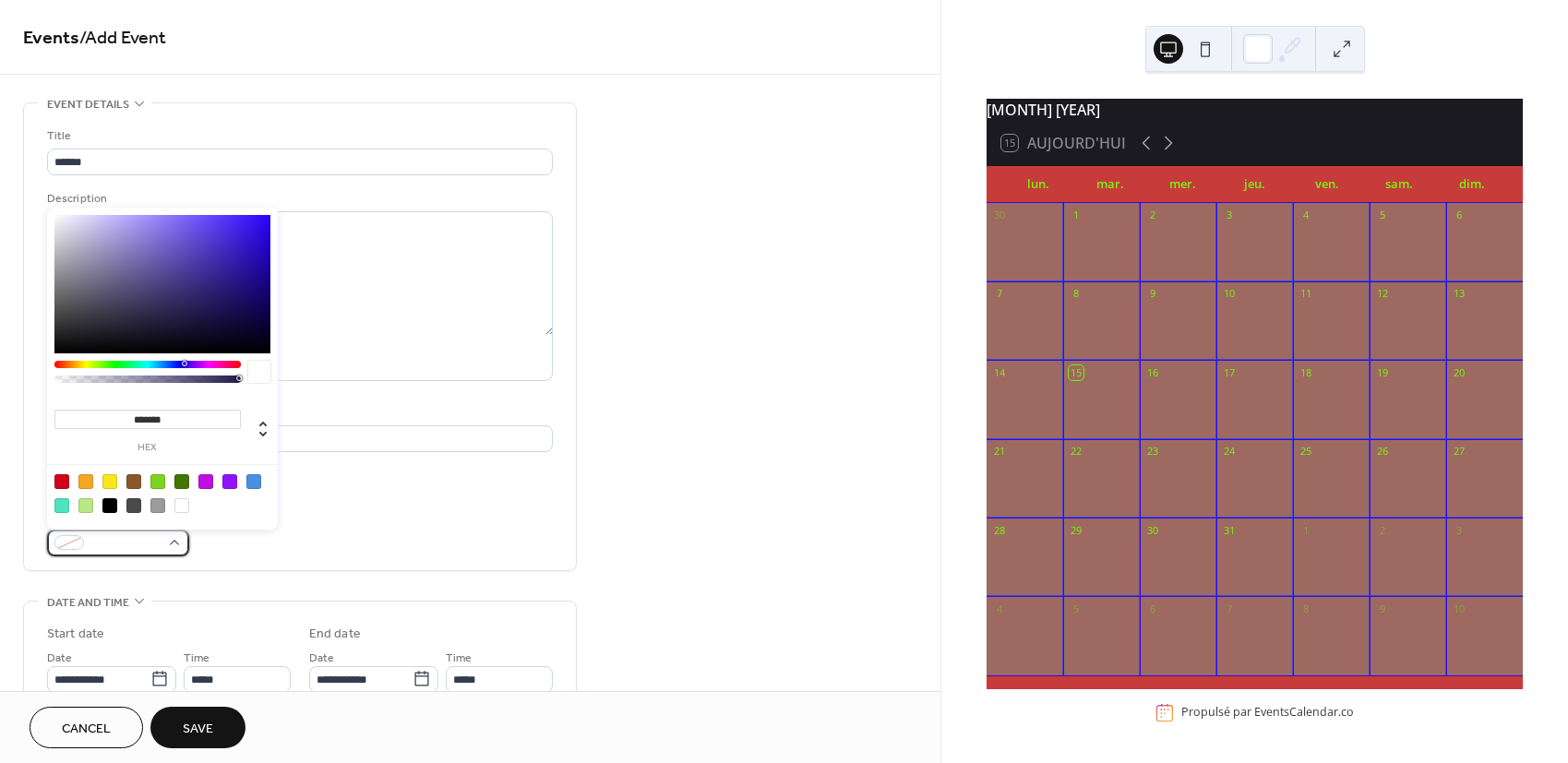 click at bounding box center [118, 542] 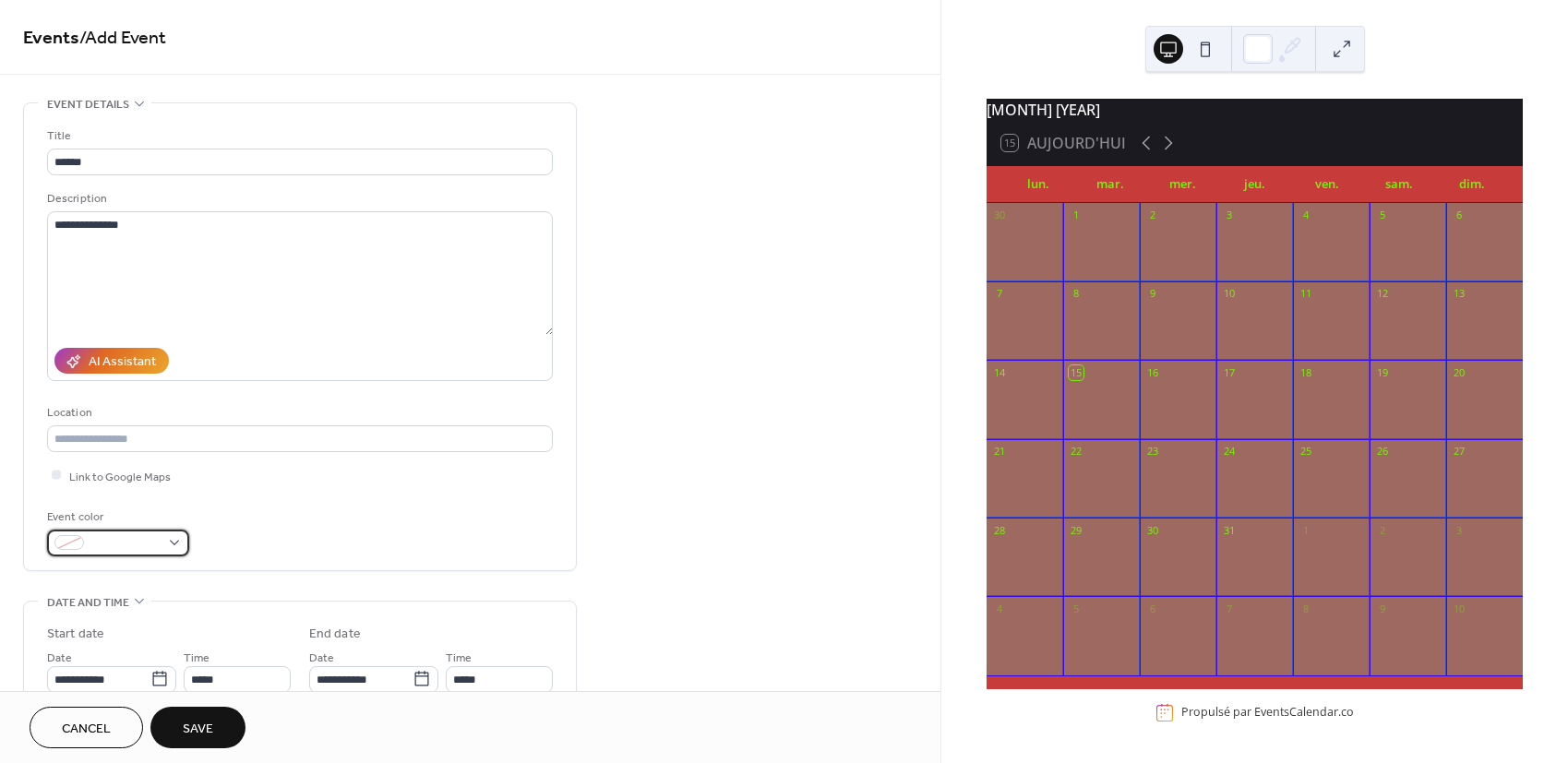 click at bounding box center [118, 542] 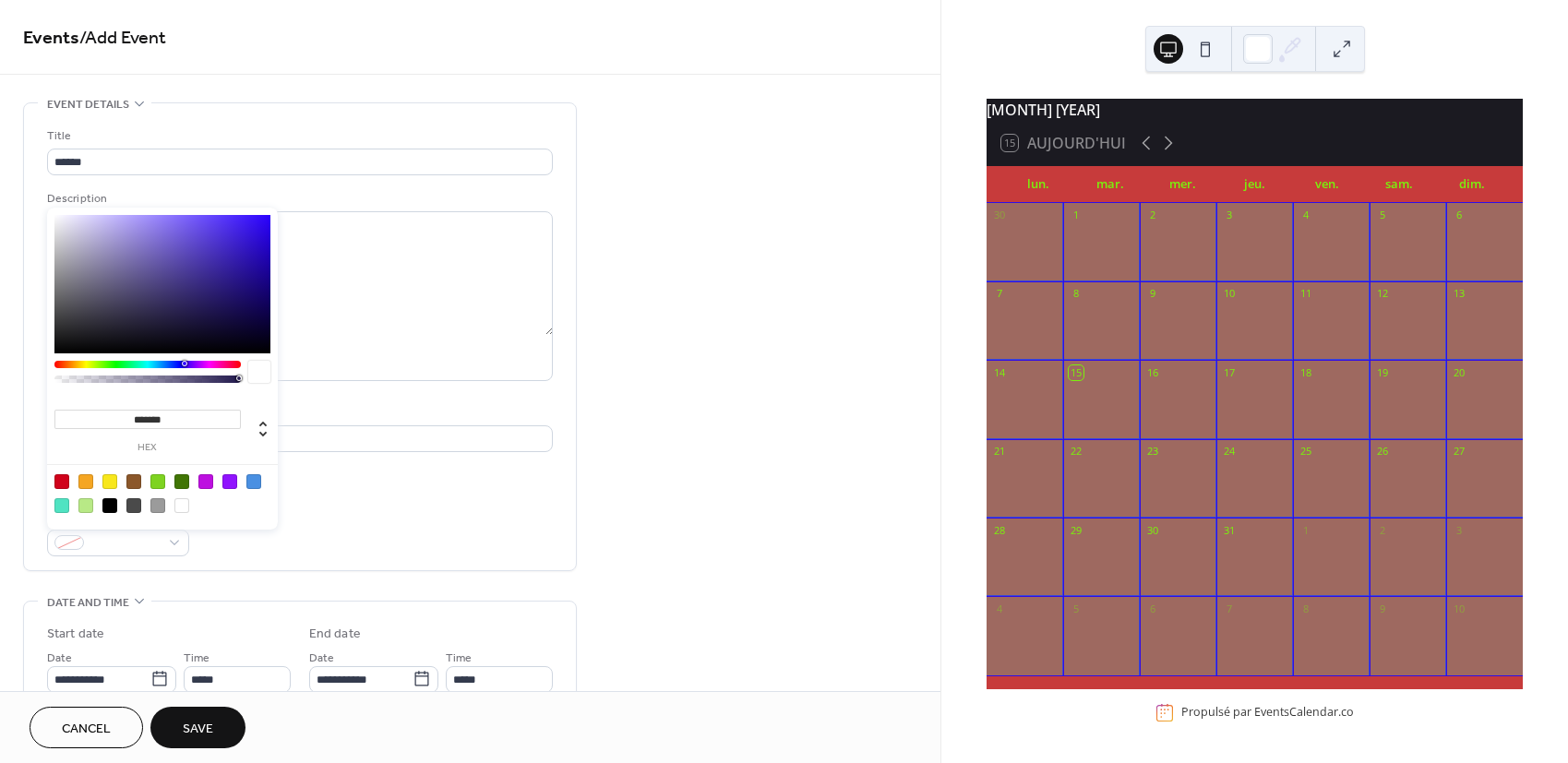 click at bounding box center [110, 506] 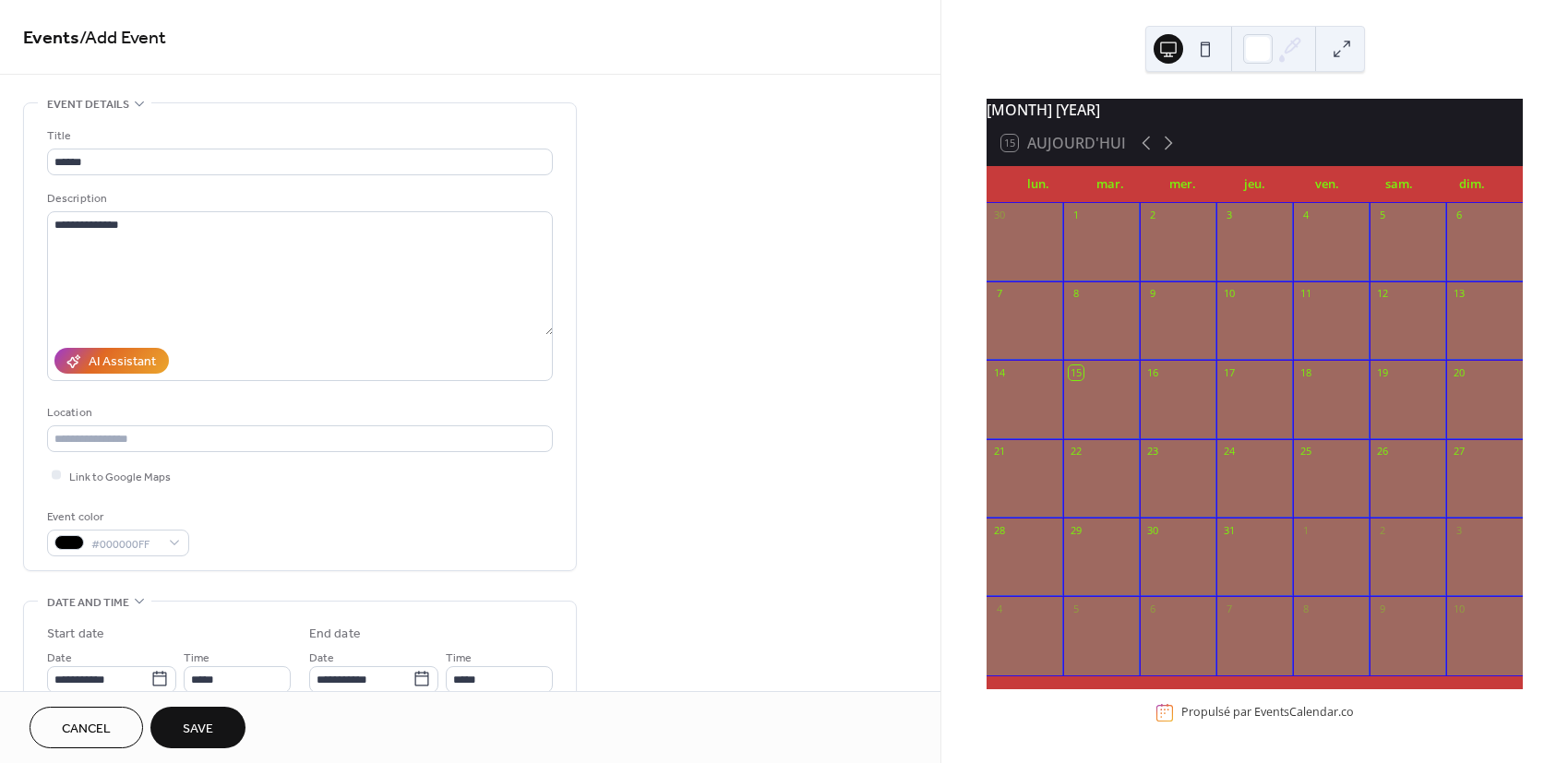 click on "**********" at bounding box center (470, 664) 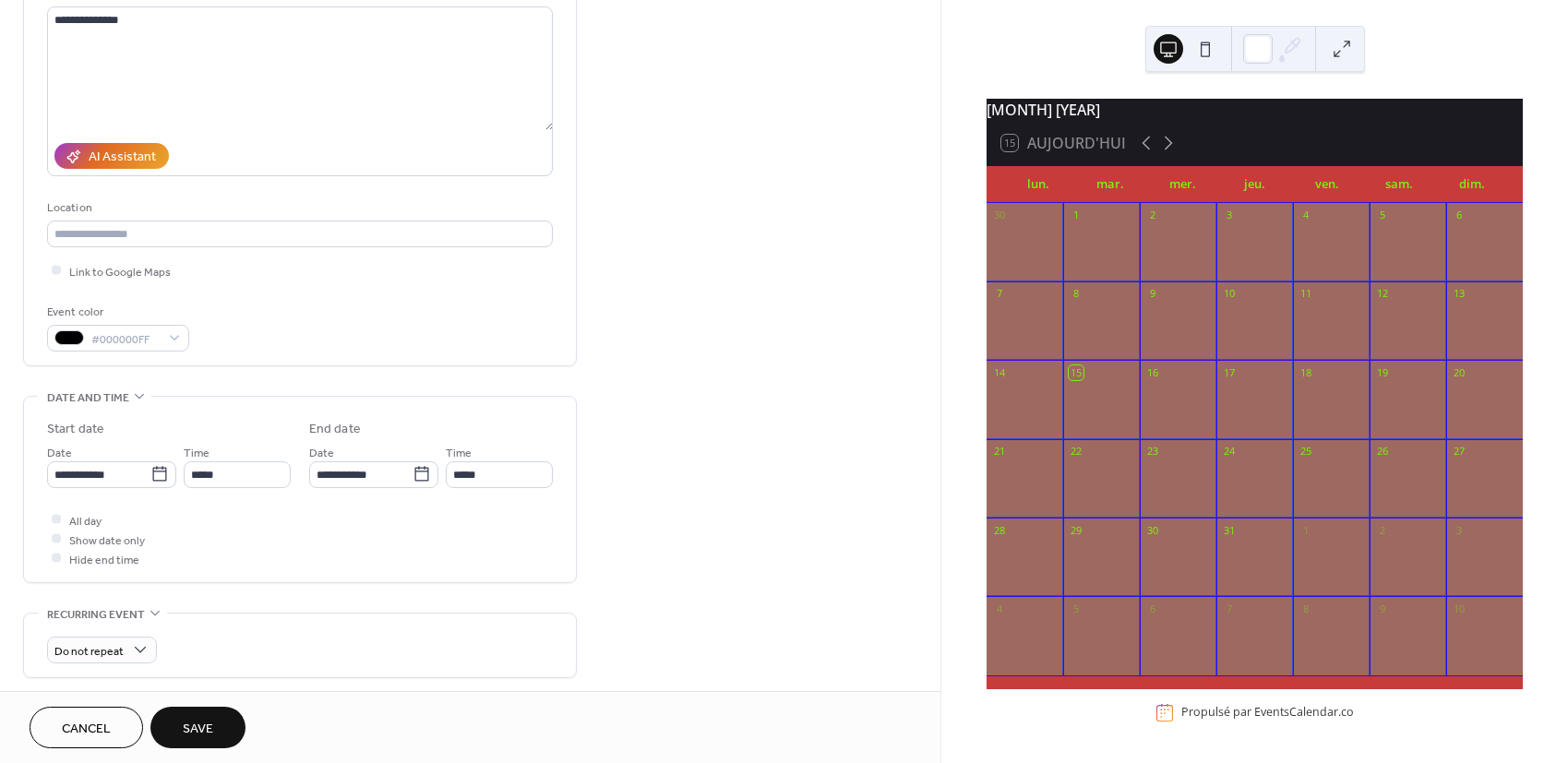 scroll, scrollTop: 308, scrollLeft: 0, axis: vertical 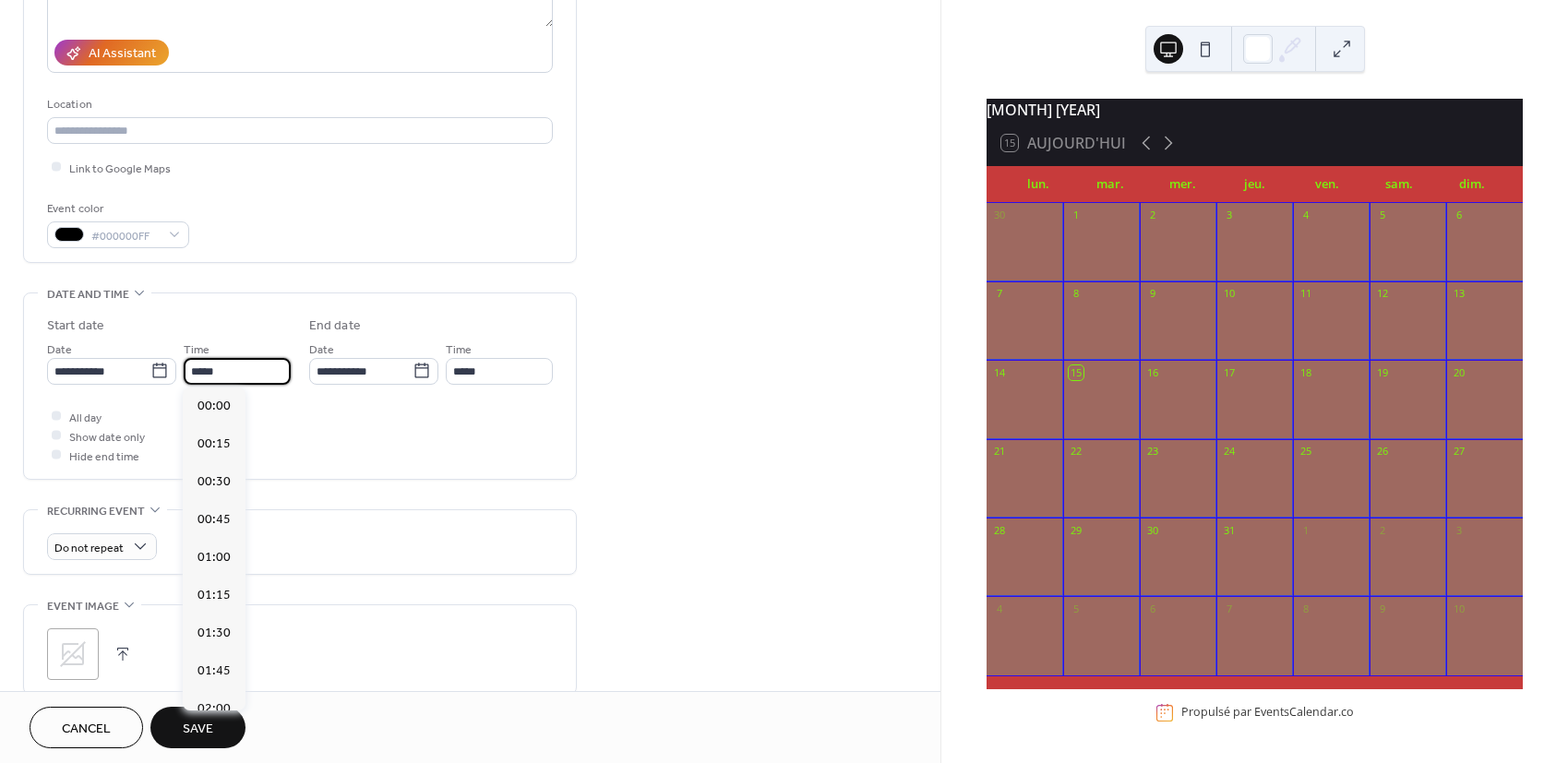 click on "*****" at bounding box center (237, 371) 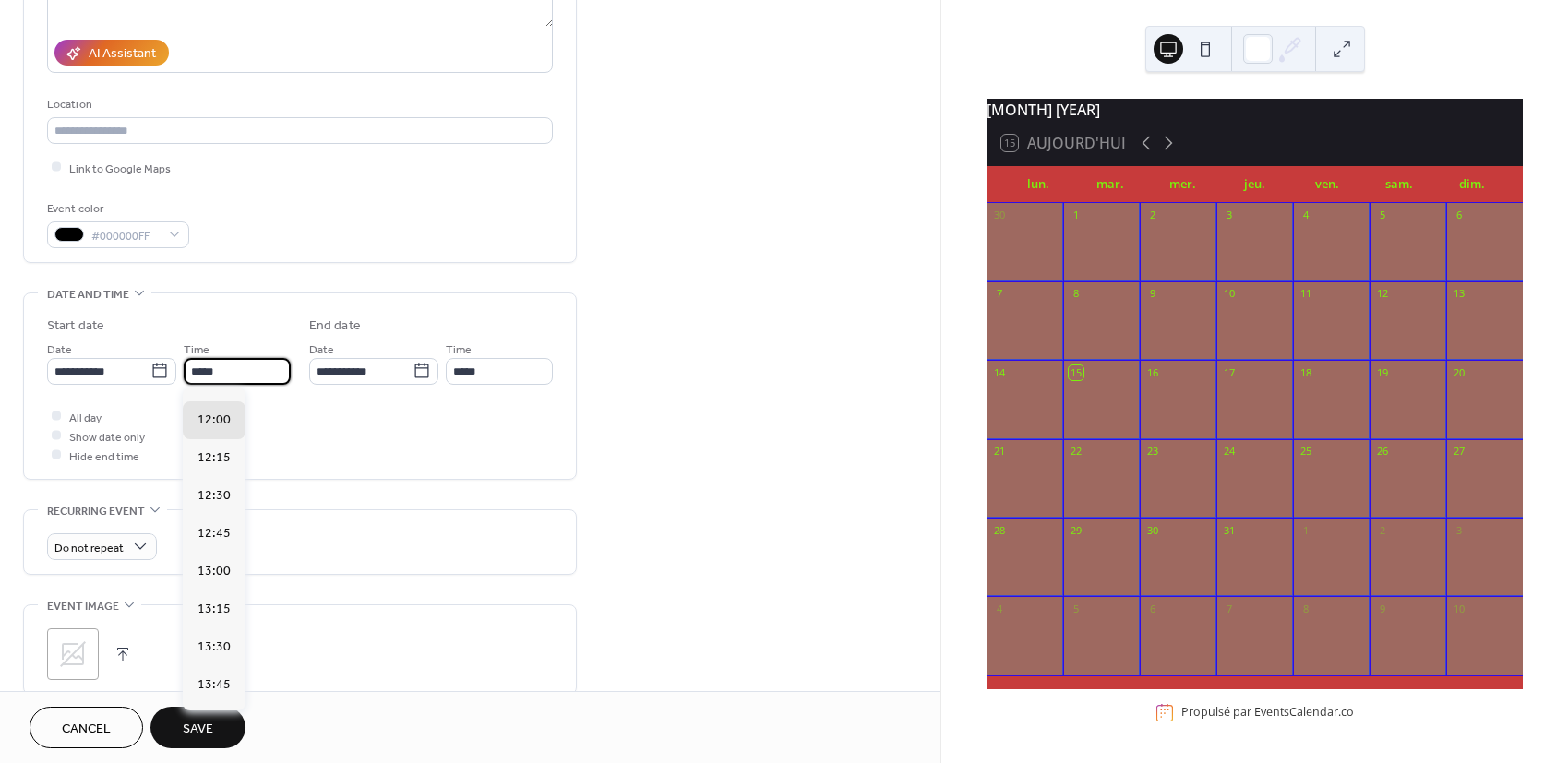 click on "*****" at bounding box center [237, 371] 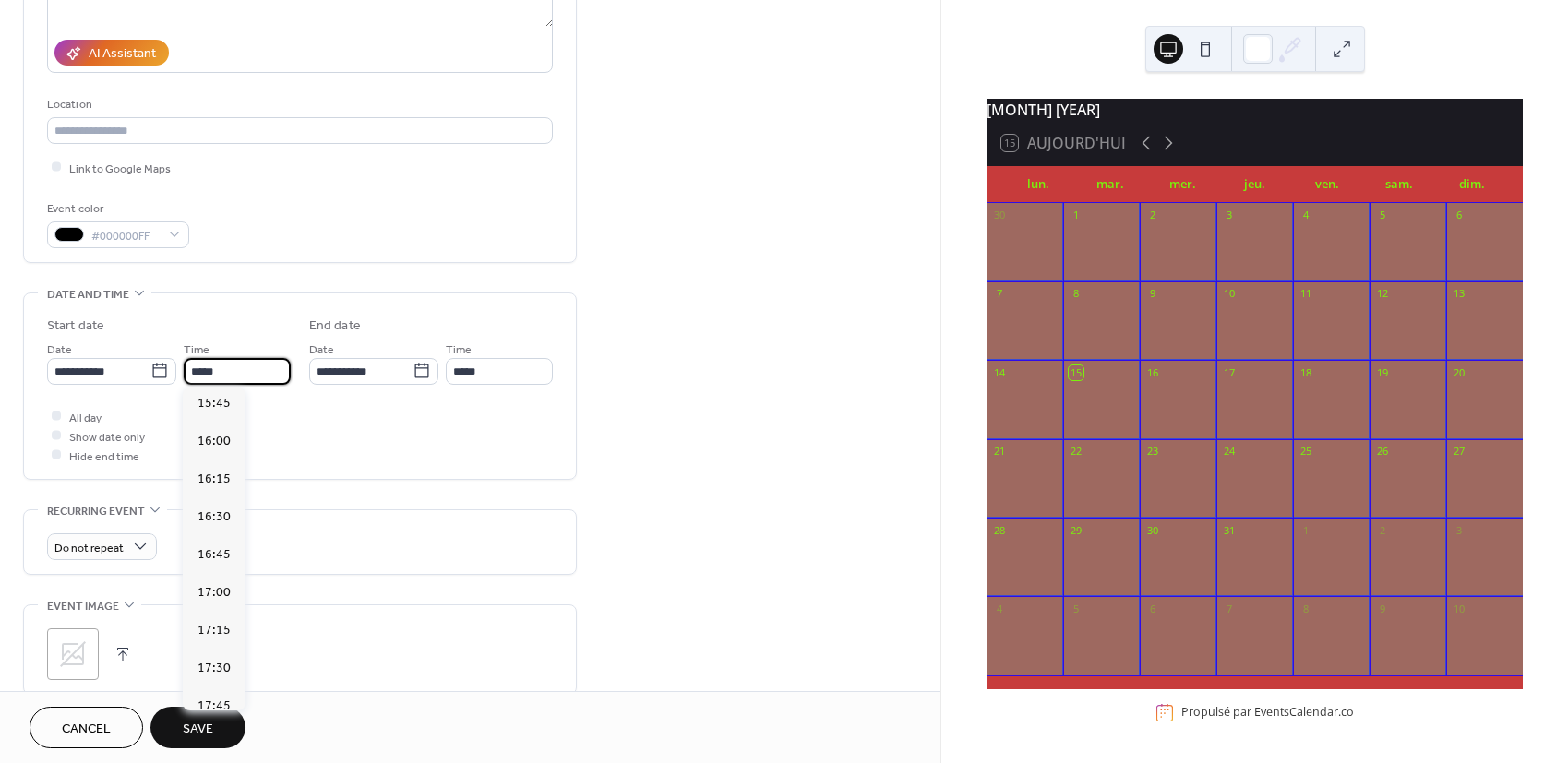 scroll, scrollTop: 2520, scrollLeft: 0, axis: vertical 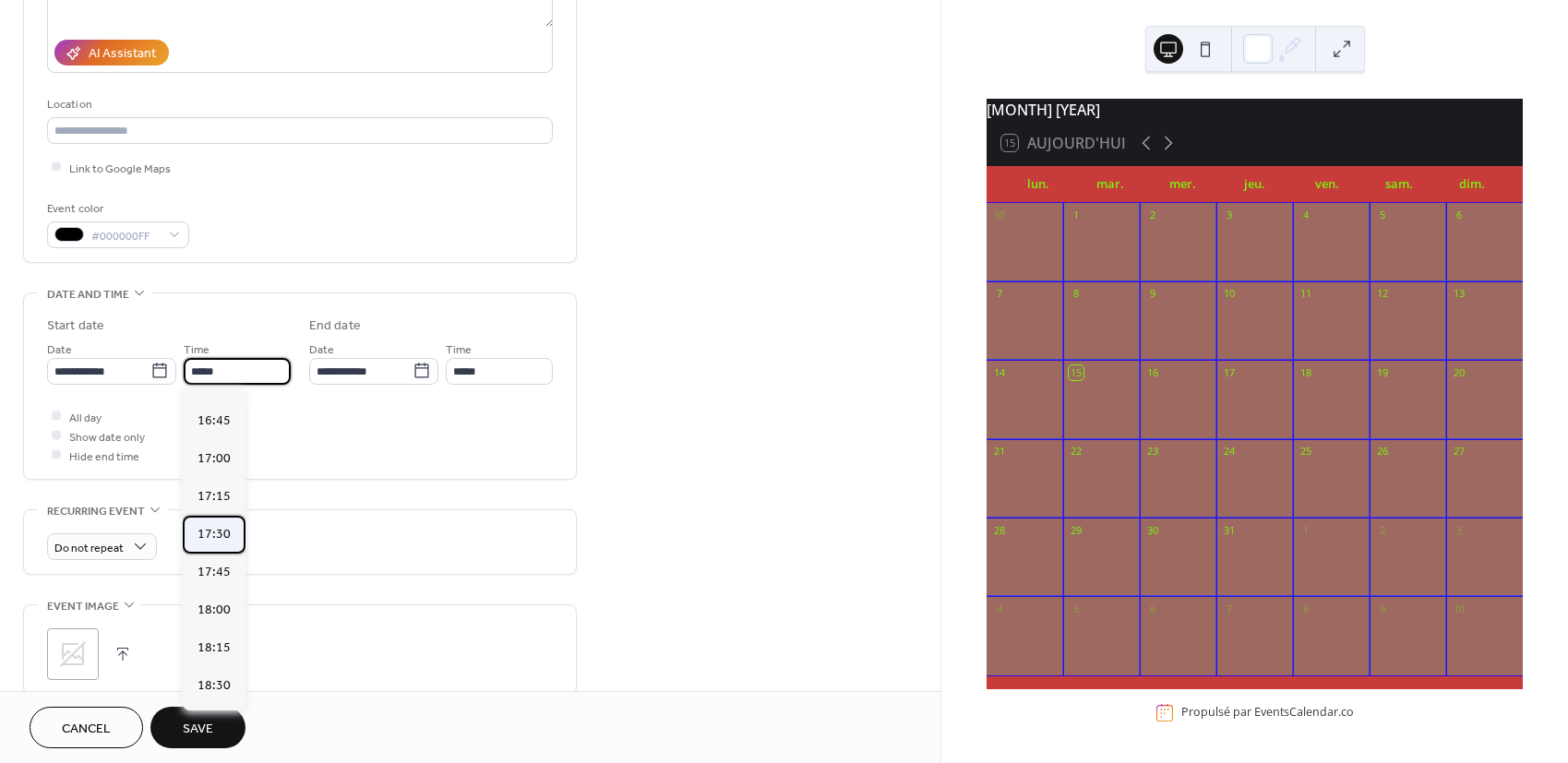 click on "17:30" at bounding box center [214, 533] 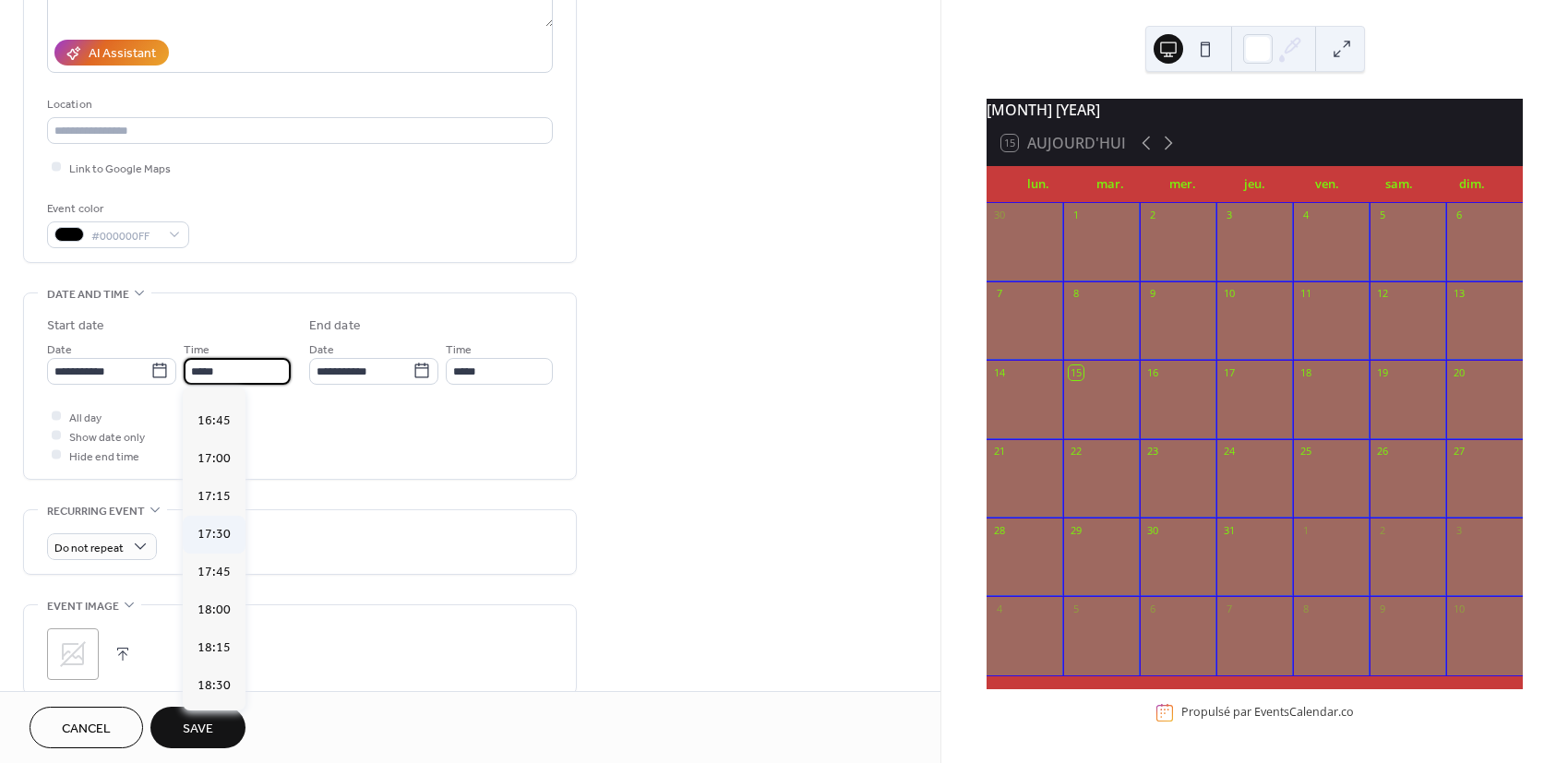 type on "*****" 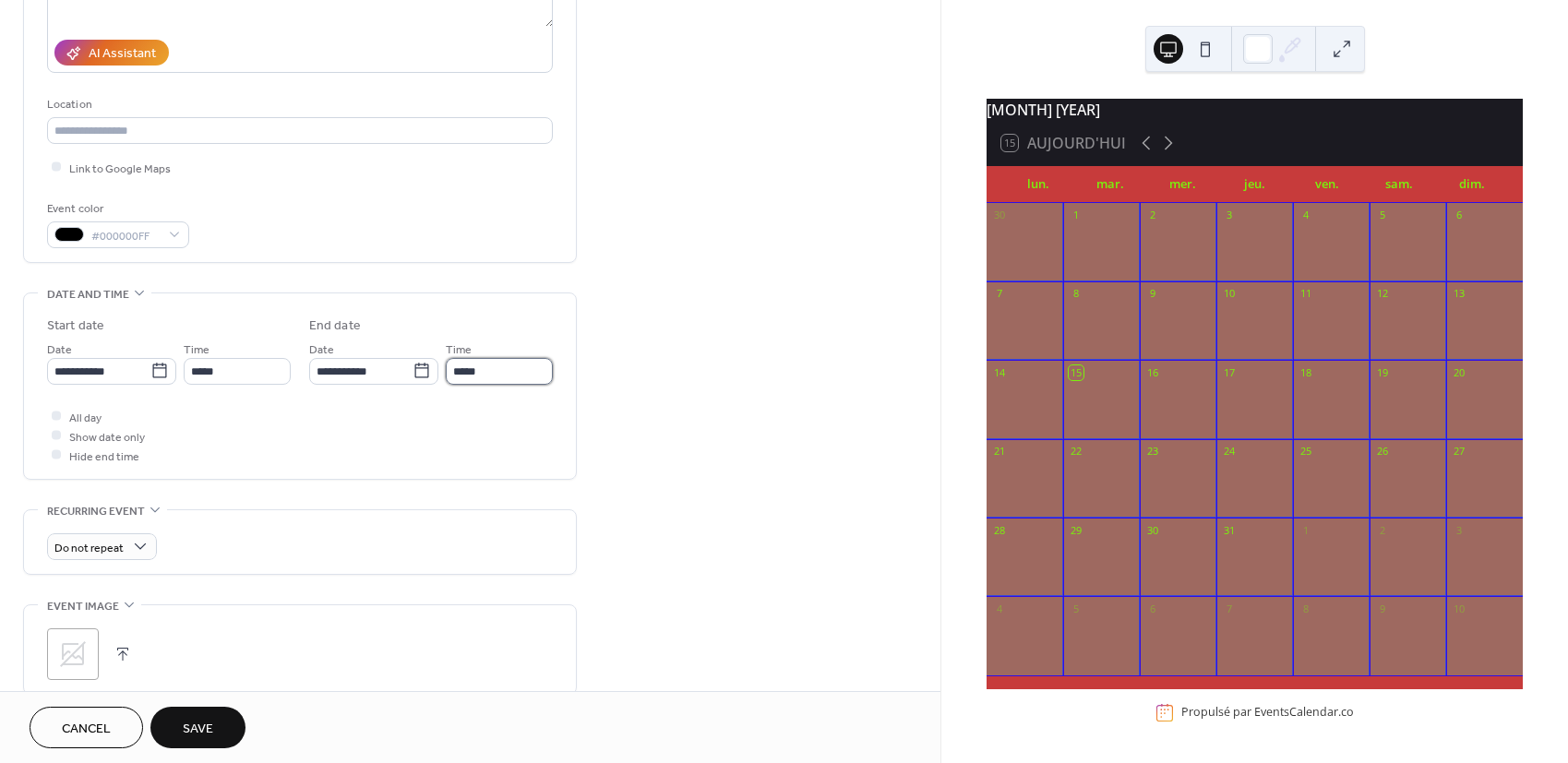 click on "*****" at bounding box center [499, 371] 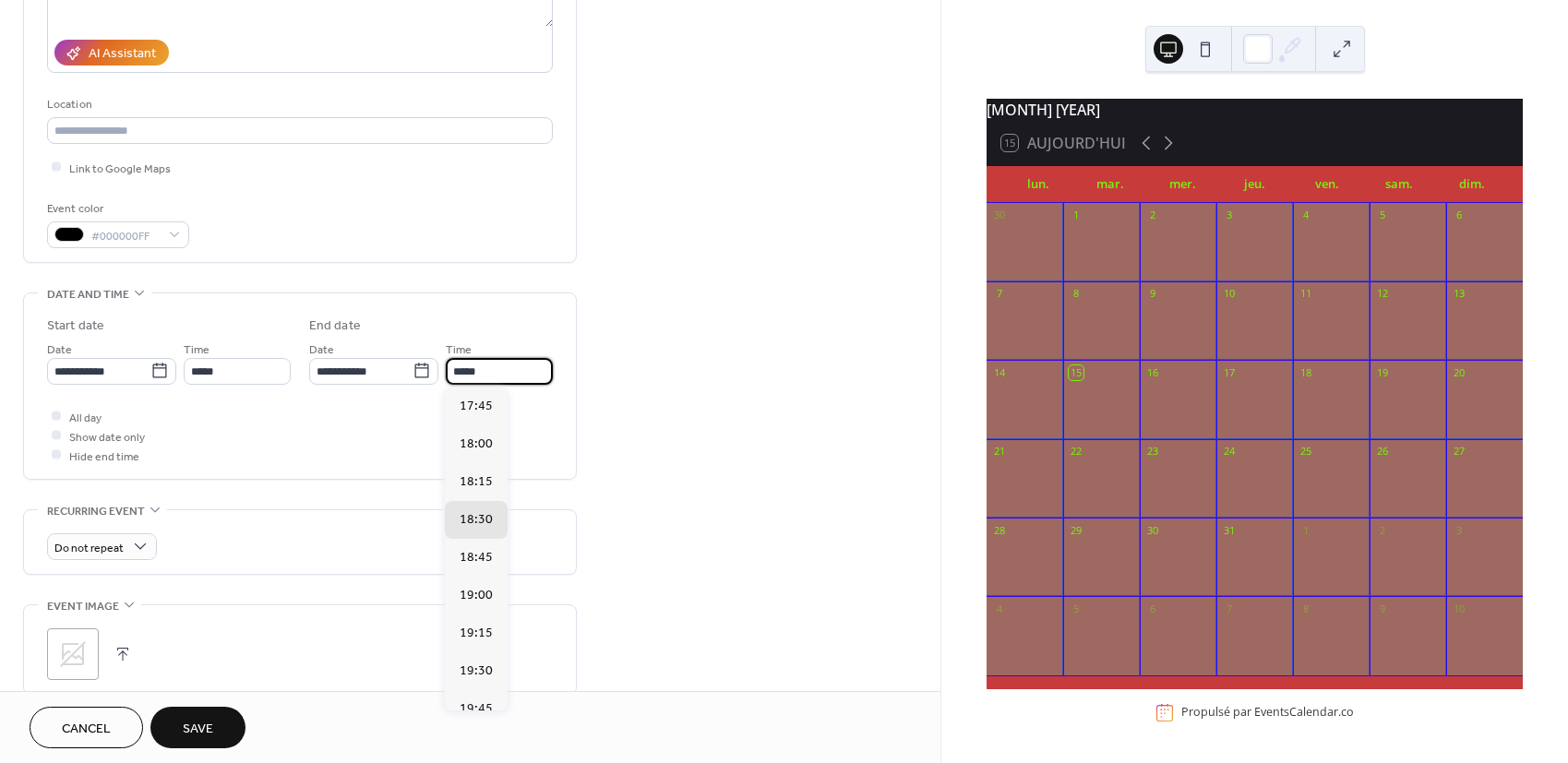 click on "*****" at bounding box center (499, 371) 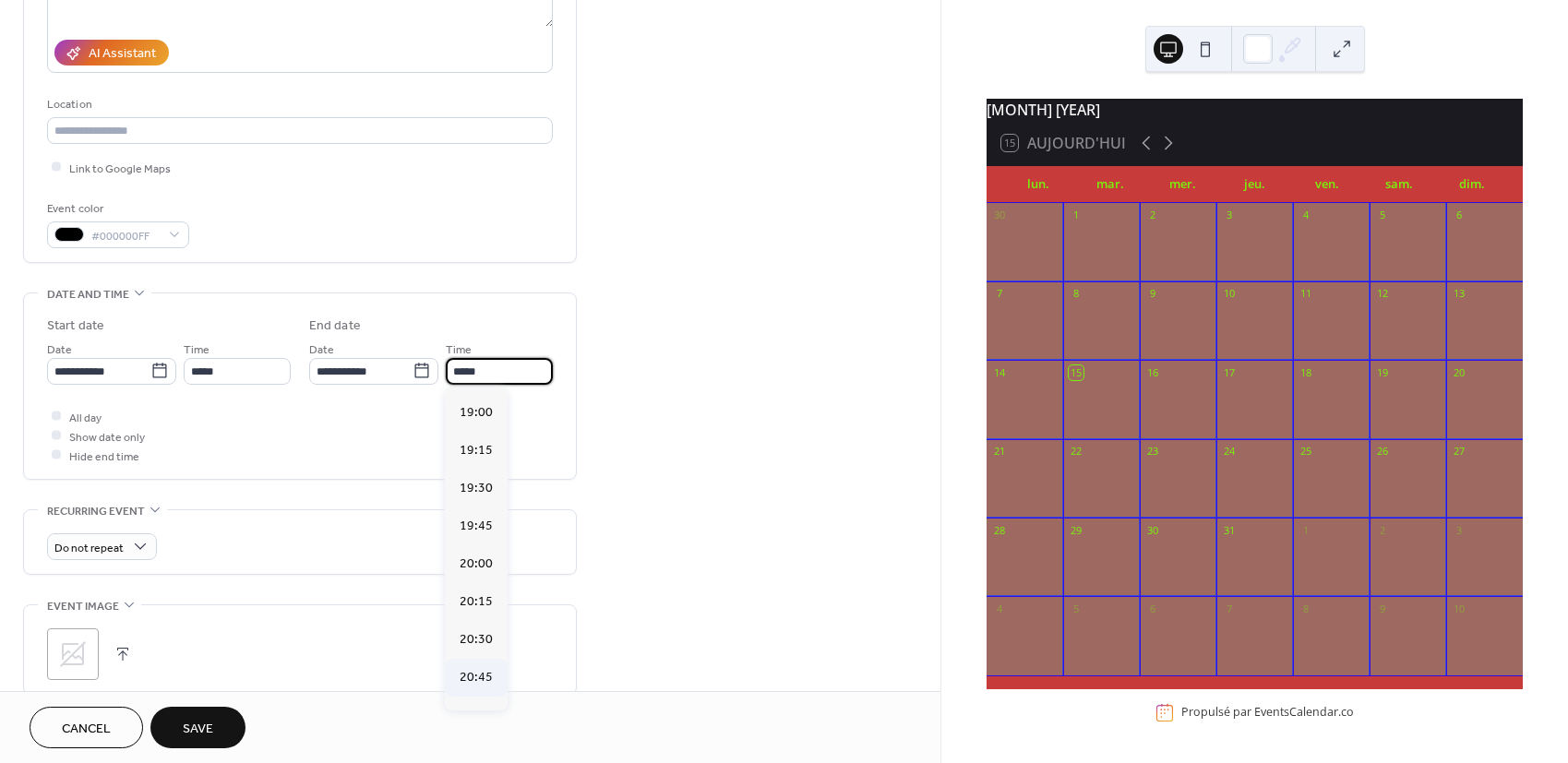 scroll, scrollTop: 205, scrollLeft: 0, axis: vertical 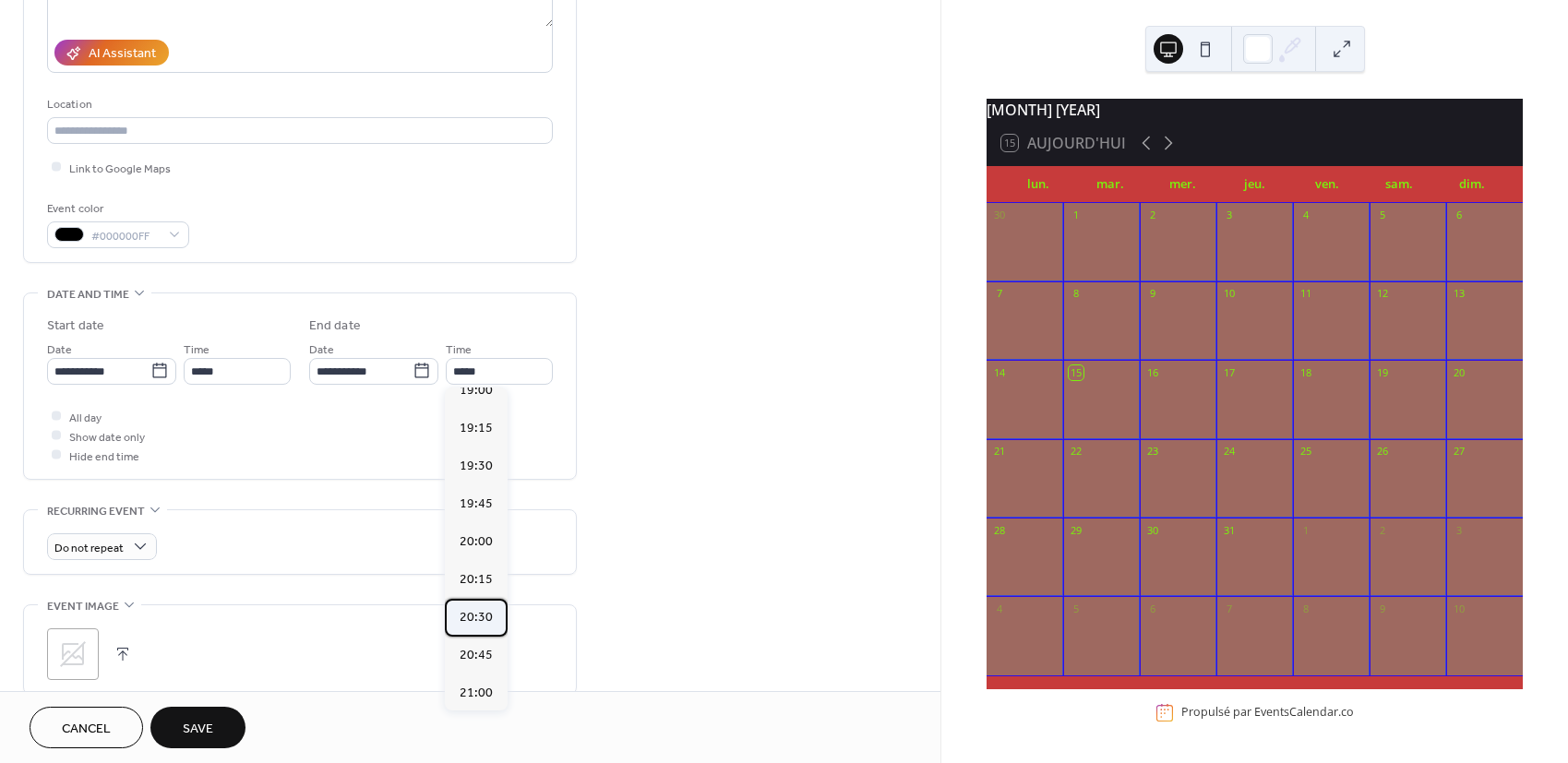 click on "20:30" at bounding box center [476, 616] 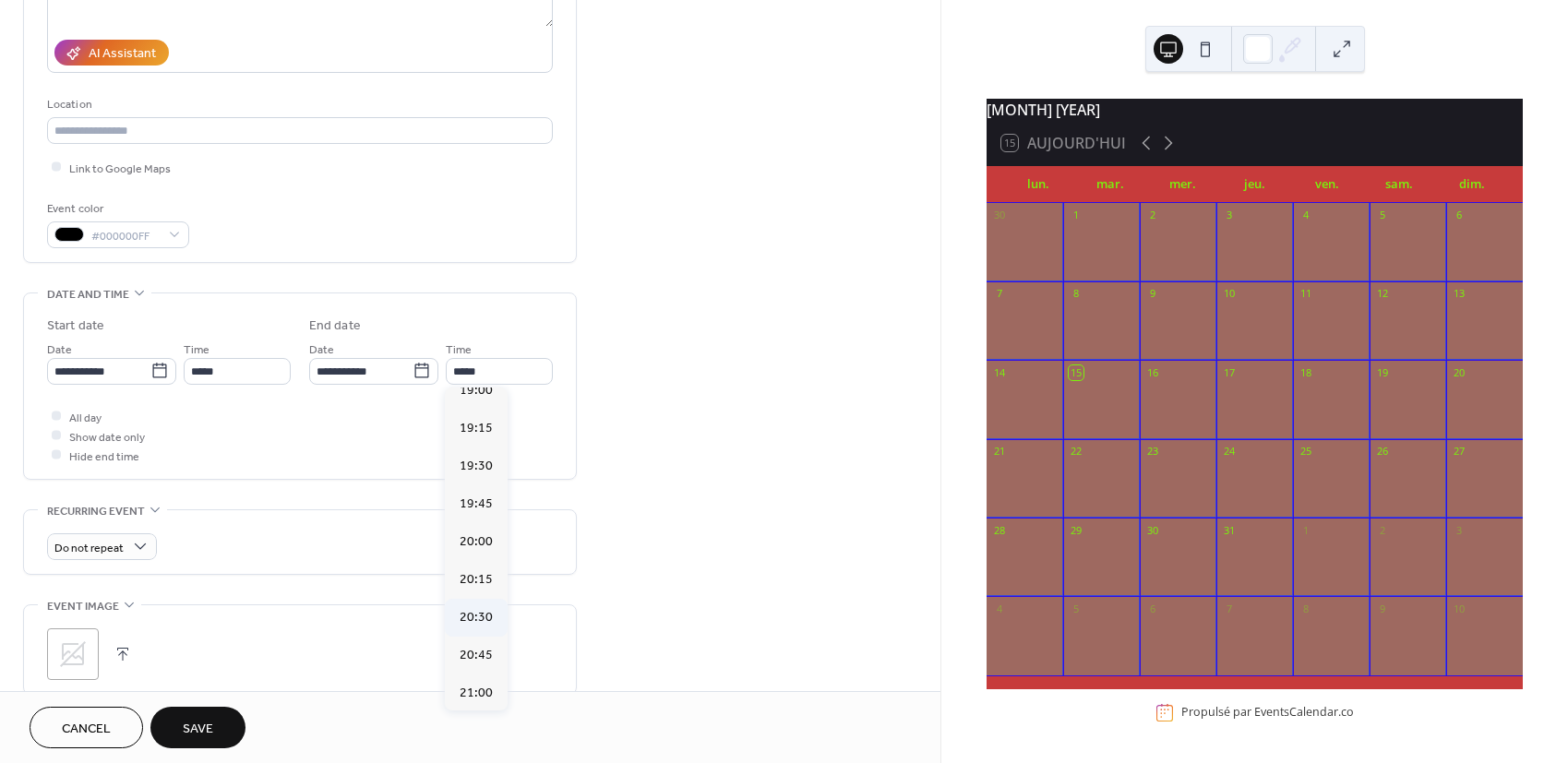 type on "*****" 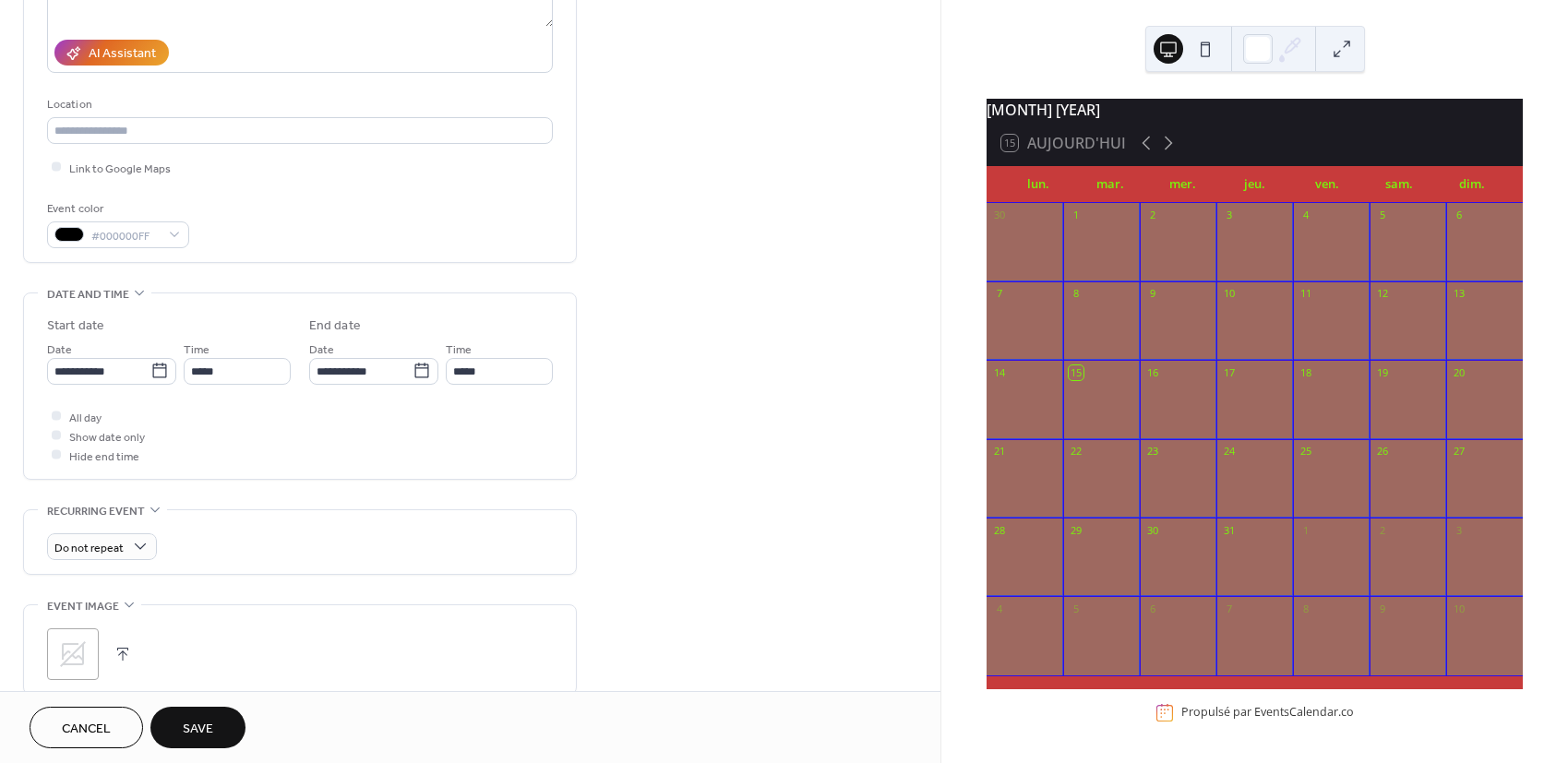 scroll, scrollTop: 411, scrollLeft: 0, axis: vertical 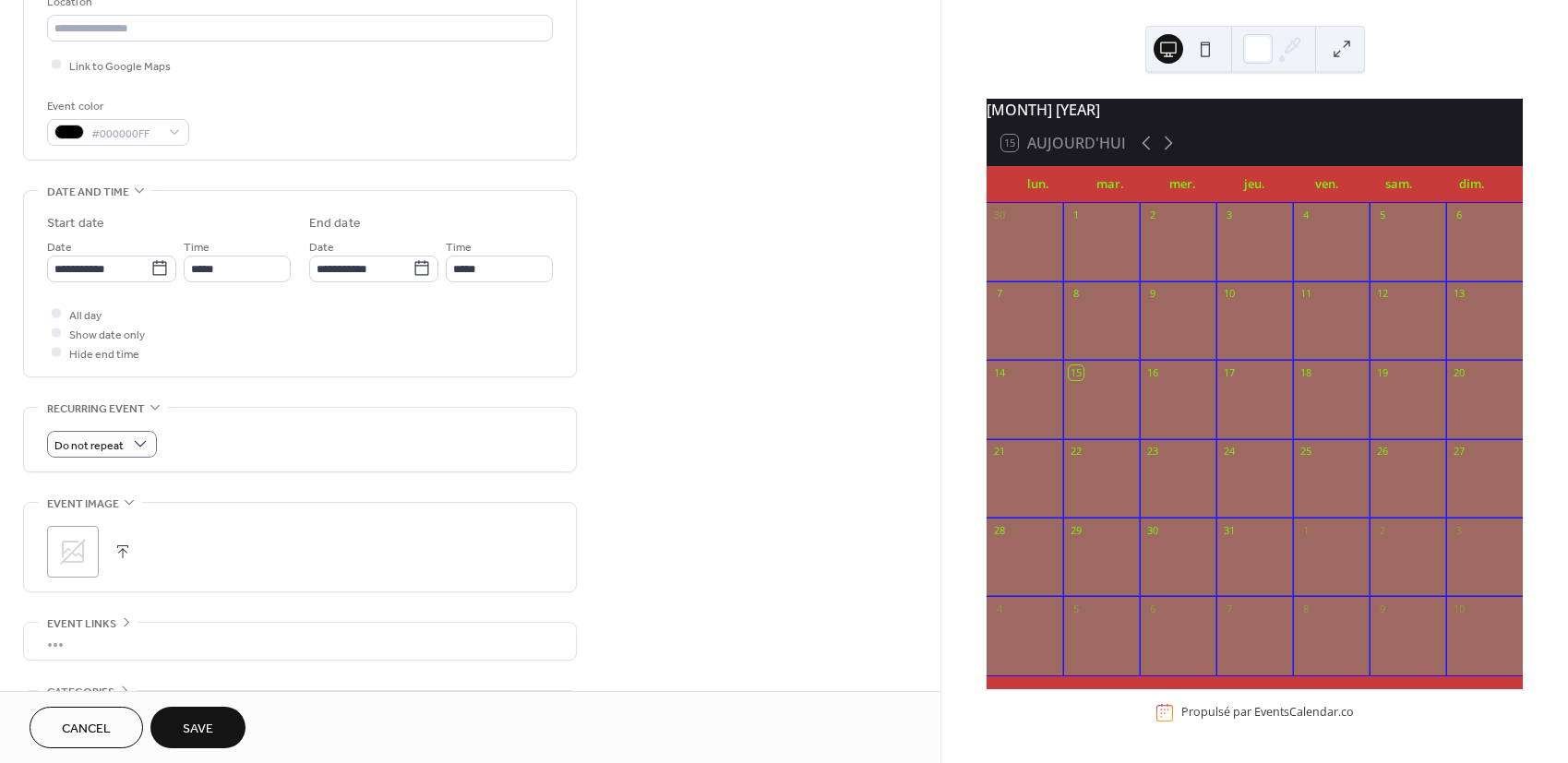 click on "**********" at bounding box center [470, 254] 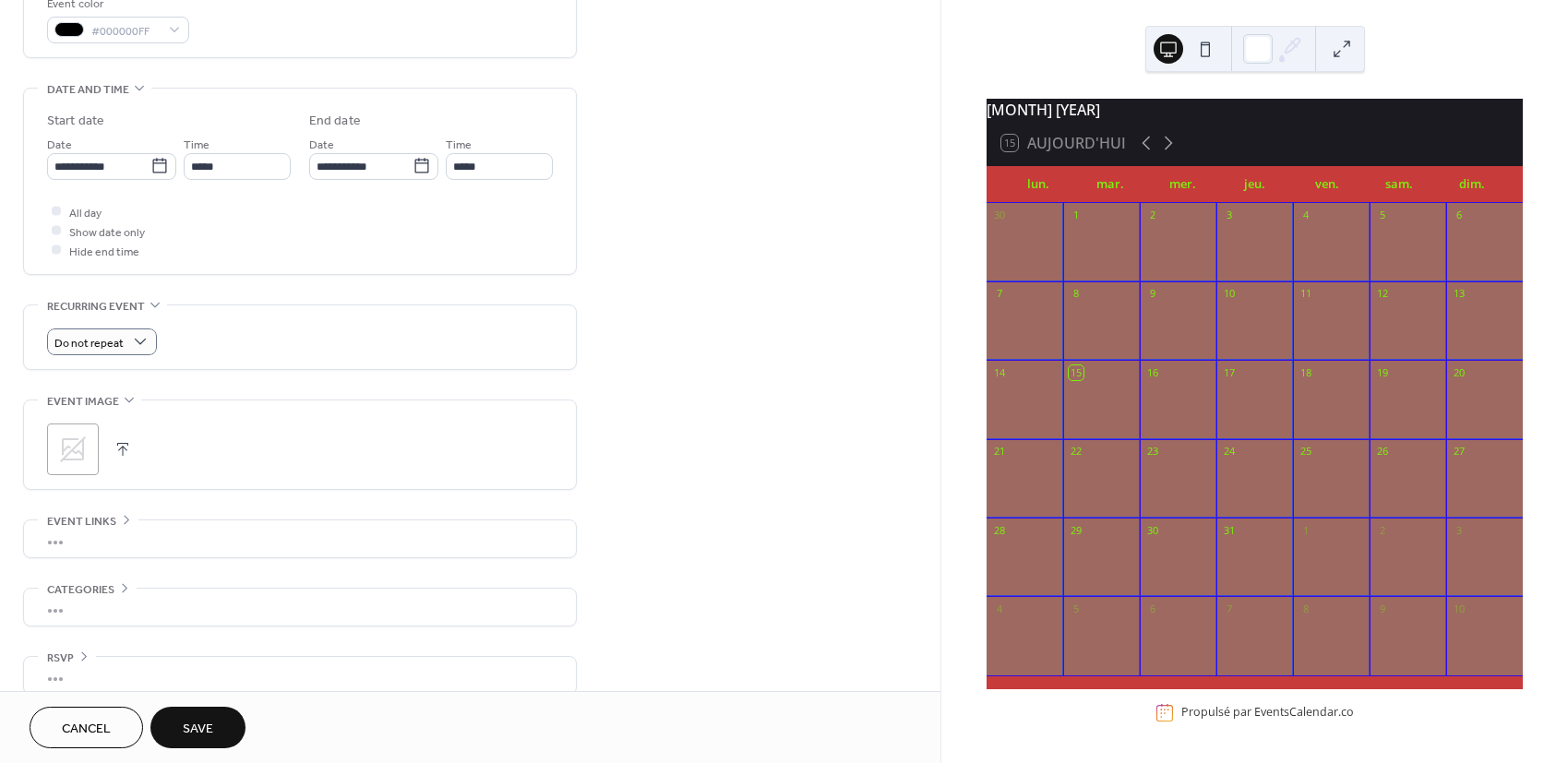 scroll, scrollTop: 531, scrollLeft: 0, axis: vertical 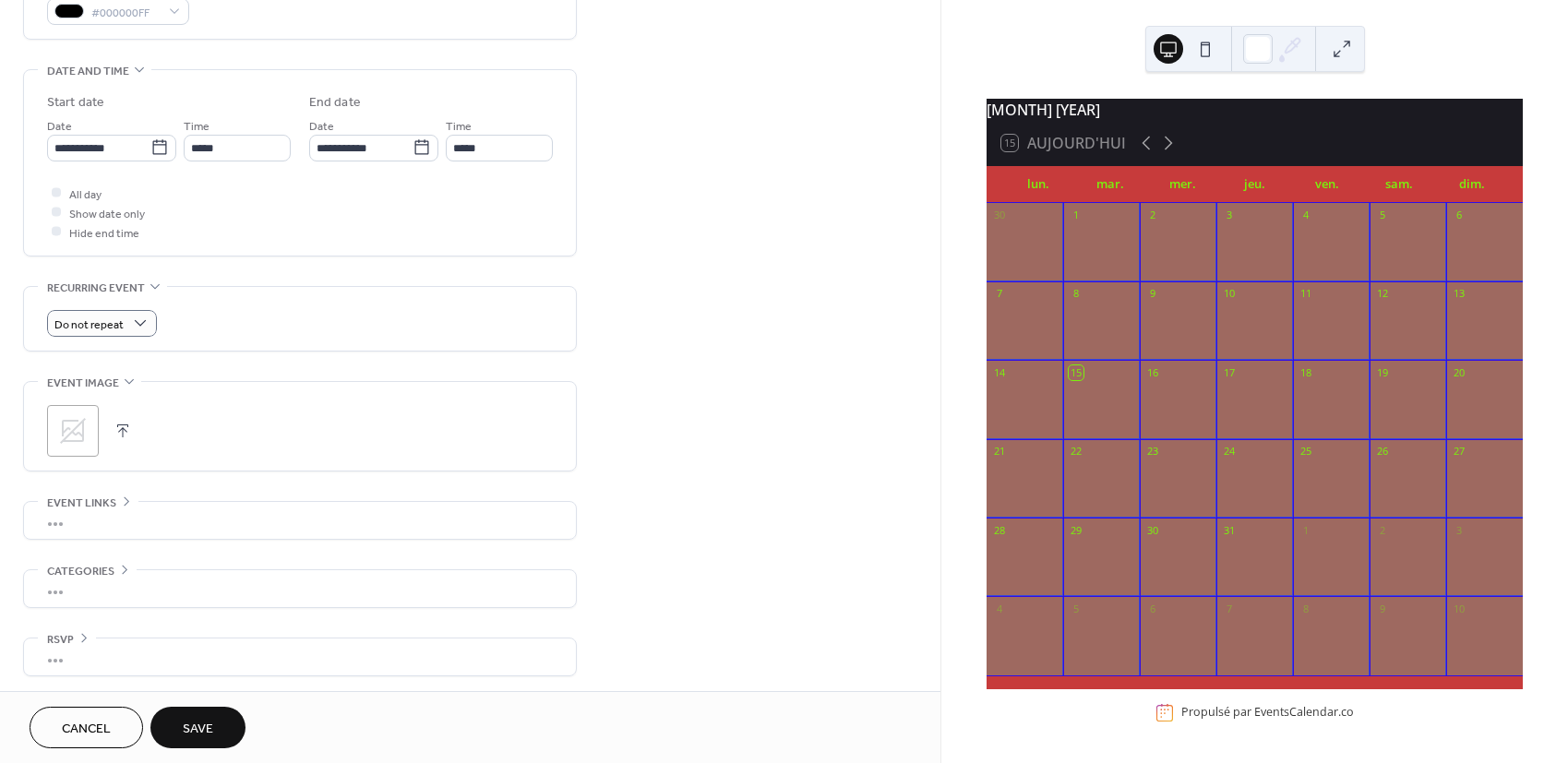 click on "Save" at bounding box center (197, 729) 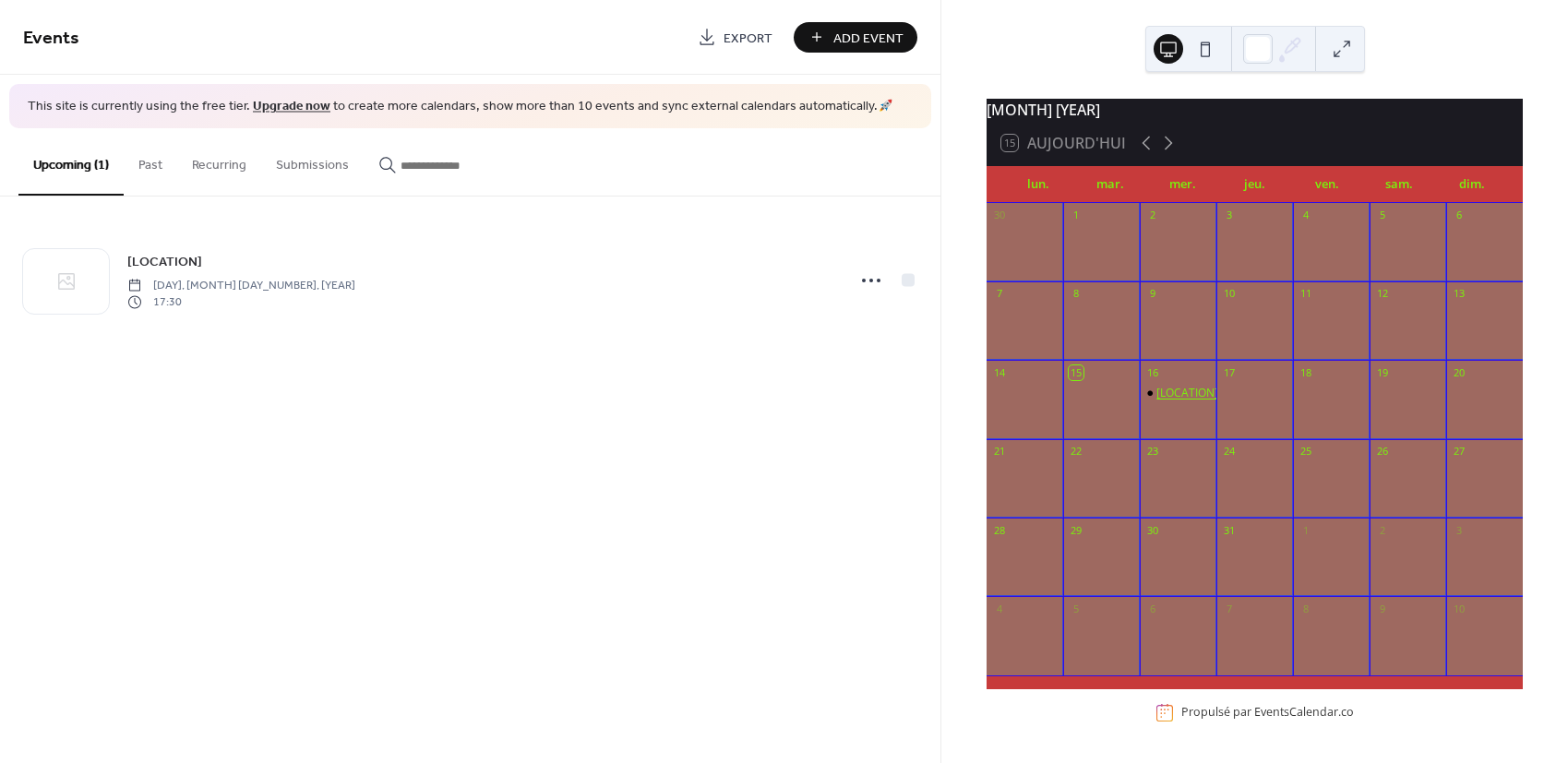 click on "[LOCATION]" at bounding box center [1187, 393] 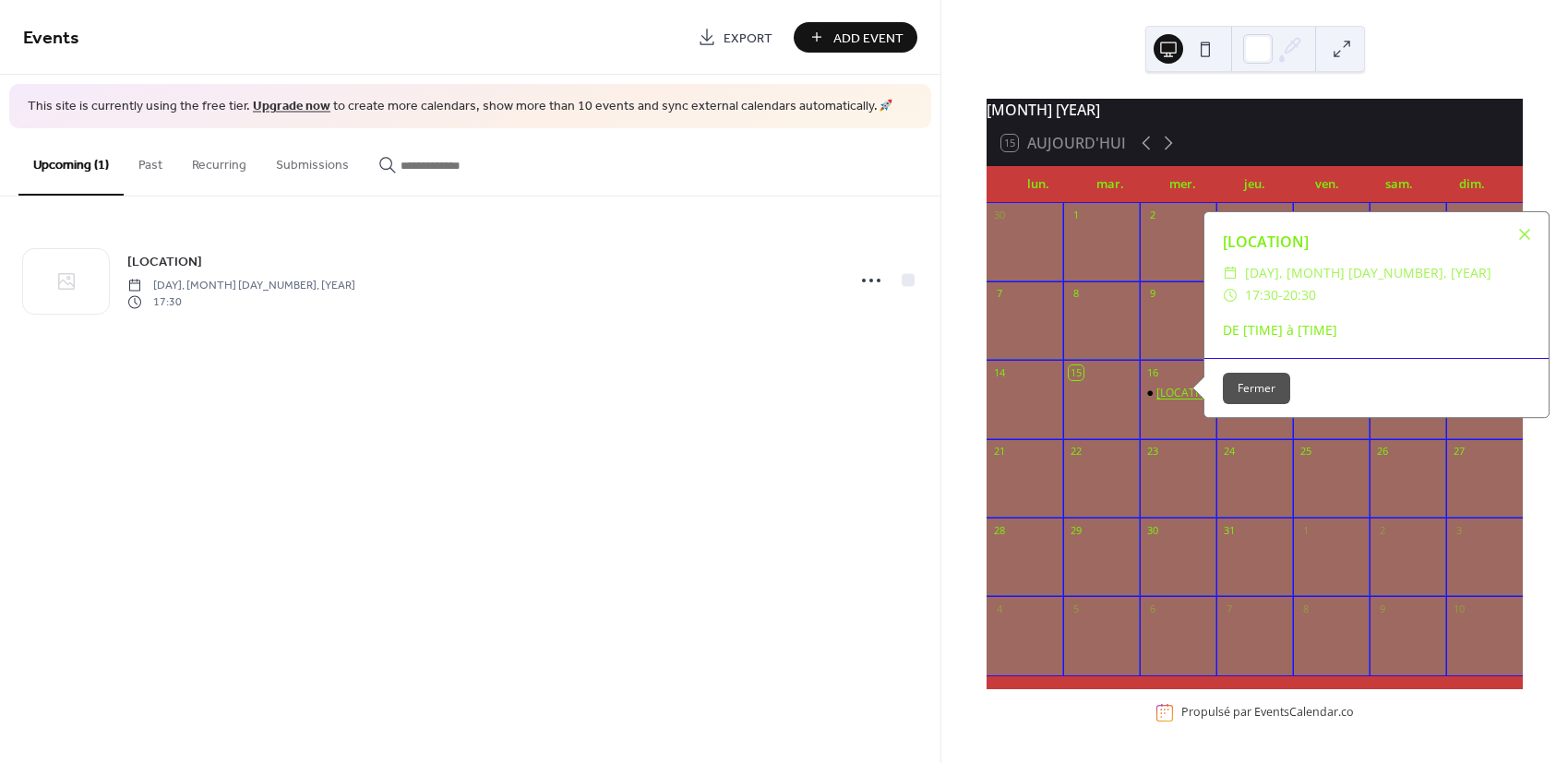 click on "[LOCATION]" at bounding box center [1187, 393] 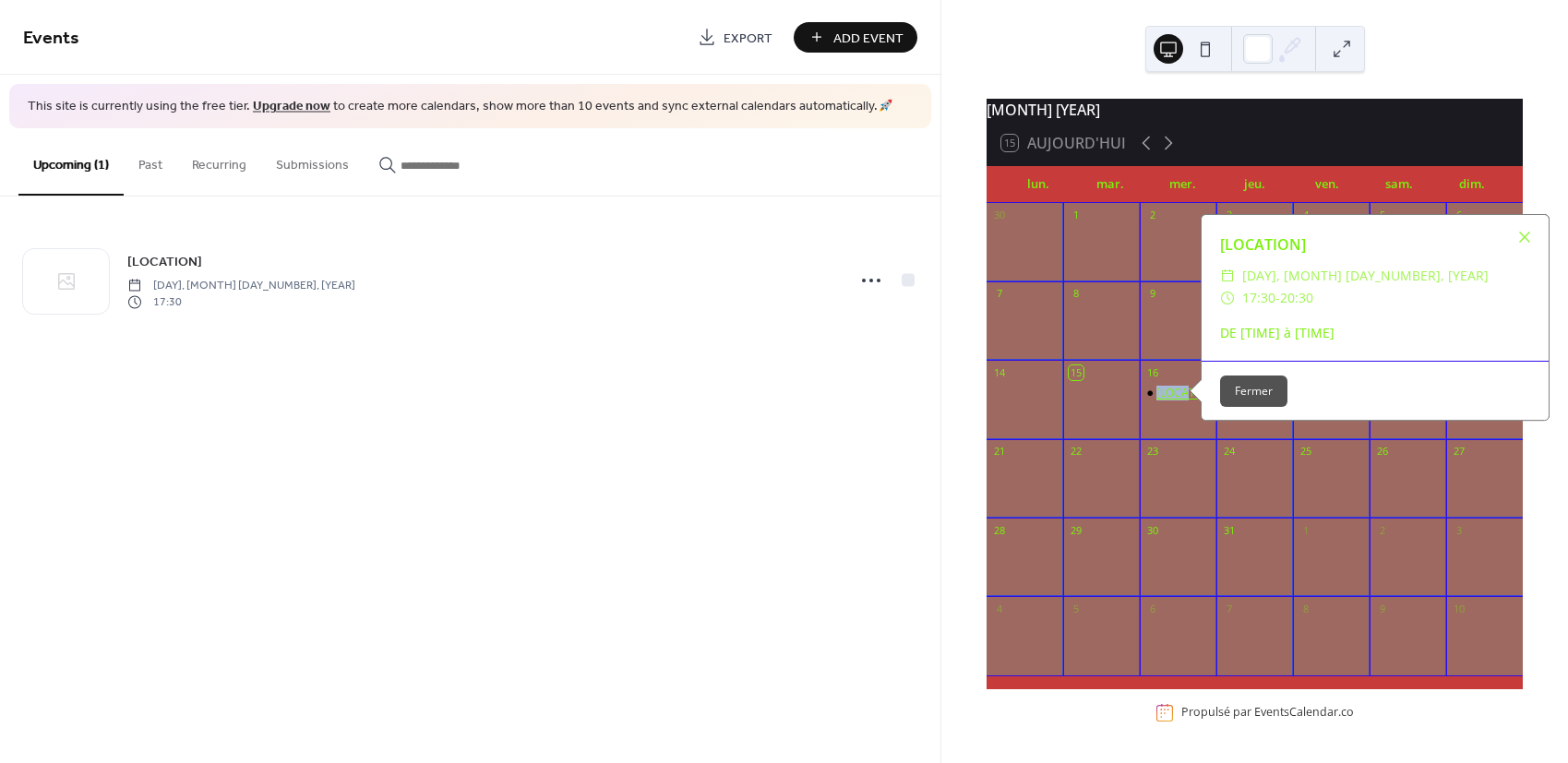 click on "[LOCATION]" at bounding box center [1187, 393] 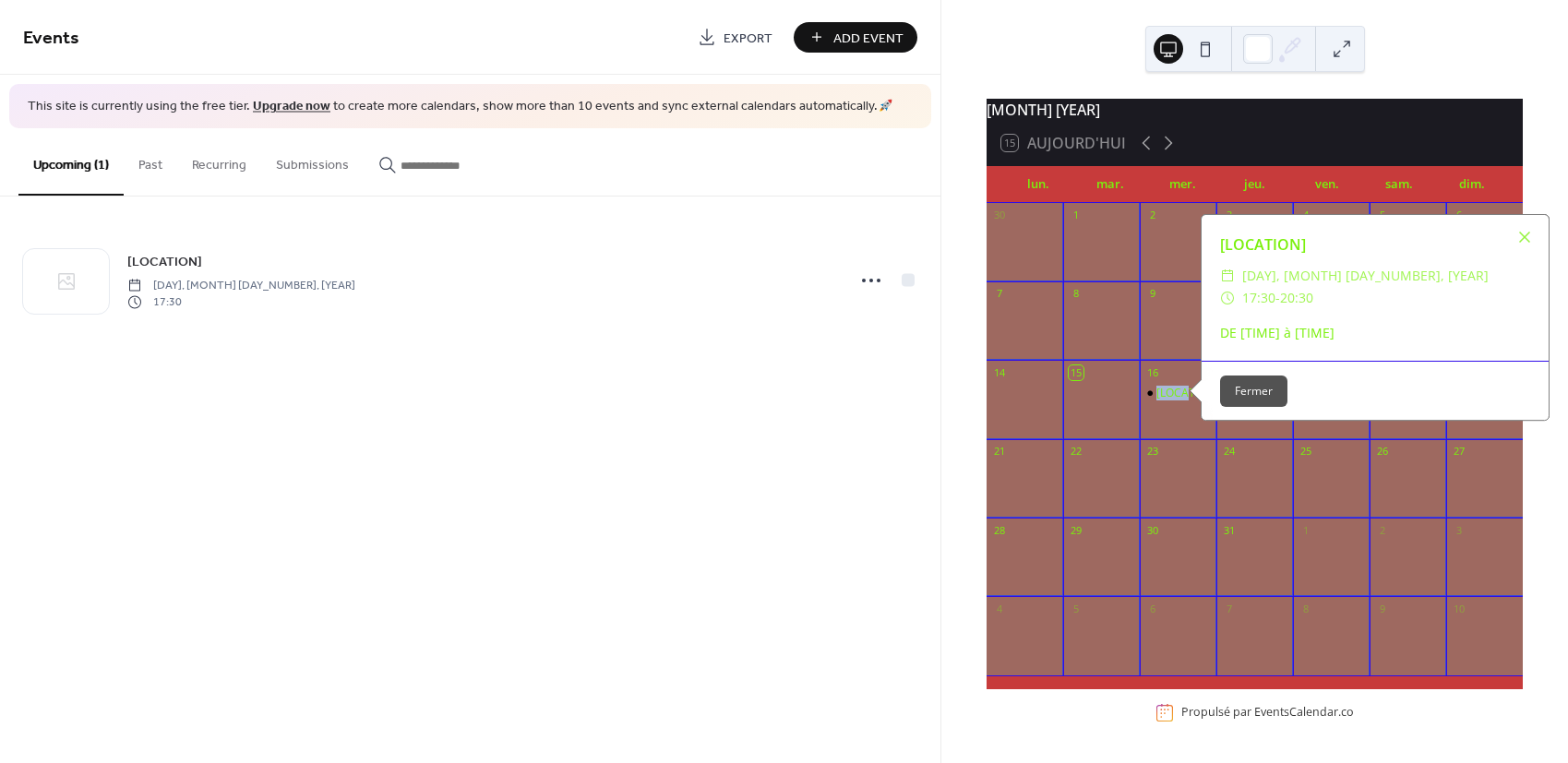 click on "Fermer" at bounding box center [1253, 391] 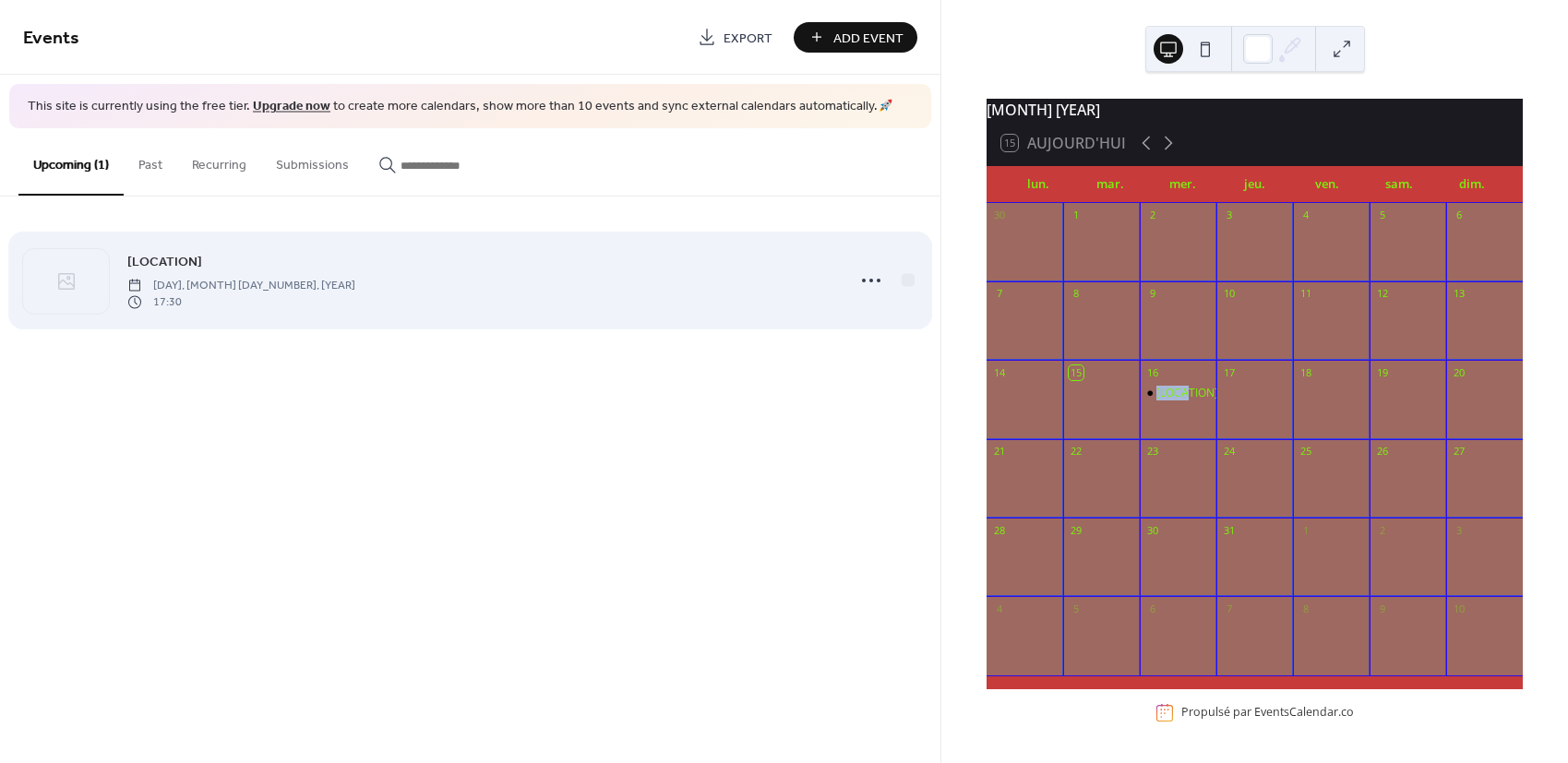 click on "[LOCATION]" at bounding box center [164, 261] 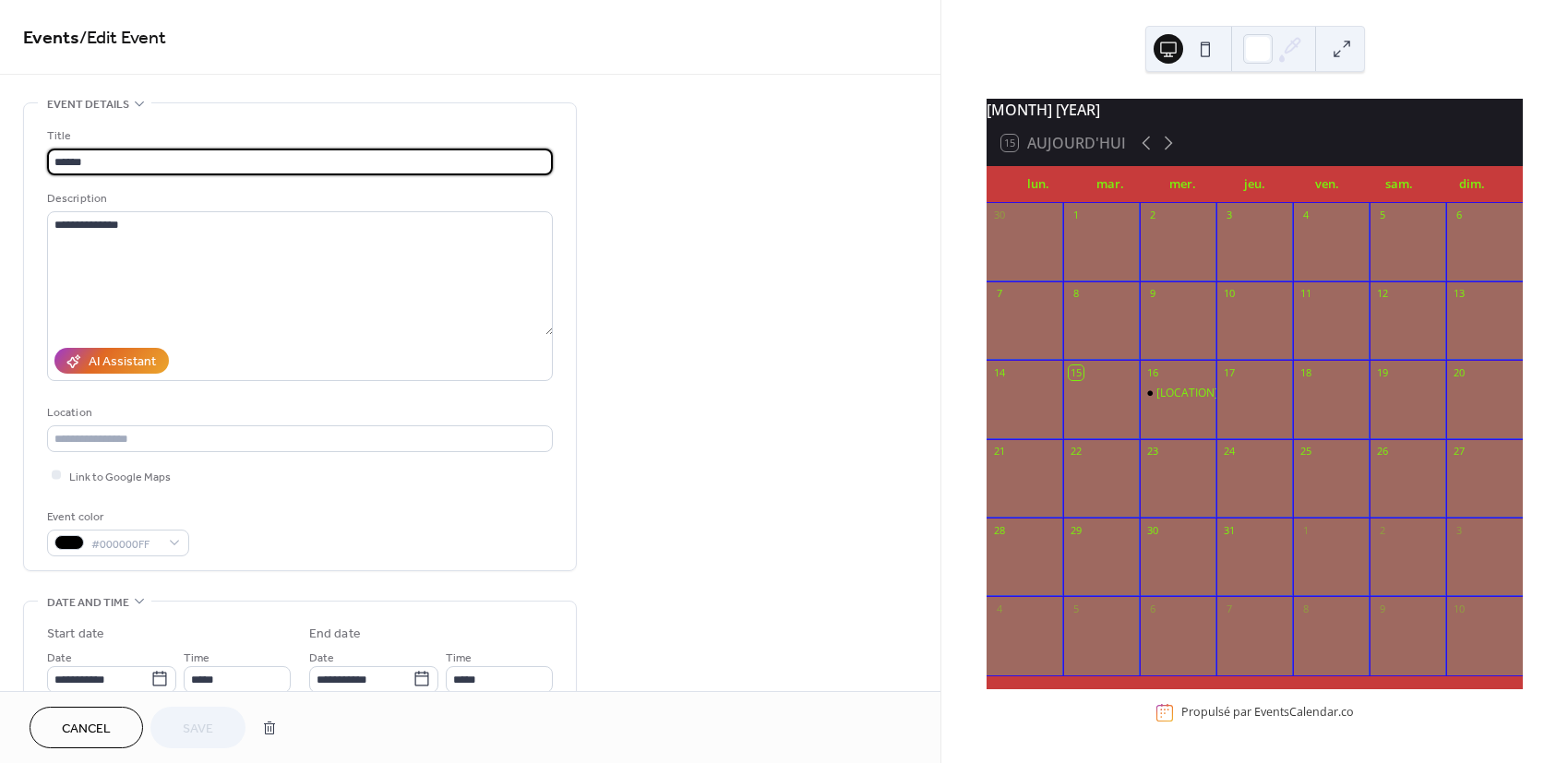 scroll, scrollTop: 0, scrollLeft: 0, axis: both 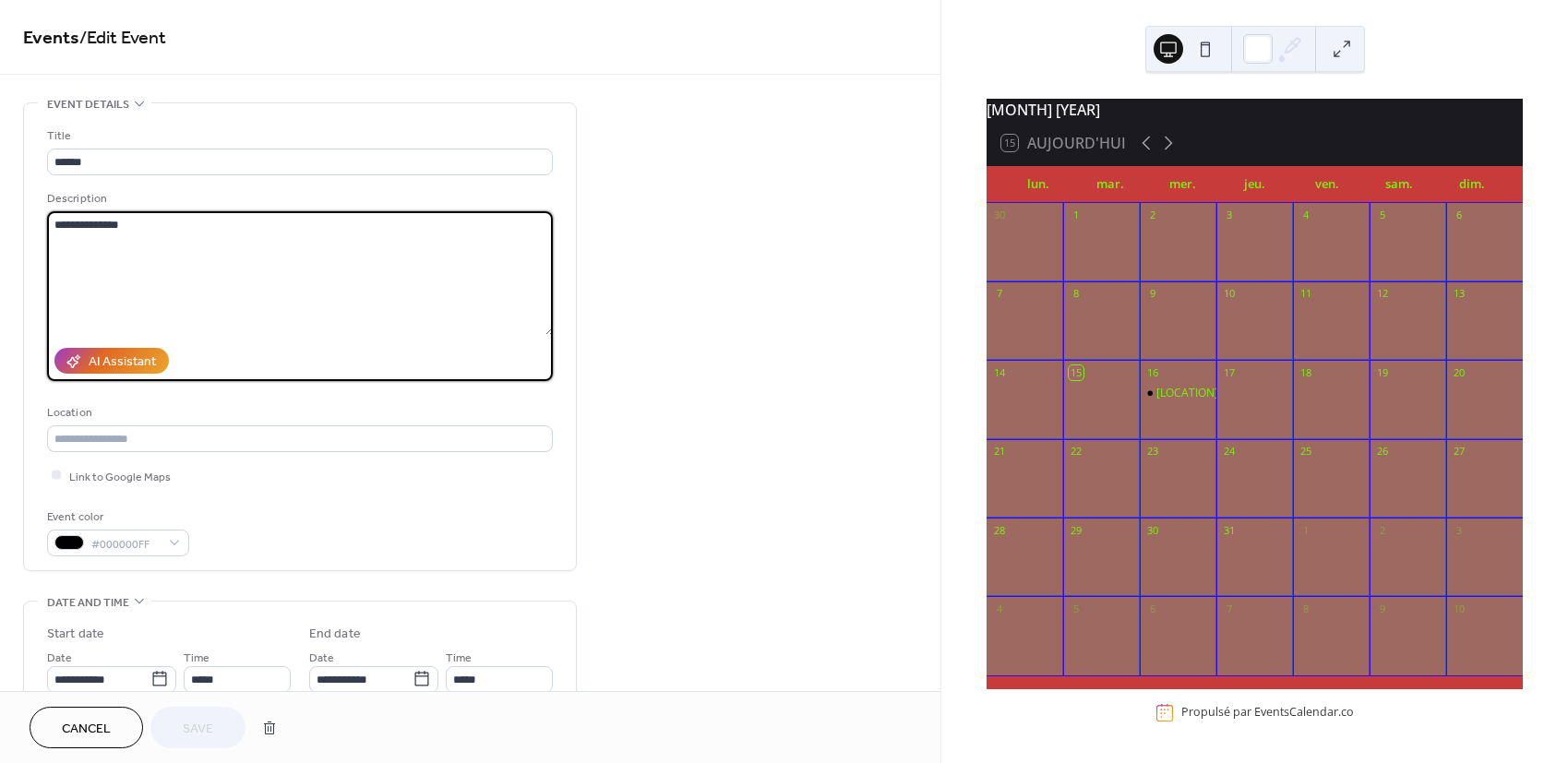 click on "**********" at bounding box center [300, 273] 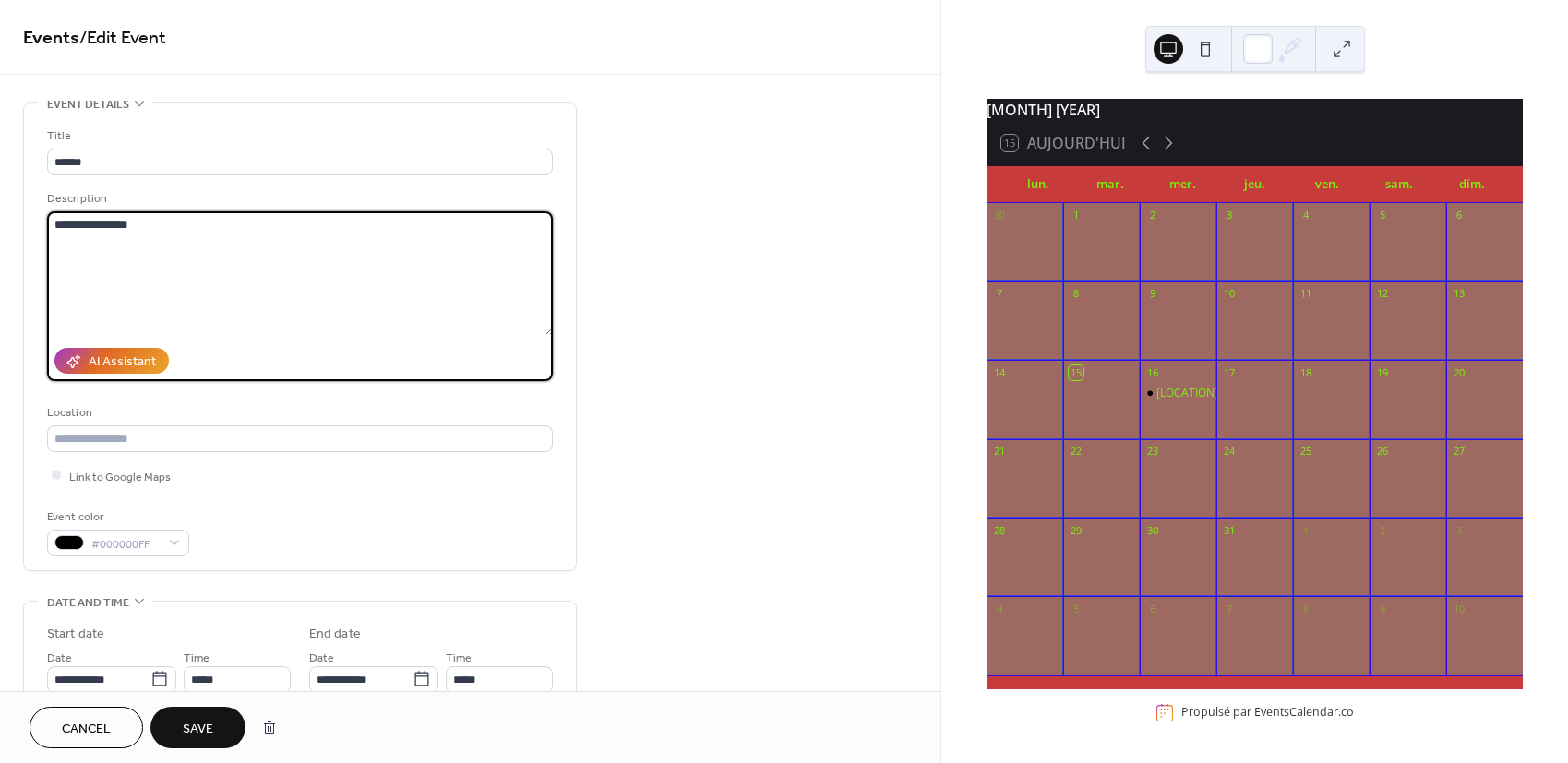 type on "**********" 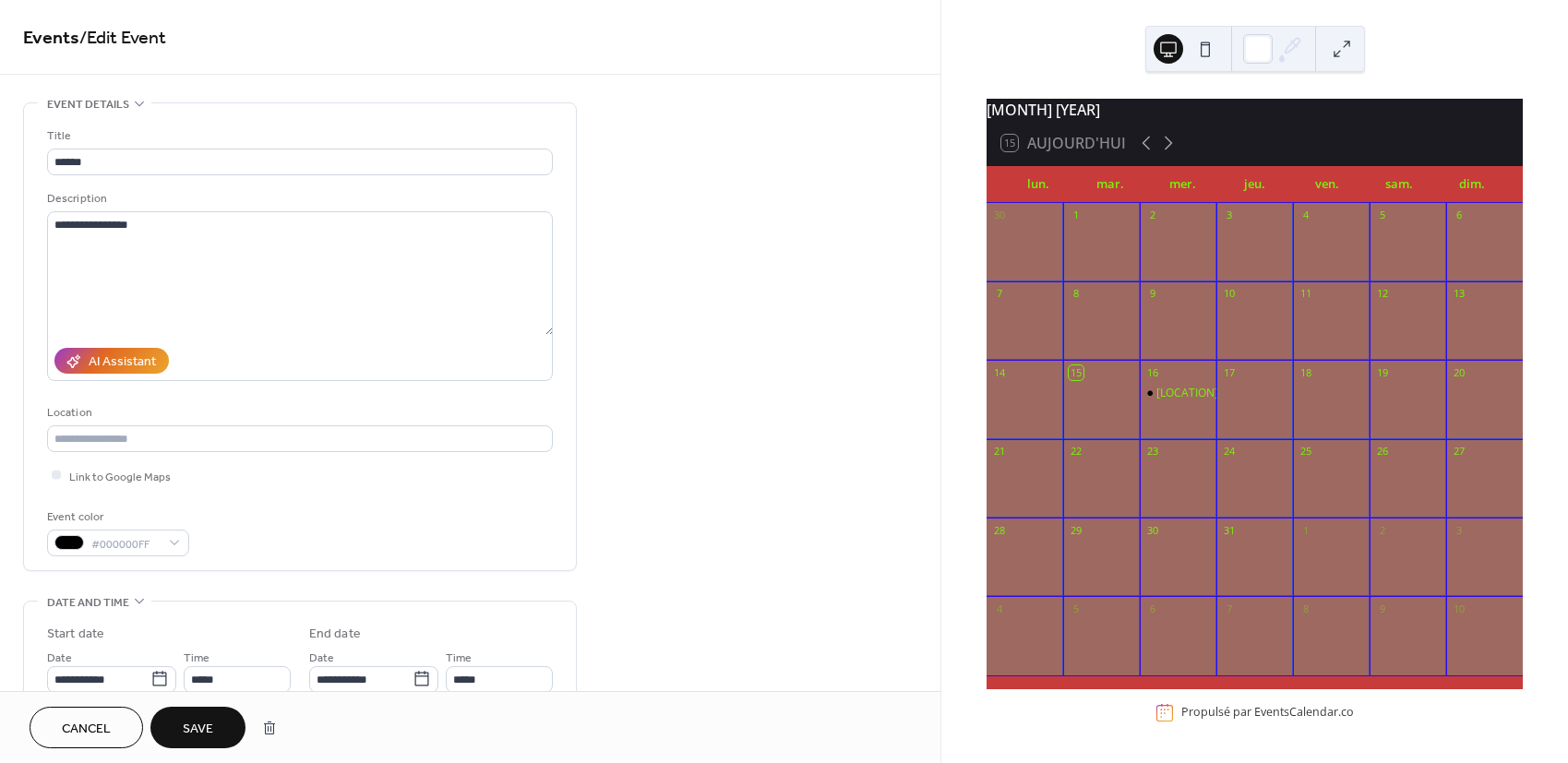 click on "Save" at bounding box center (197, 729) 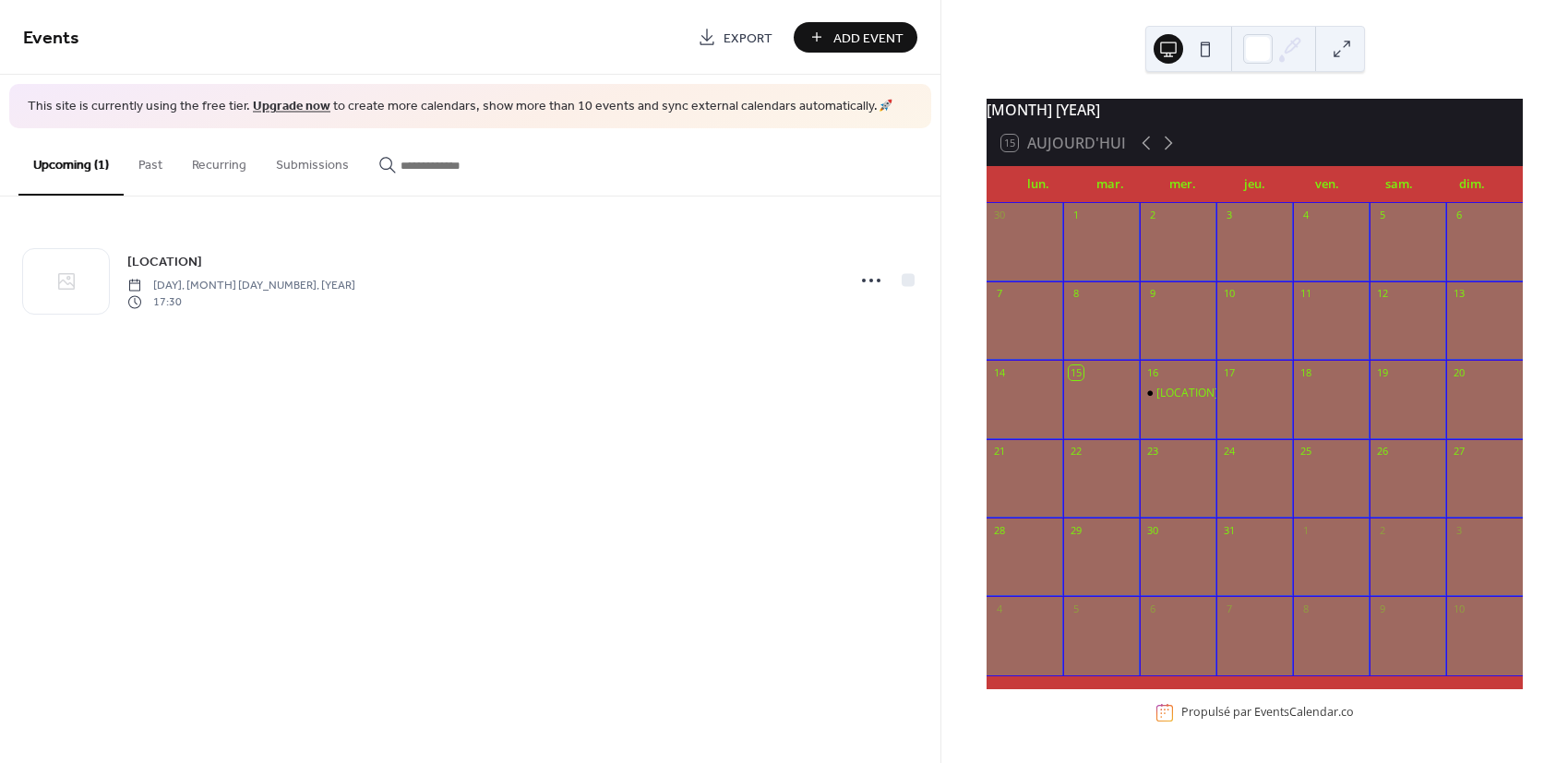 click at bounding box center (1254, 409) 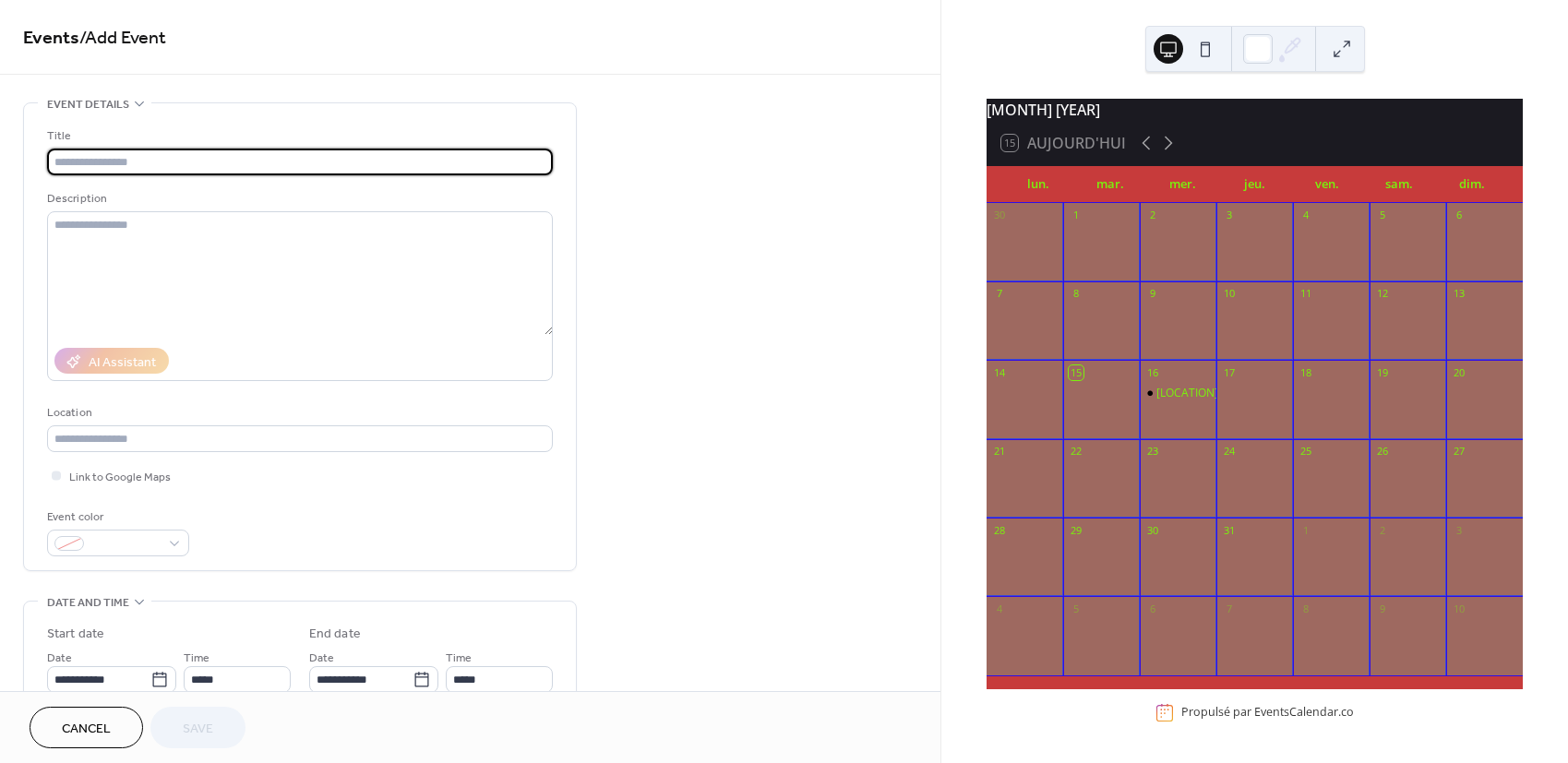 click at bounding box center (300, 161) 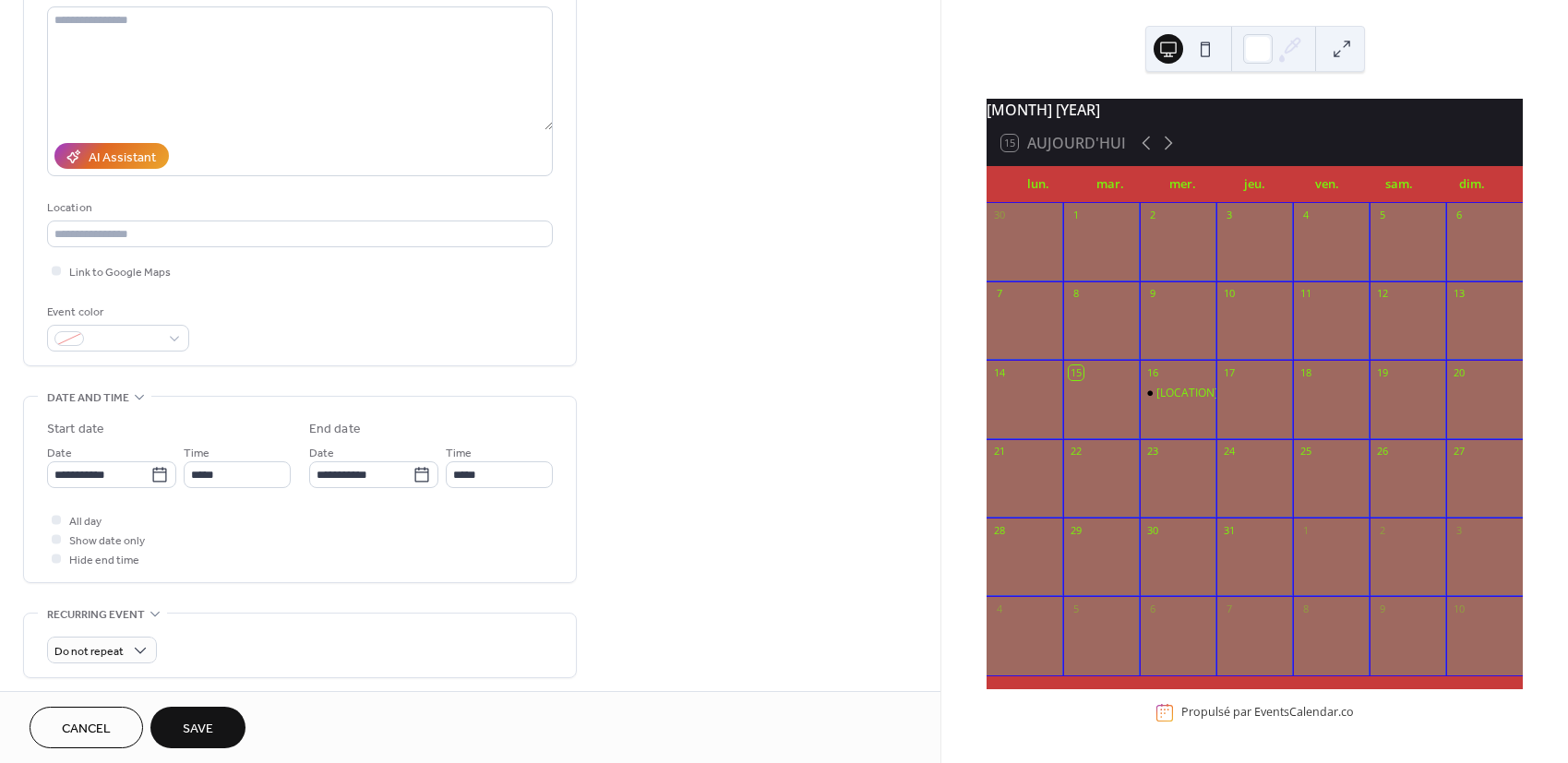 scroll, scrollTop: 307, scrollLeft: 0, axis: vertical 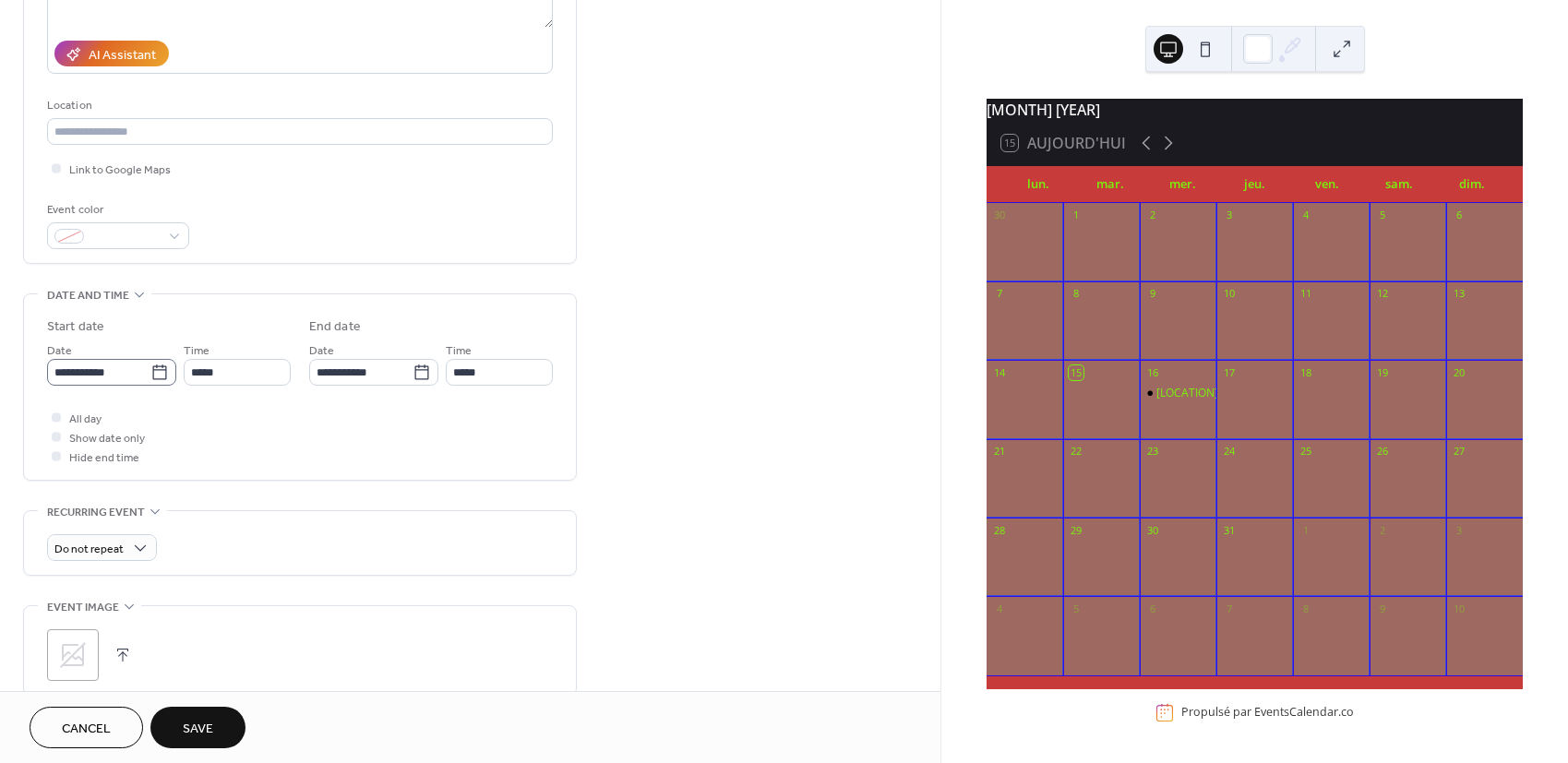 type on "**********" 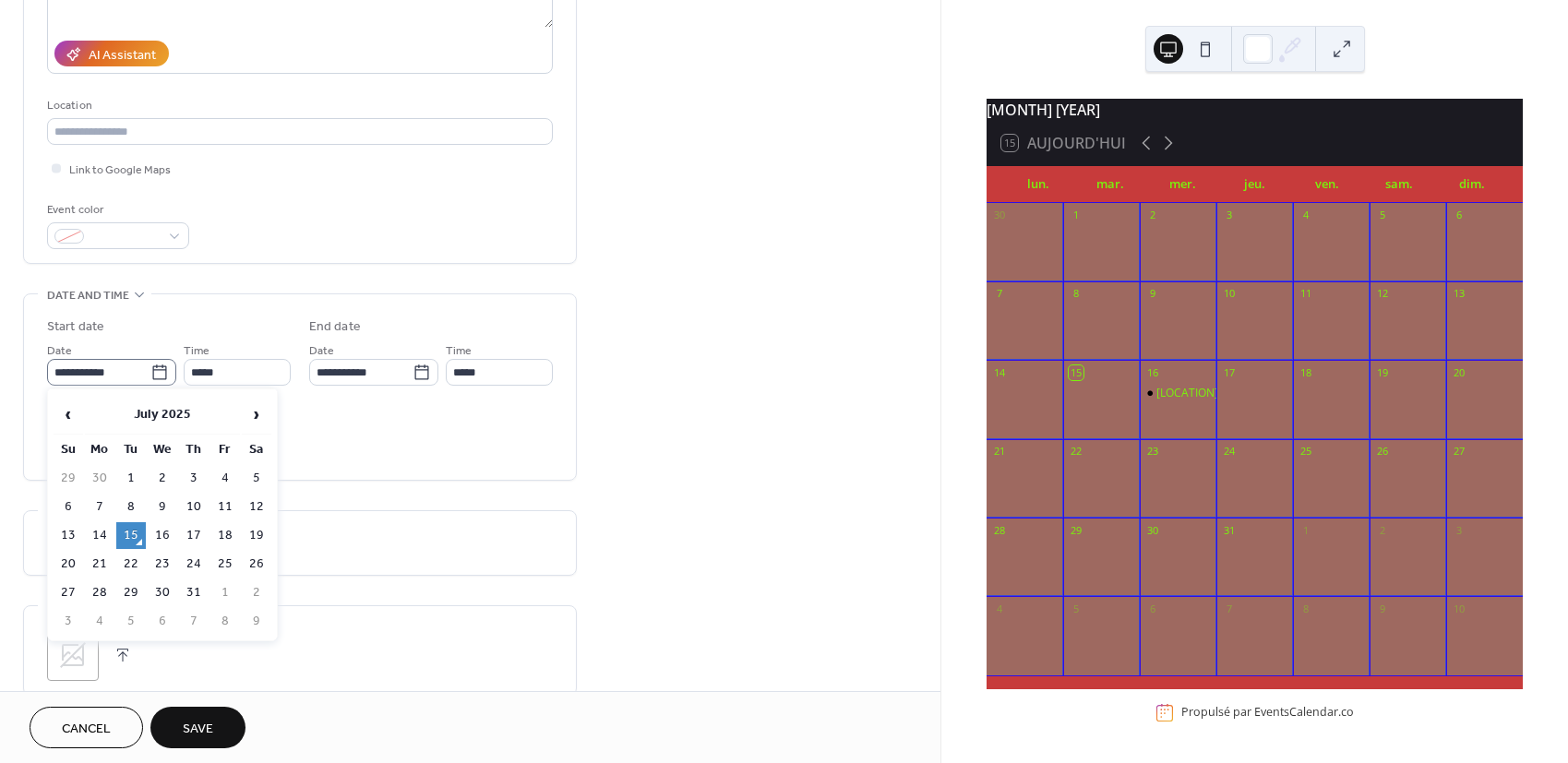 click 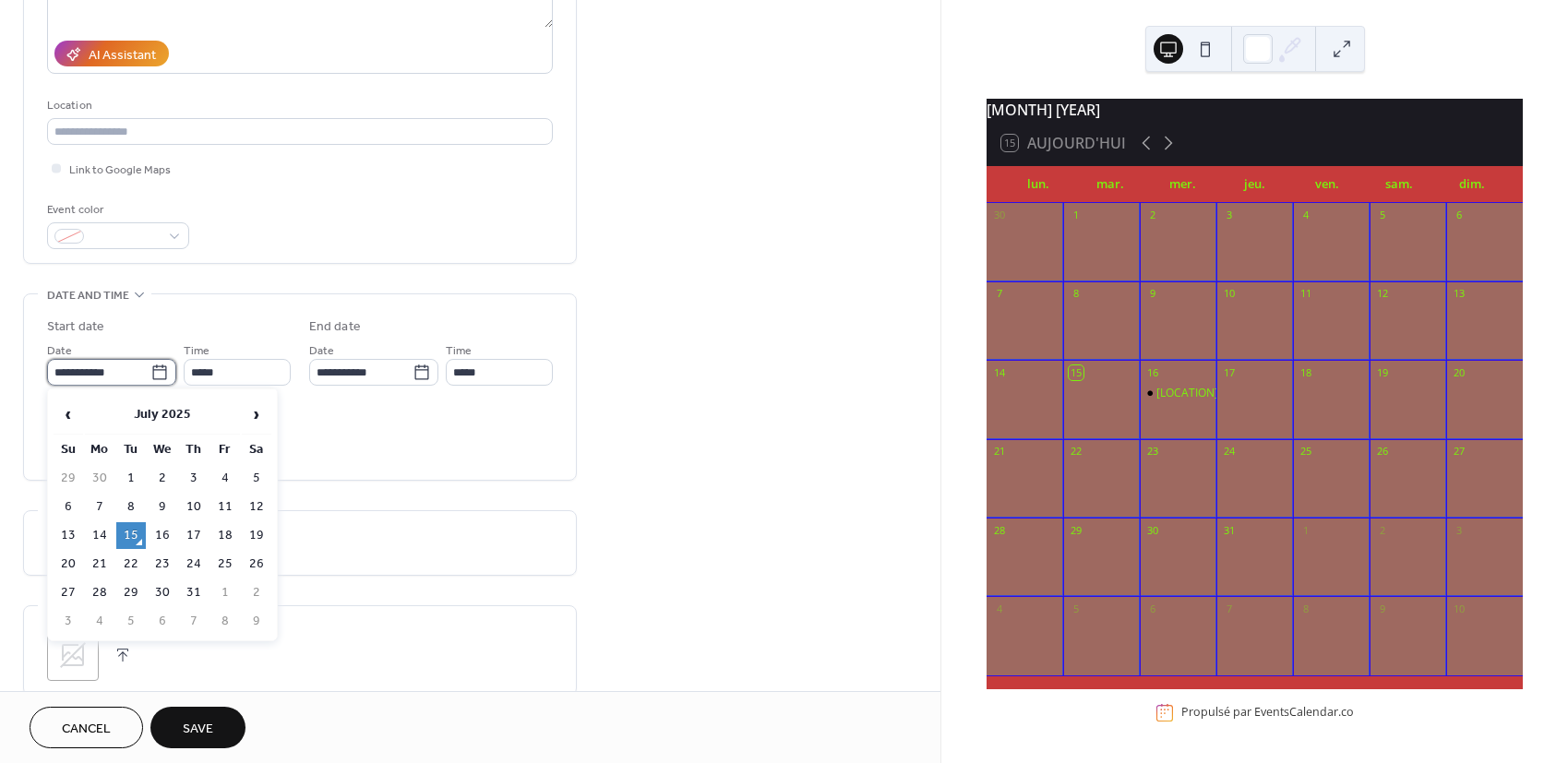 click on "**********" at bounding box center [99, 372] 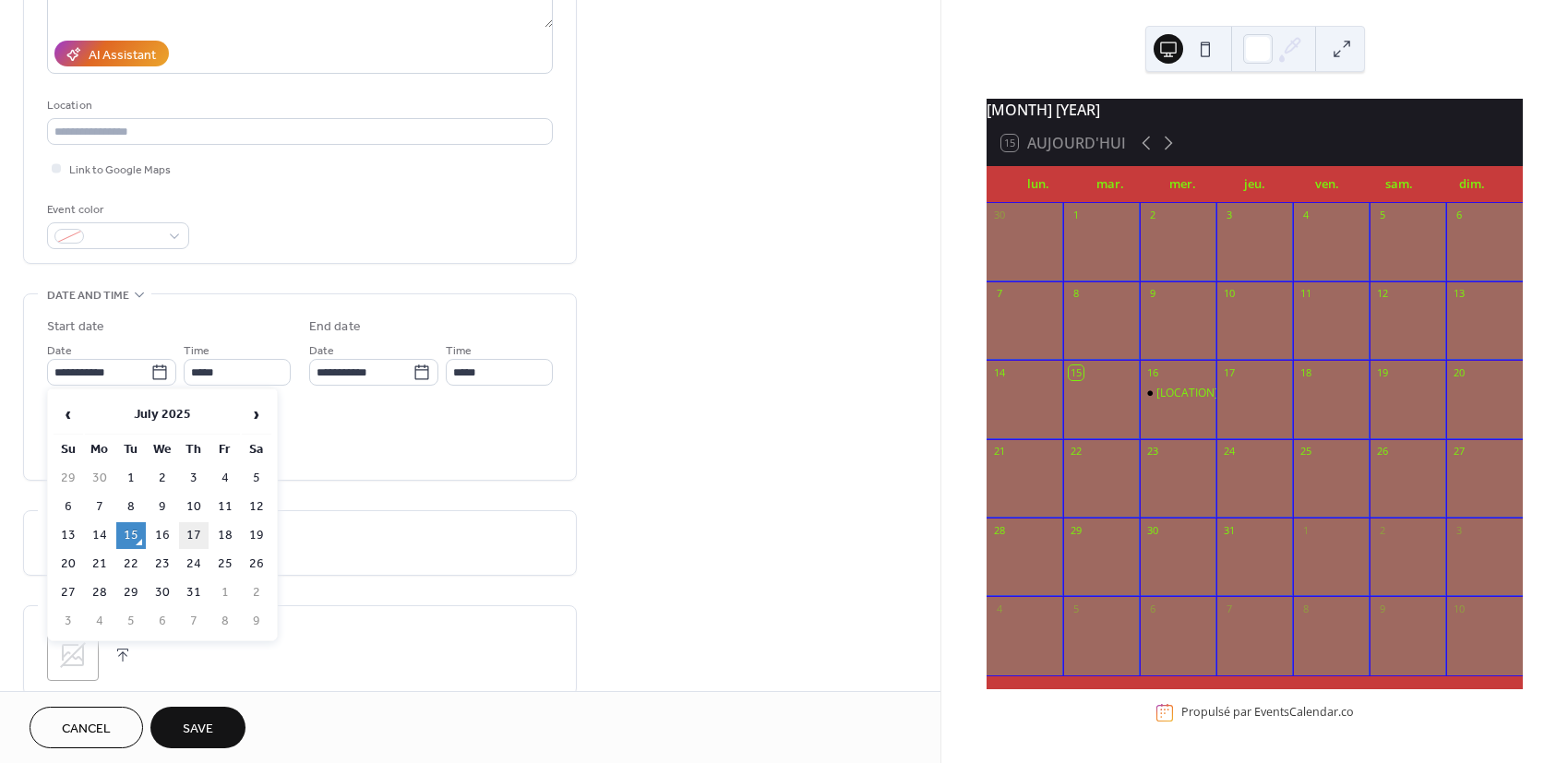 click on "17" at bounding box center (194, 535) 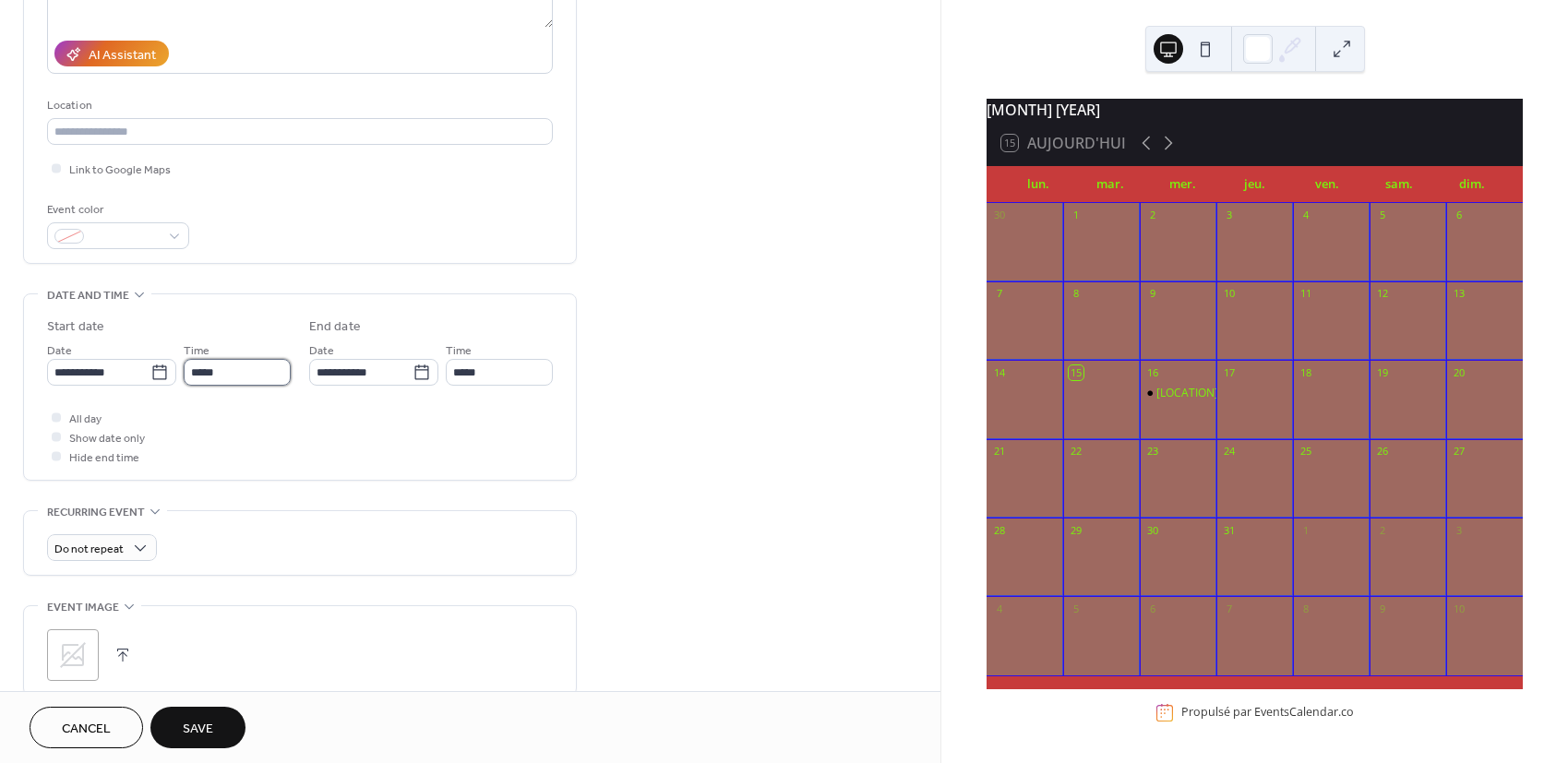 click on "*****" at bounding box center [237, 372] 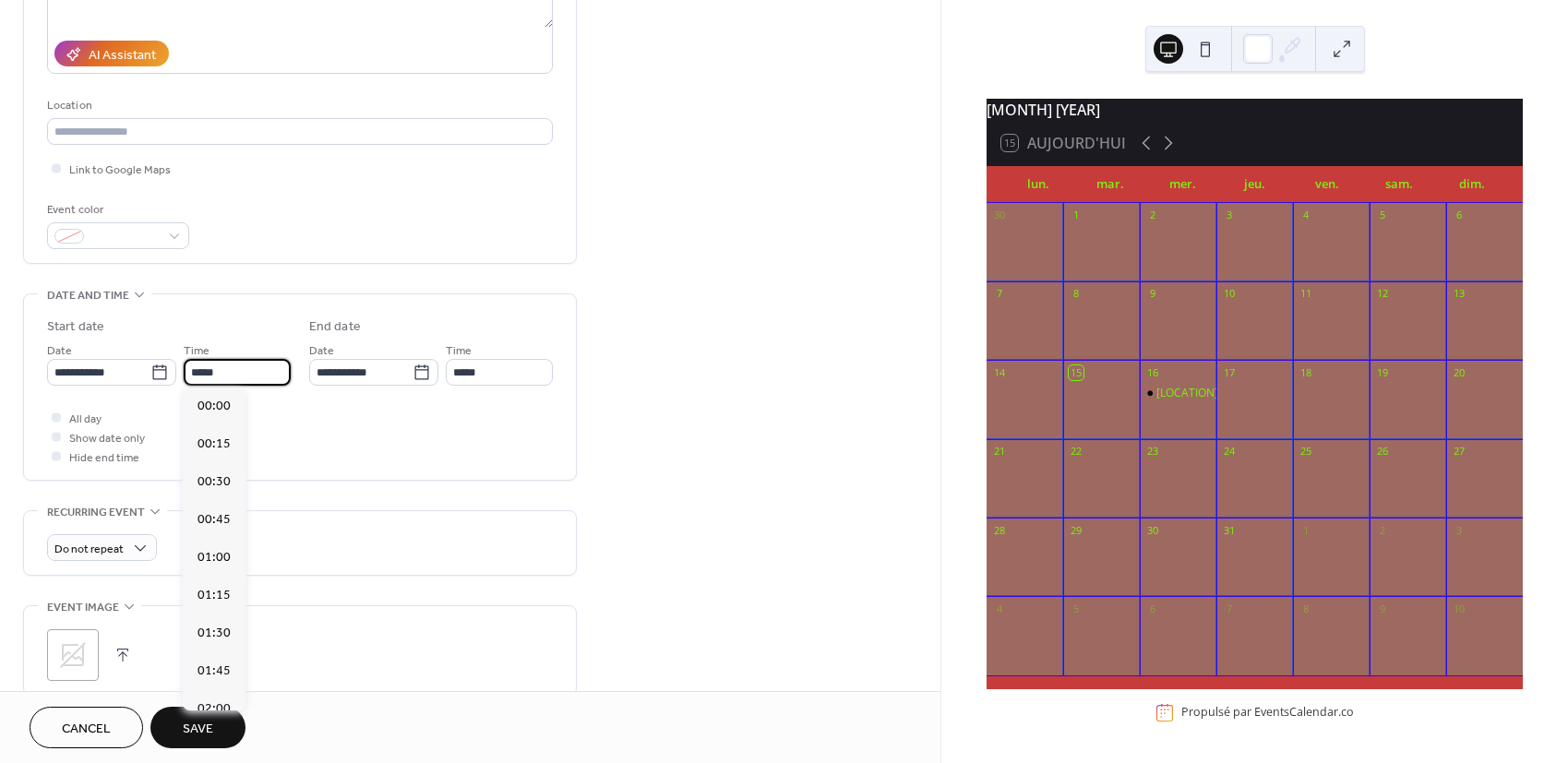 scroll, scrollTop: 1802, scrollLeft: 0, axis: vertical 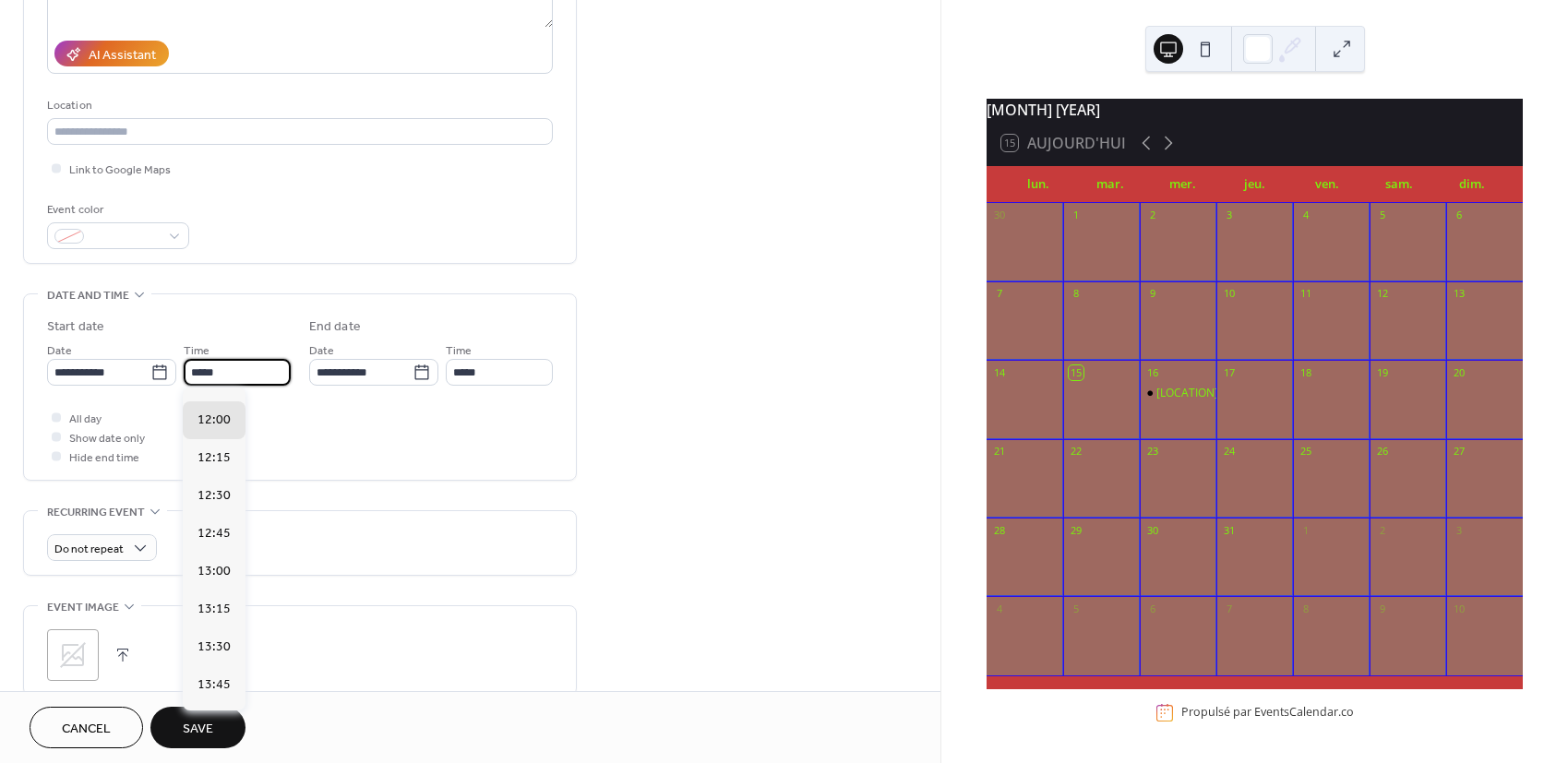 click on "*****" at bounding box center [237, 372] 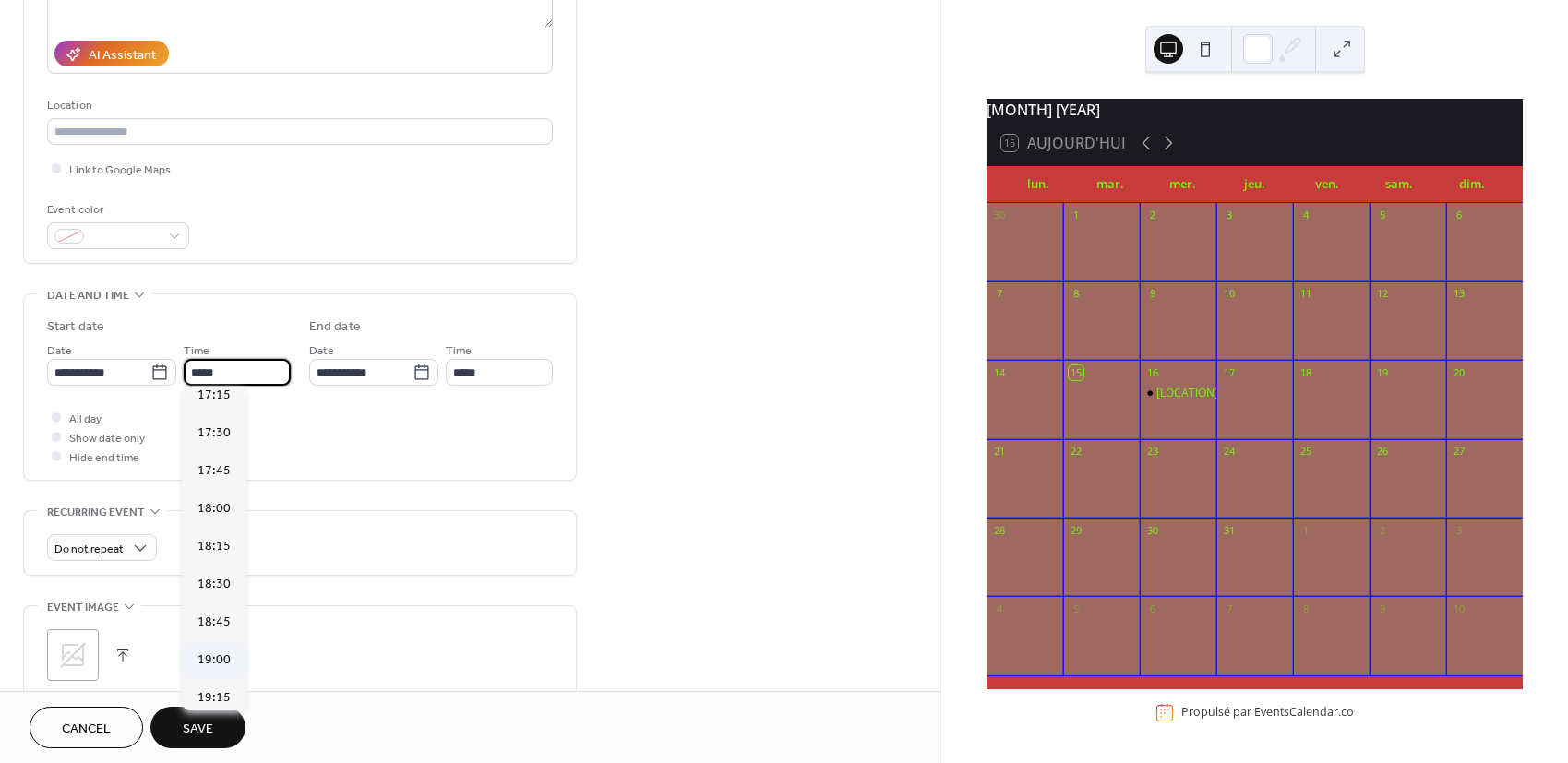 scroll, scrollTop: 2622, scrollLeft: 0, axis: vertical 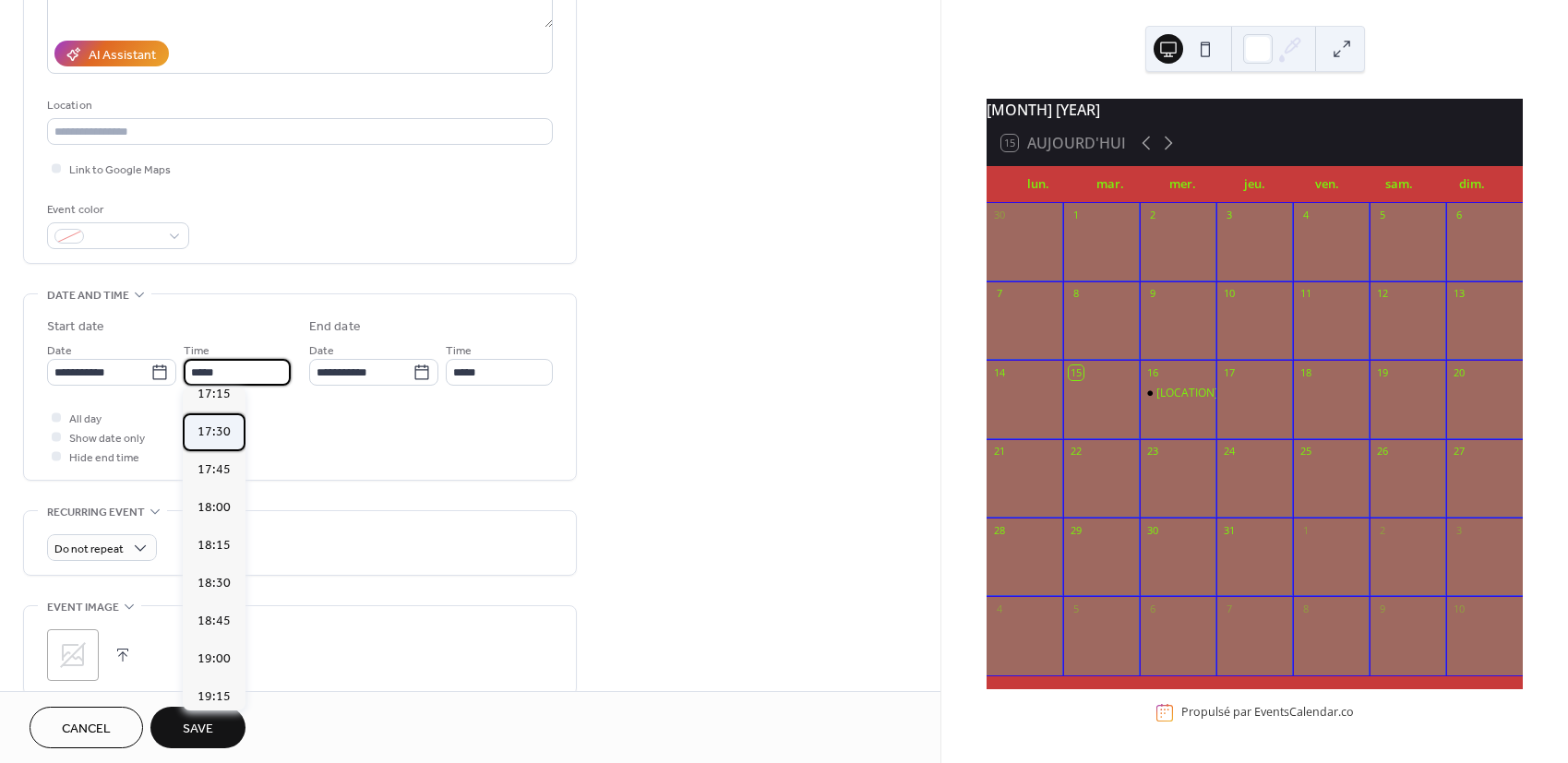 click on "17:30" at bounding box center (214, 432) 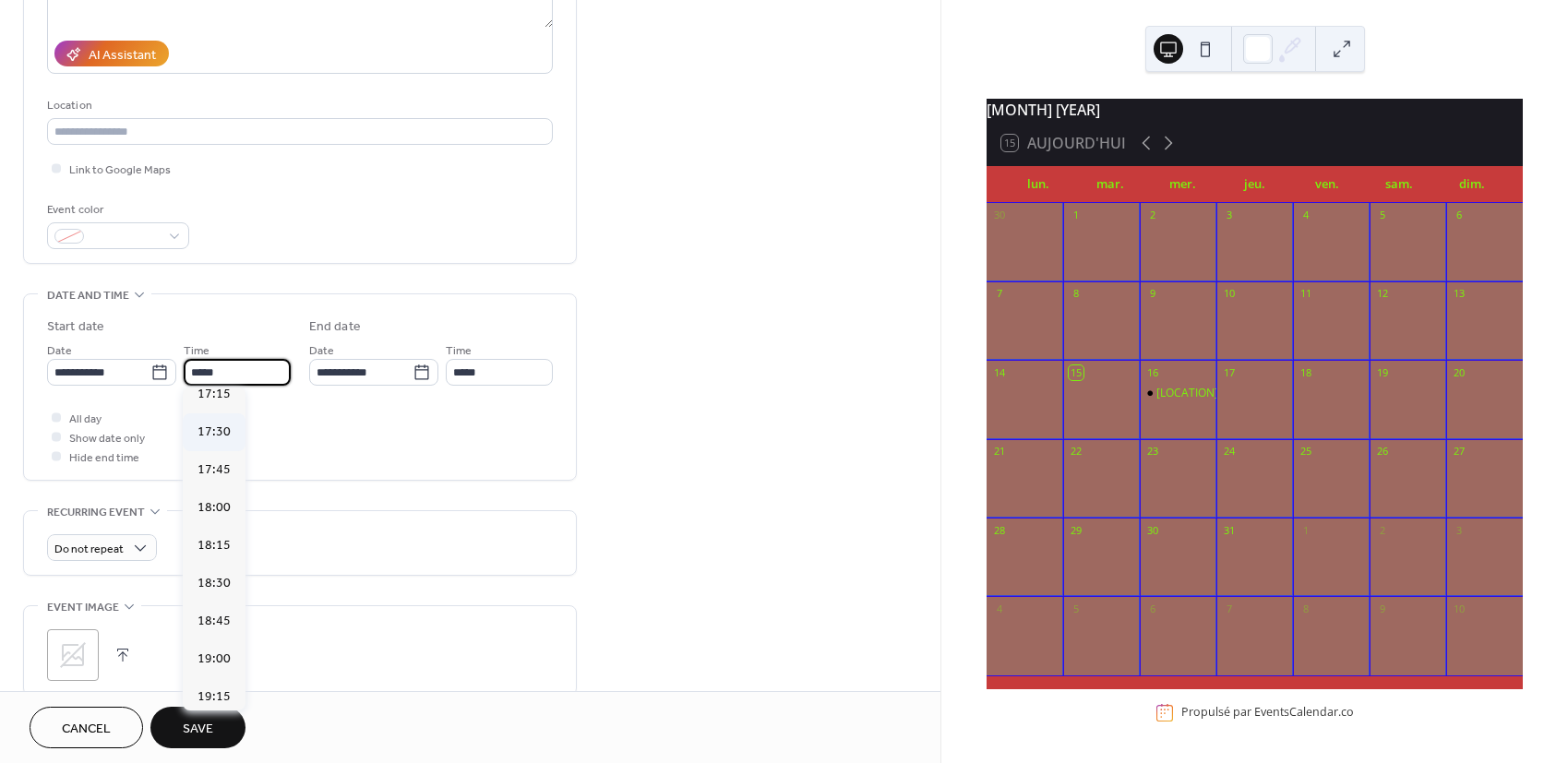 type on "*****" 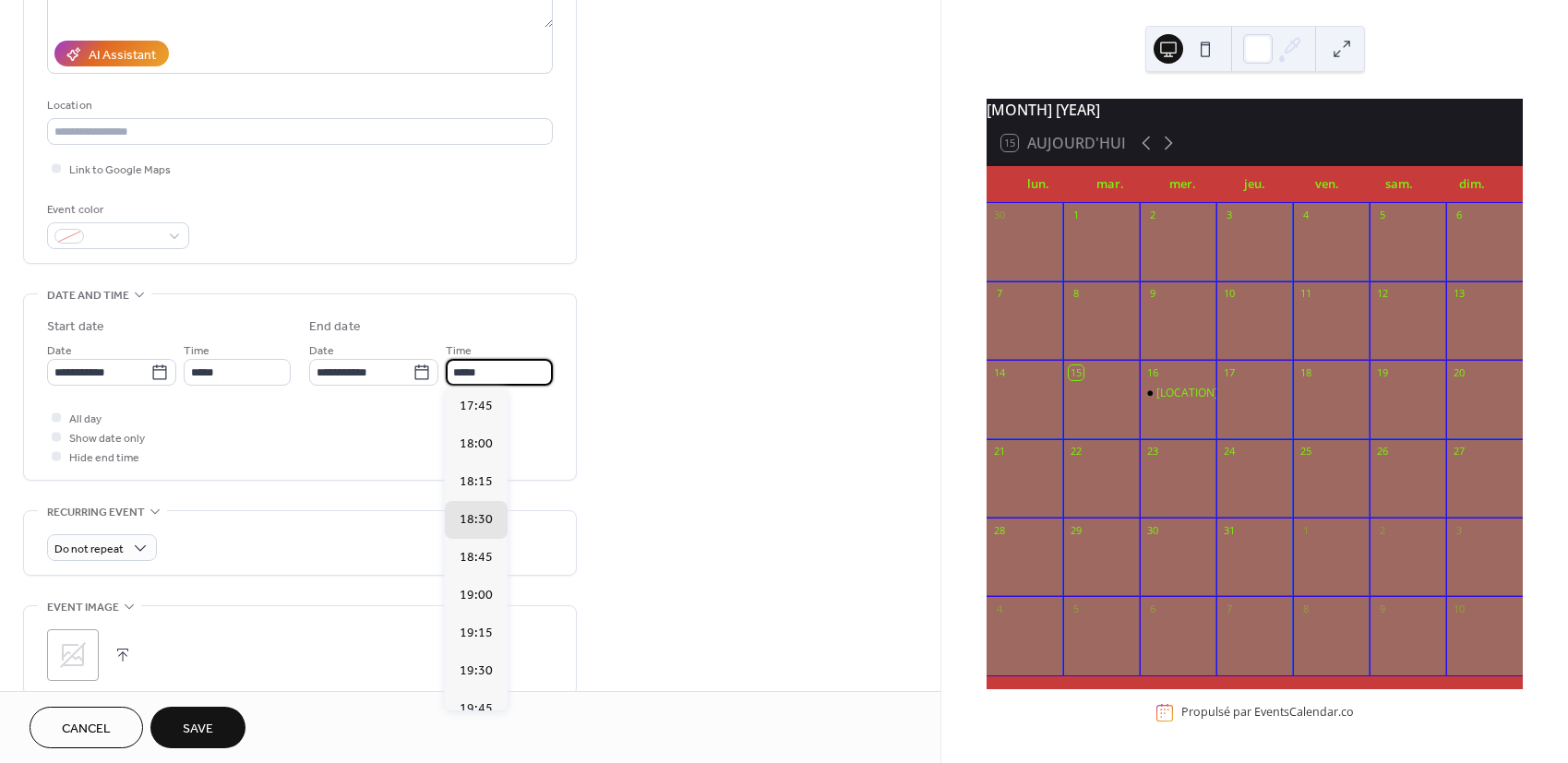 click on "*****" at bounding box center (499, 372) 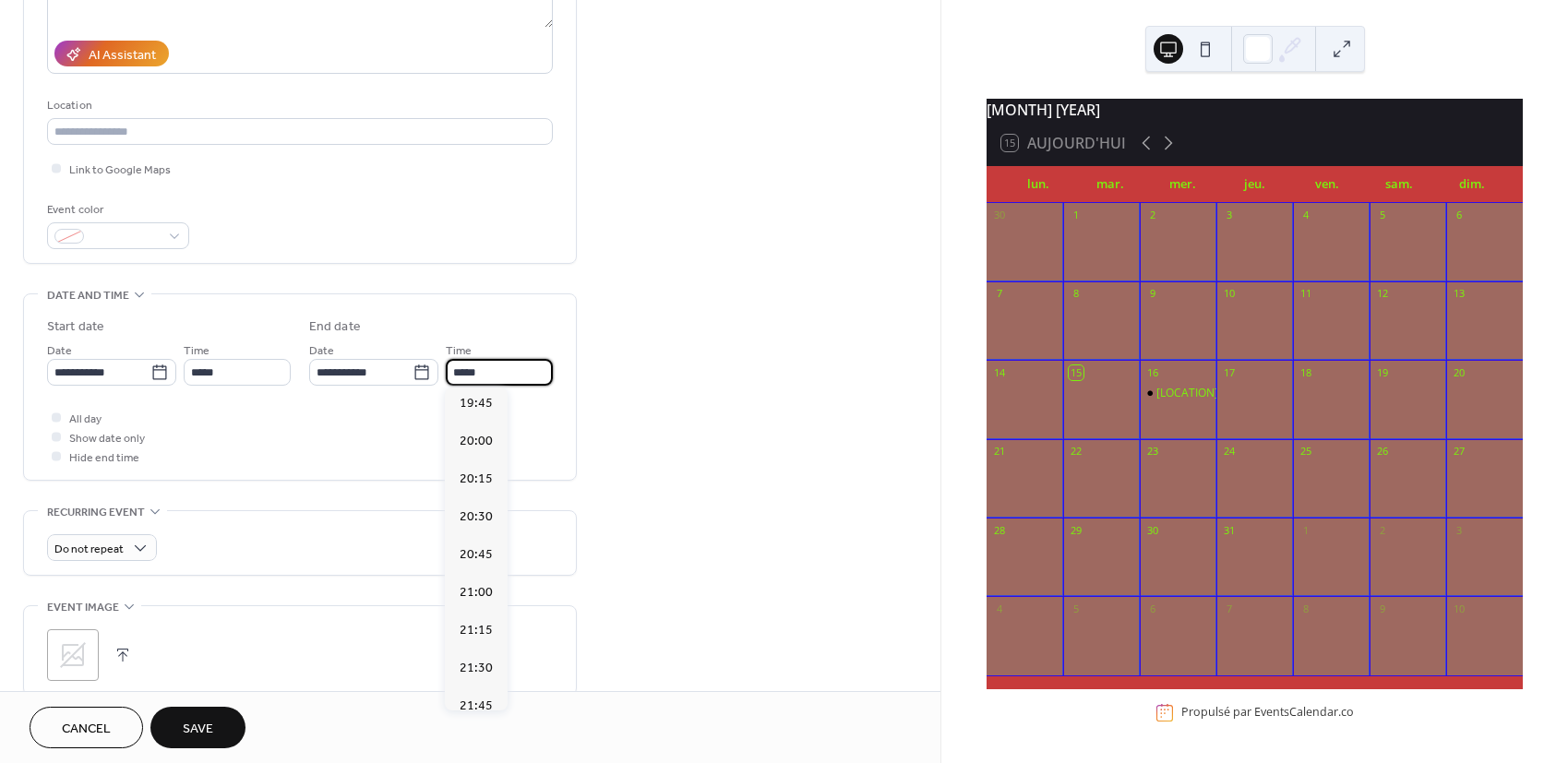 scroll, scrollTop: 307, scrollLeft: 0, axis: vertical 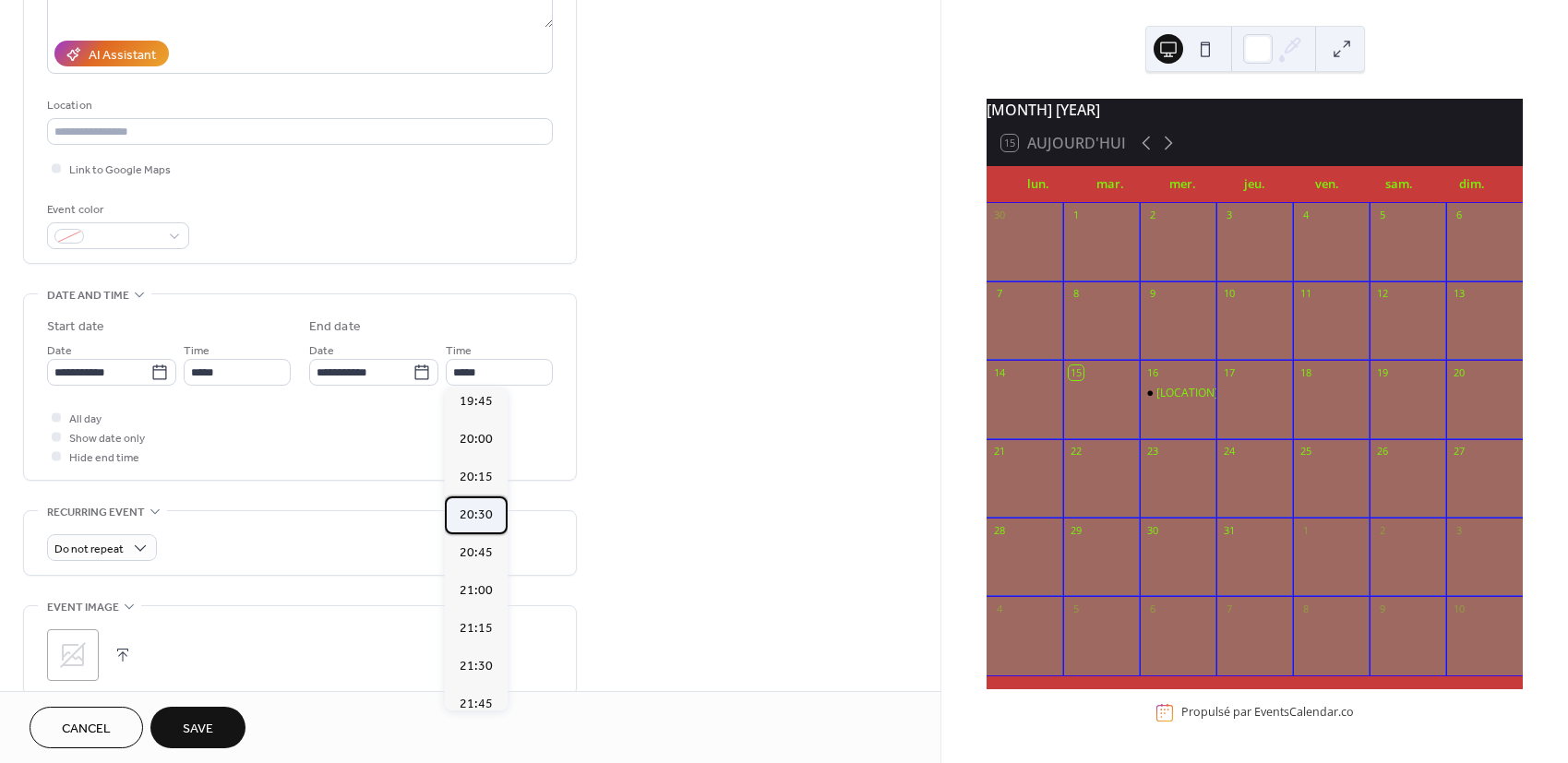 click on "20:30" at bounding box center [476, 515] 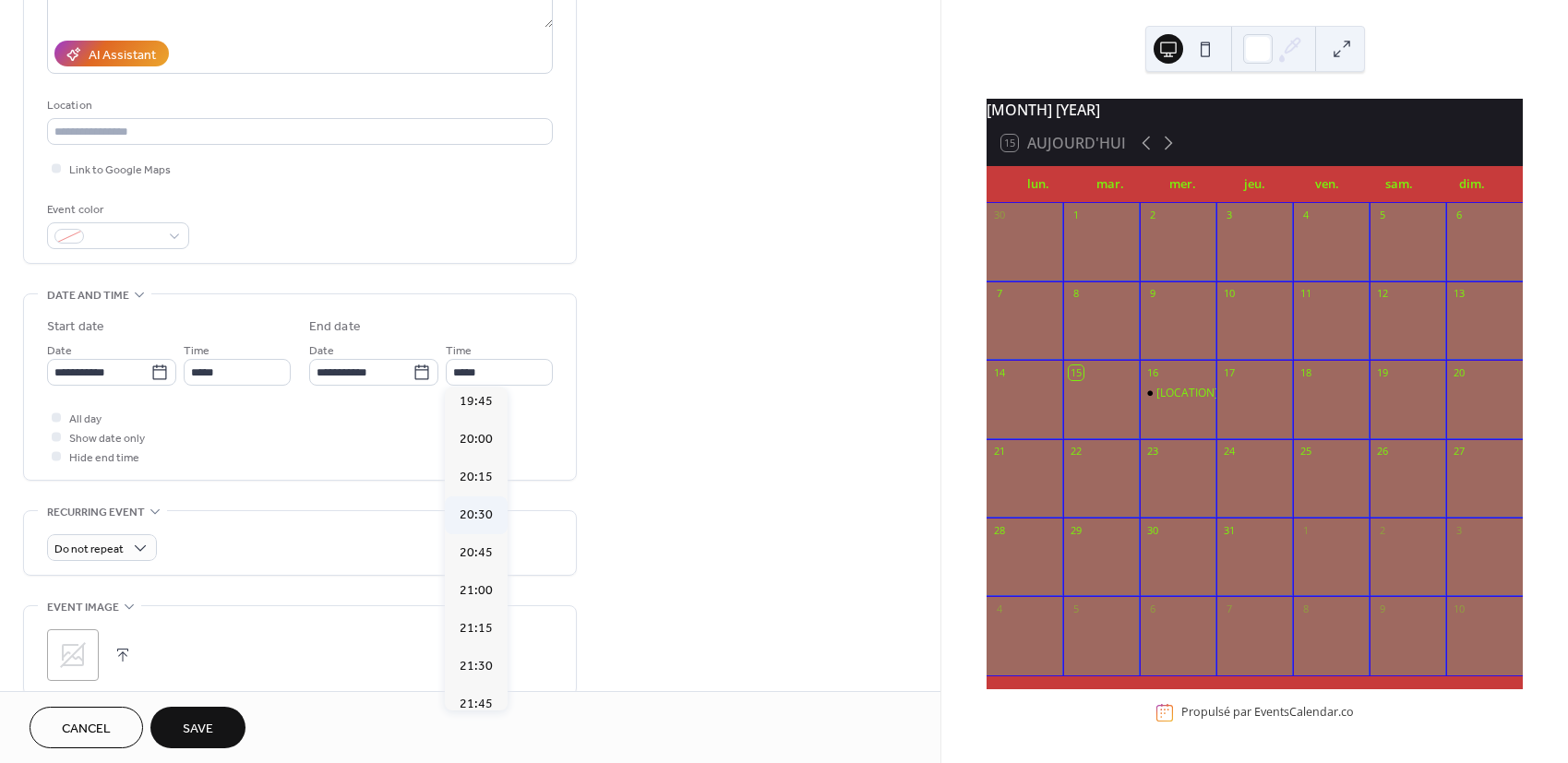 type on "*****" 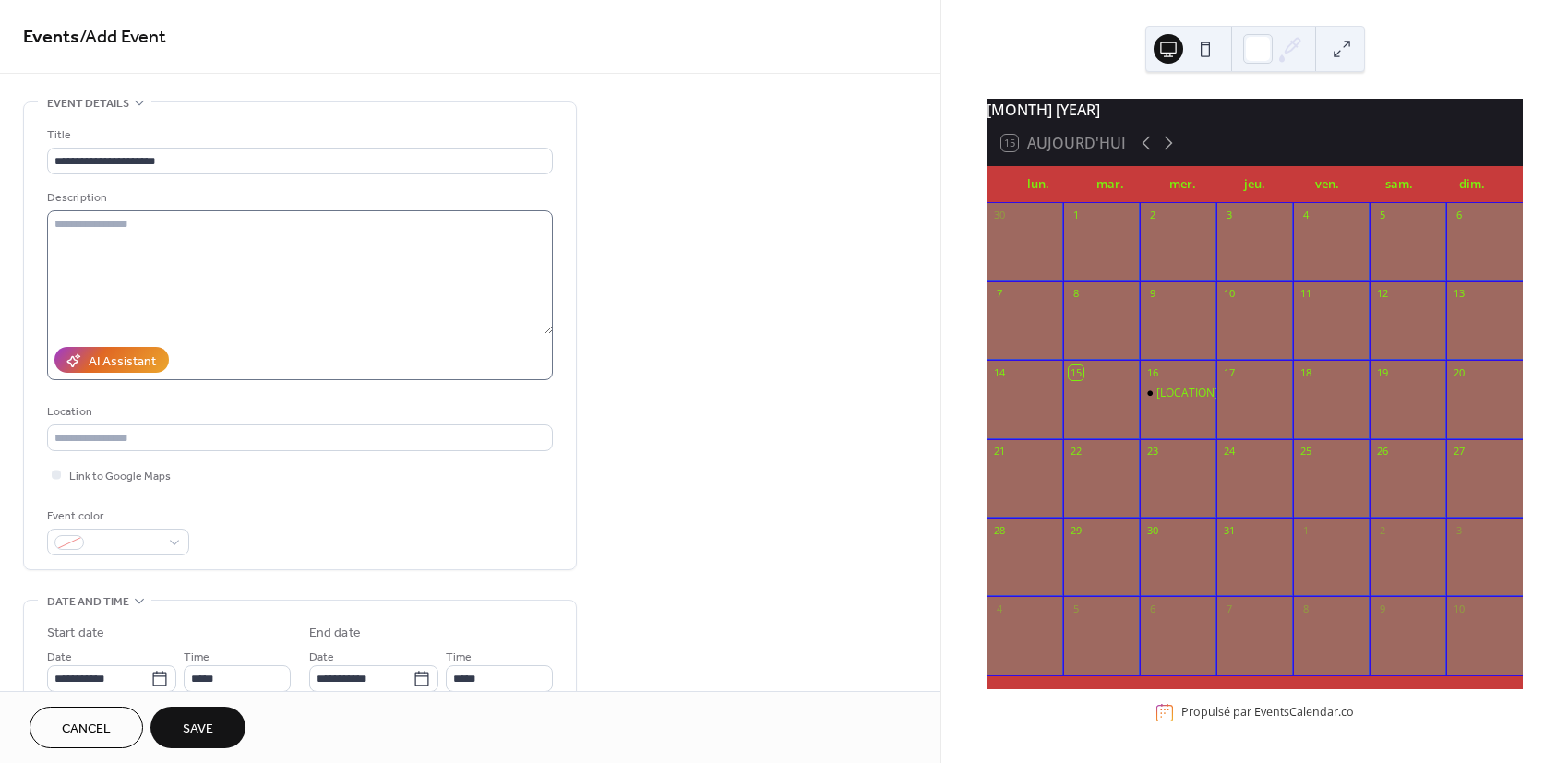 scroll, scrollTop: 0, scrollLeft: 0, axis: both 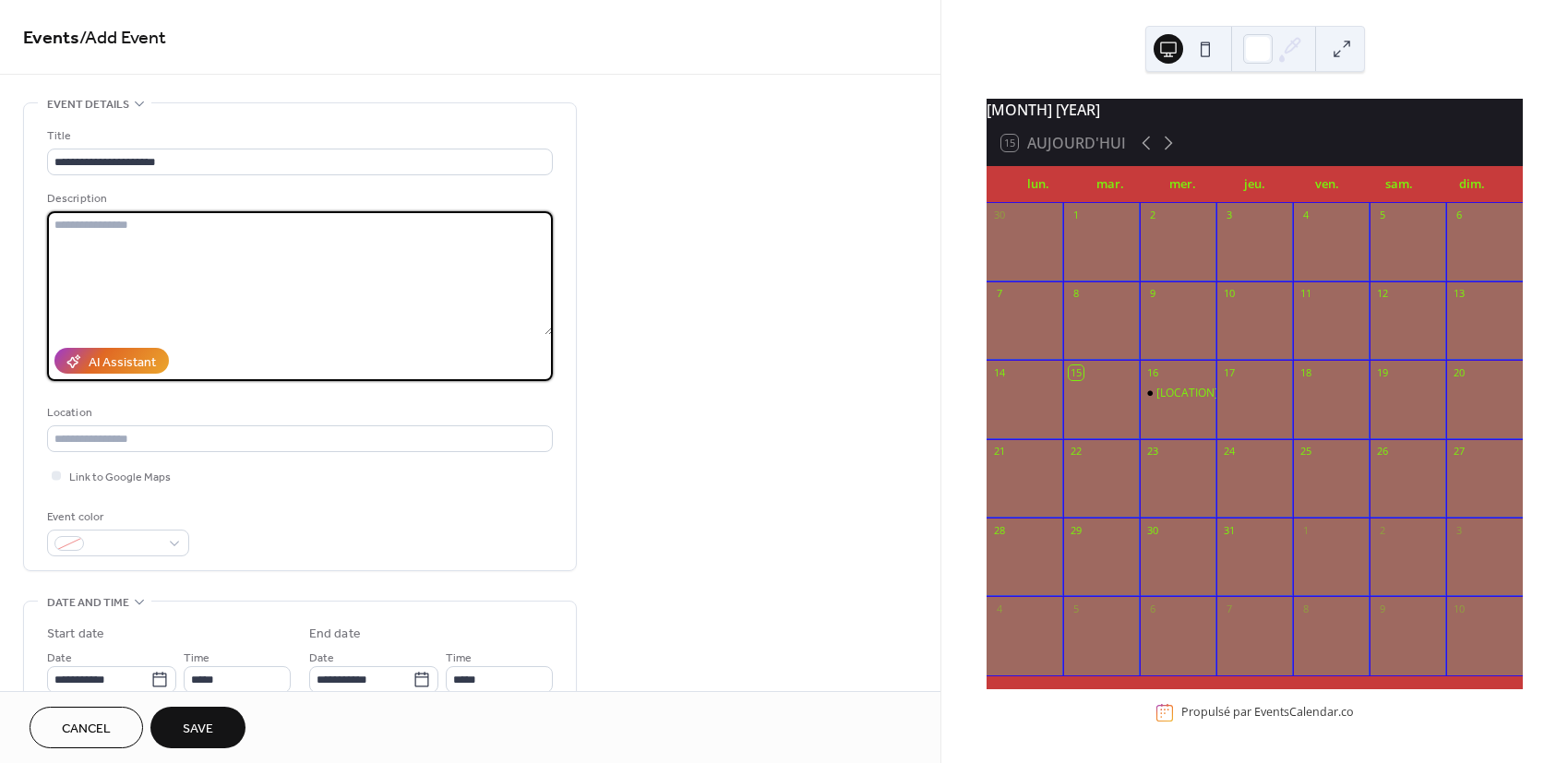 click at bounding box center (300, 273) 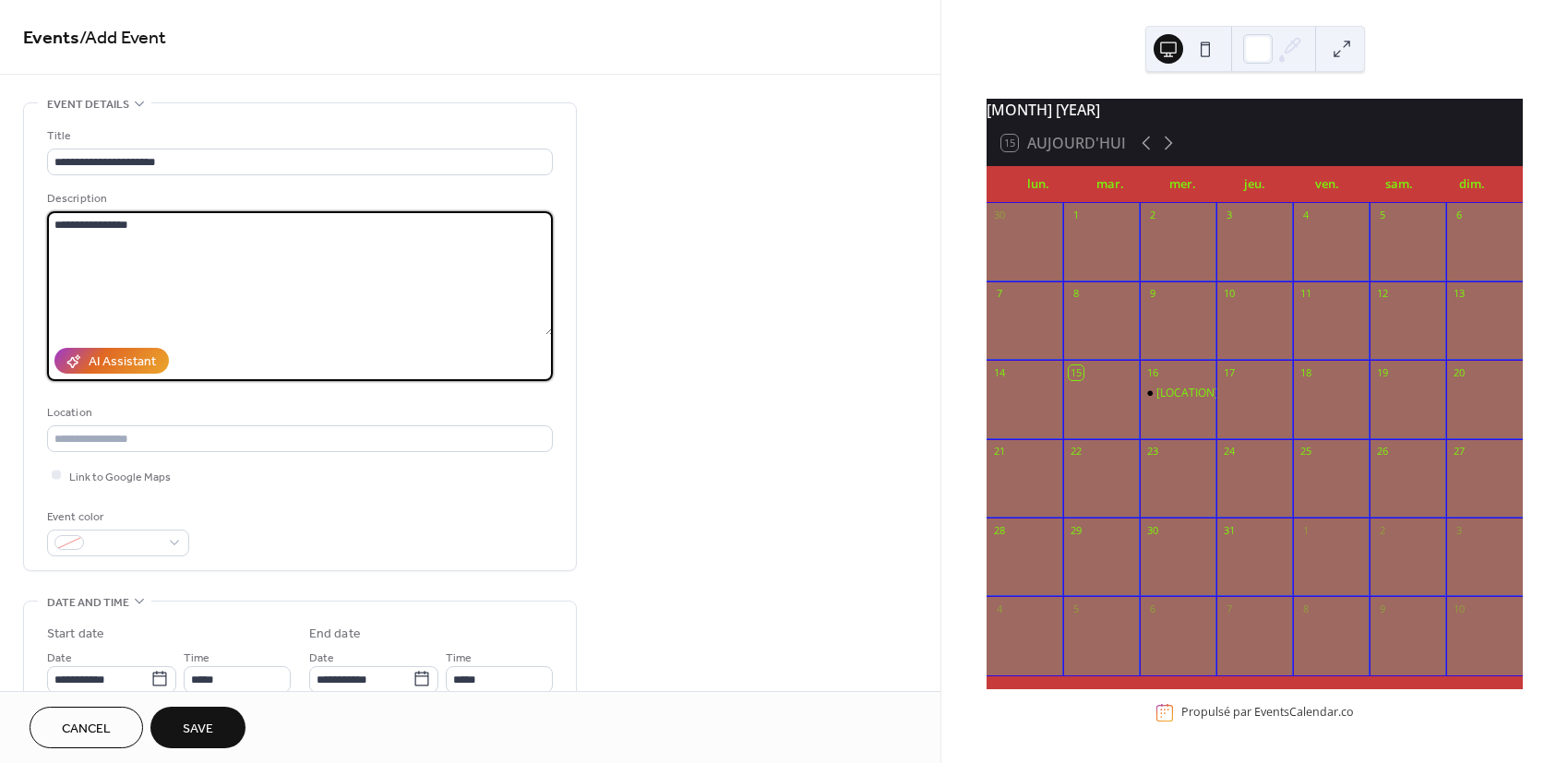 click on "**********" at bounding box center (300, 273) 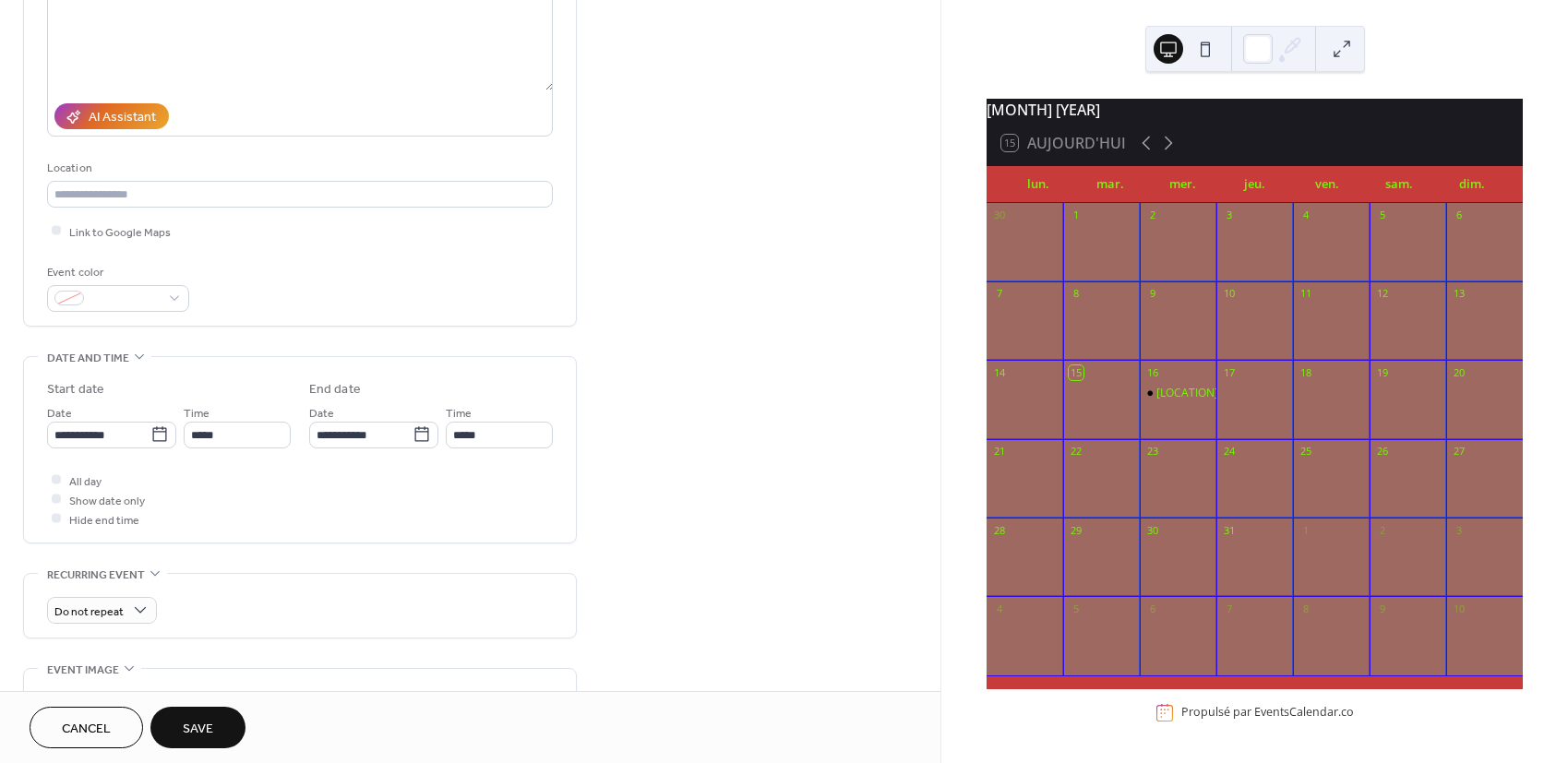 scroll, scrollTop: 223, scrollLeft: 0, axis: vertical 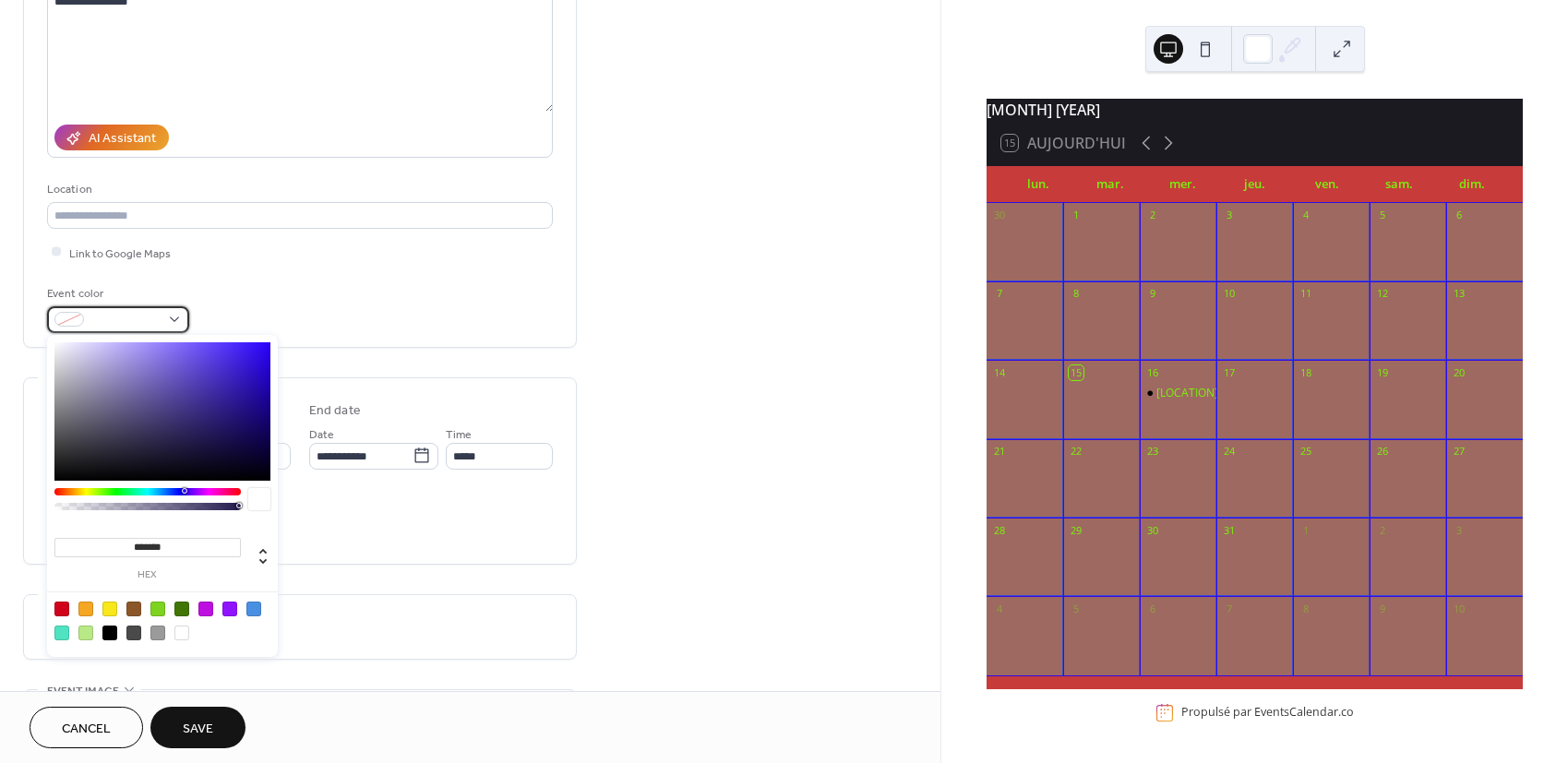 click at bounding box center [118, 319] 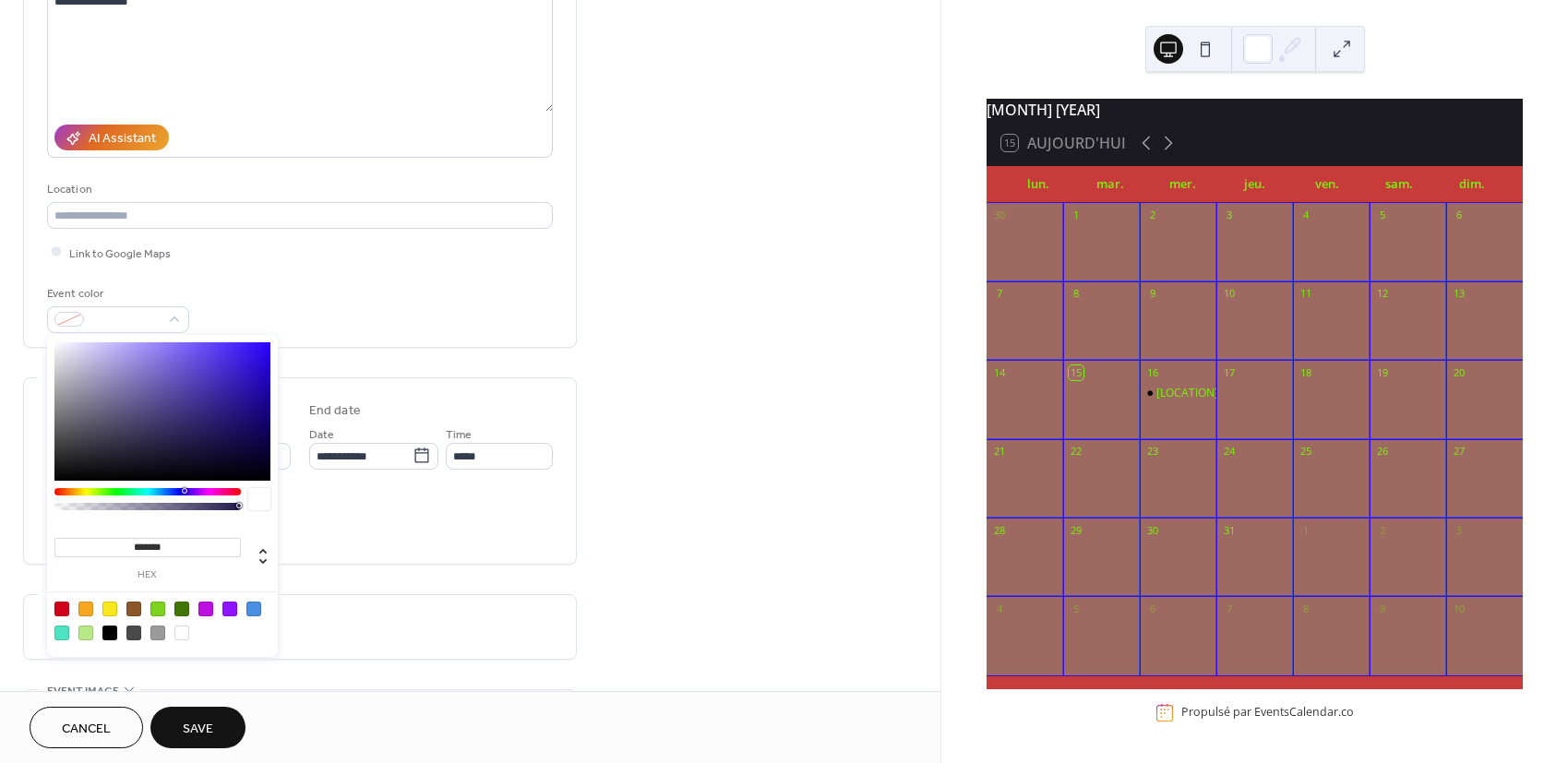 click at bounding box center (110, 633) 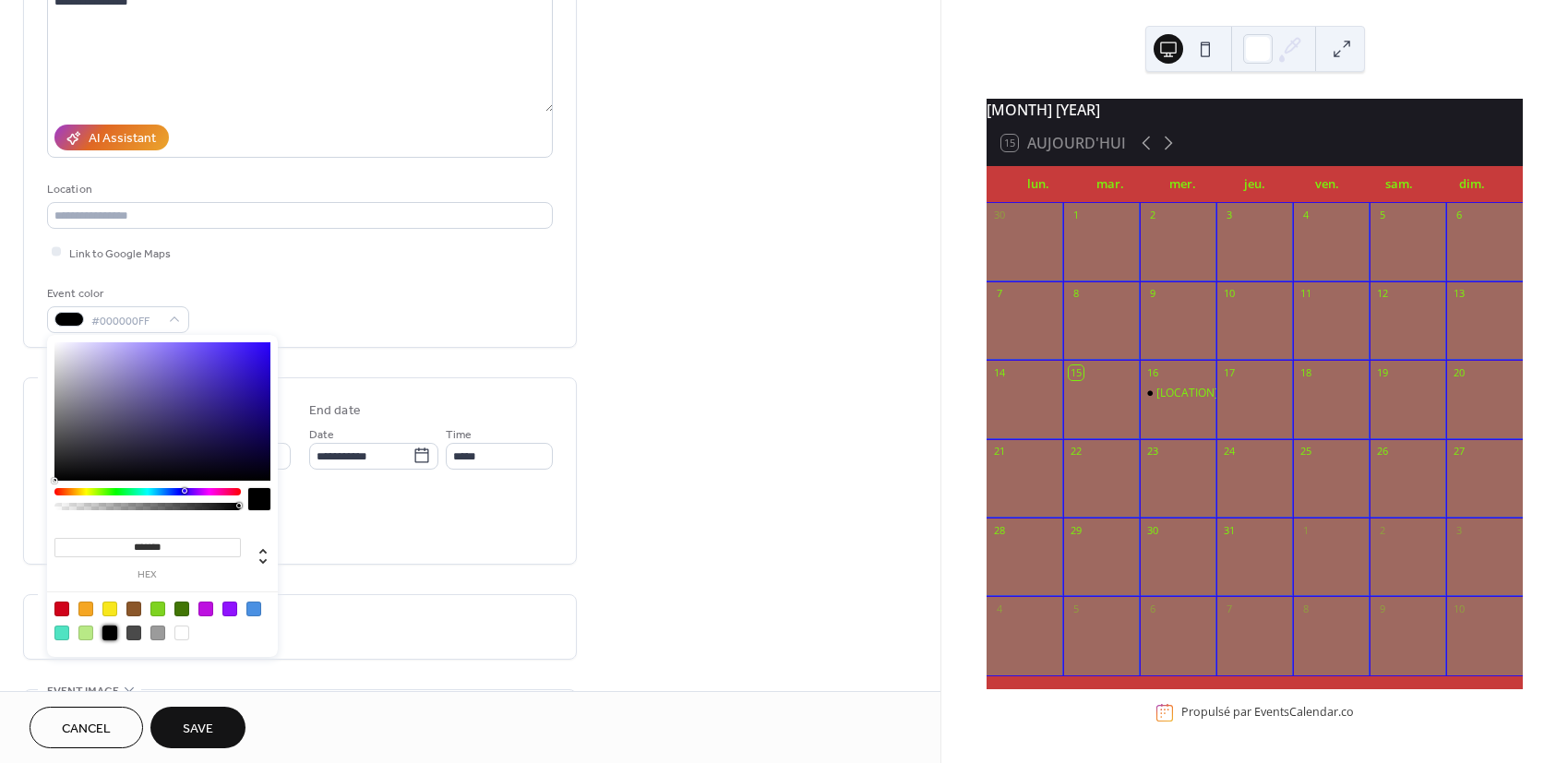 click on "Save" at bounding box center (197, 729) 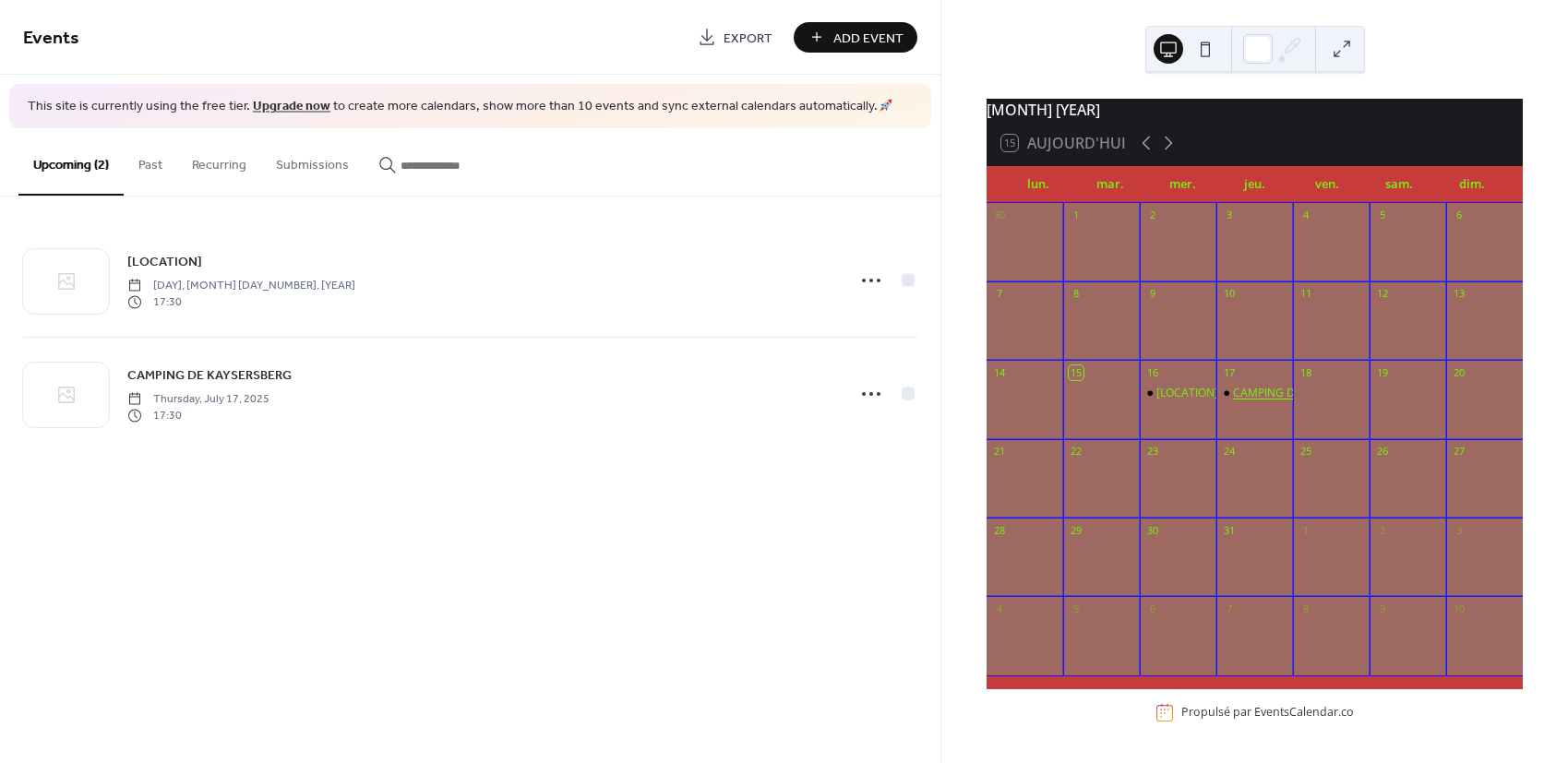 click on "CAMPING DE KAYSERSBERG" at bounding box center [1306, 393] 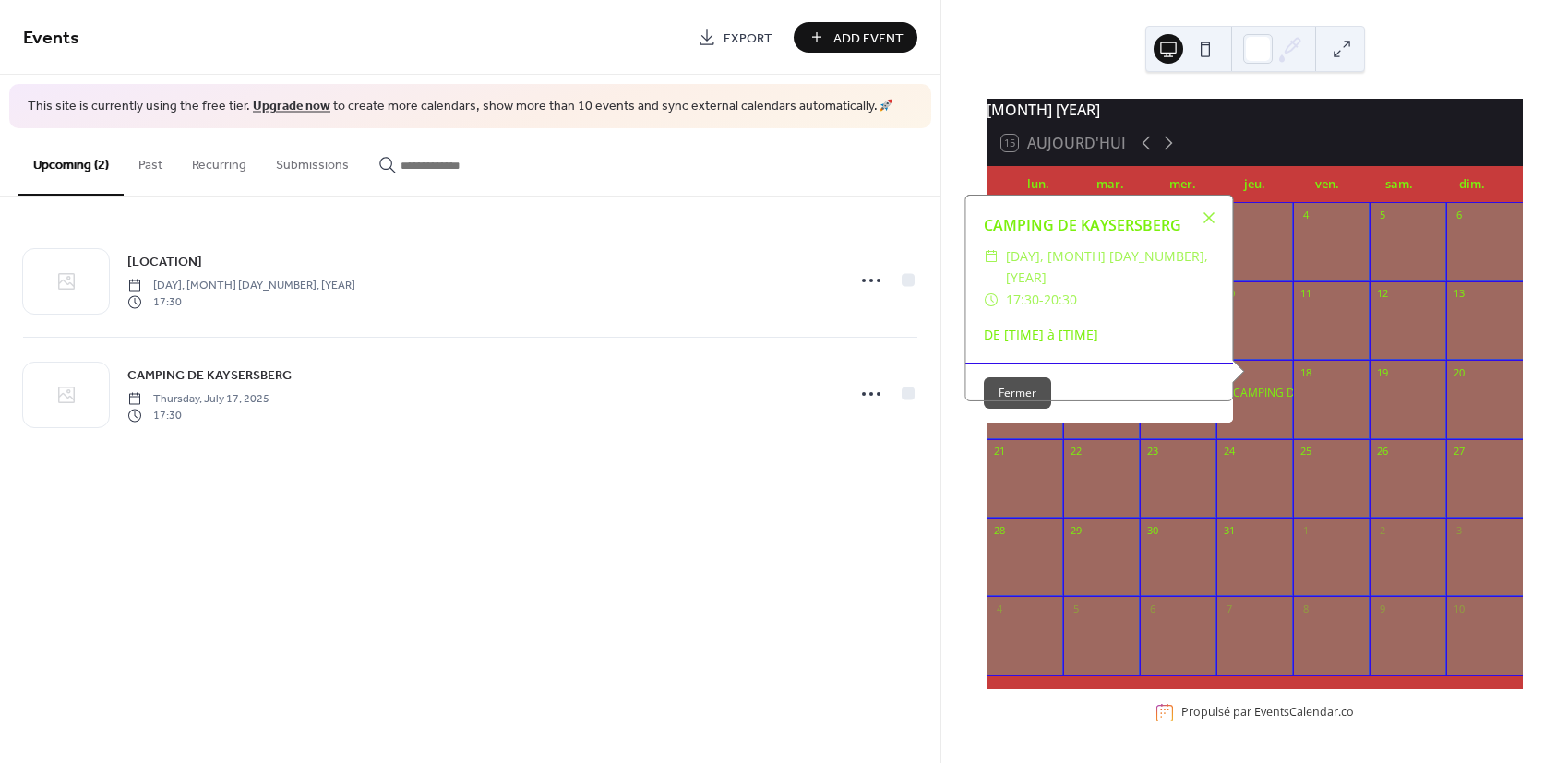 click on "Fermer" at bounding box center (1017, 393) 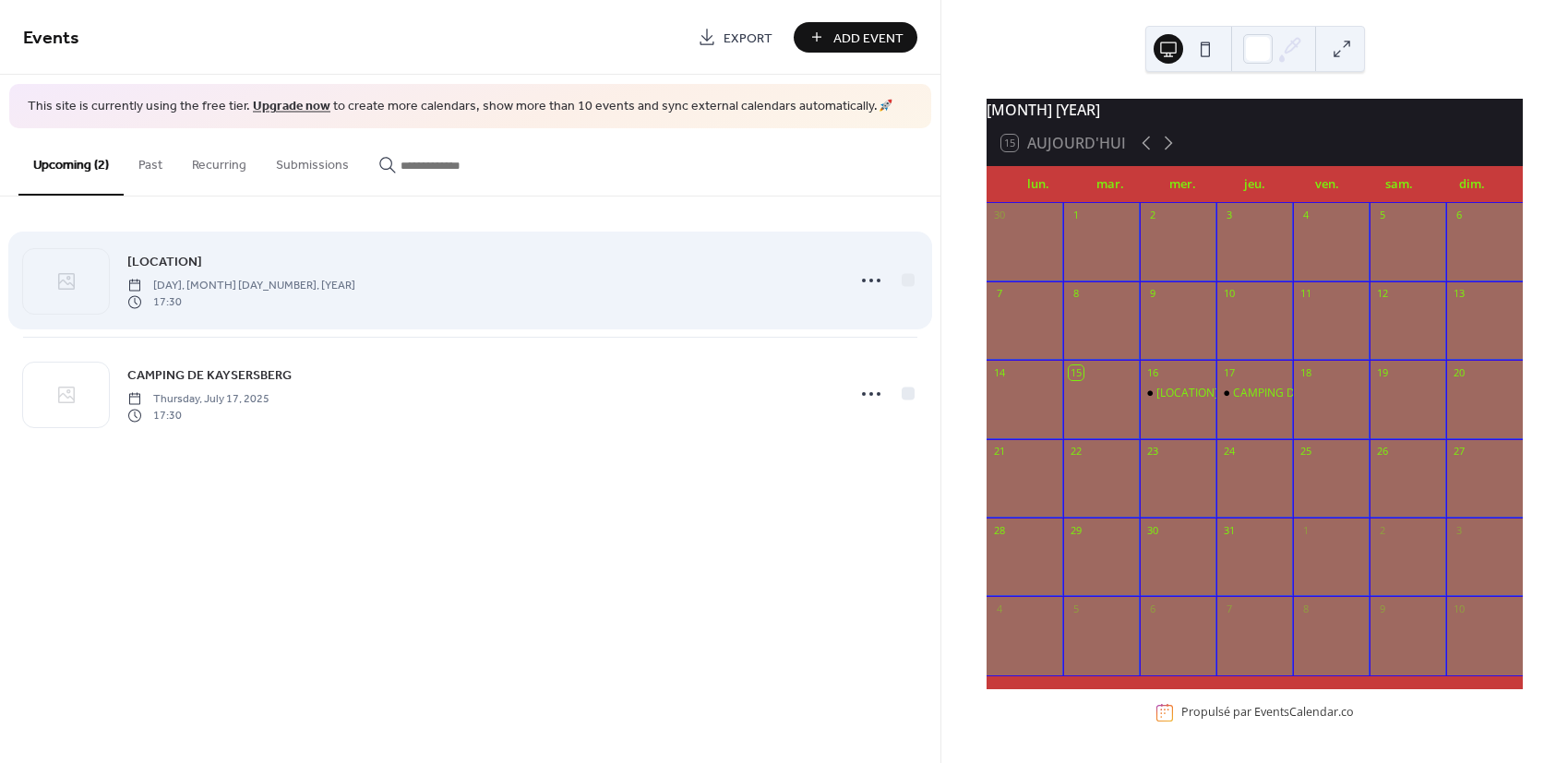 click on "[LOCATION]" at bounding box center [164, 261] 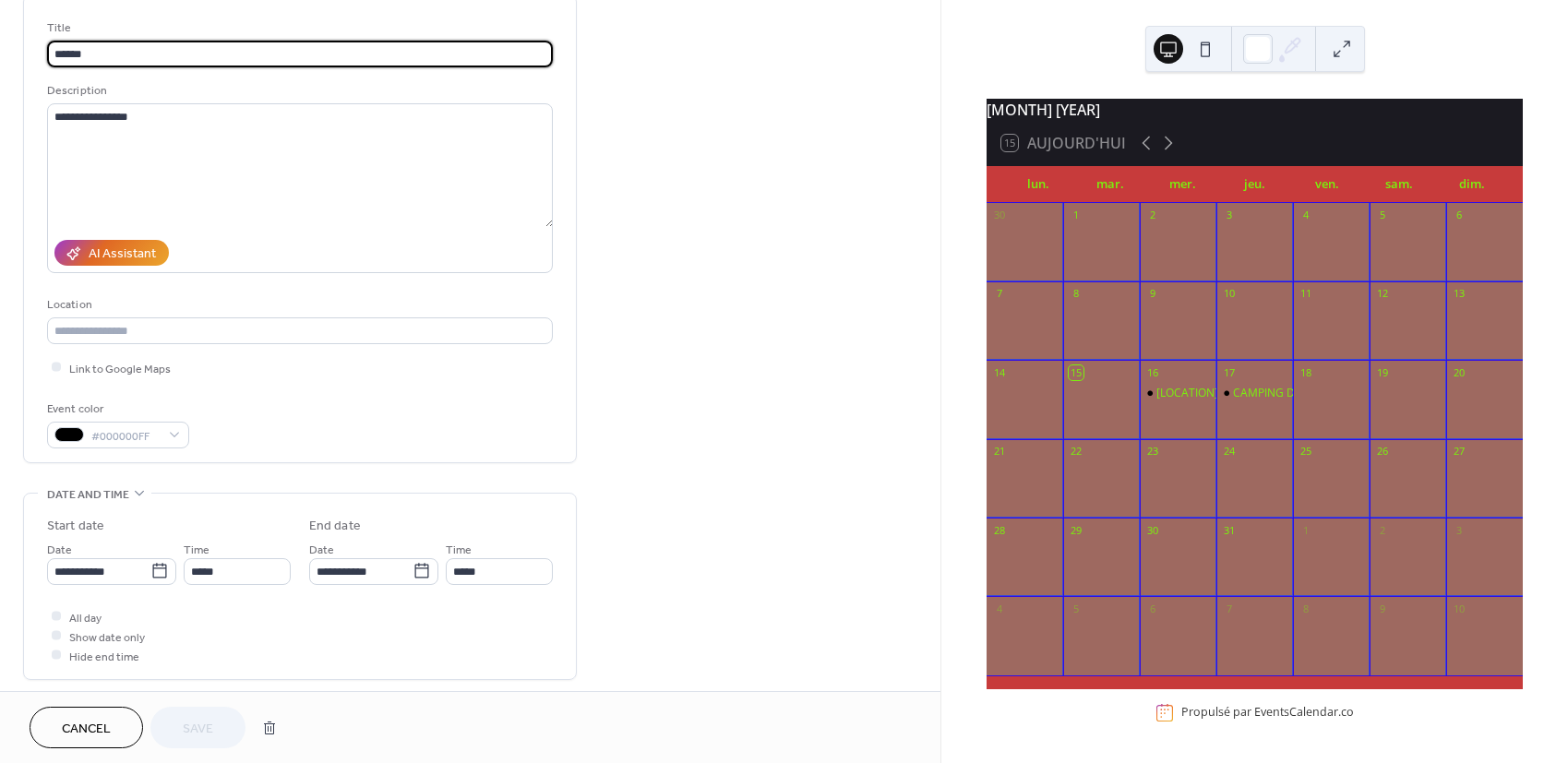 scroll, scrollTop: 0, scrollLeft: 0, axis: both 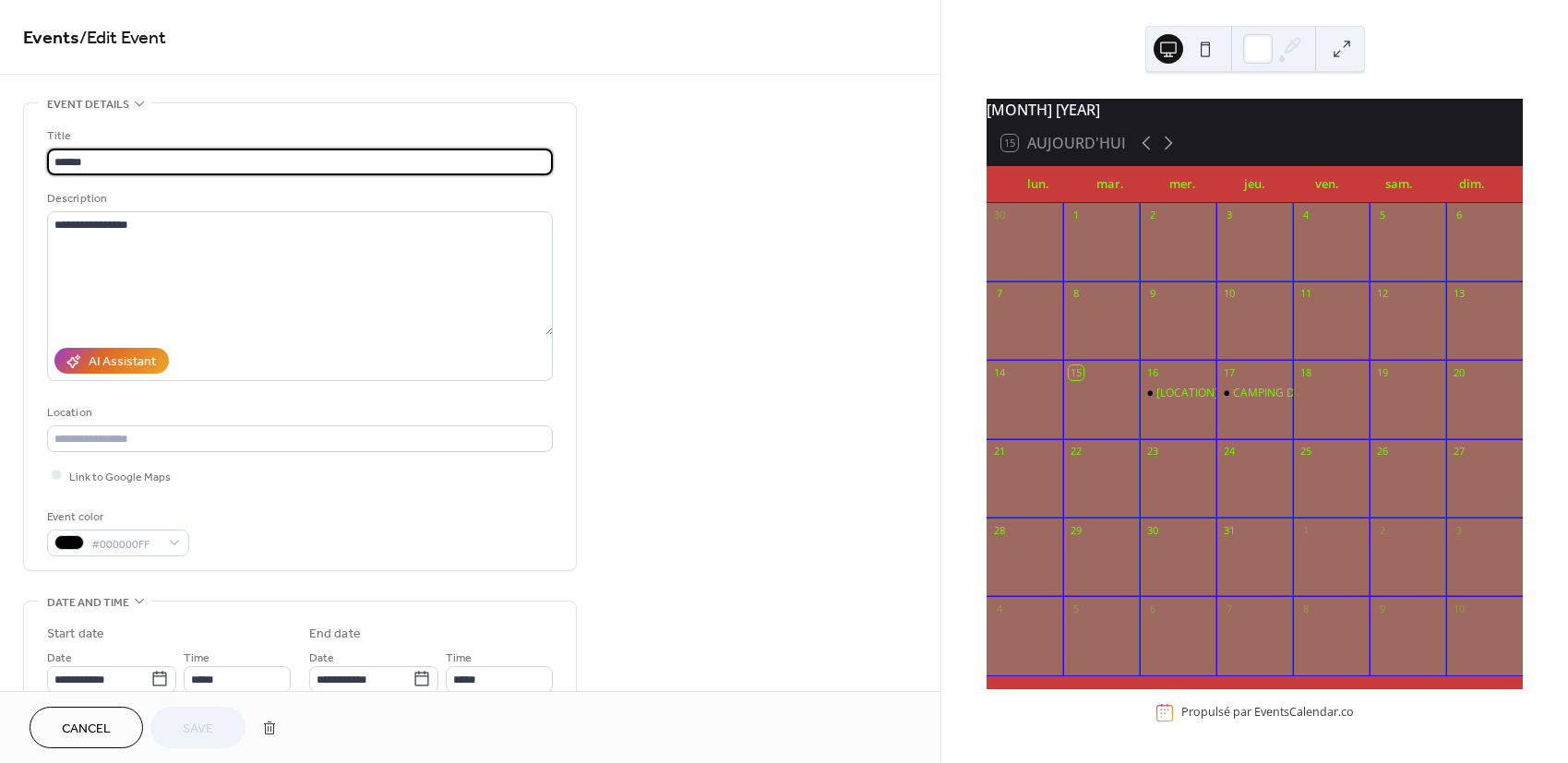 click on "**********" at bounding box center (470, 664) 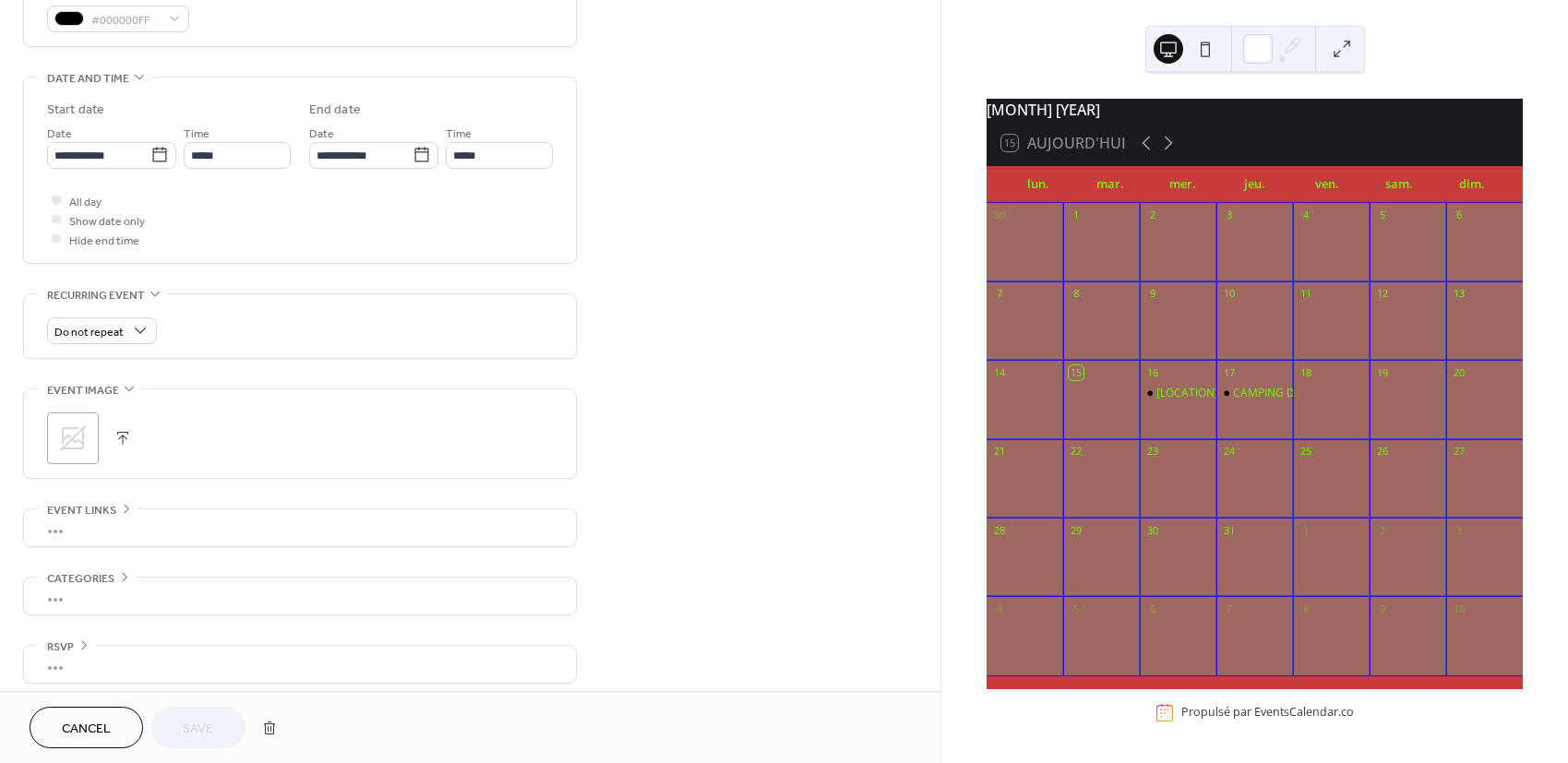 scroll, scrollTop: 531, scrollLeft: 0, axis: vertical 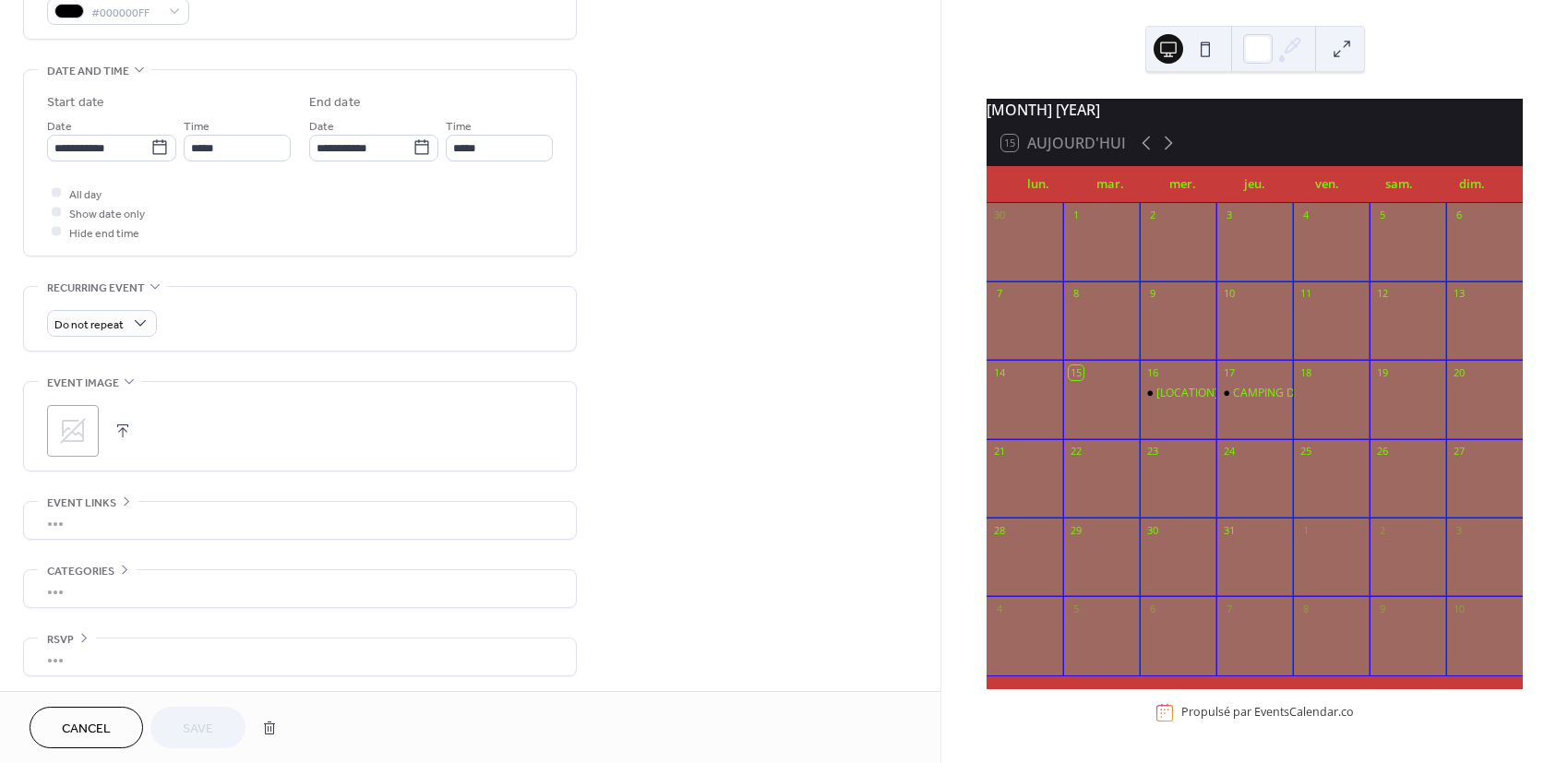 click on "Cancel" at bounding box center (86, 729) 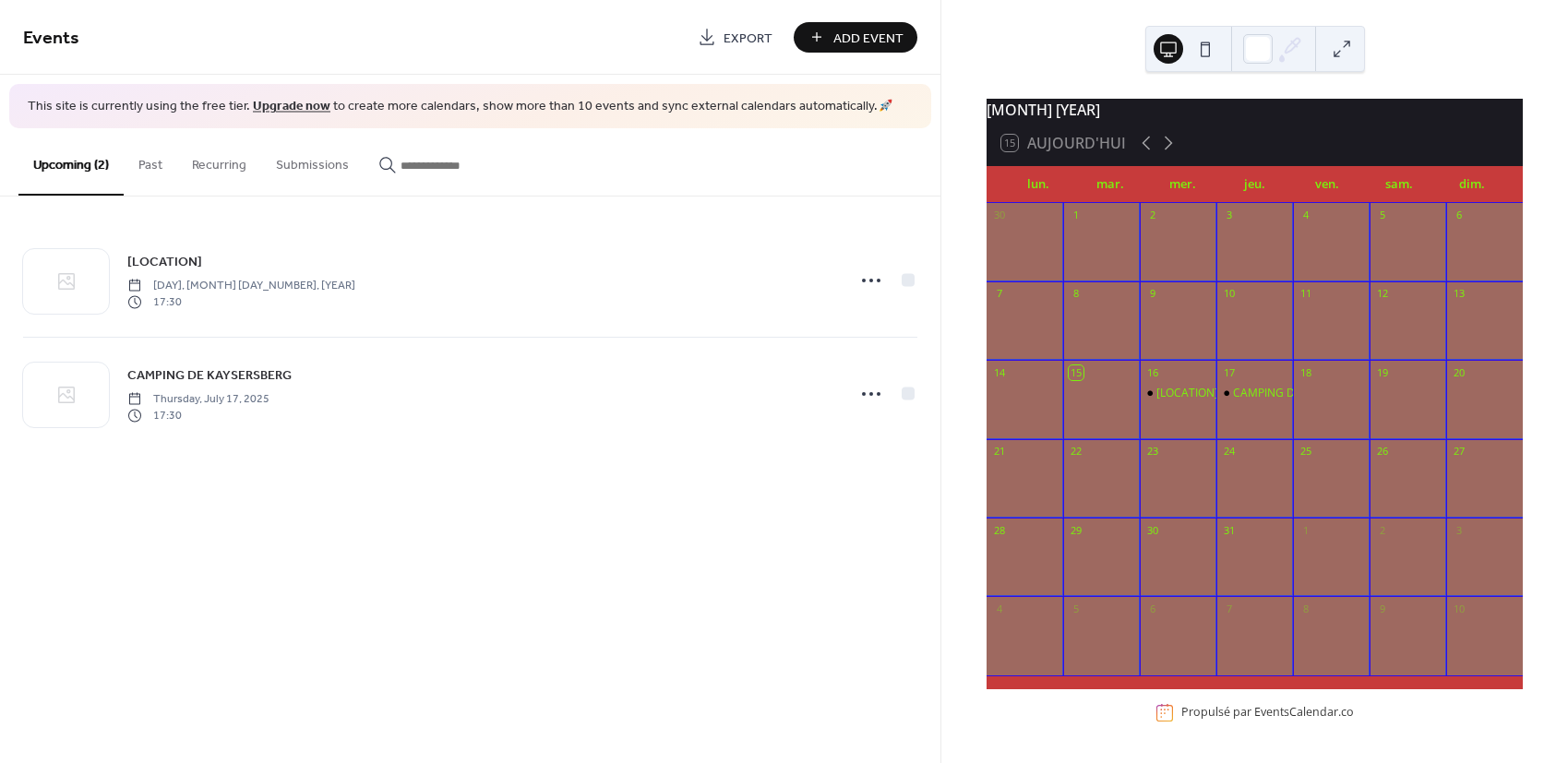 click on "Add Event" at bounding box center (868, 38) 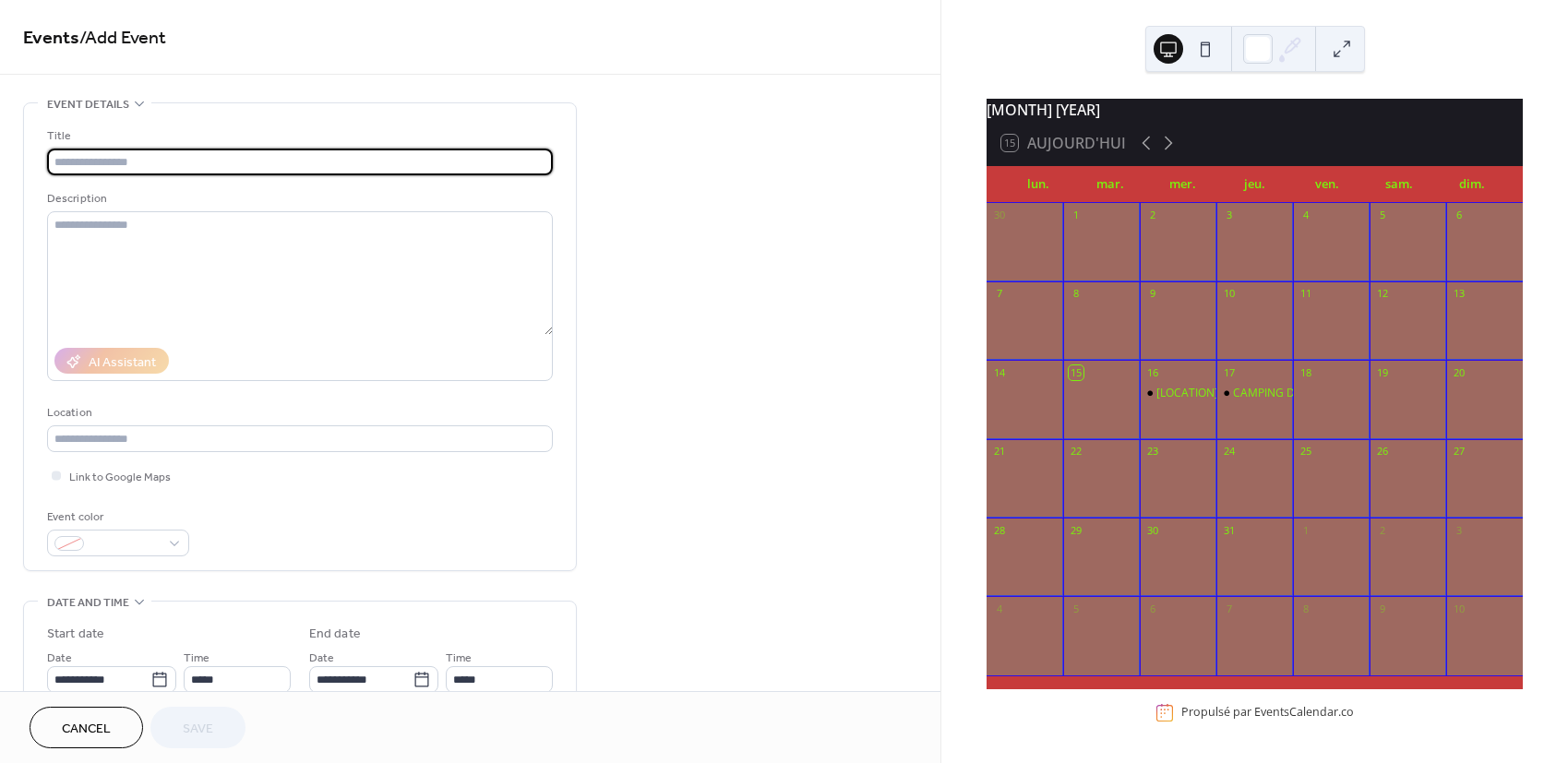 click at bounding box center (300, 161) 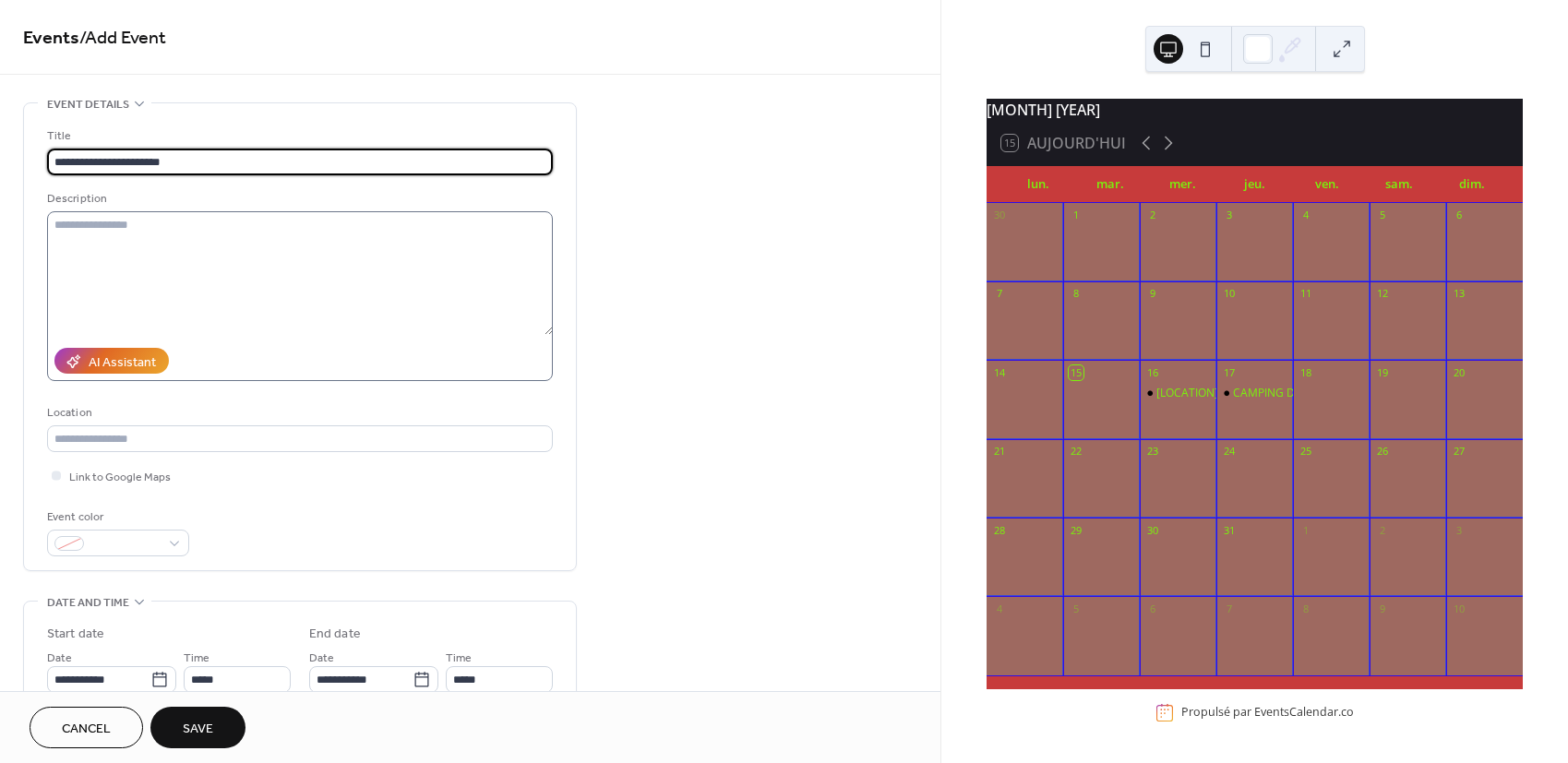 type on "**********" 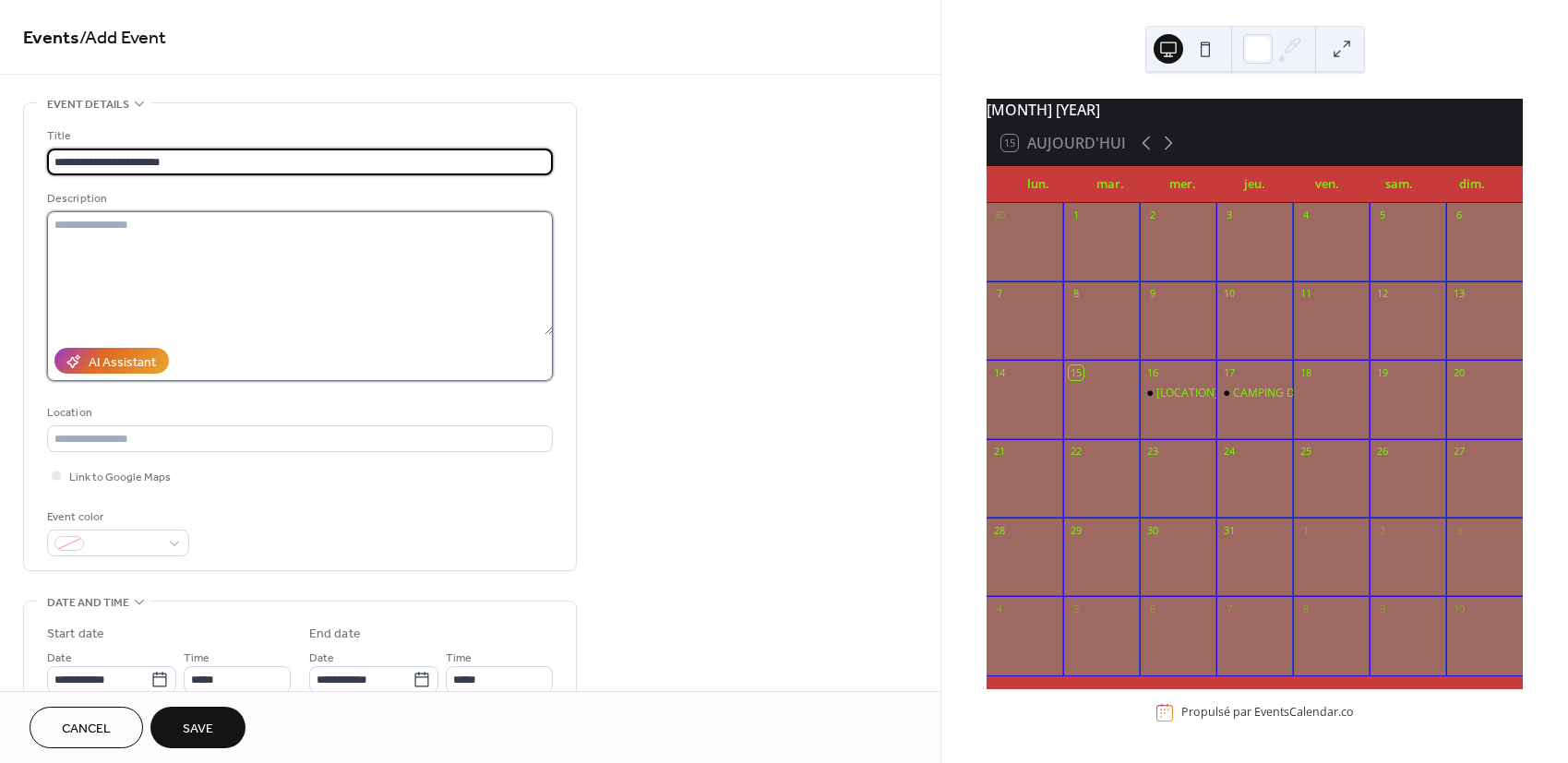 click at bounding box center [300, 273] 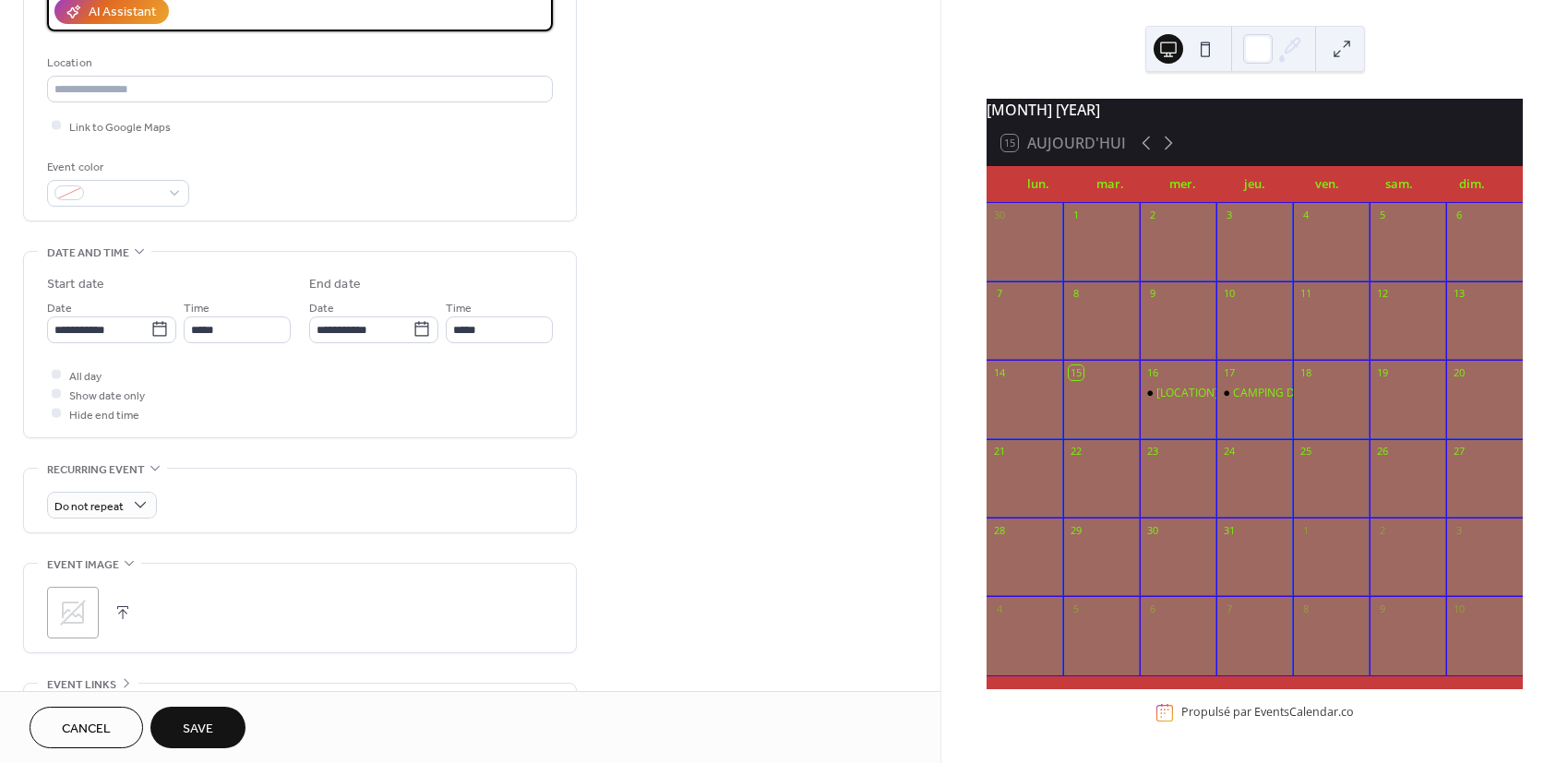 scroll, scrollTop: 327, scrollLeft: 0, axis: vertical 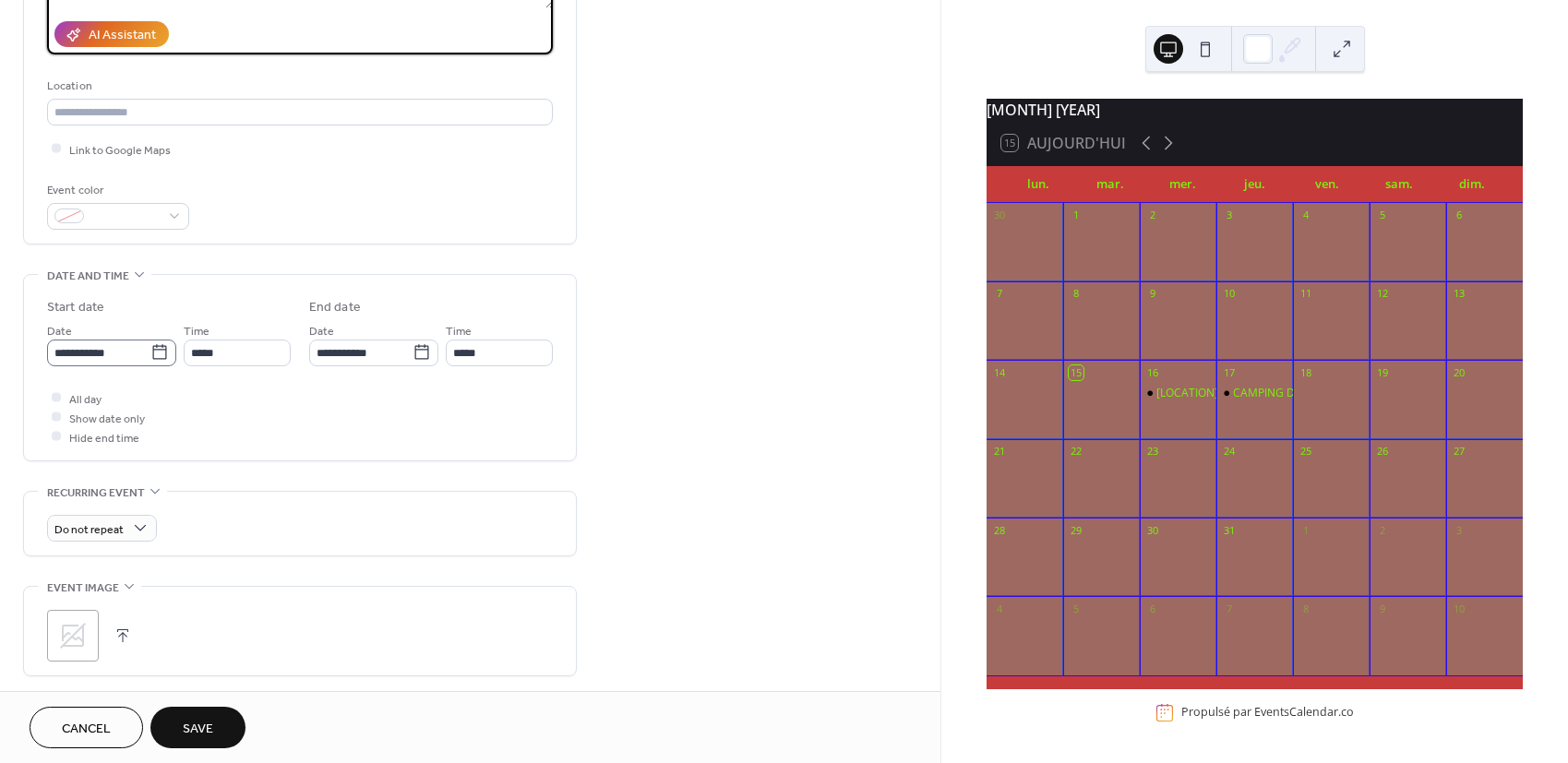 type on "**********" 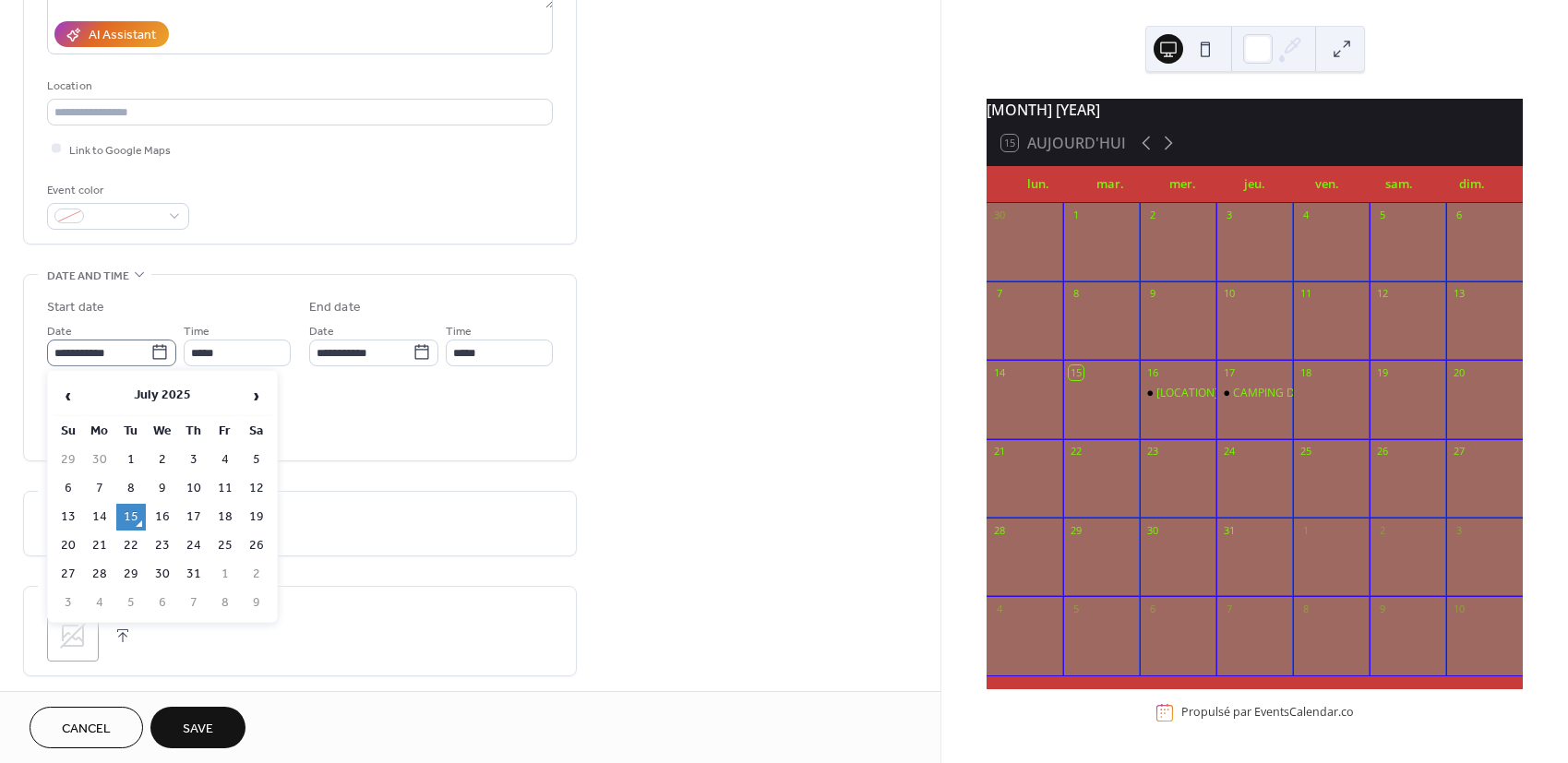 click 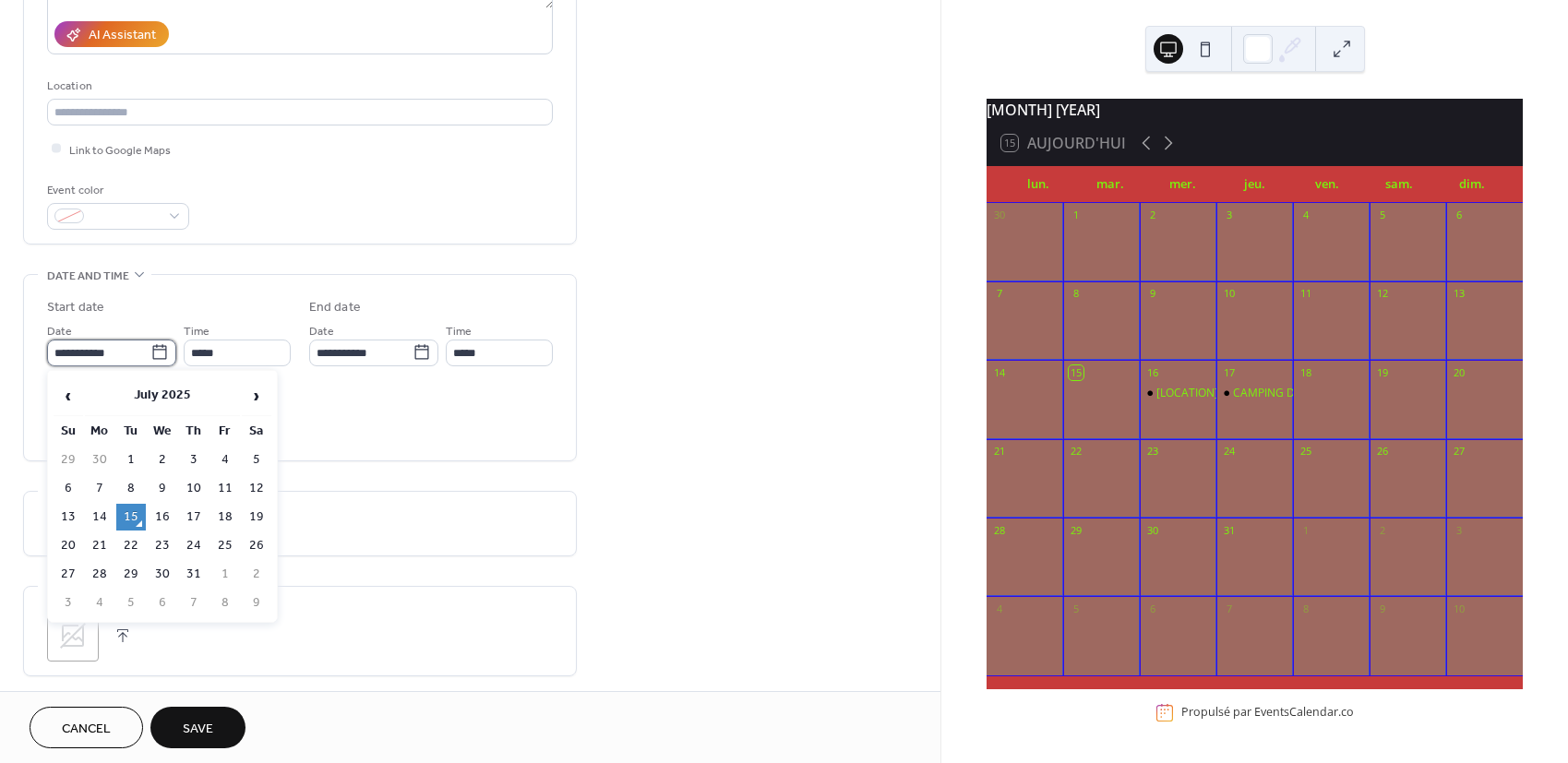 click on "**********" at bounding box center [99, 352] 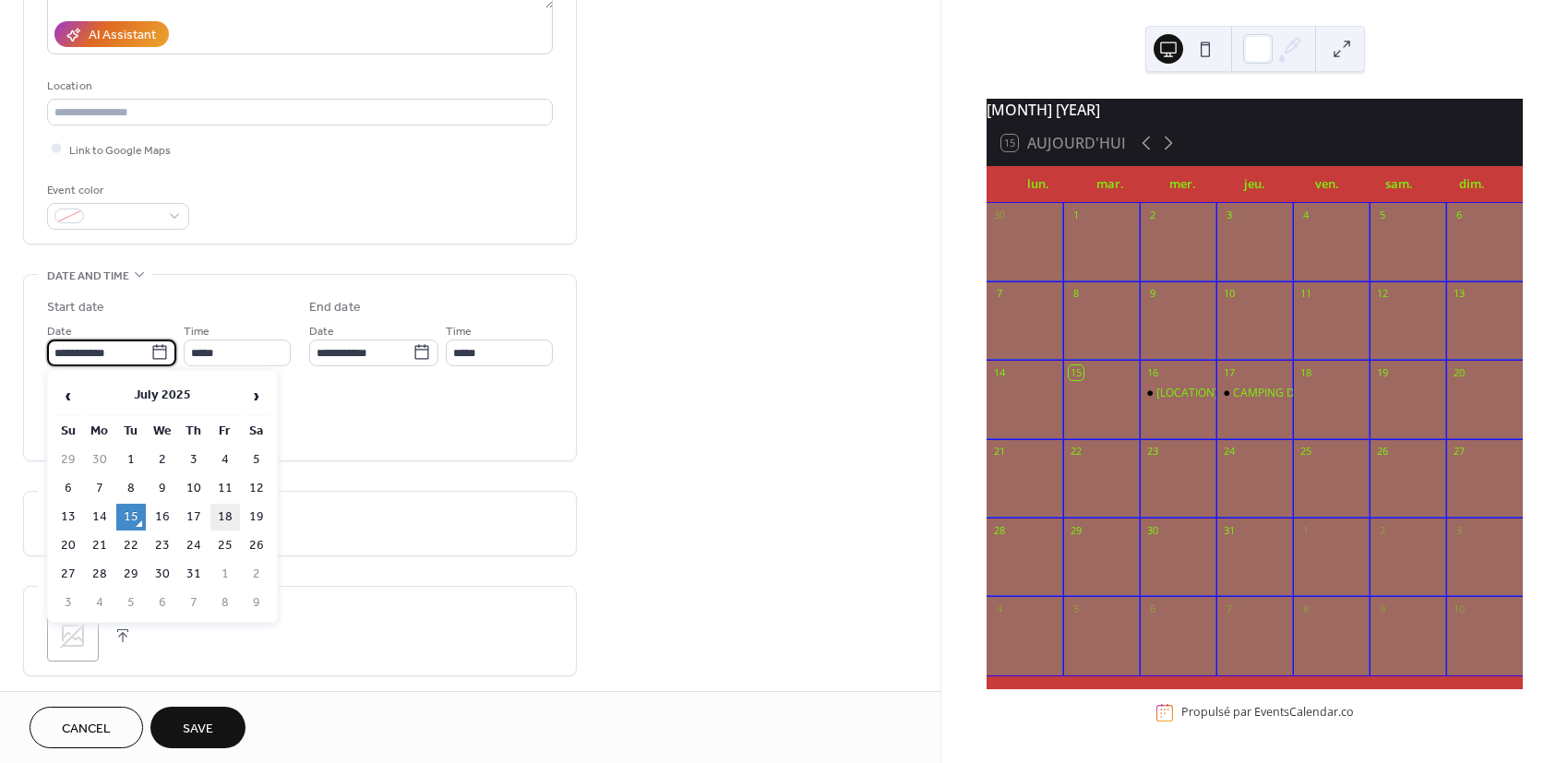 click on "18" at bounding box center (225, 517) 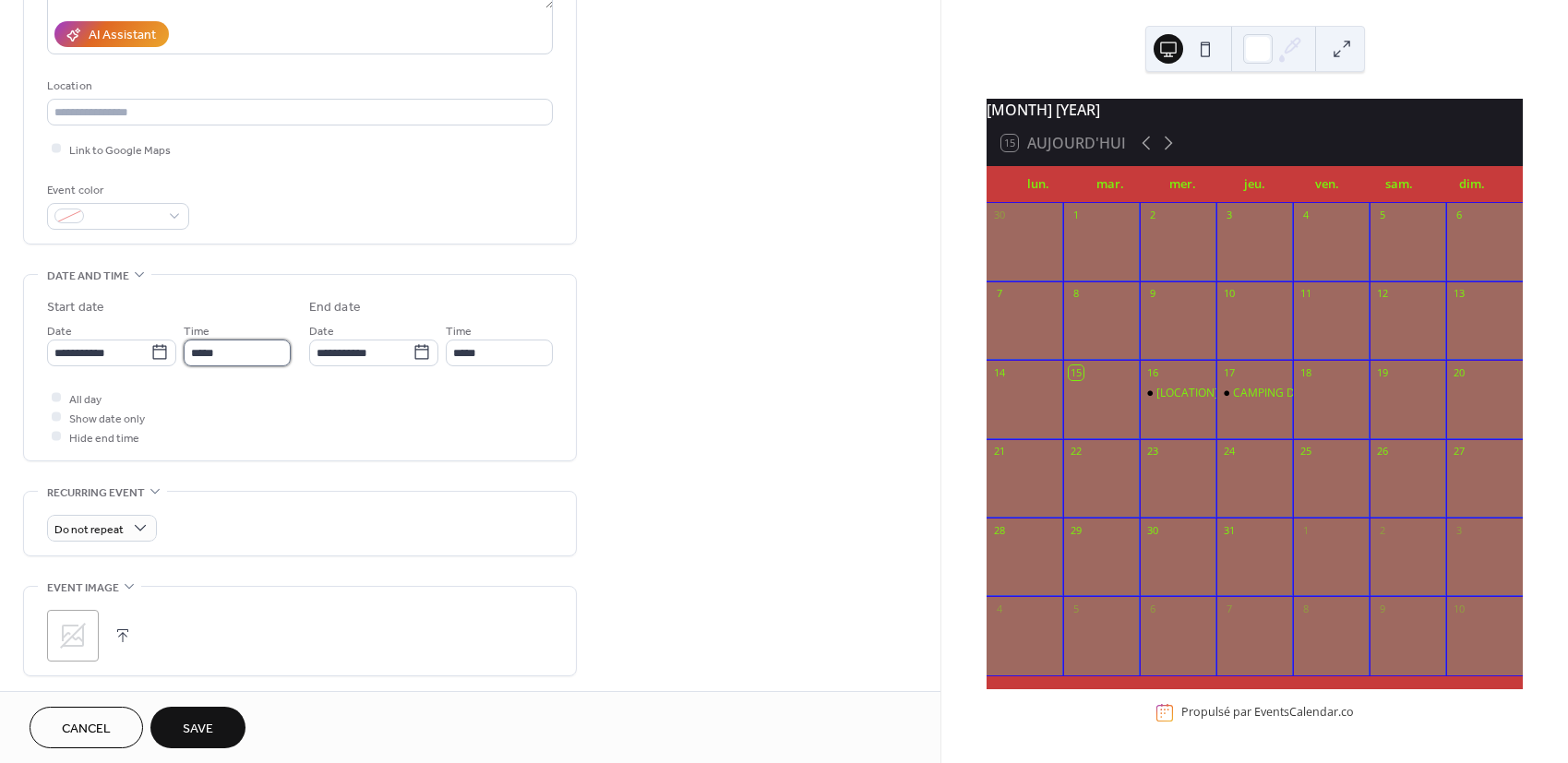 click on "*****" at bounding box center [237, 352] 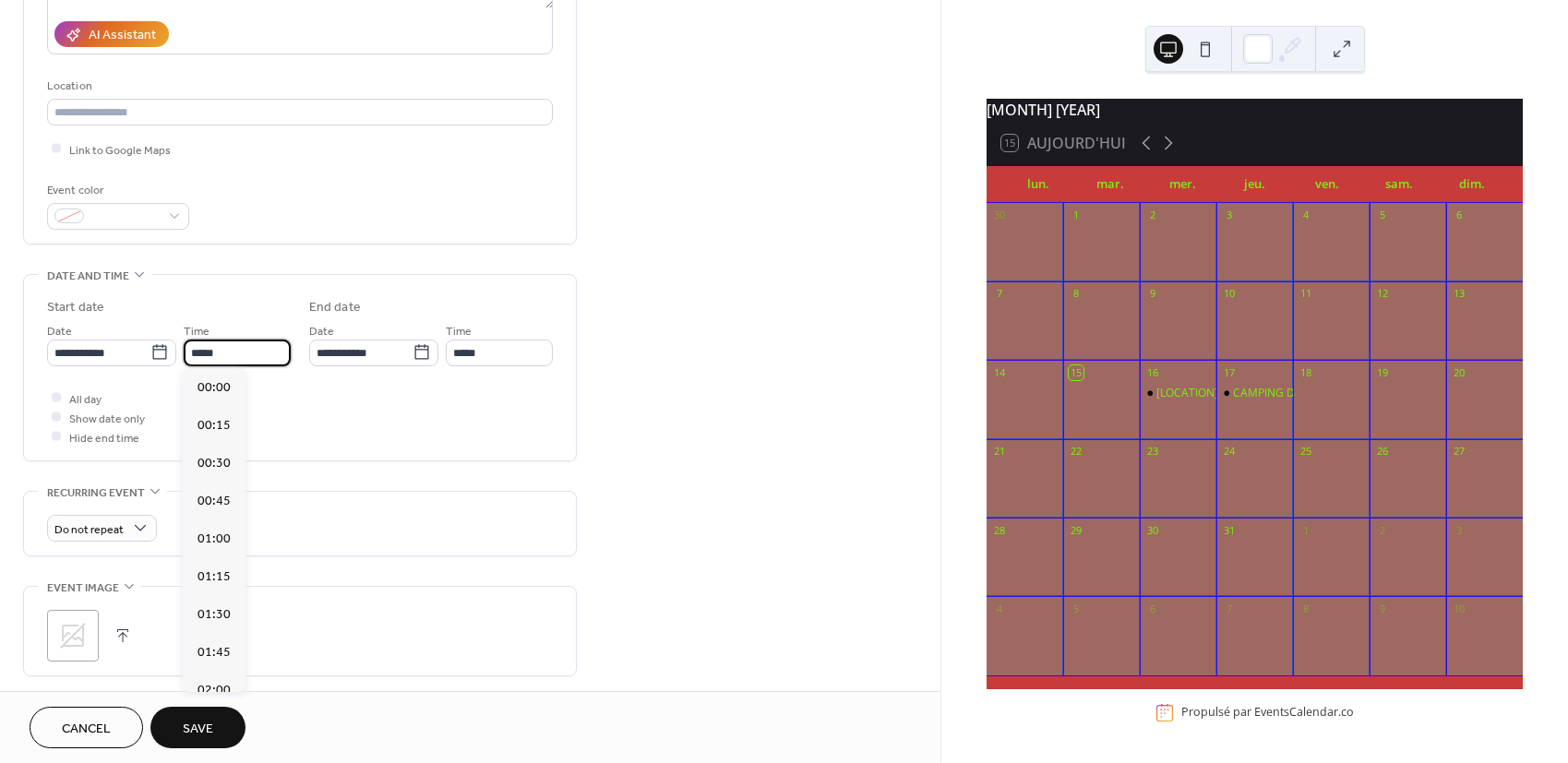 scroll, scrollTop: 1802, scrollLeft: 0, axis: vertical 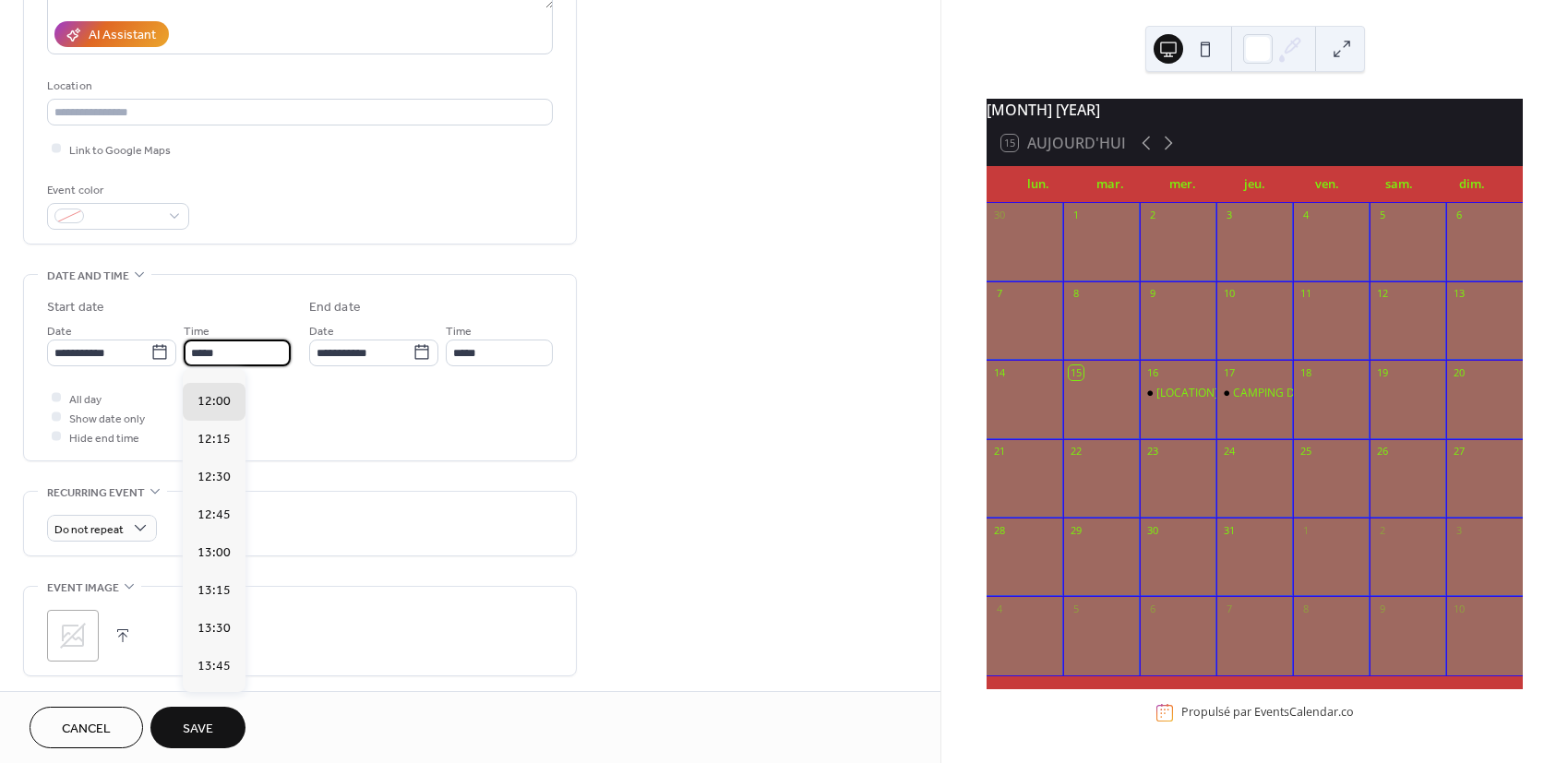 click on "*****" at bounding box center [237, 352] 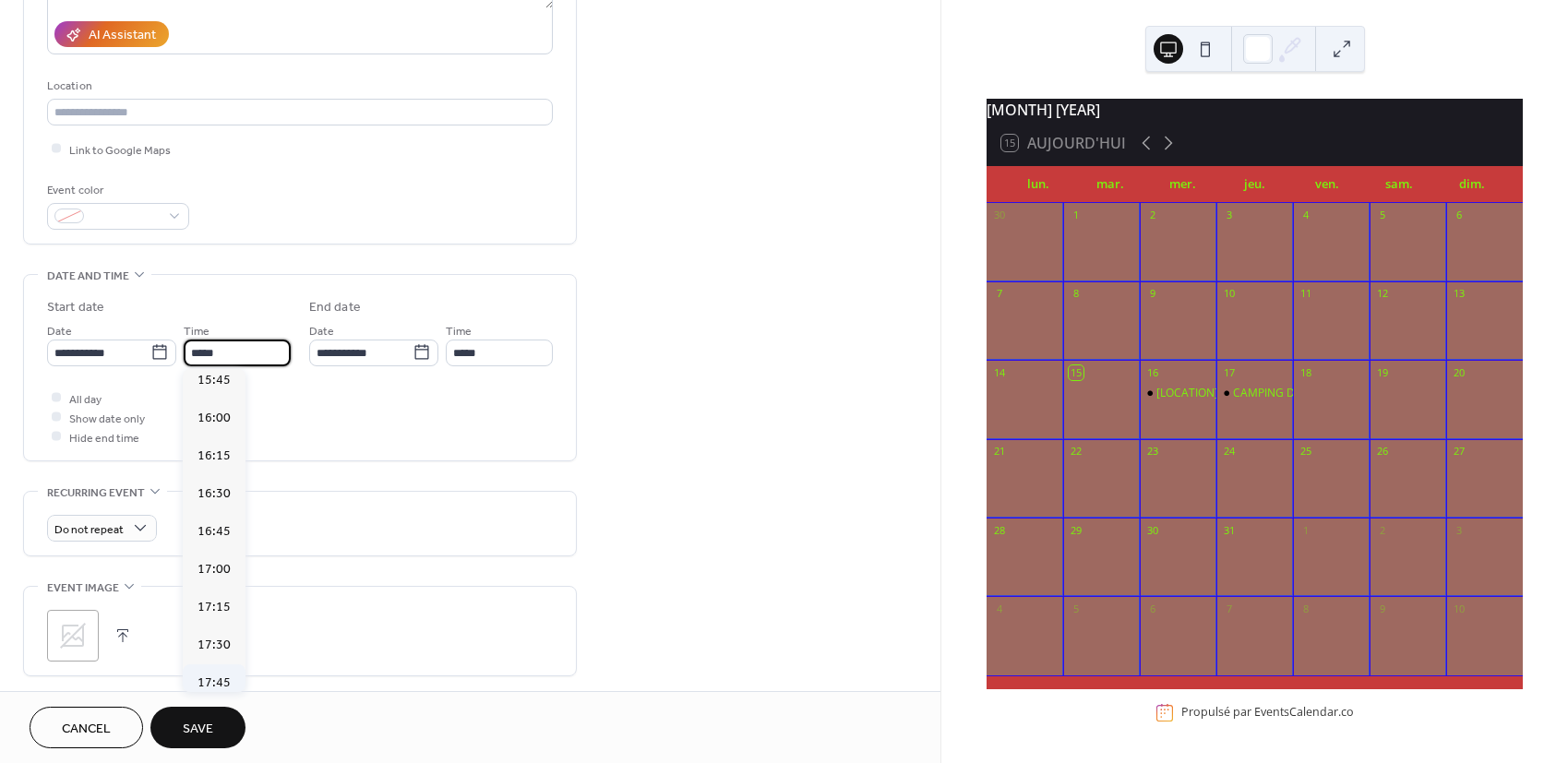 scroll, scrollTop: 2417, scrollLeft: 0, axis: vertical 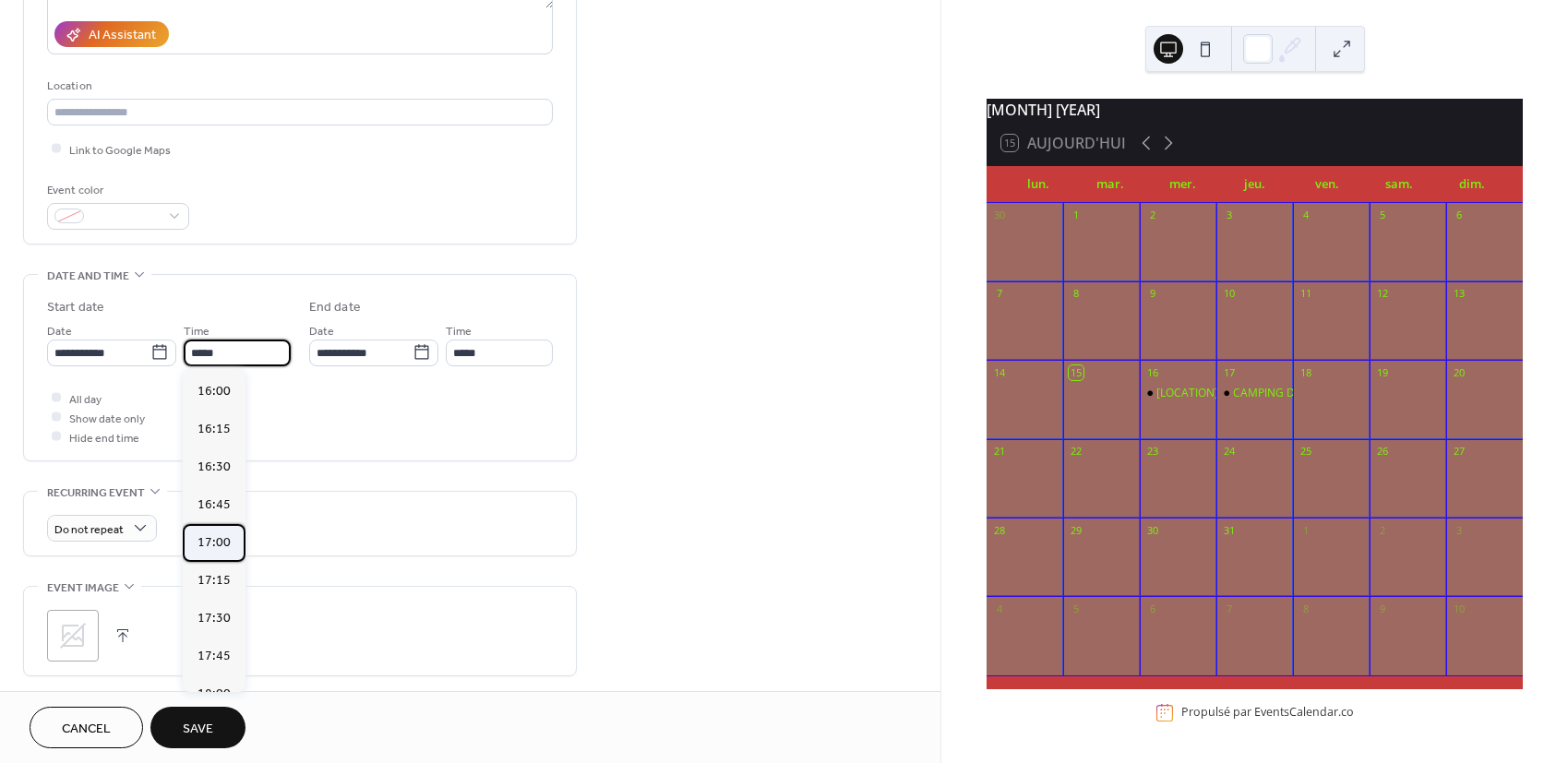 click on "17:00" at bounding box center [214, 542] 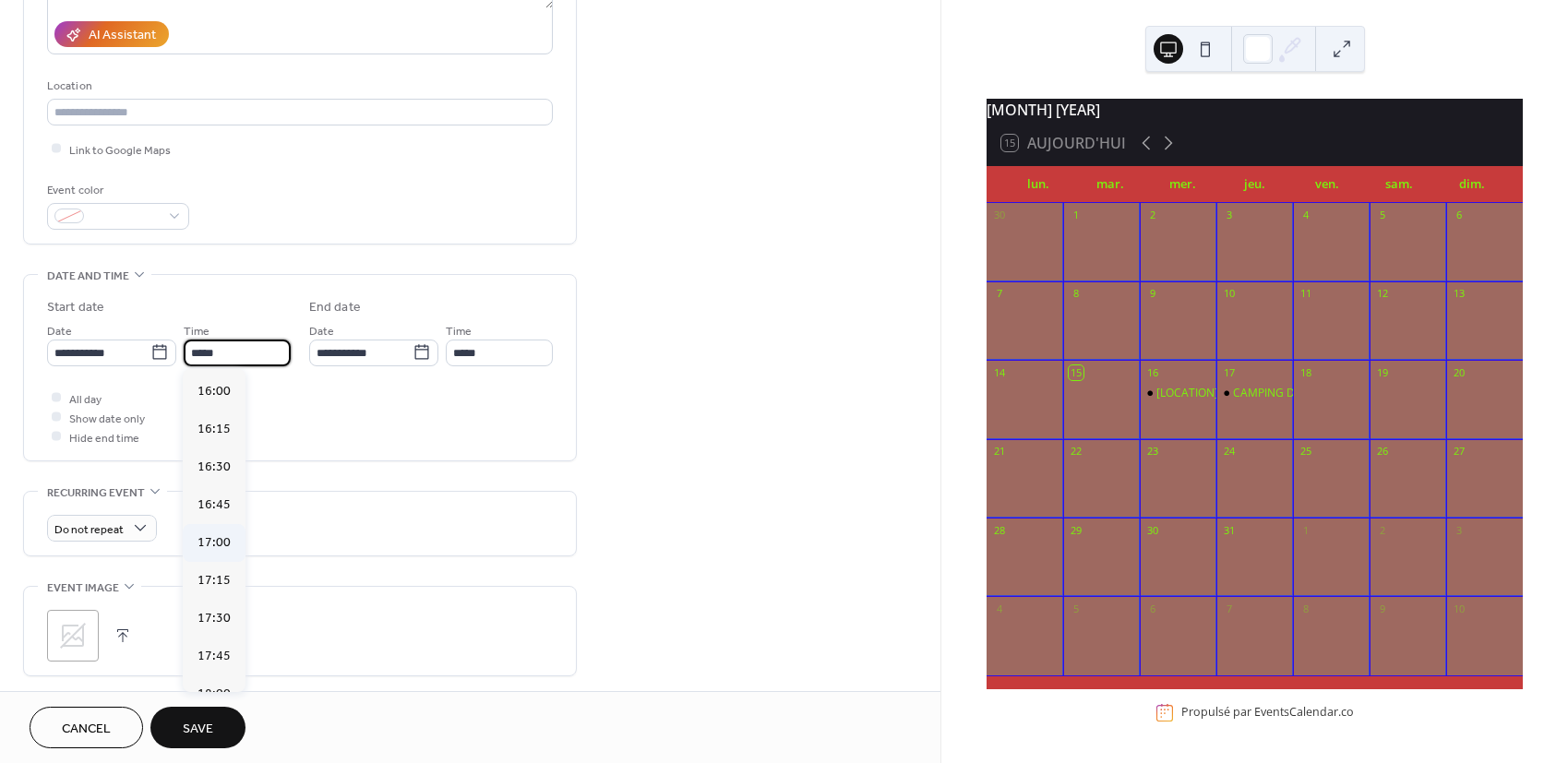 type on "*****" 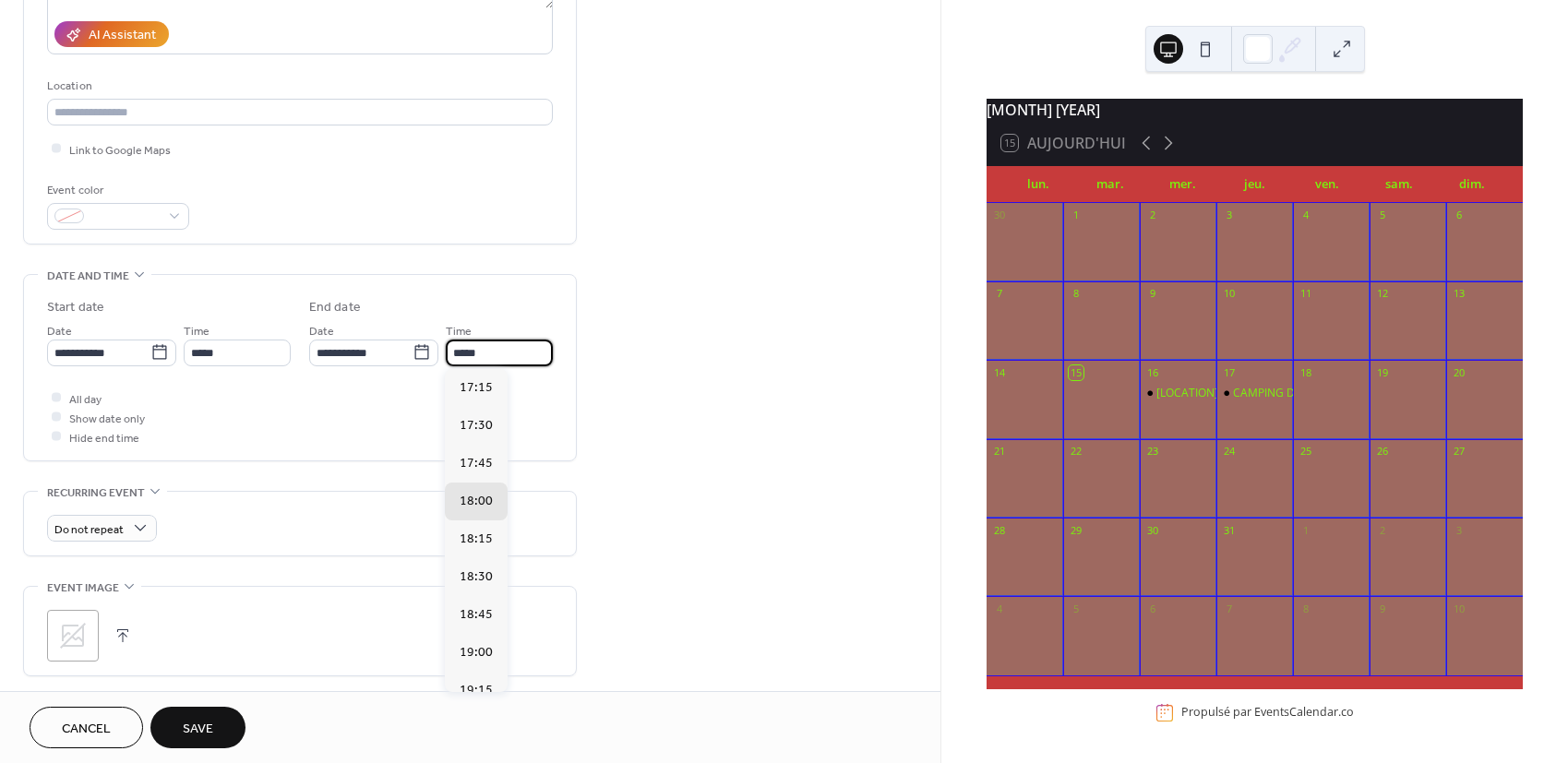 click on "*****" at bounding box center (499, 352) 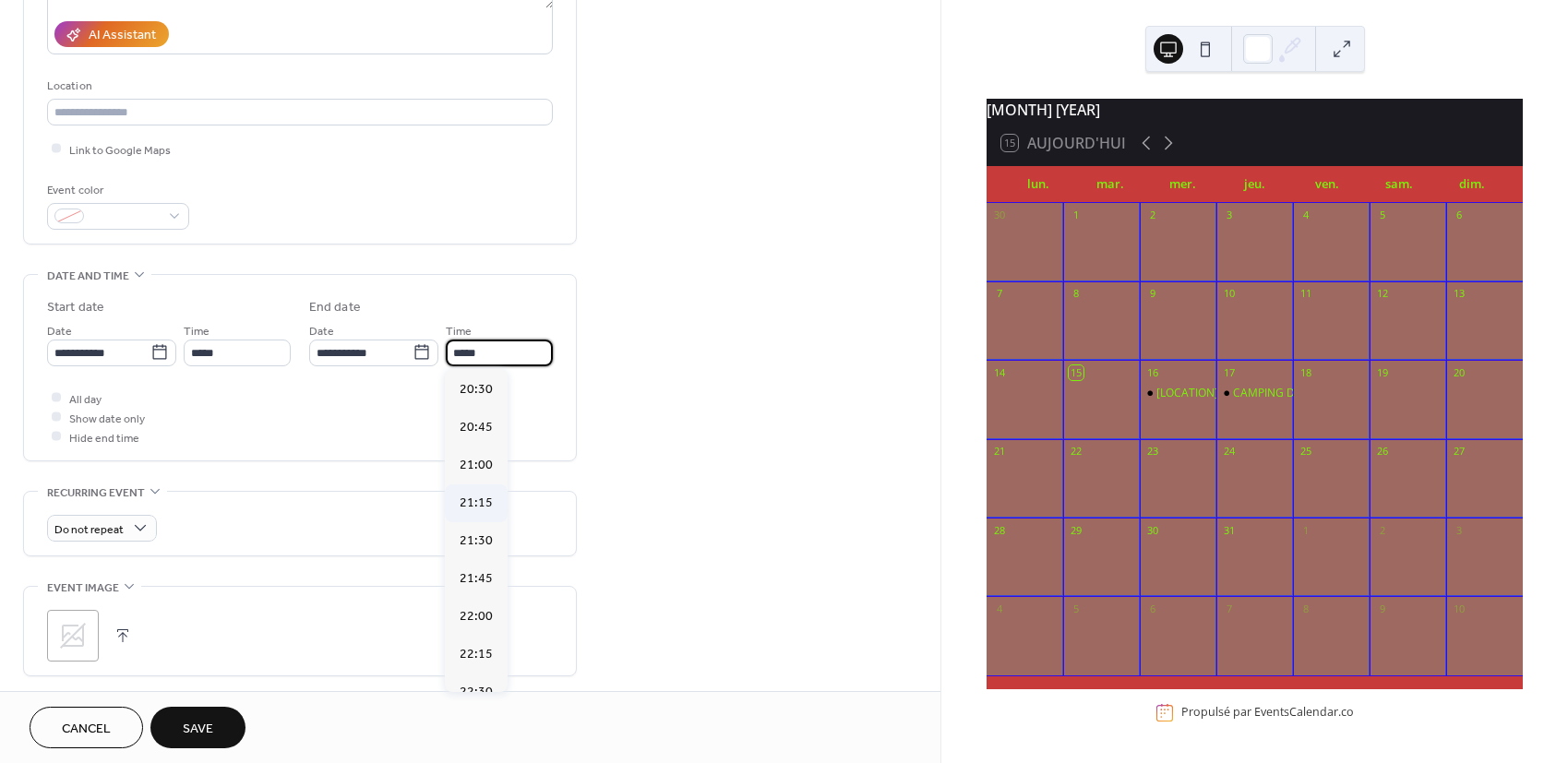 scroll, scrollTop: 512, scrollLeft: 0, axis: vertical 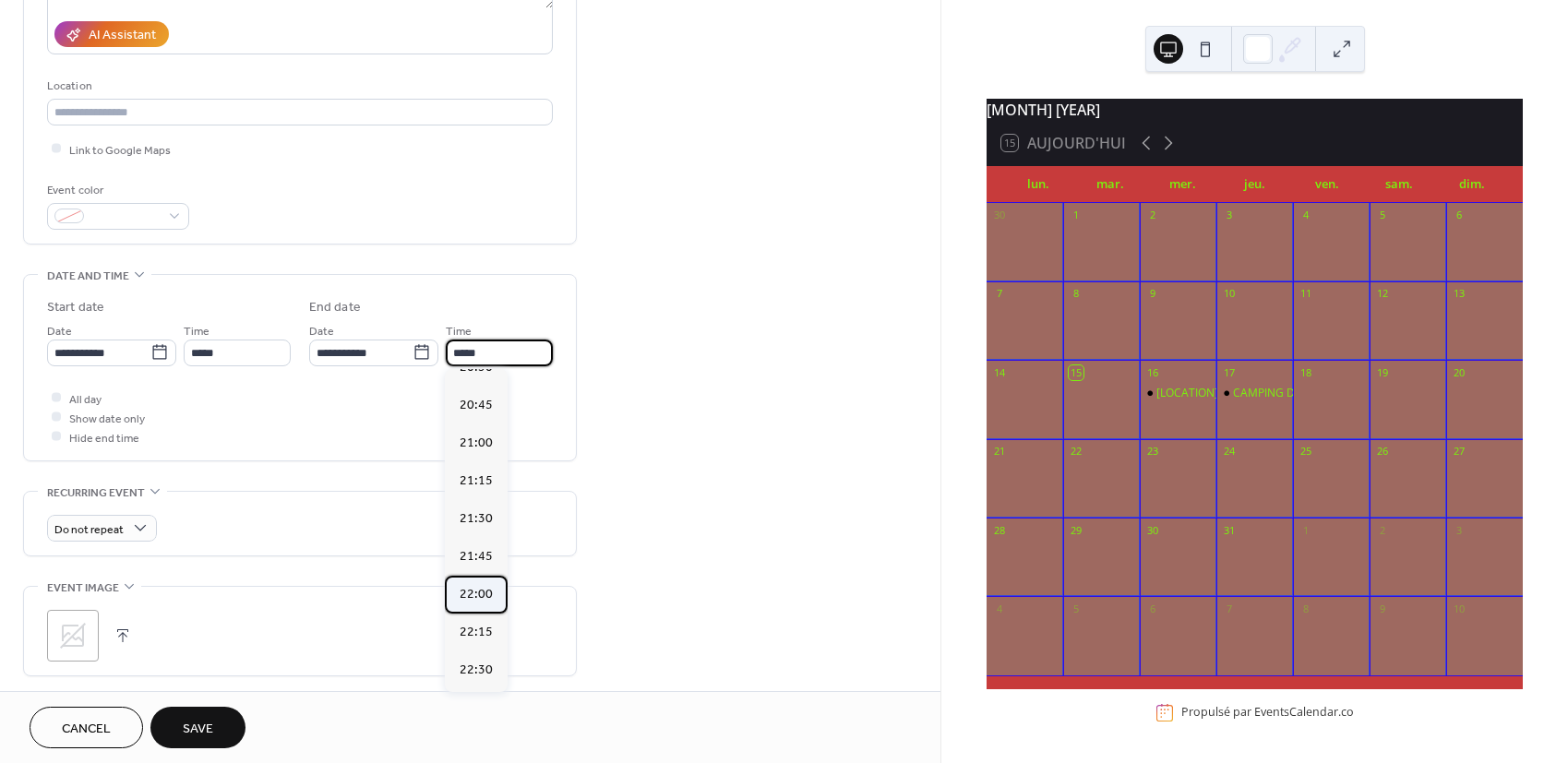 click on "22:00" at bounding box center [476, 593] 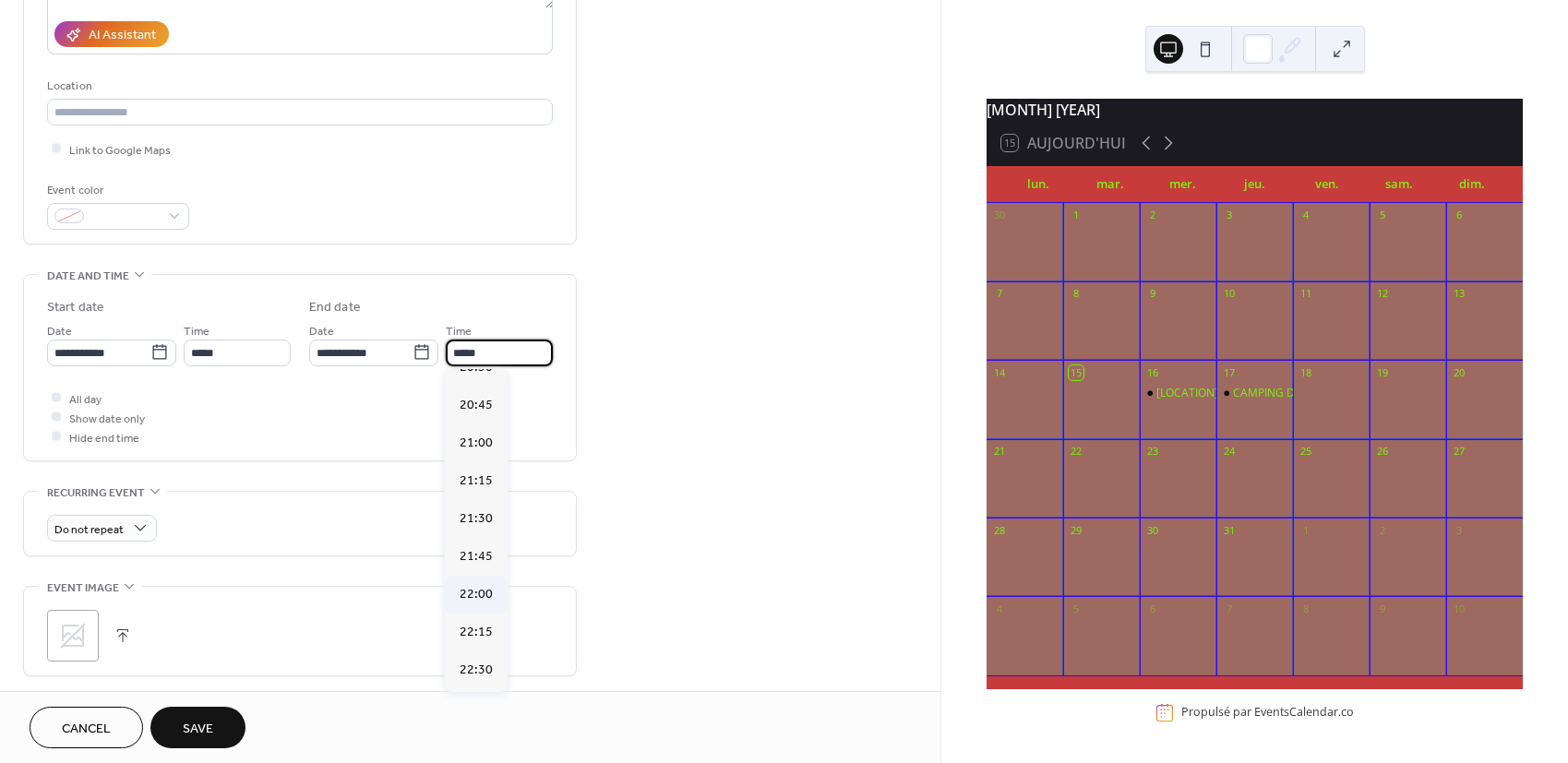 type on "*****" 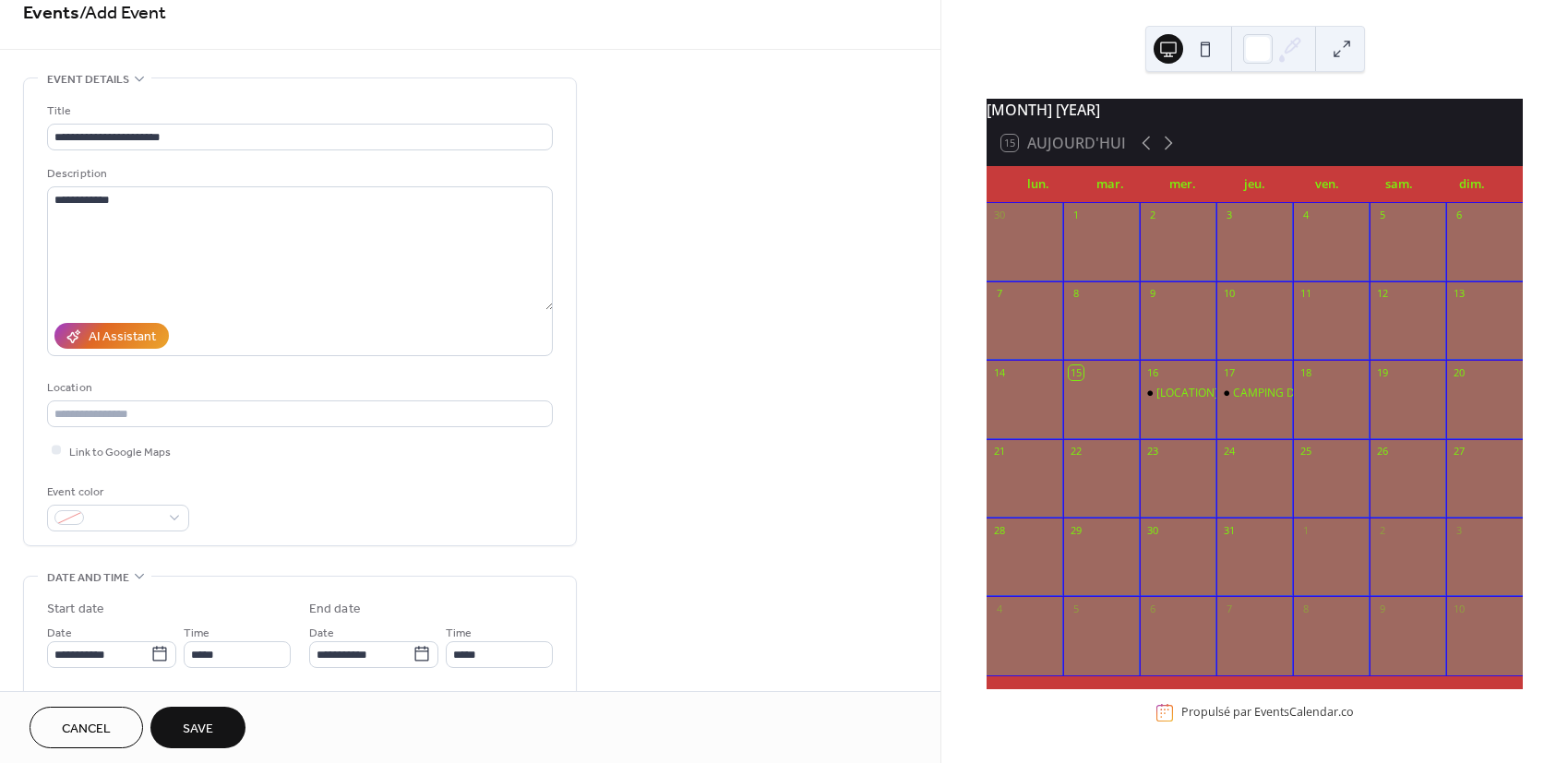 scroll, scrollTop: 18, scrollLeft: 0, axis: vertical 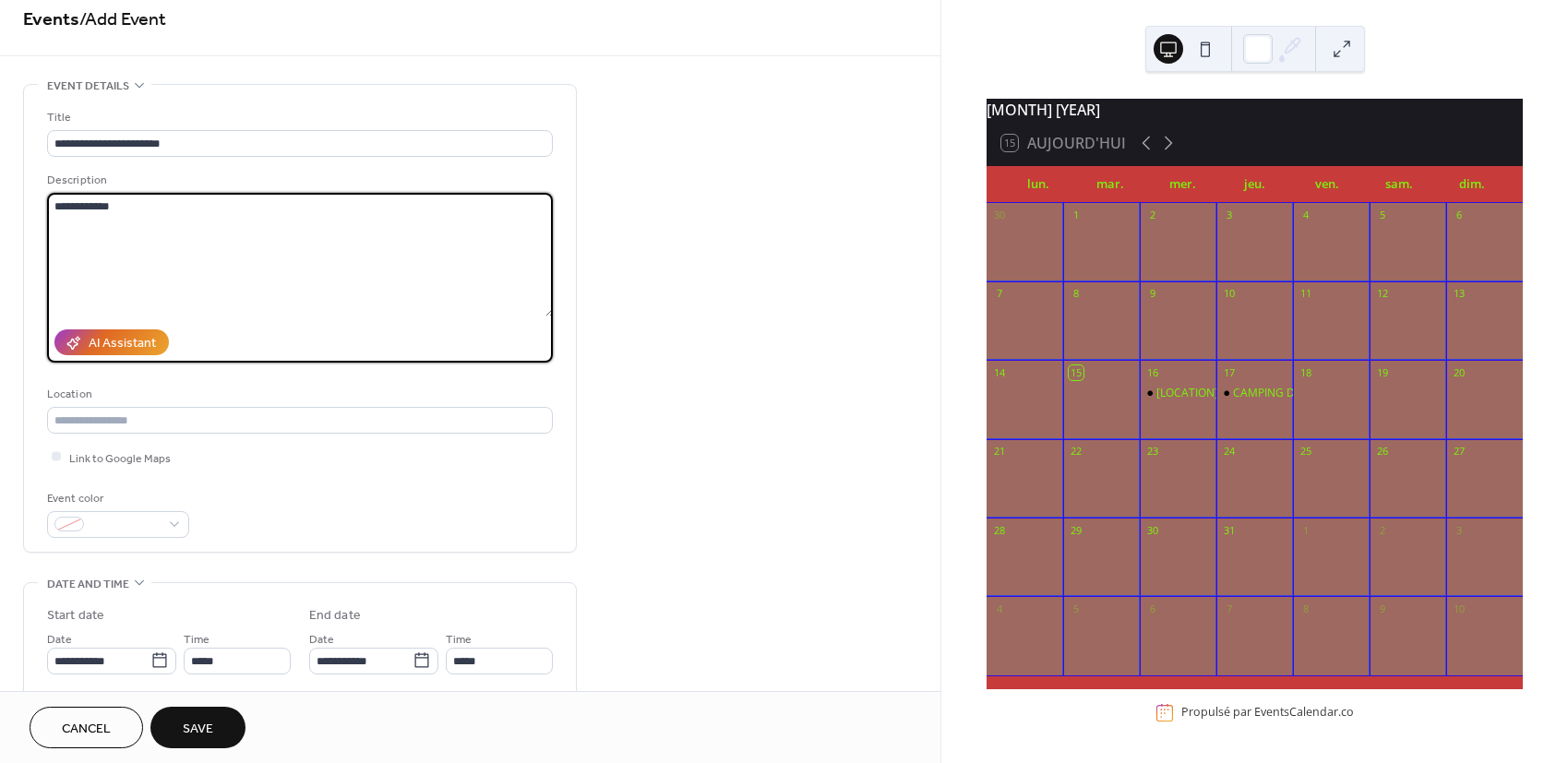 click on "**********" at bounding box center (300, 255) 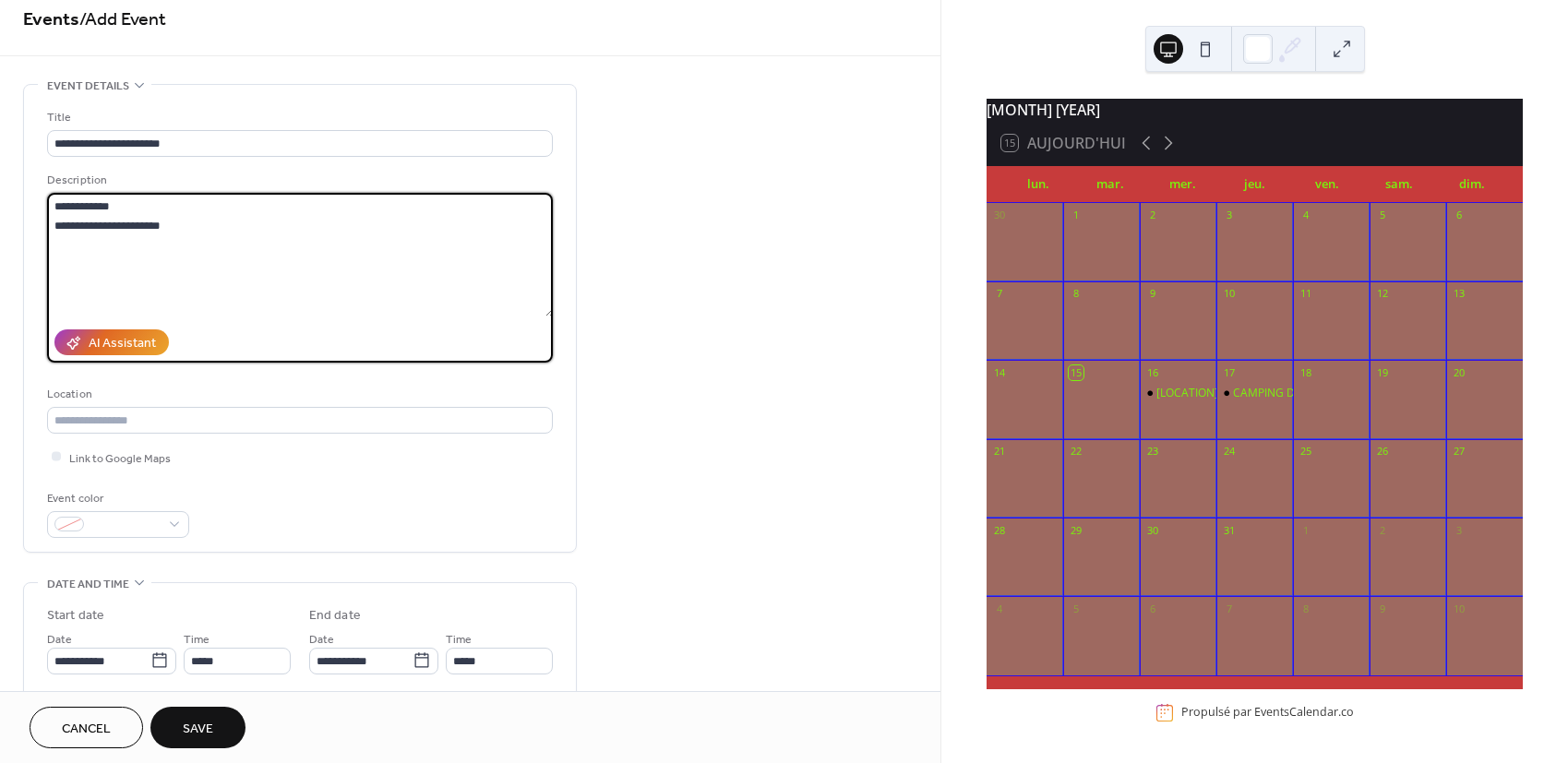 click on "**********" at bounding box center [300, 255] 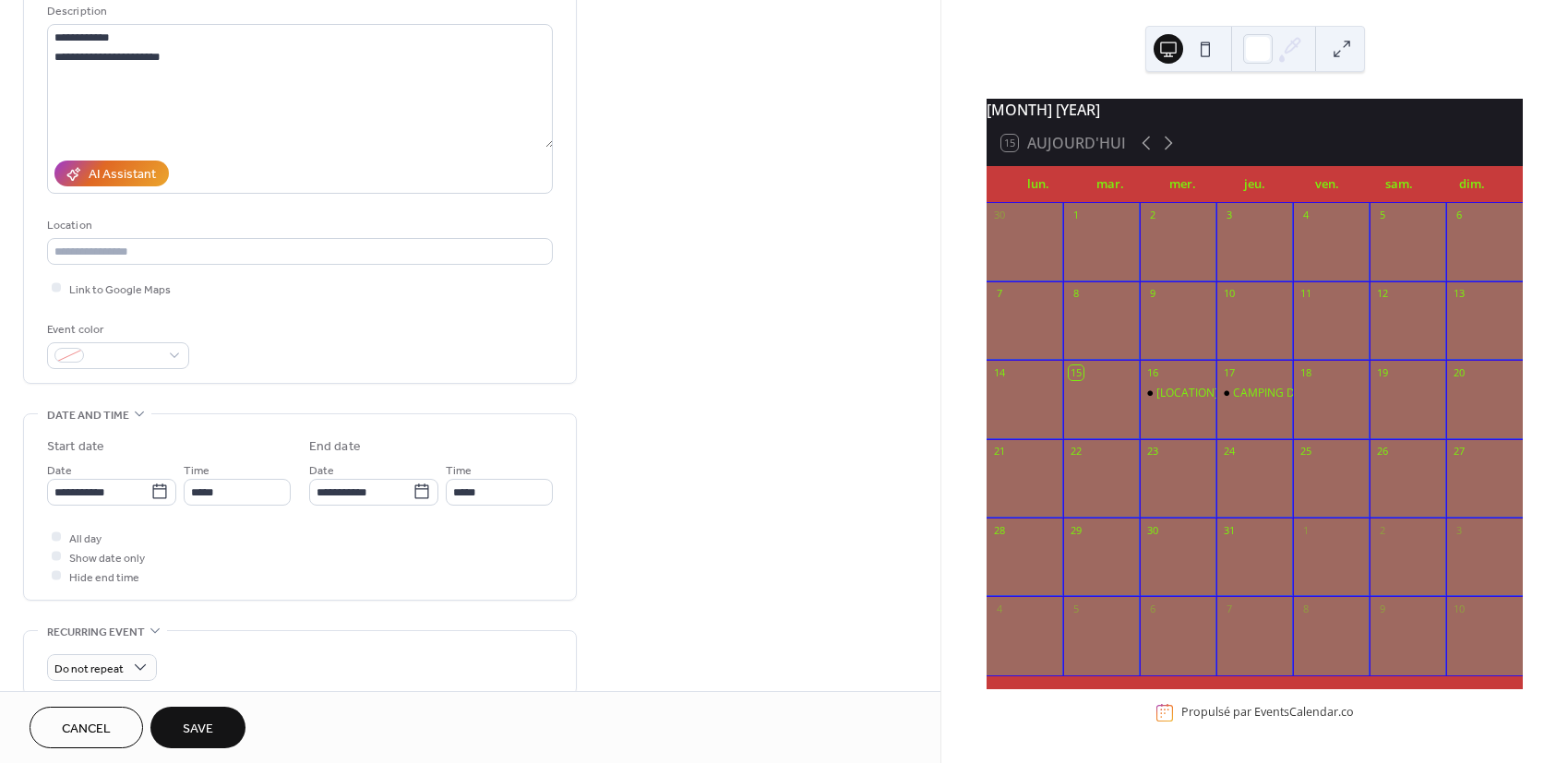 scroll, scrollTop: 327, scrollLeft: 0, axis: vertical 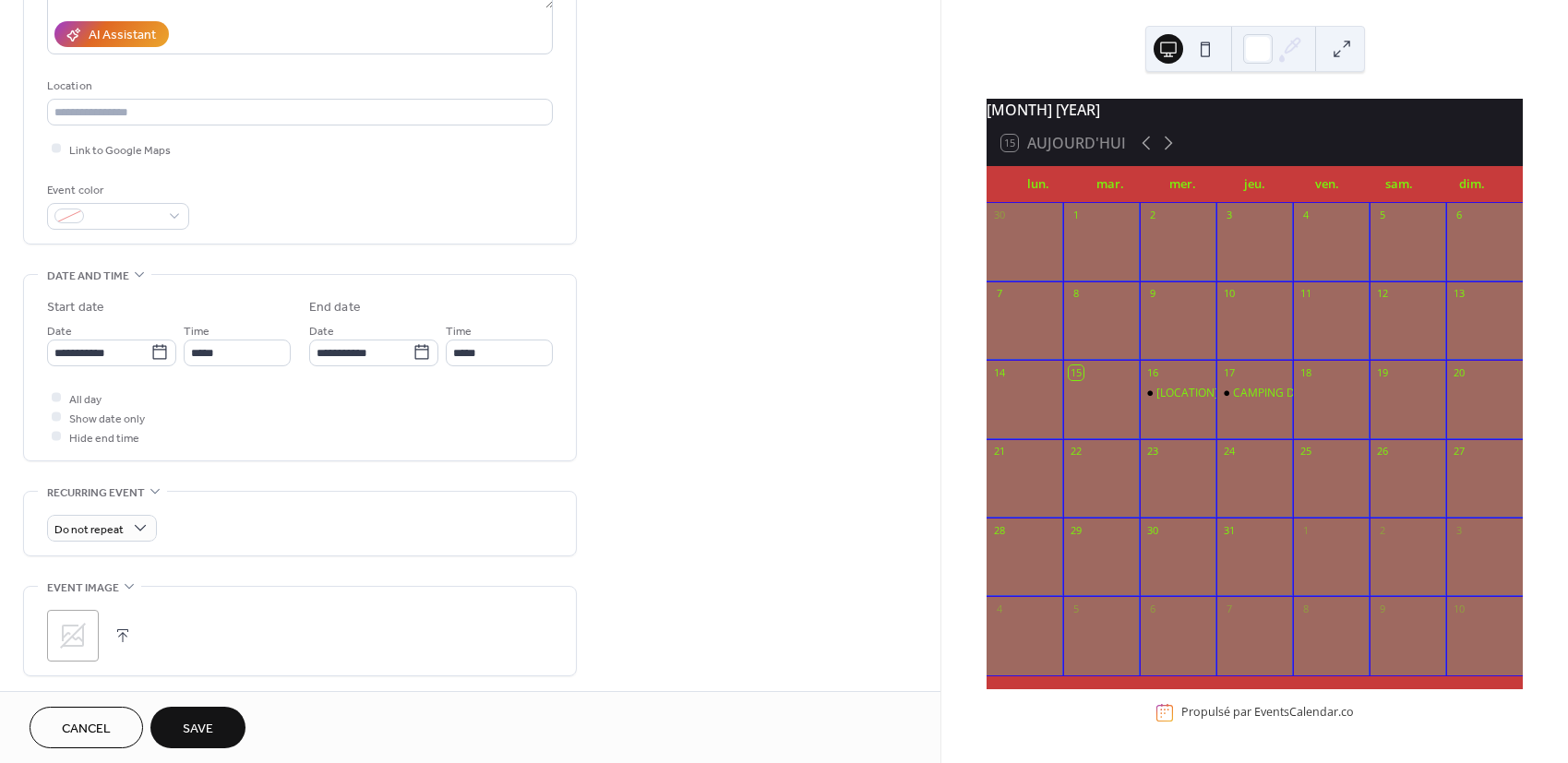 click on "Save" at bounding box center (197, 727) 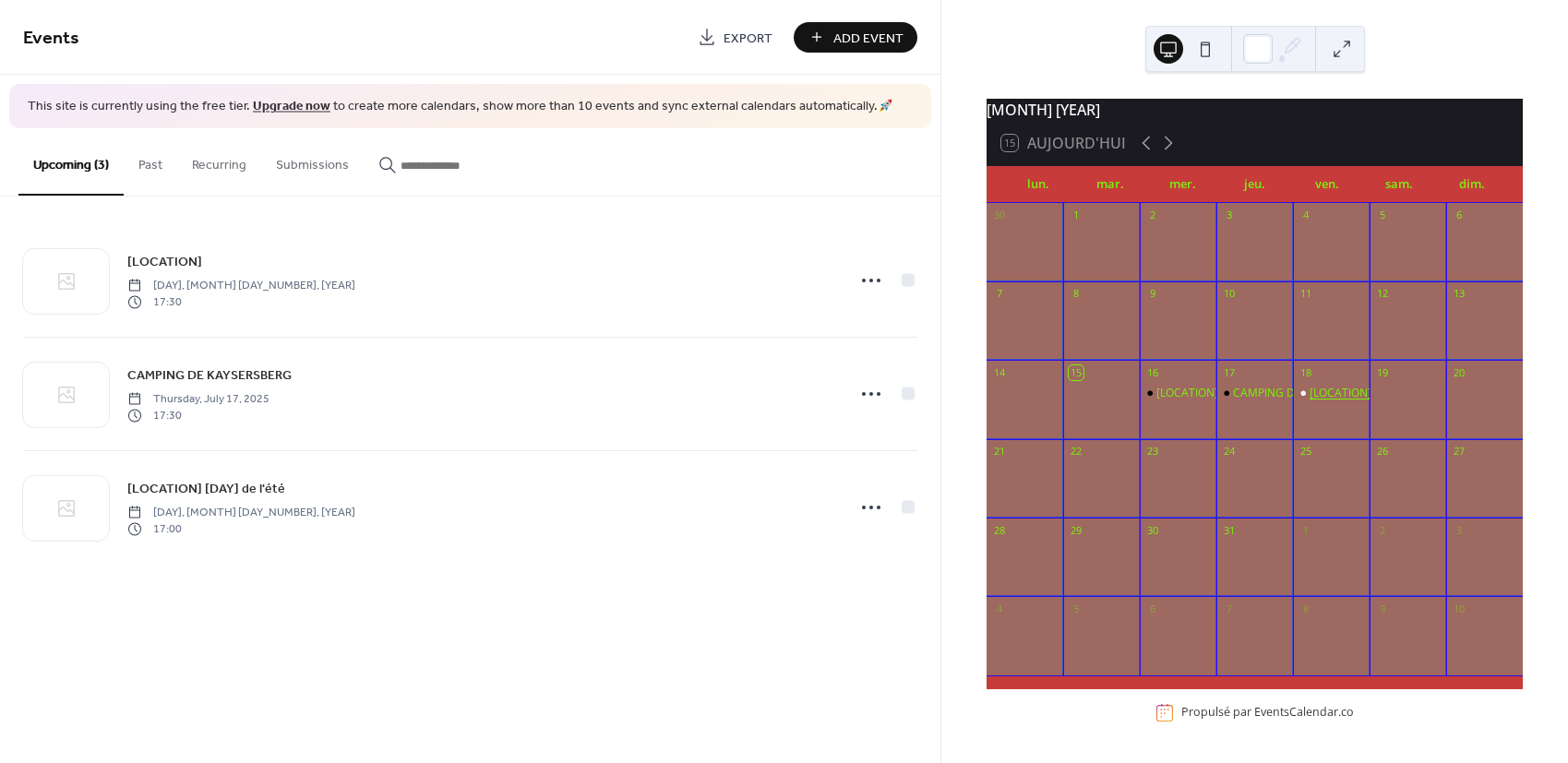 click on "[LOCATION] [DAY] de l'été" at bounding box center (1377, 393) 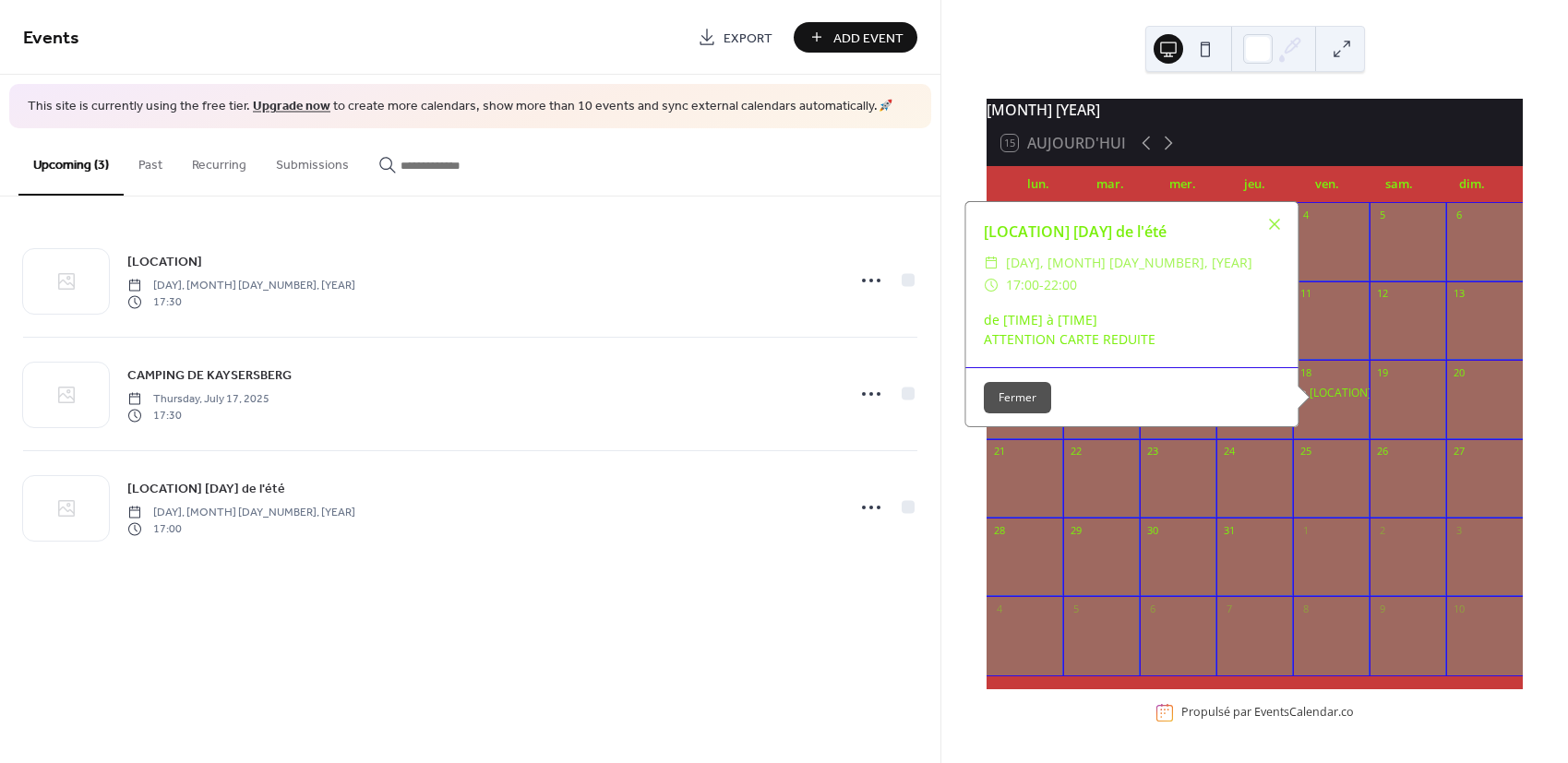 click at bounding box center [1407, 409] 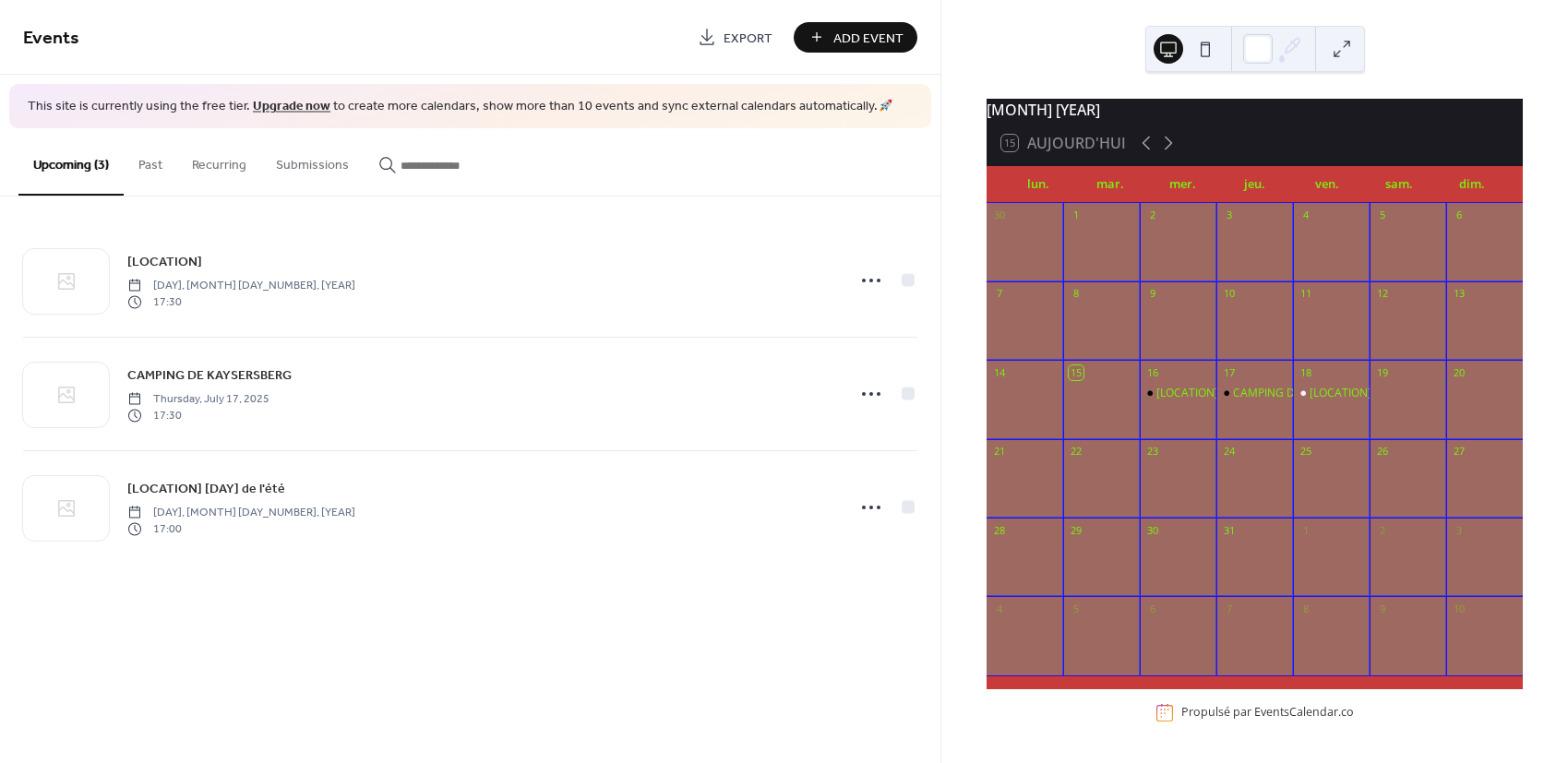 click on "Add Event" at bounding box center [868, 38] 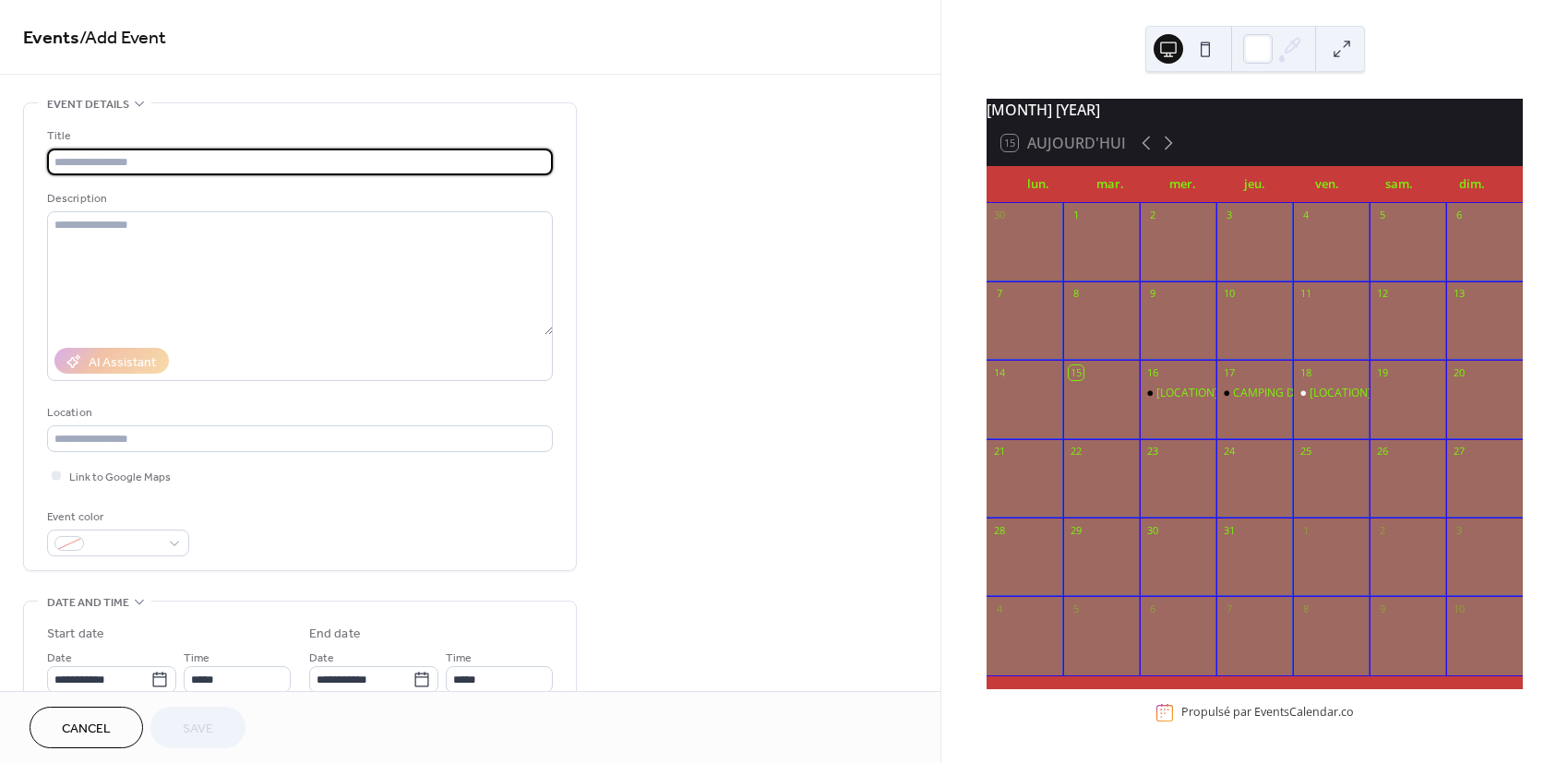 click at bounding box center (300, 161) 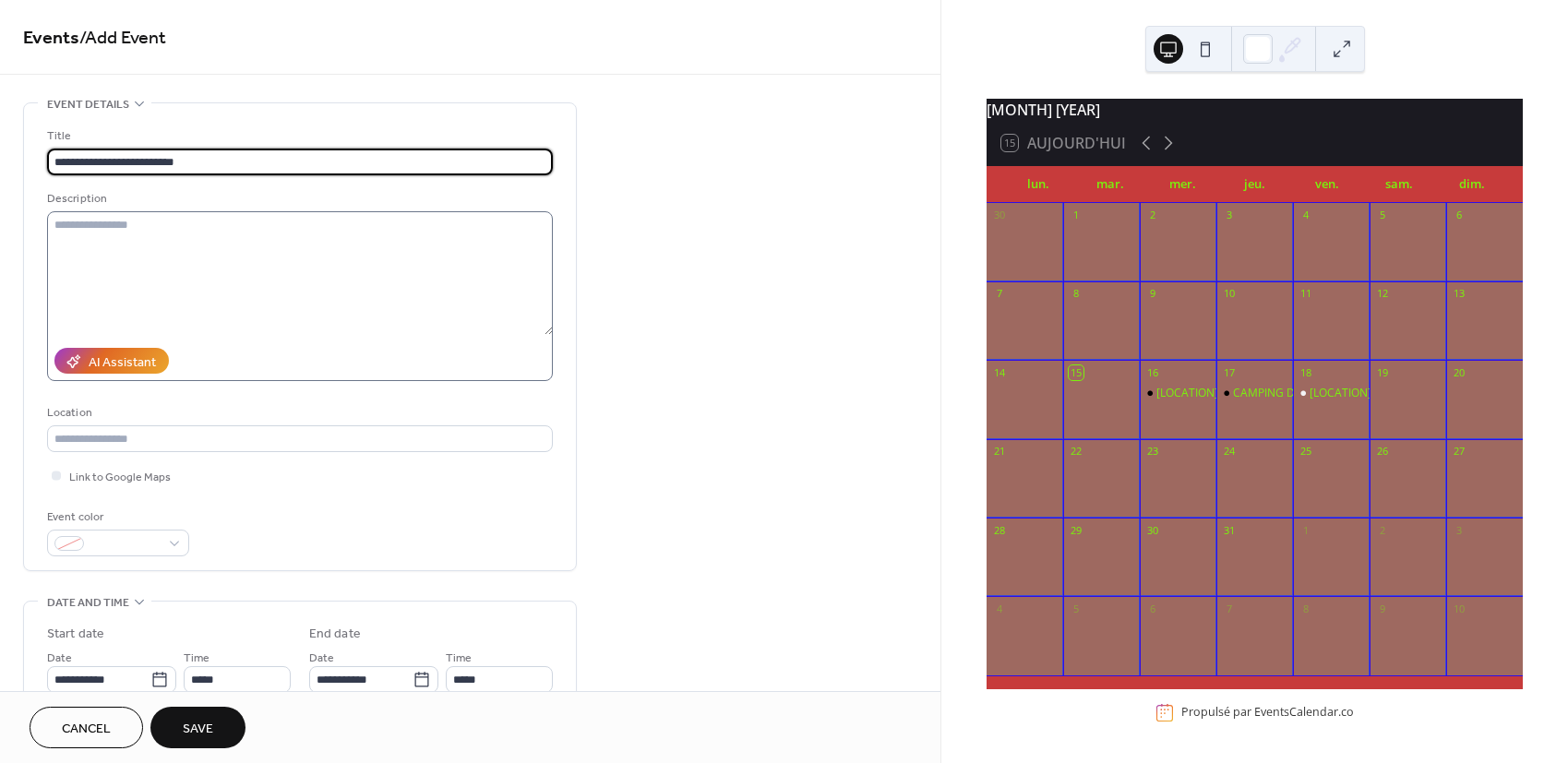 type on "**********" 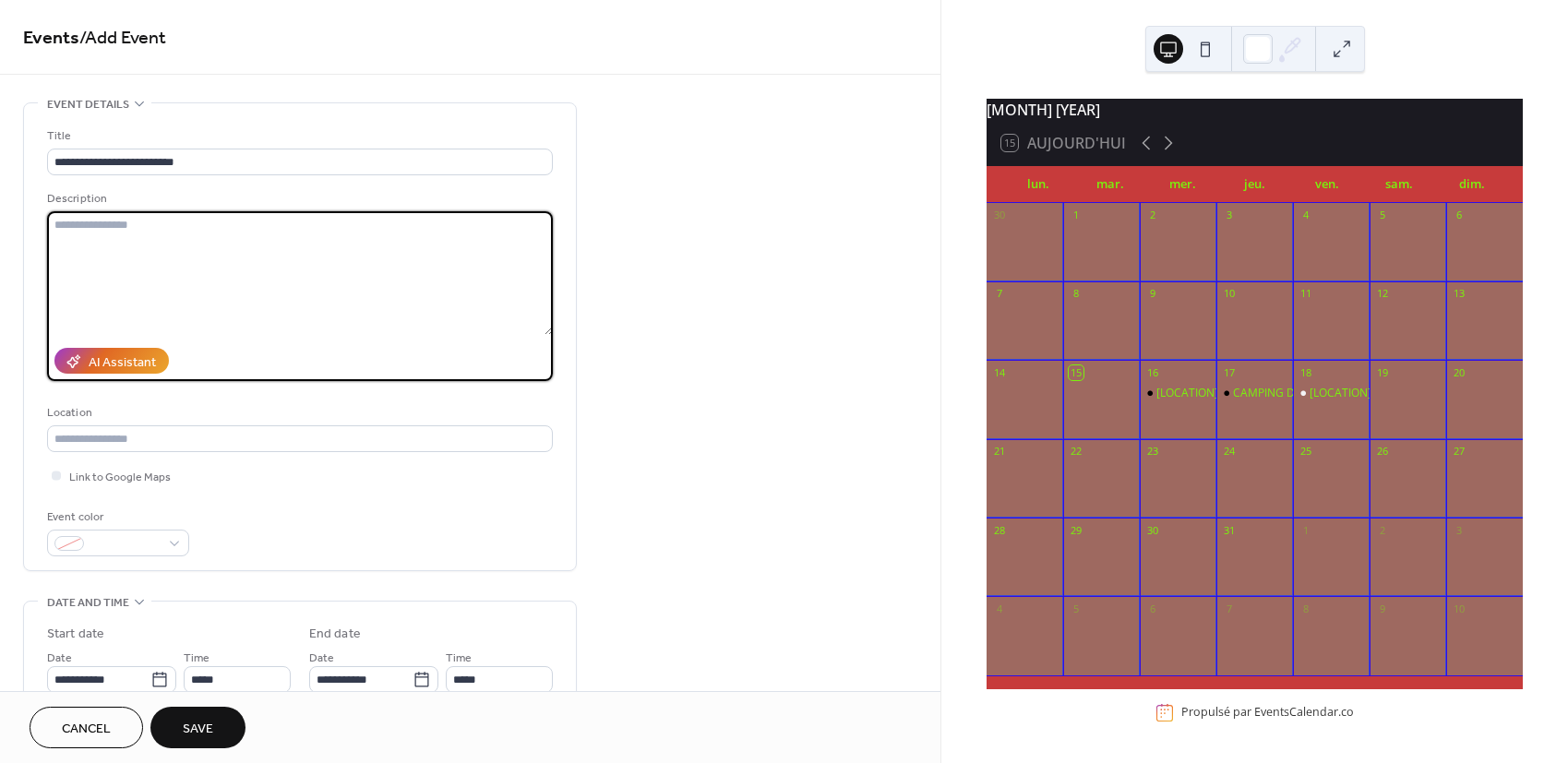 click at bounding box center (300, 273) 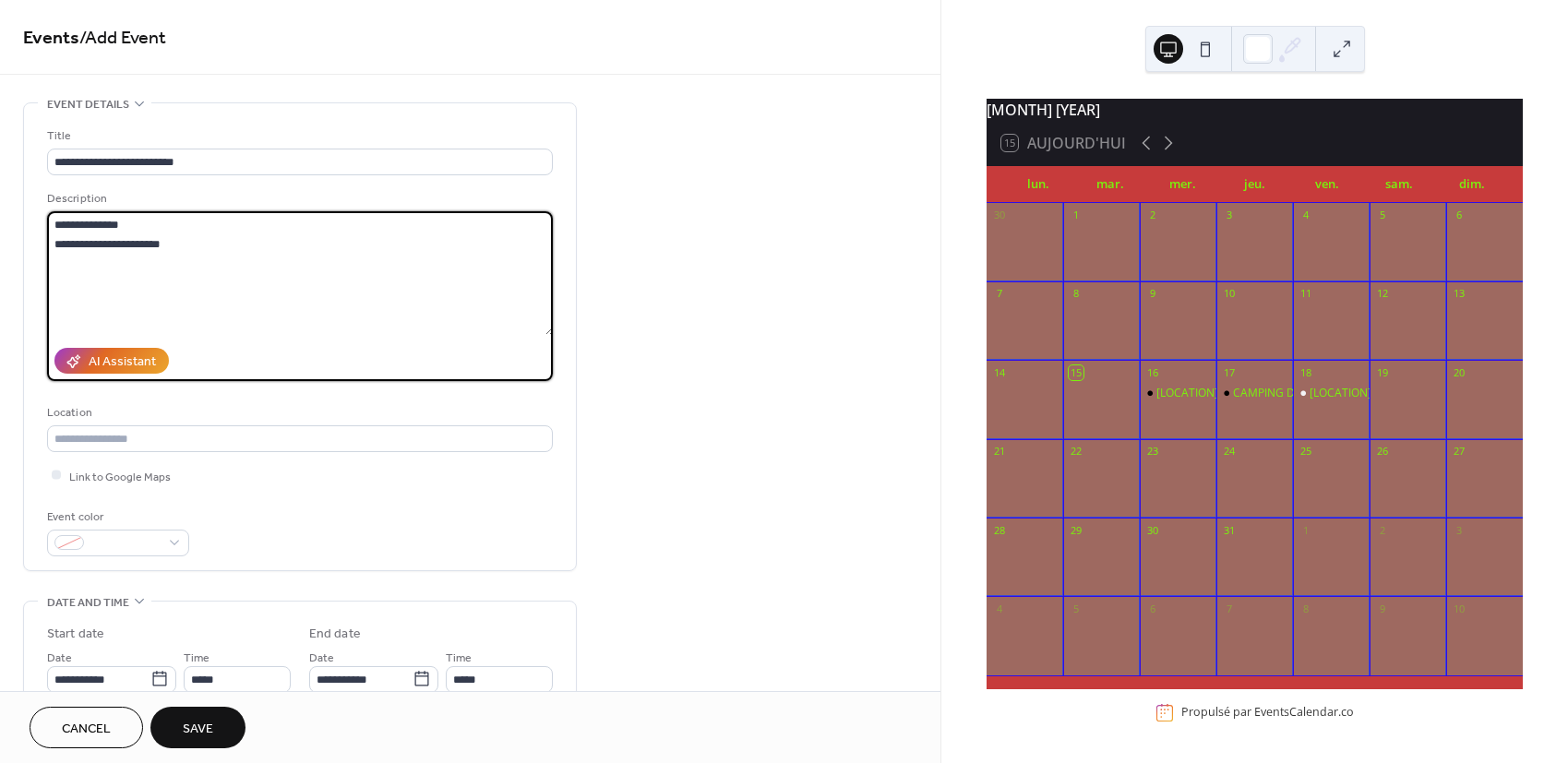 type on "**********" 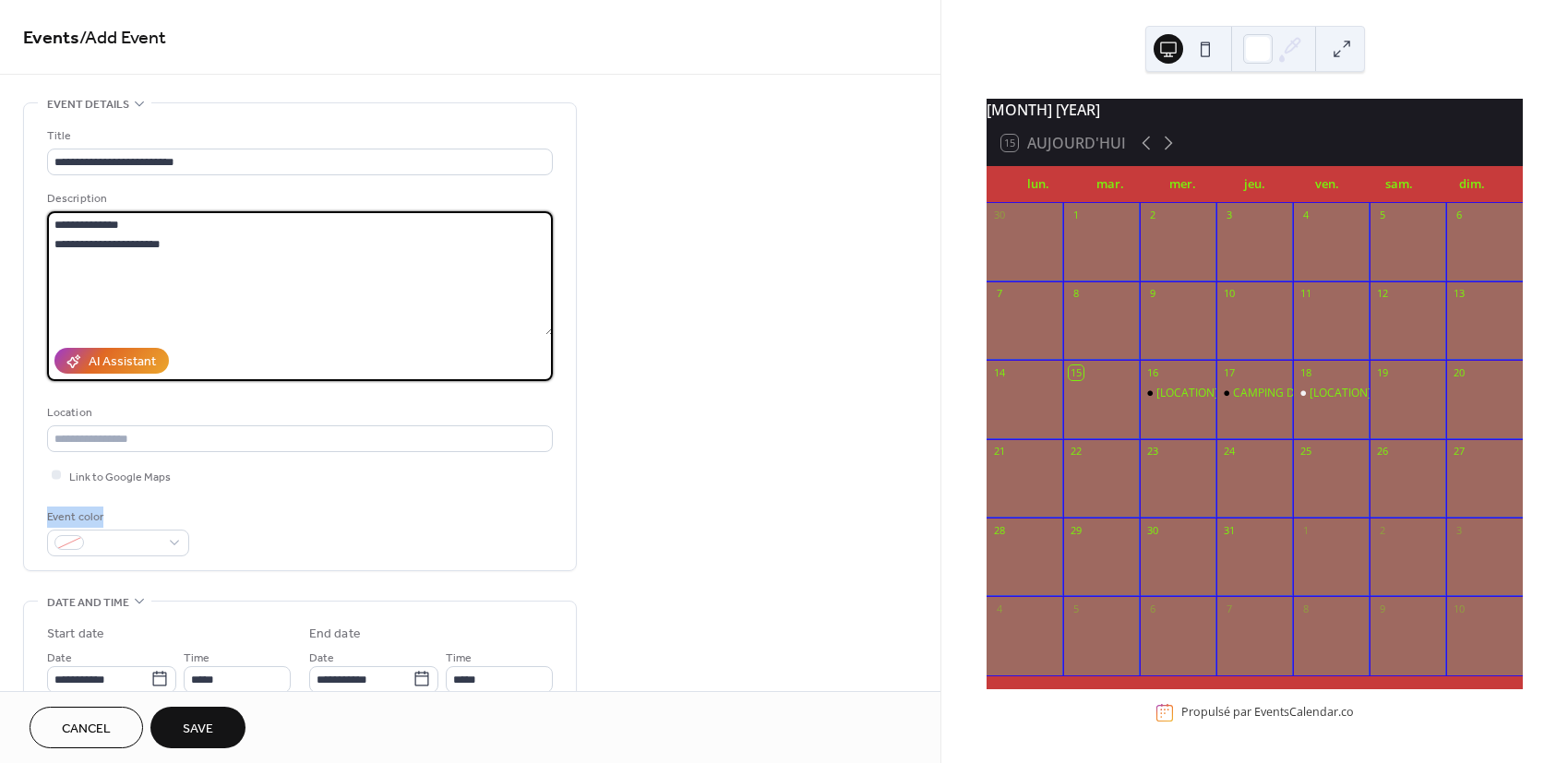 click on "**********" at bounding box center [470, 664] 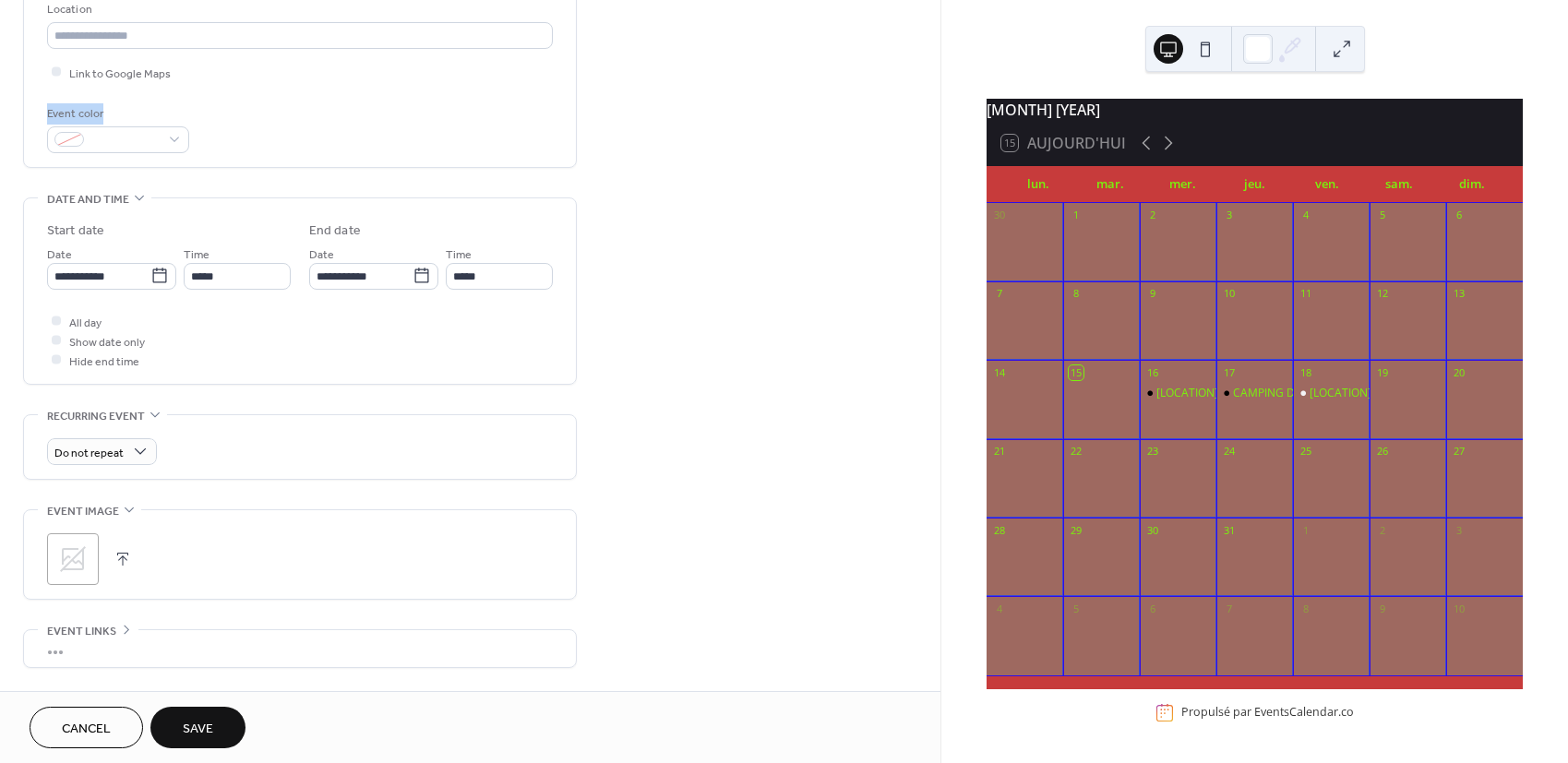 scroll, scrollTop: 410, scrollLeft: 0, axis: vertical 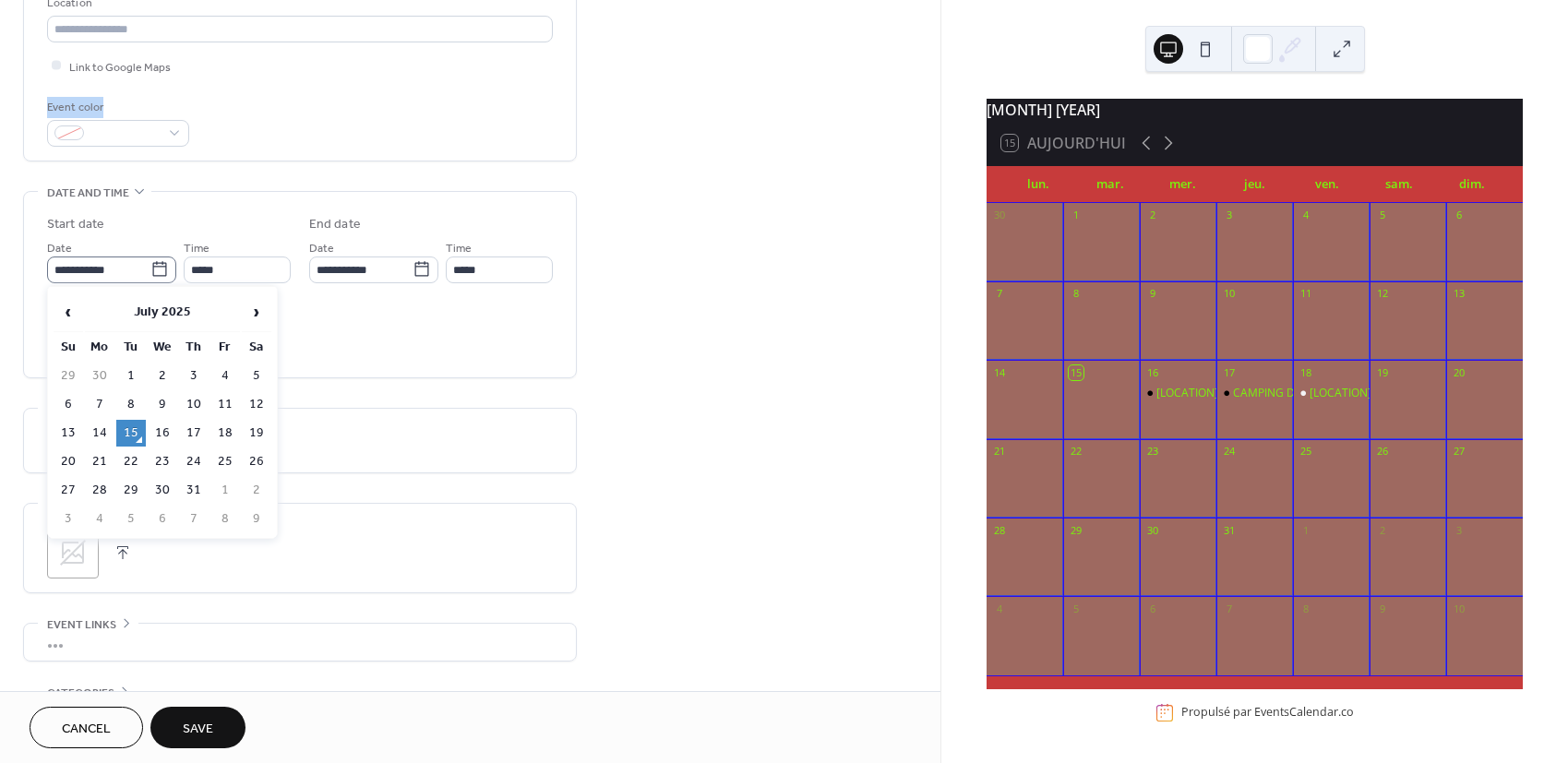 click 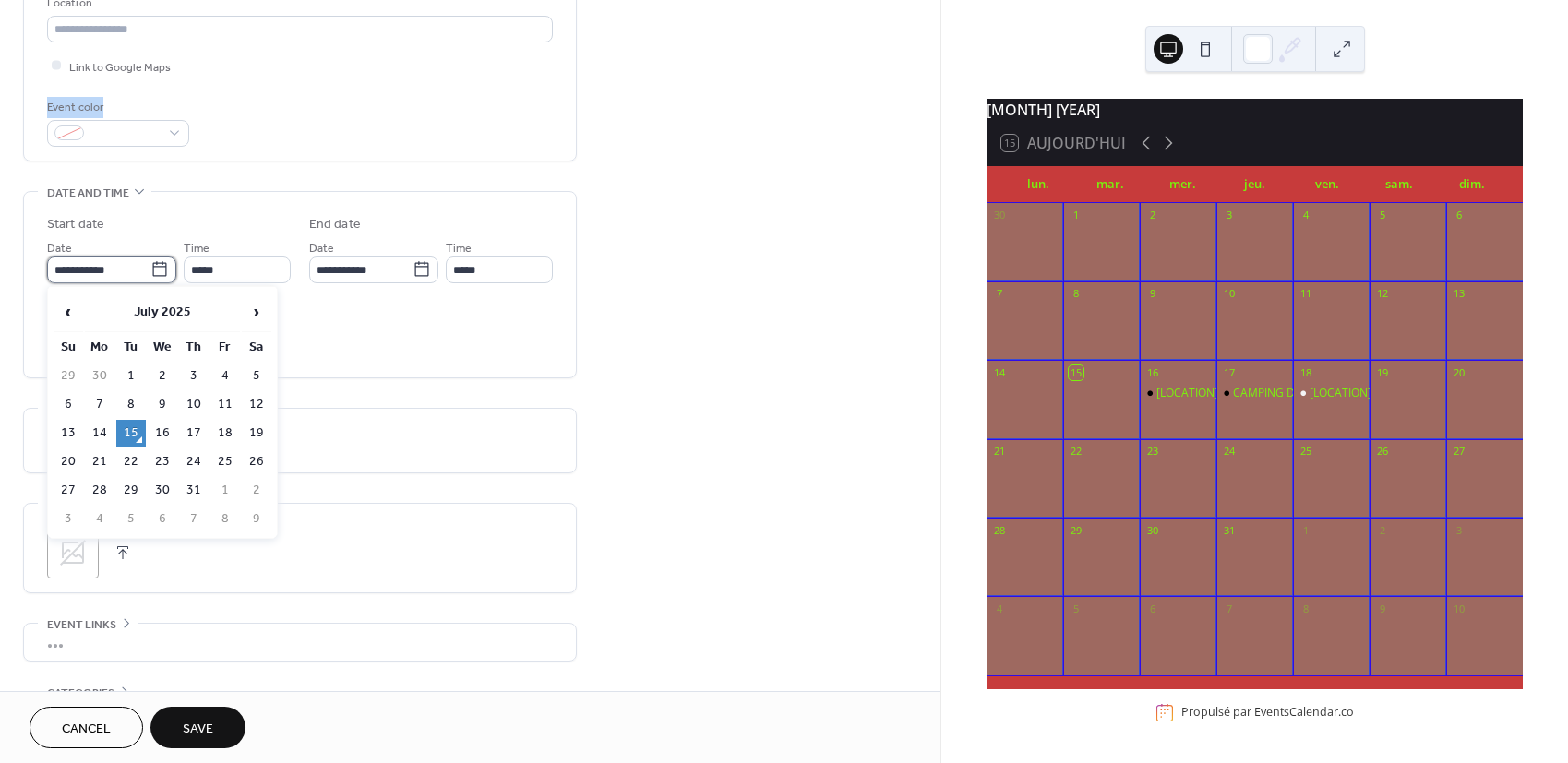 click on "**********" at bounding box center (99, 269) 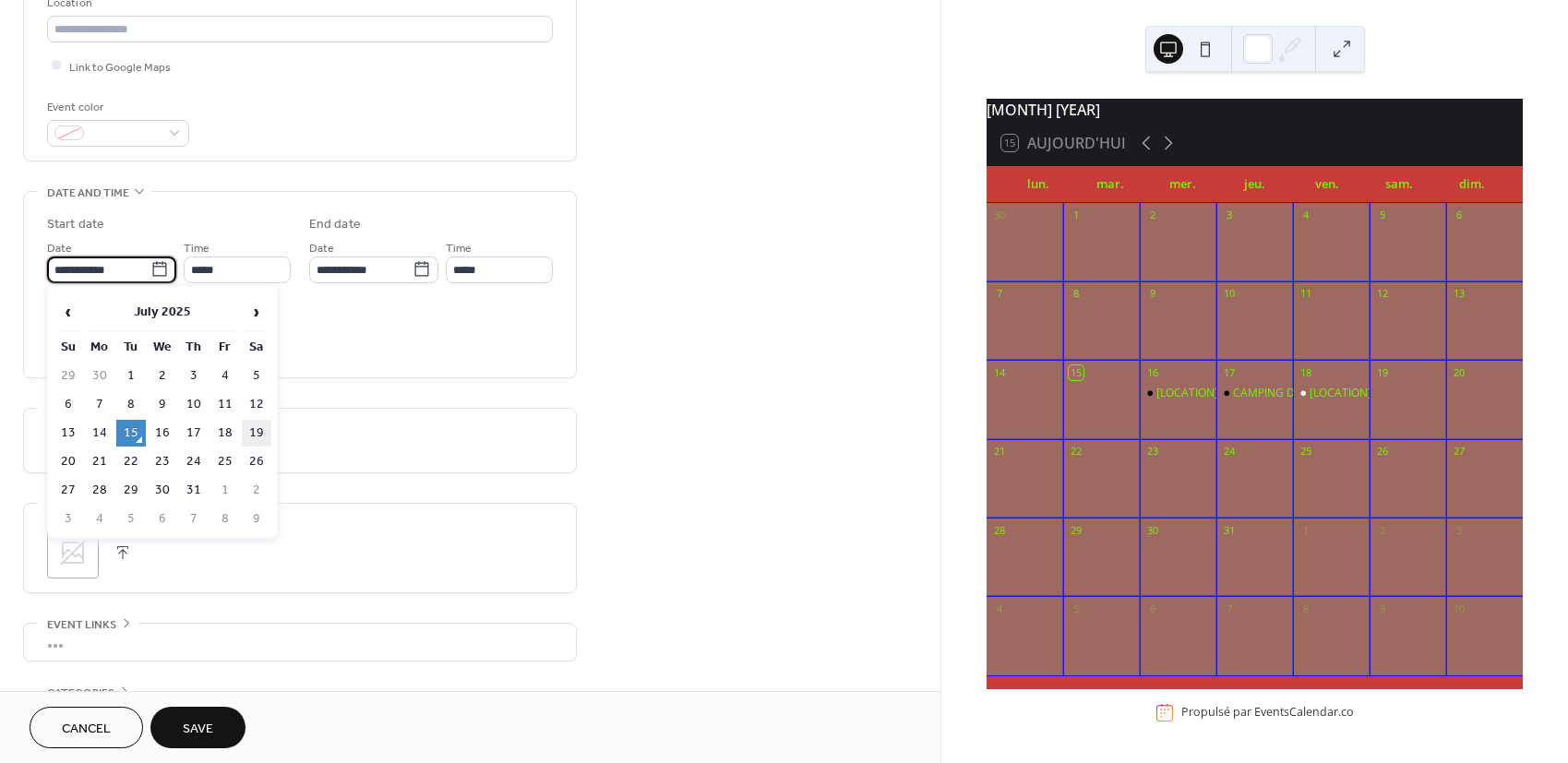 click on "19" at bounding box center (257, 433) 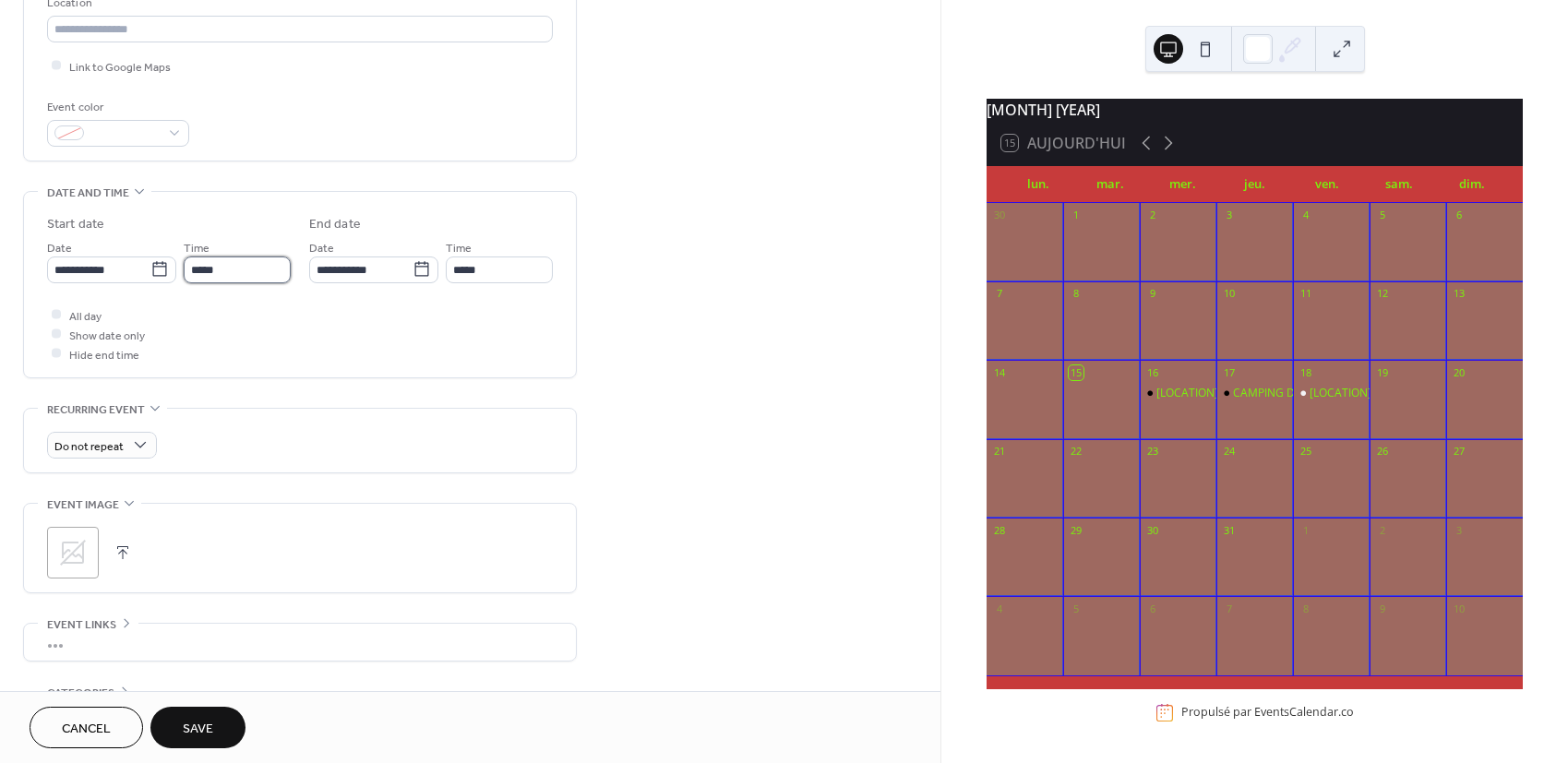 click on "*****" at bounding box center (237, 269) 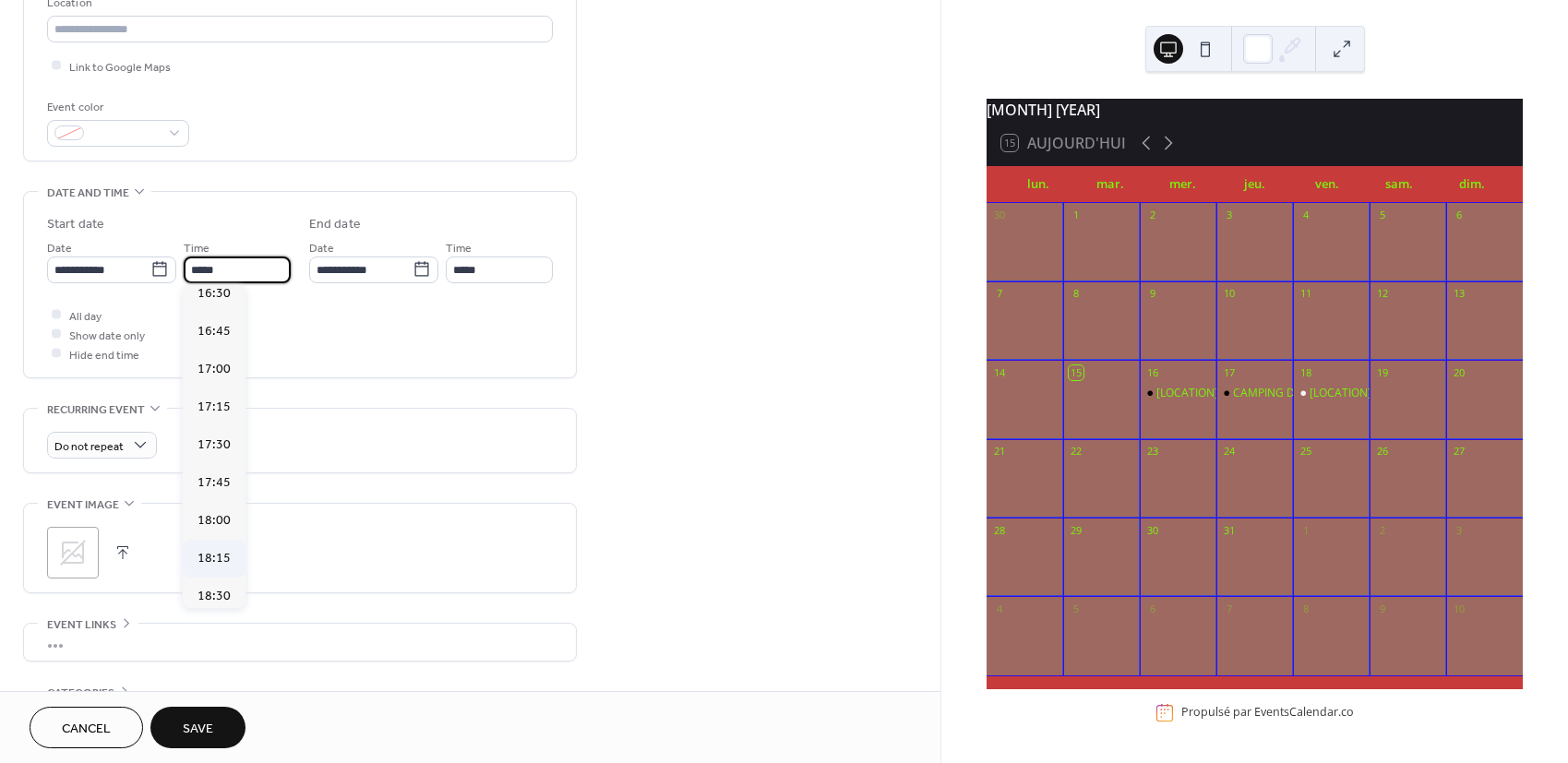 scroll, scrollTop: 2520, scrollLeft: 0, axis: vertical 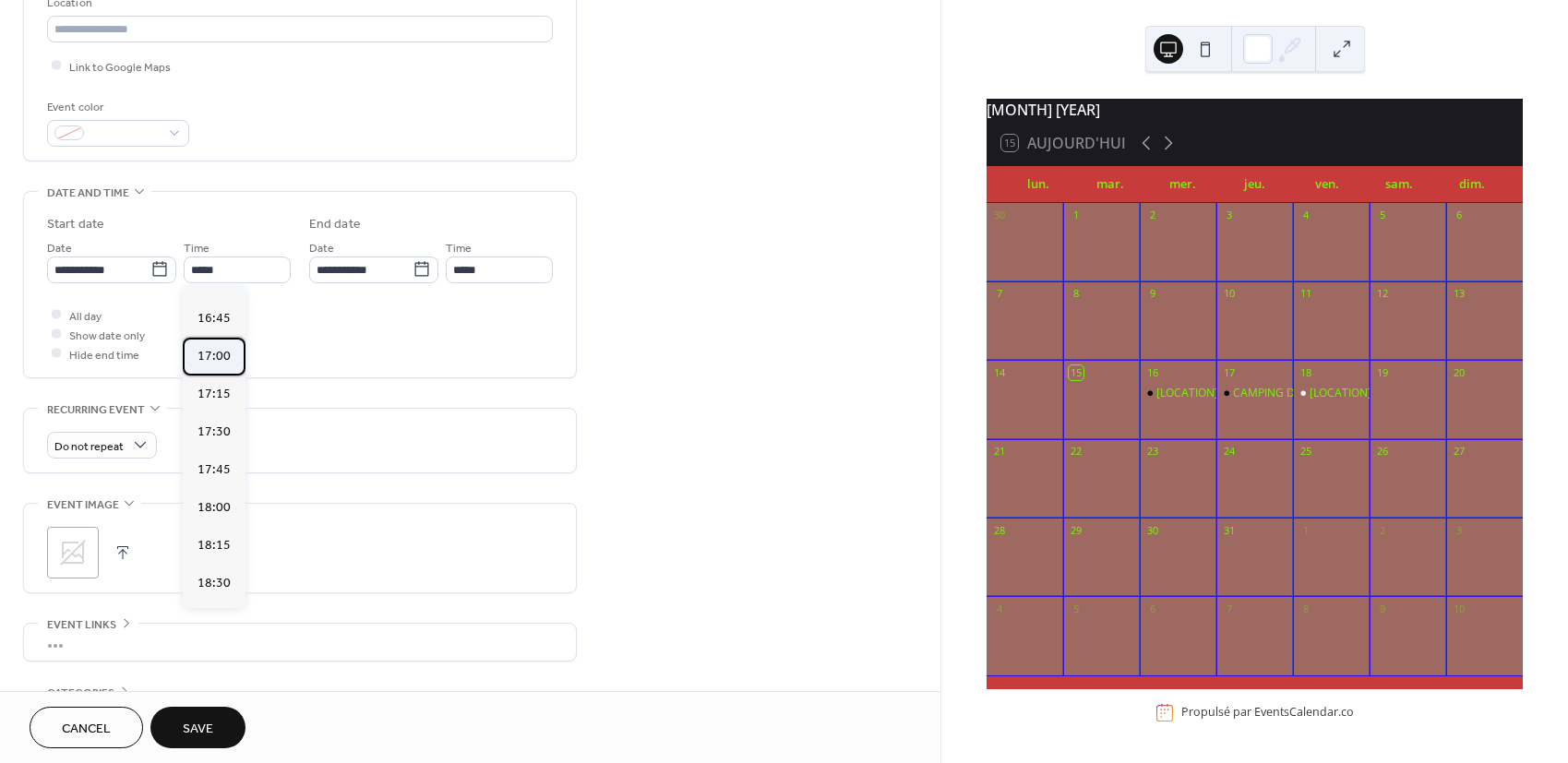 click on "17:00" at bounding box center [214, 356] 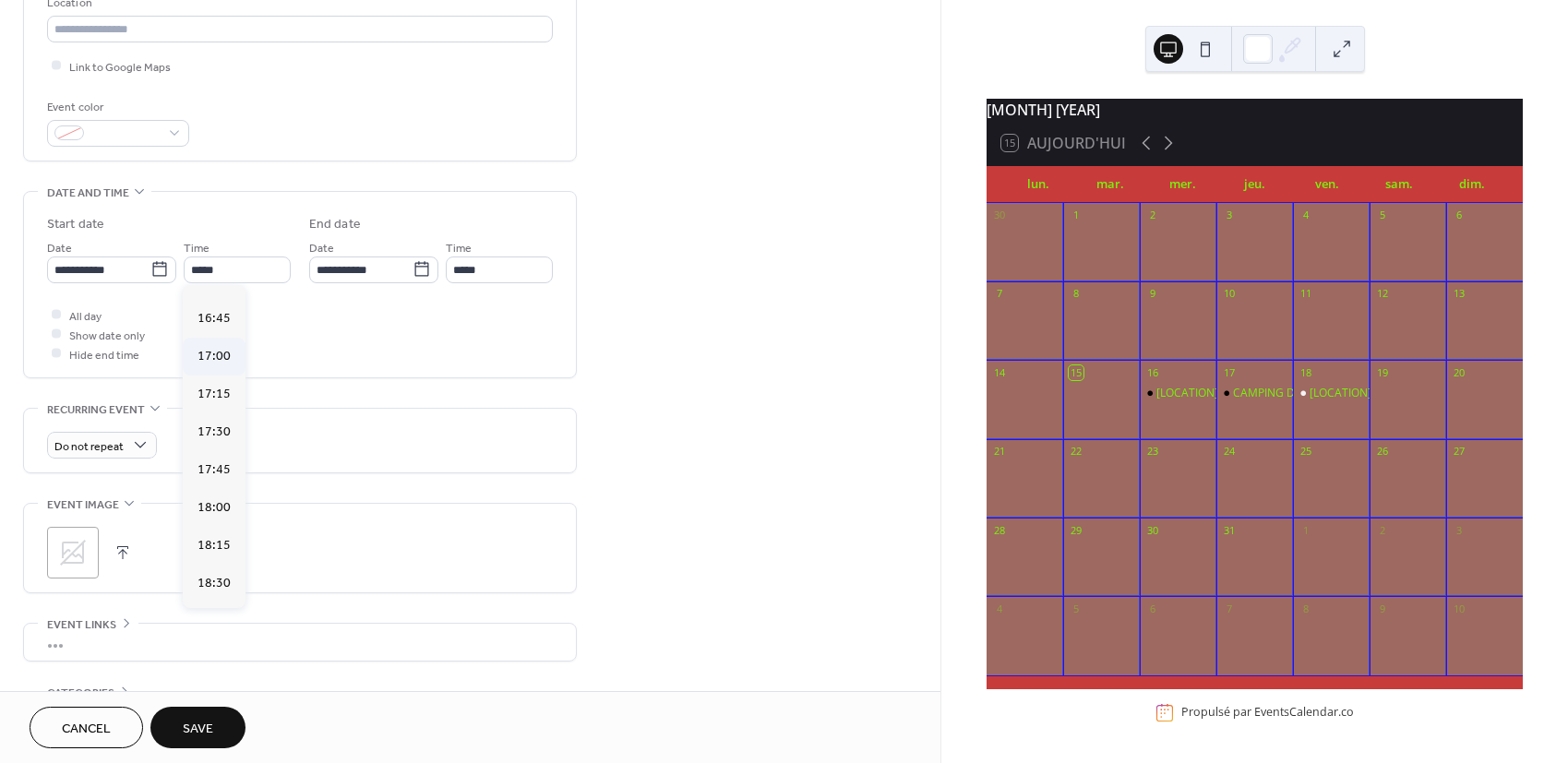 type on "*****" 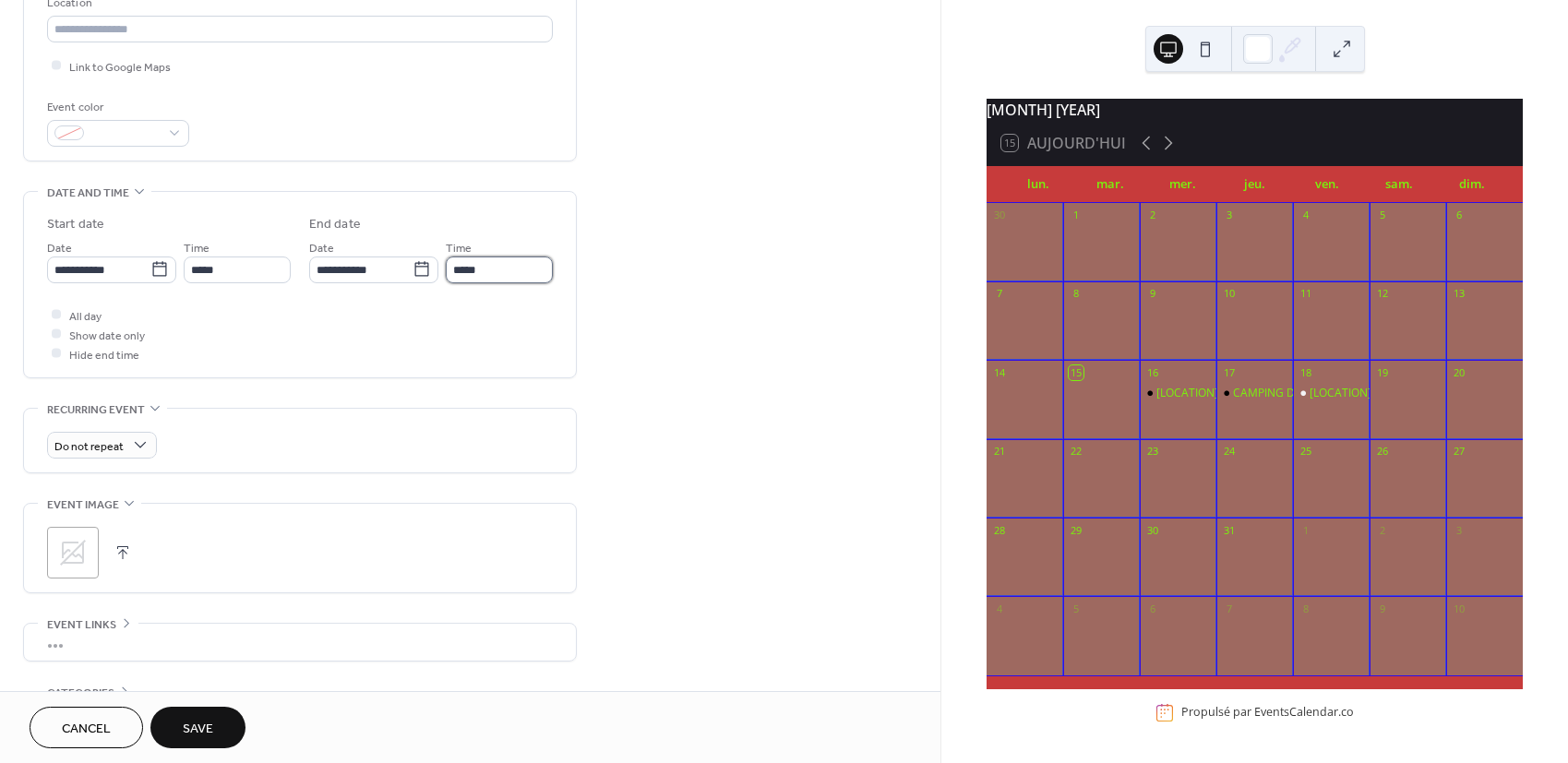 click on "*****" at bounding box center (499, 269) 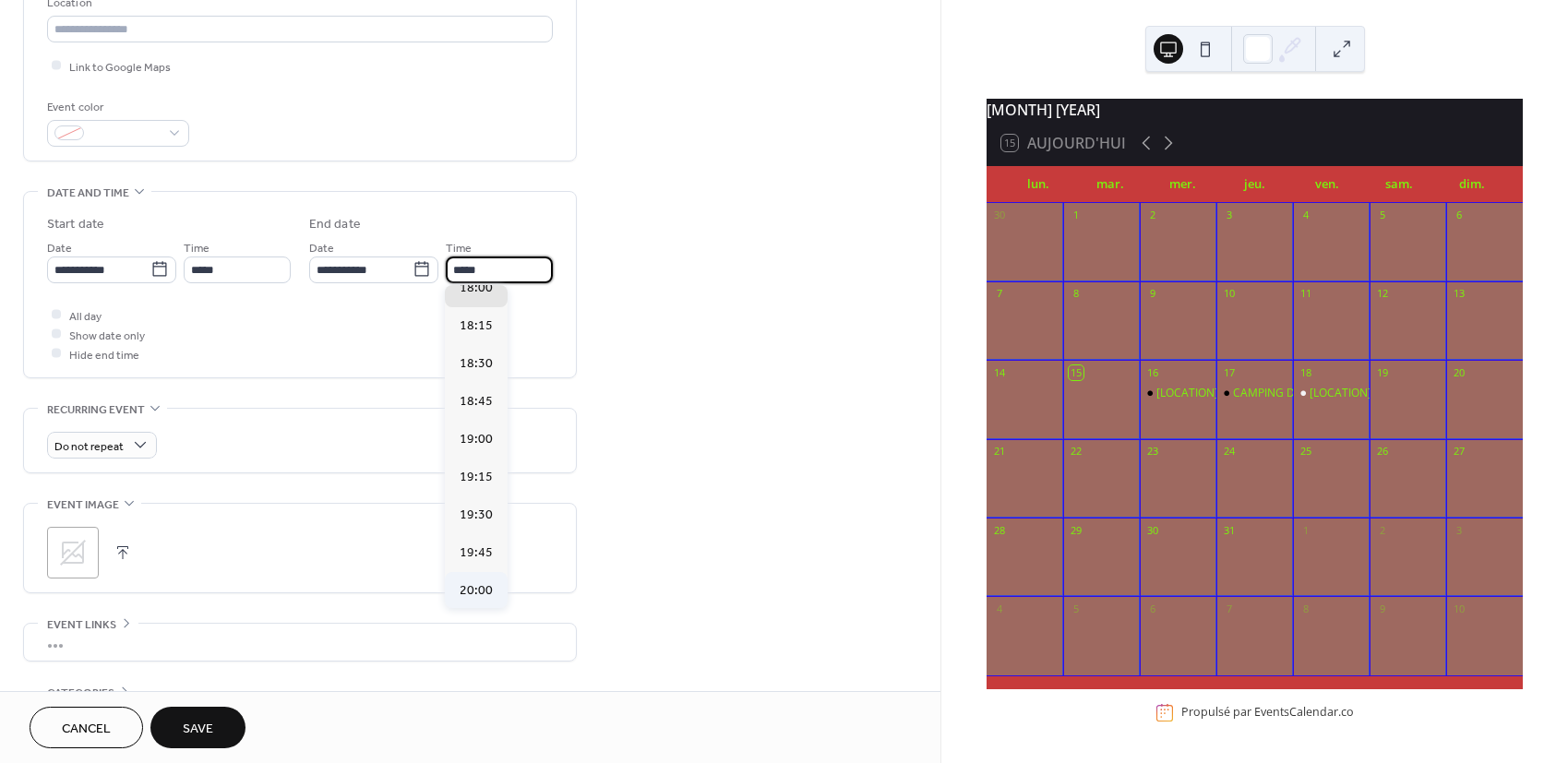 scroll, scrollTop: 410, scrollLeft: 0, axis: vertical 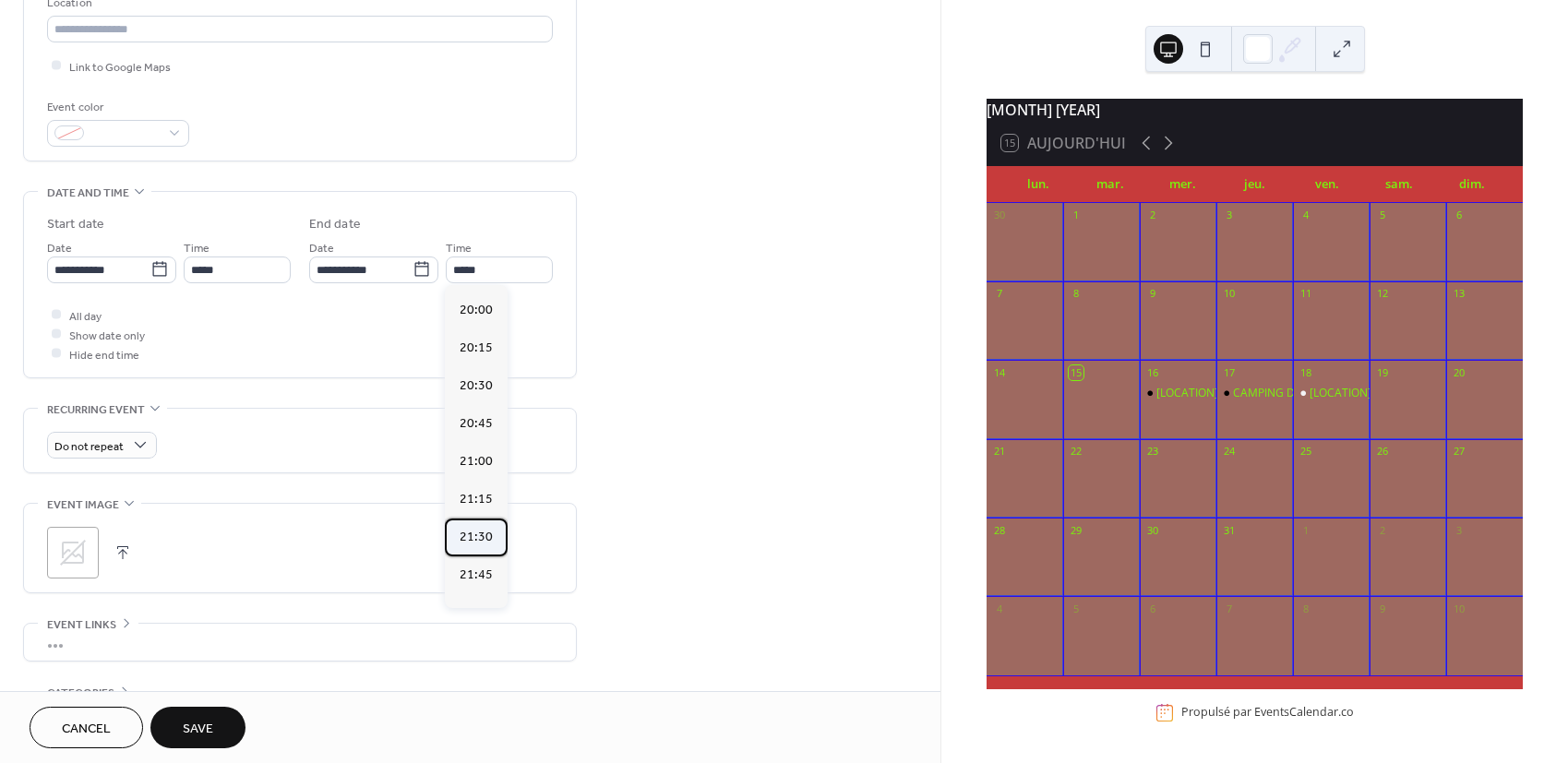 click on "21:30" at bounding box center (476, 537) 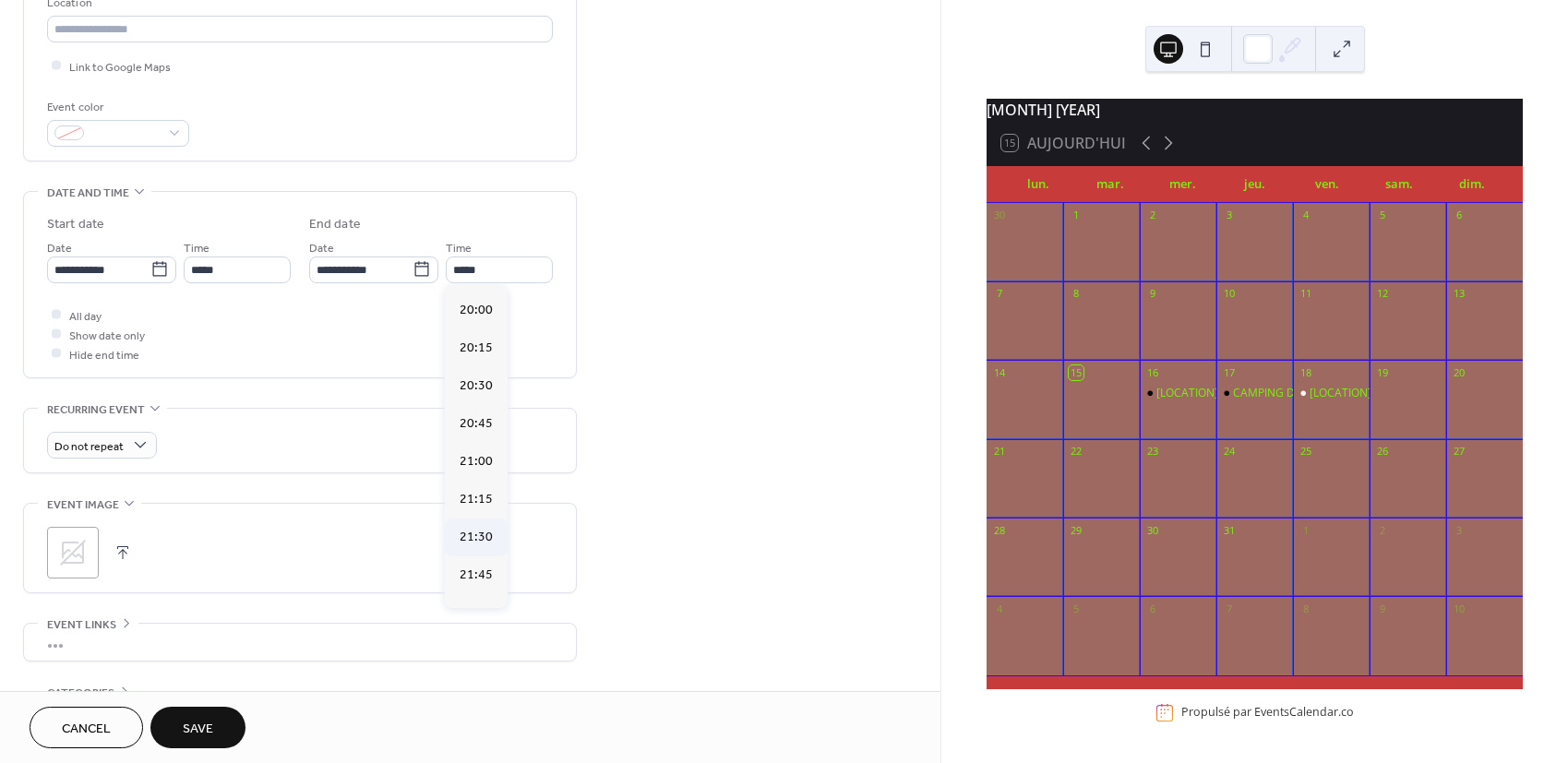 type on "*****" 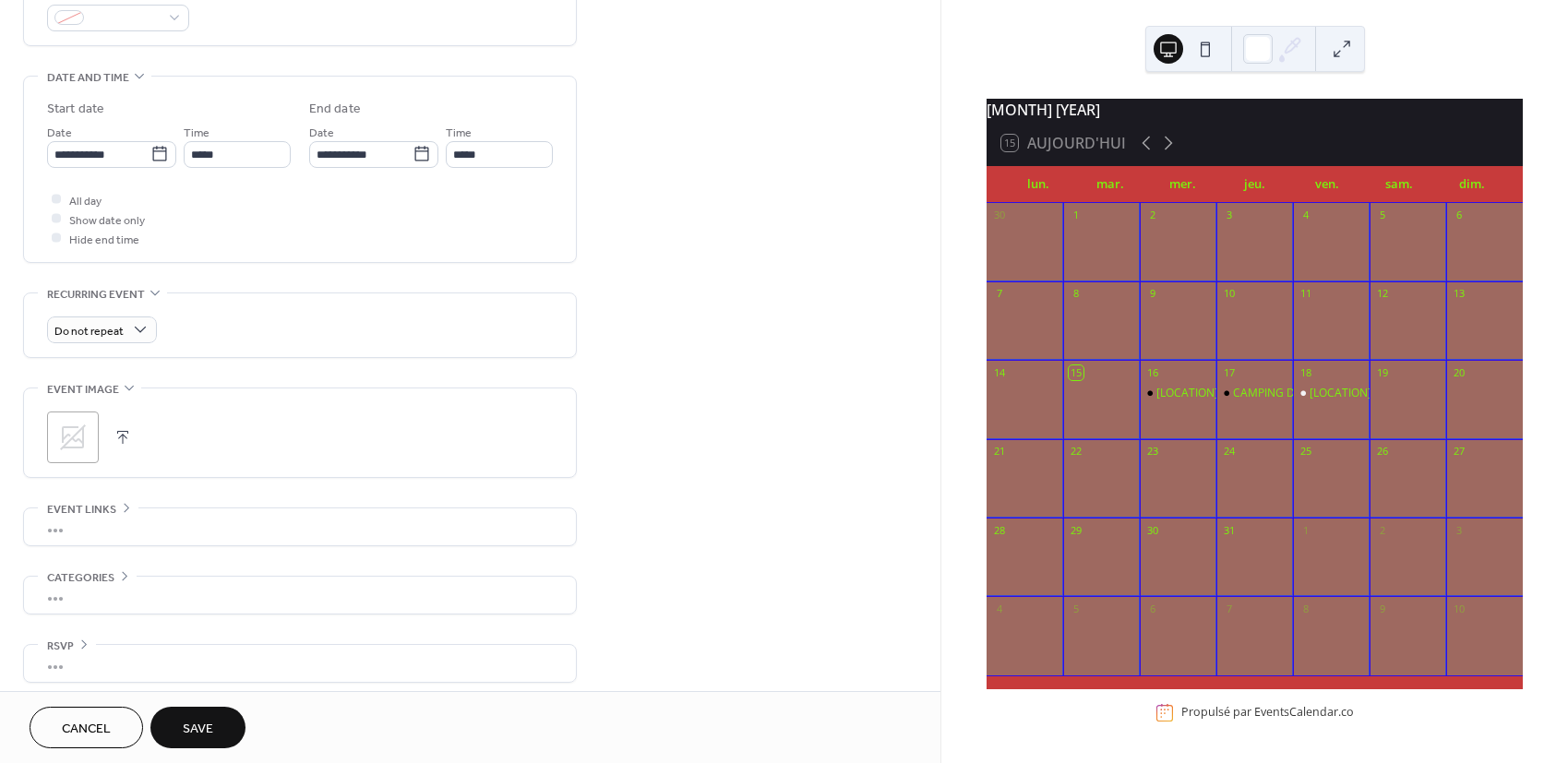 scroll, scrollTop: 531, scrollLeft: 0, axis: vertical 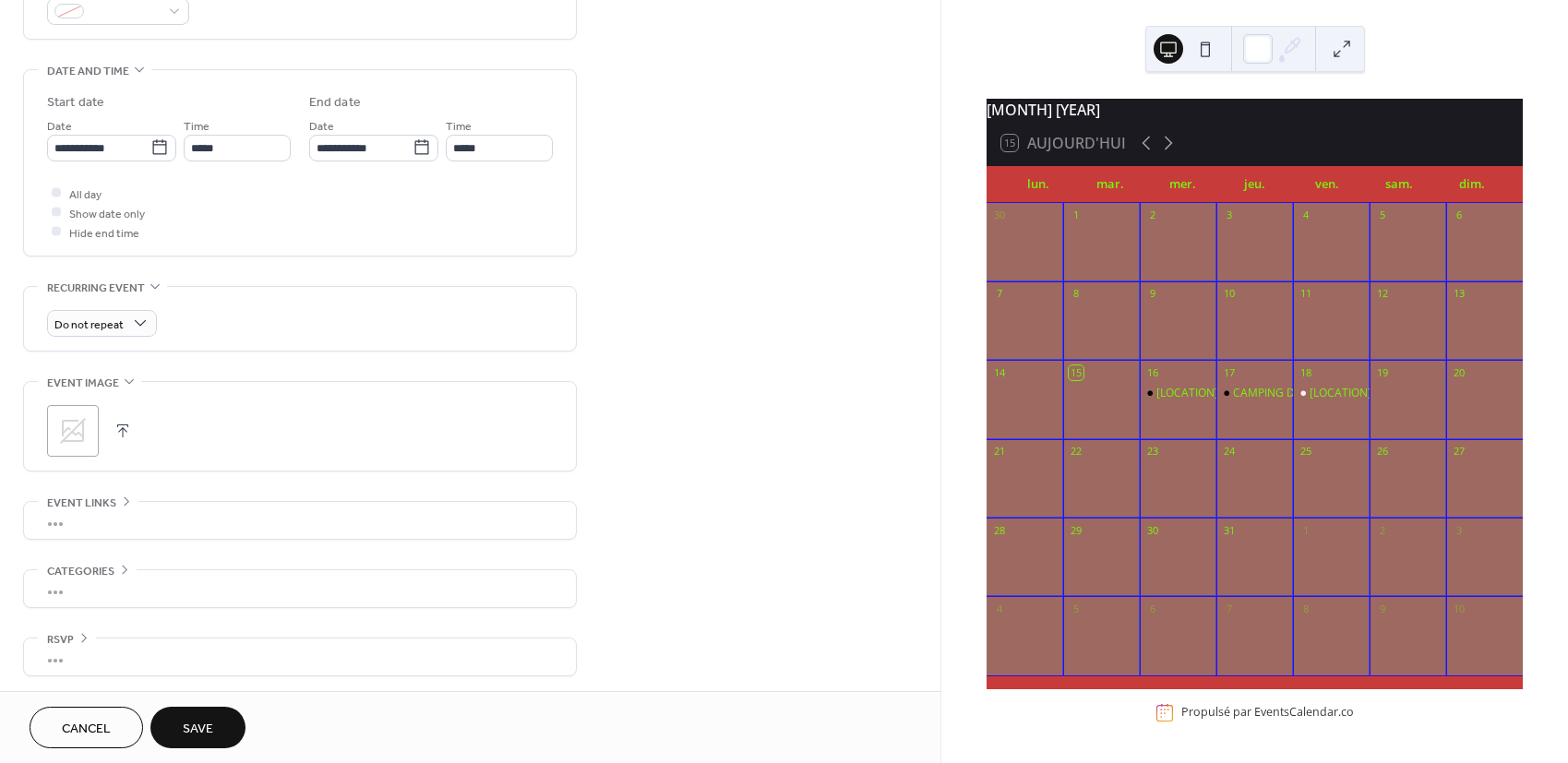 click on "Save" at bounding box center (197, 729) 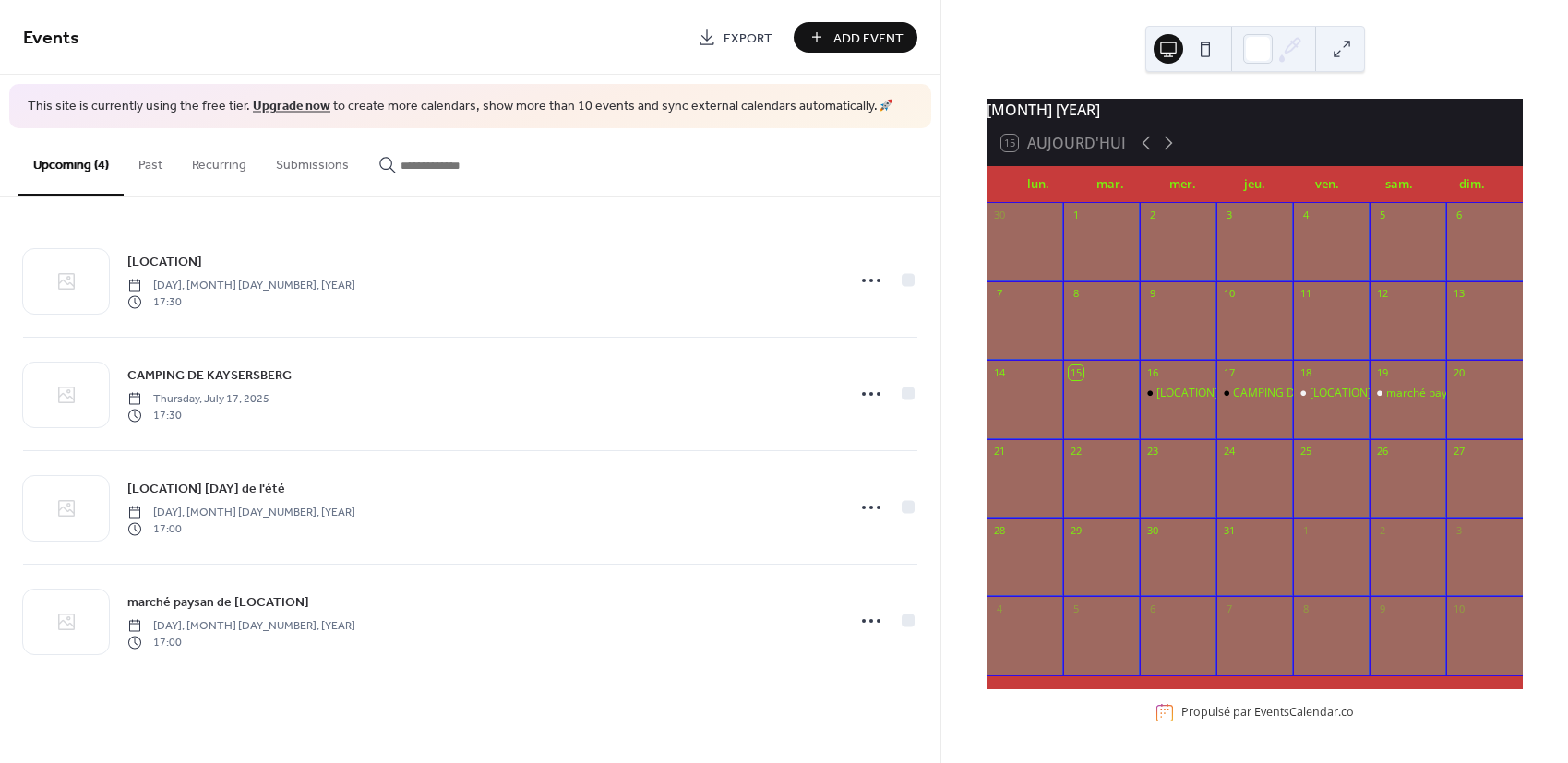 click on "Add Event" at bounding box center [868, 38] 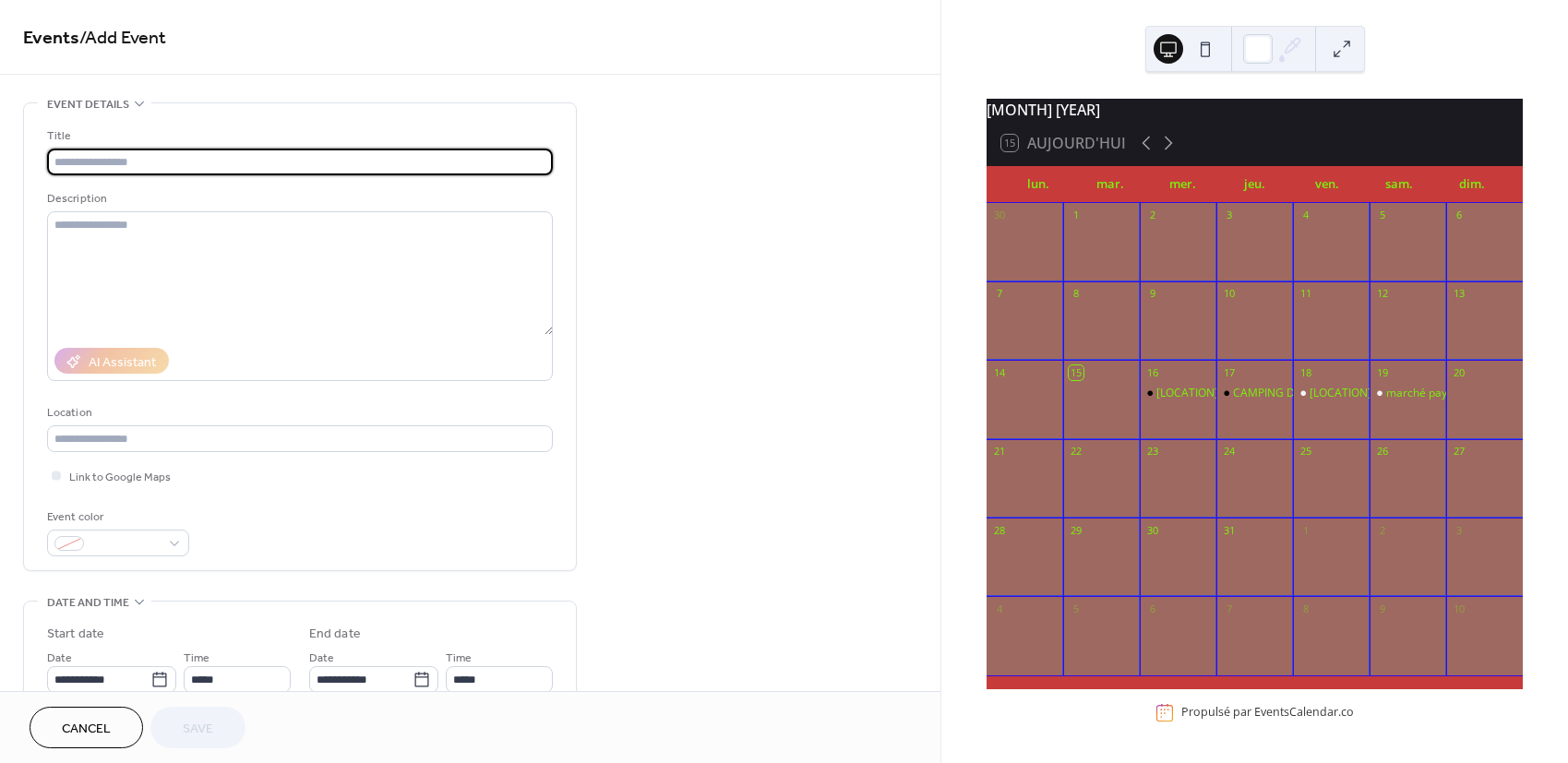 click at bounding box center (300, 161) 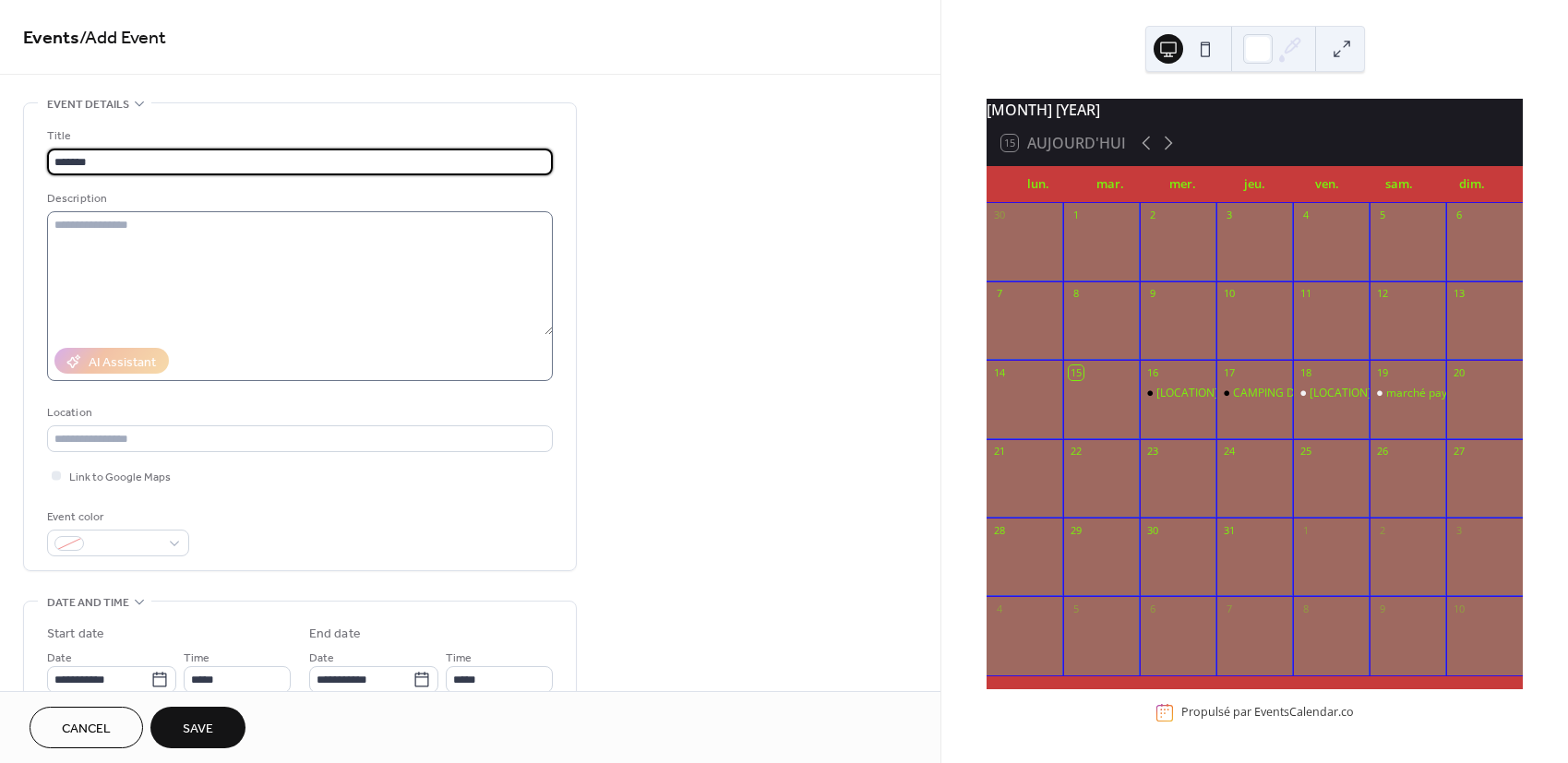type on "*******" 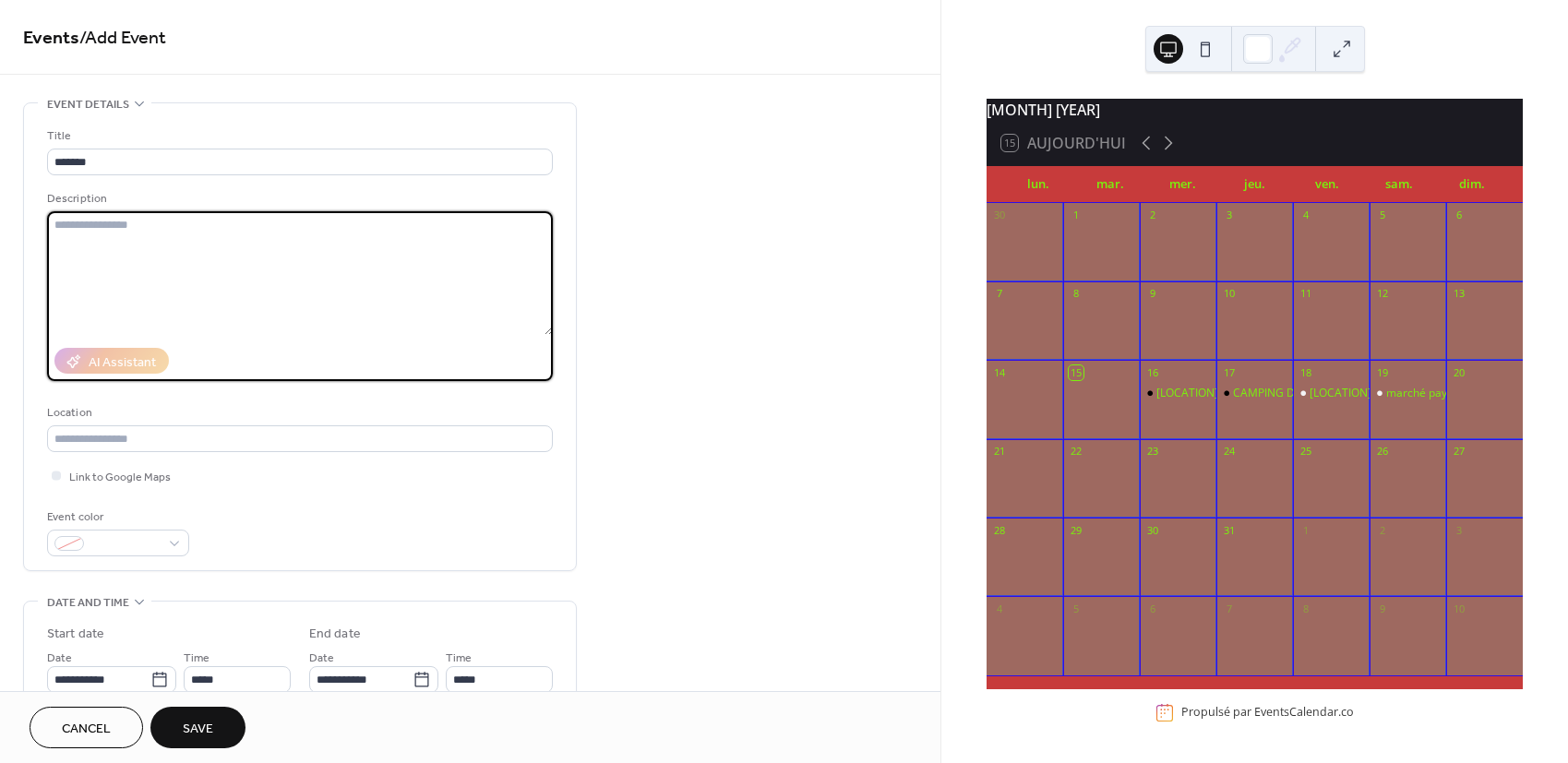 click at bounding box center (300, 273) 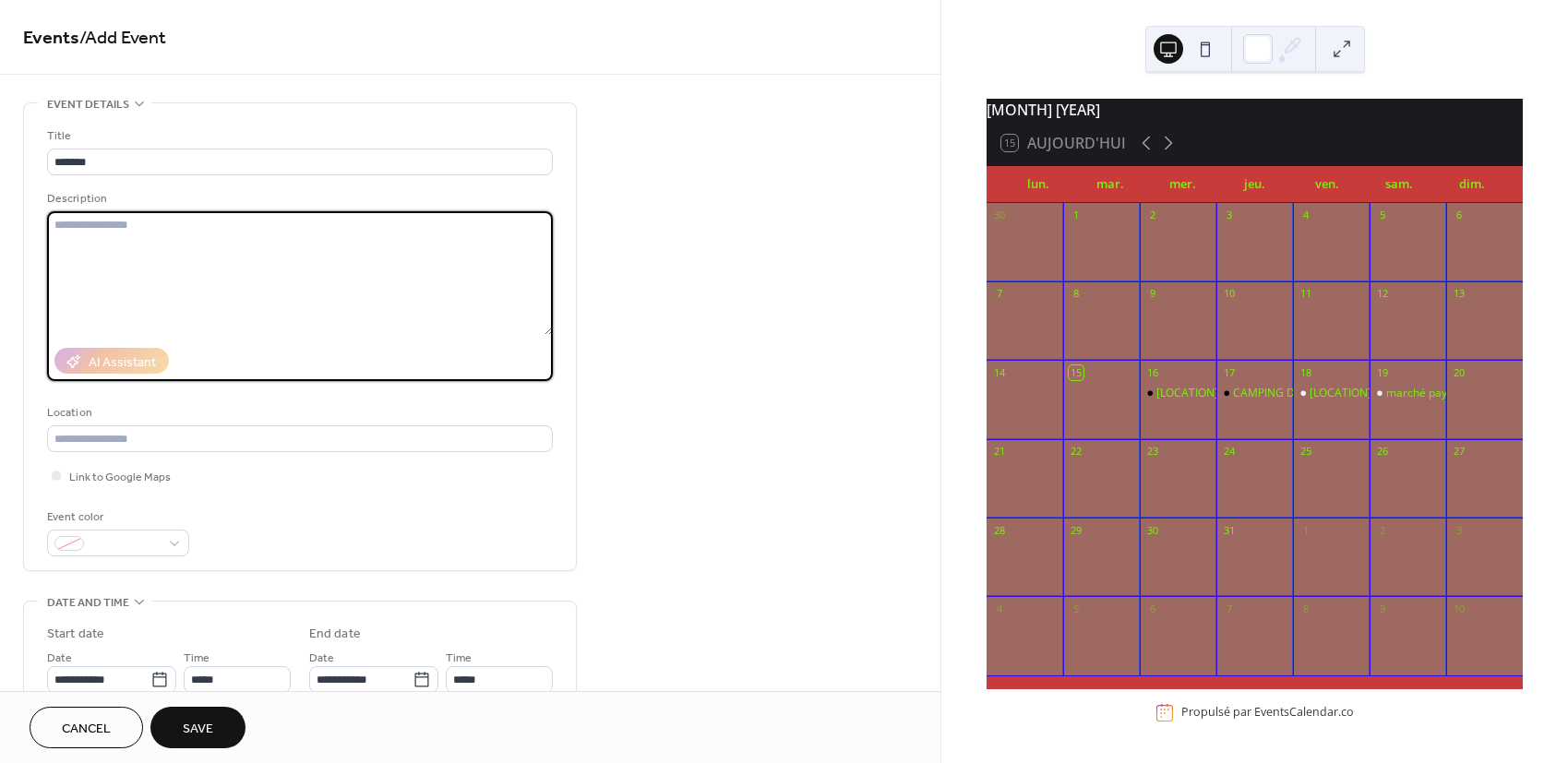 paste on "**********" 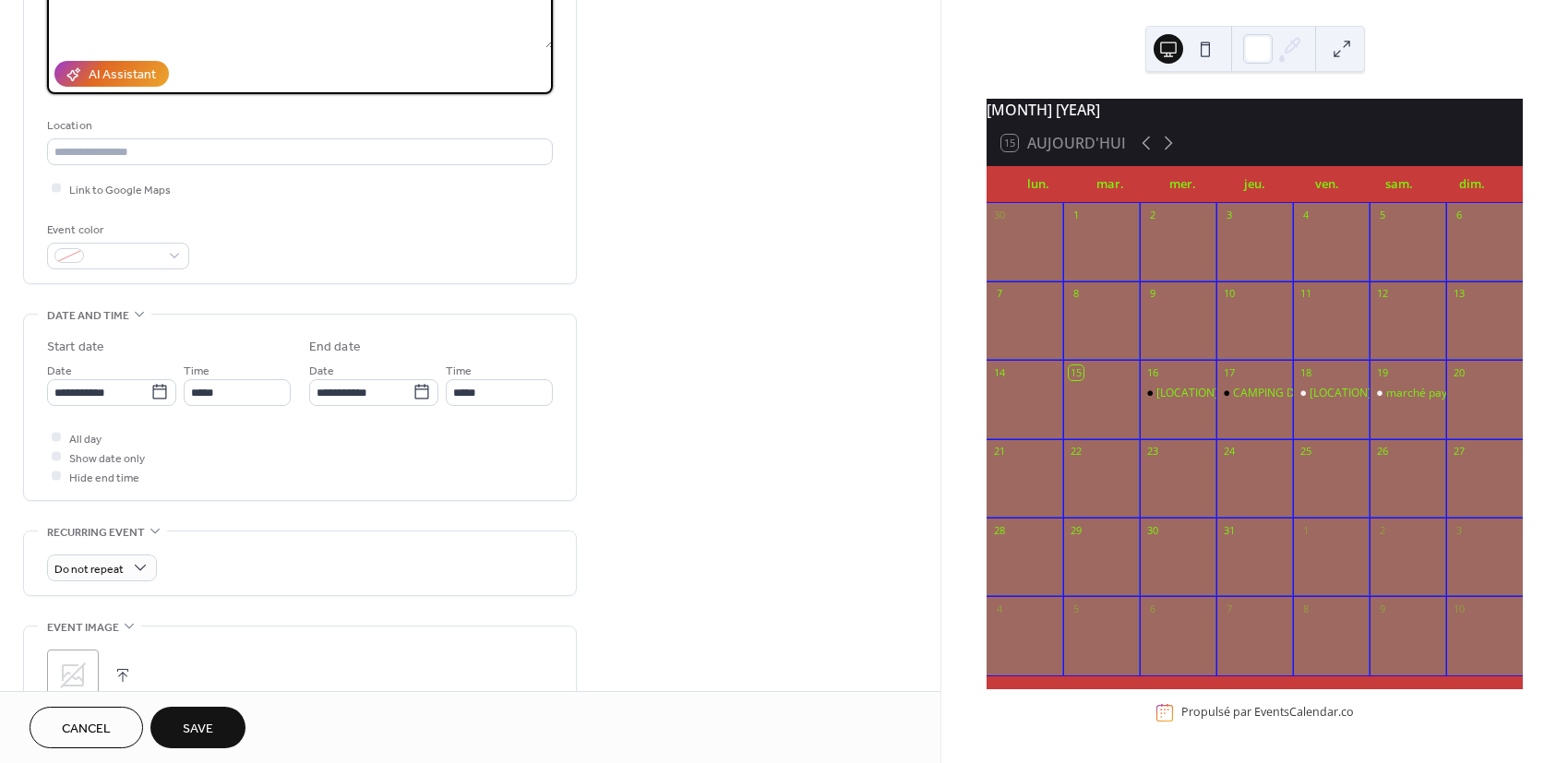 scroll, scrollTop: 307, scrollLeft: 0, axis: vertical 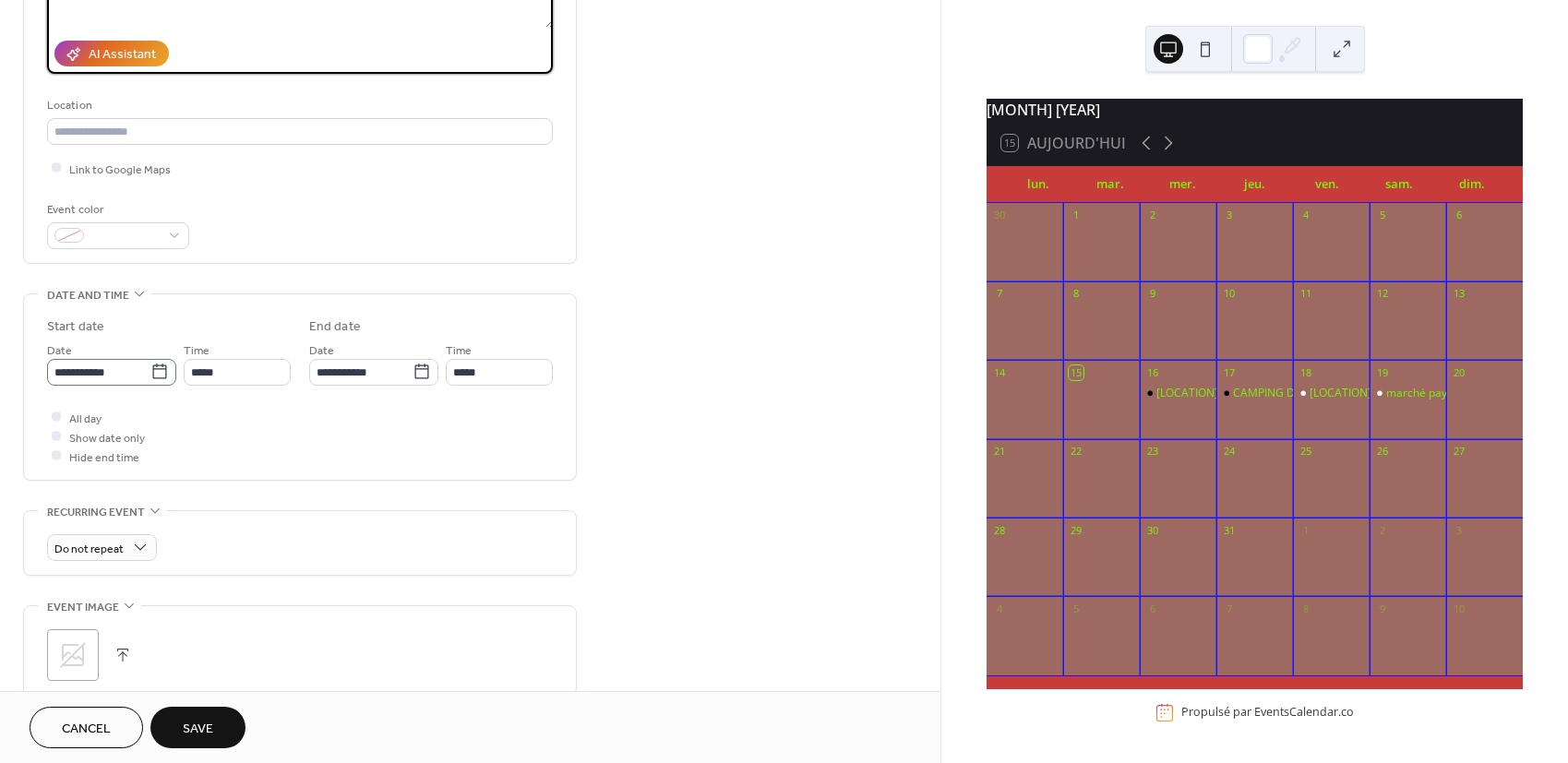 type on "**********" 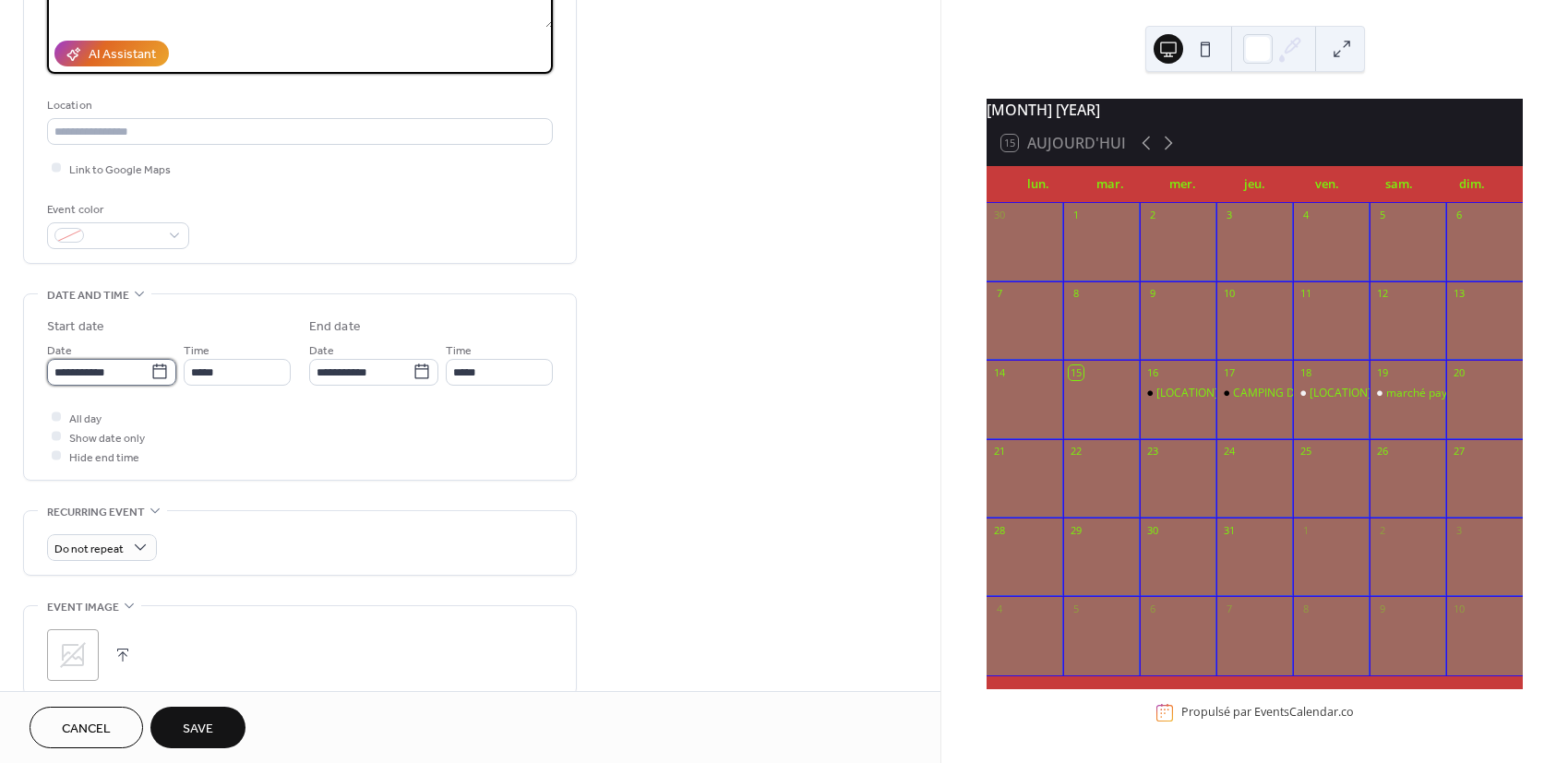 click on "**********" at bounding box center [99, 372] 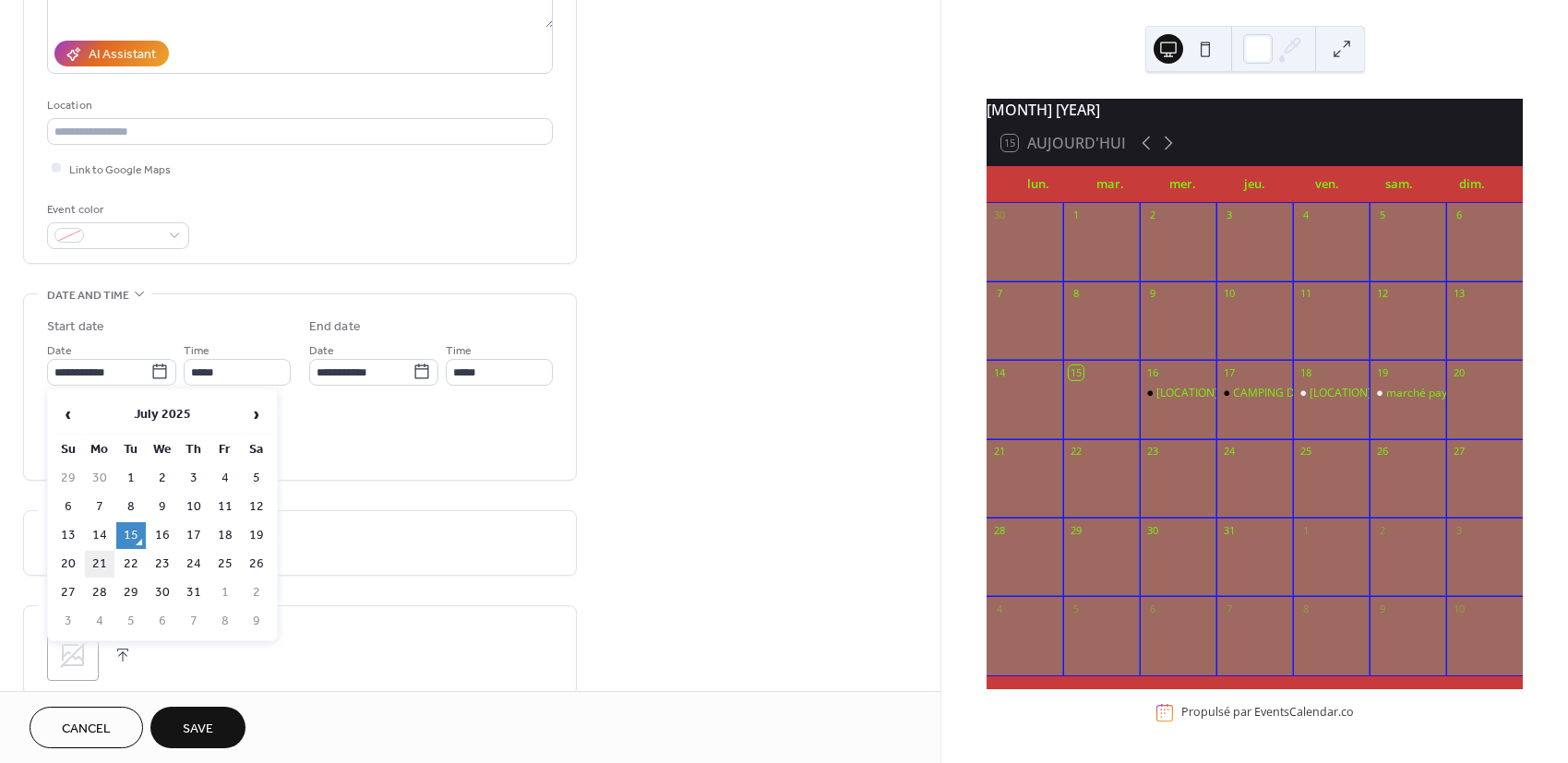 click on "21" at bounding box center [100, 564] 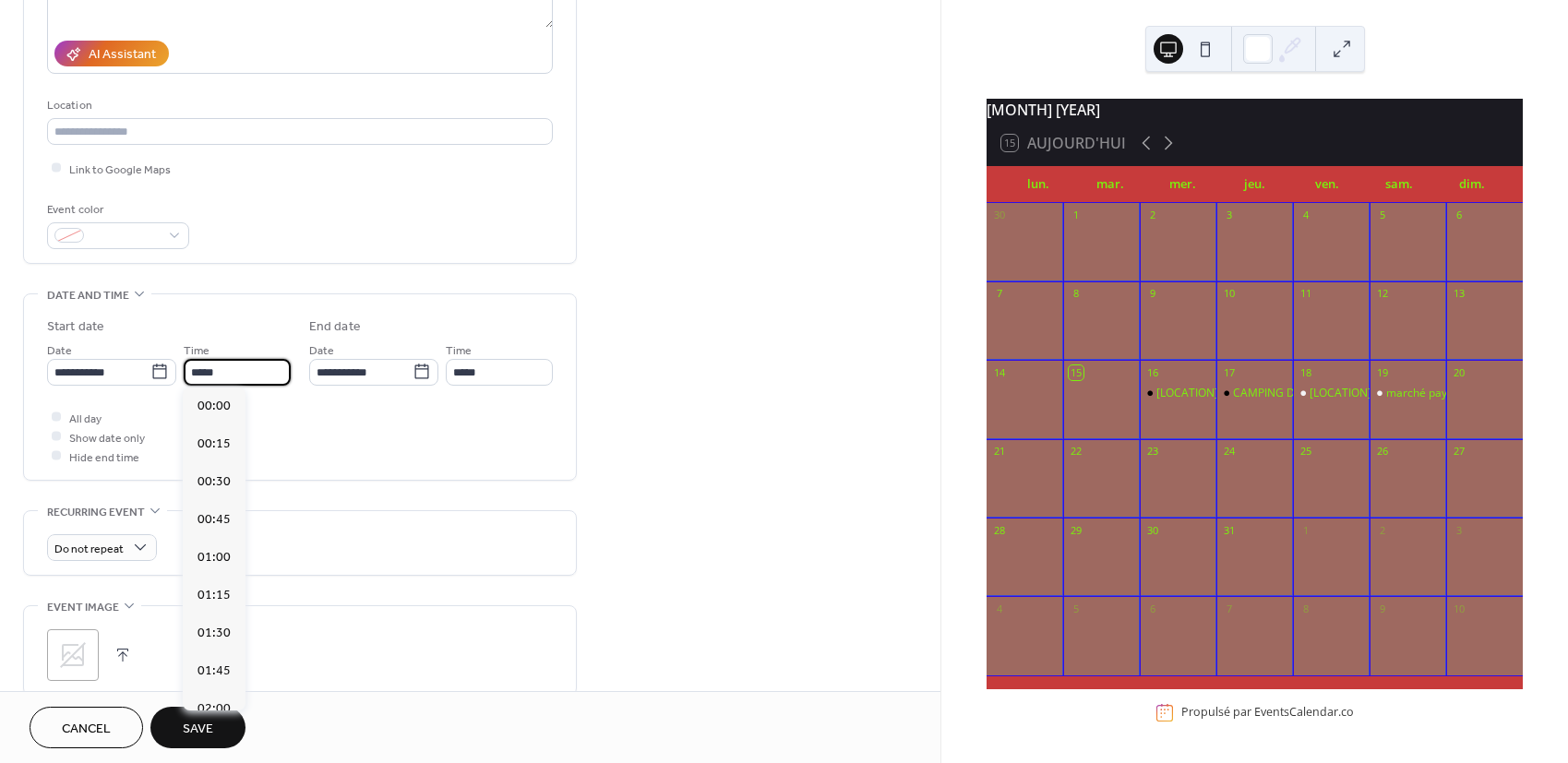 click on "*****" at bounding box center (237, 372) 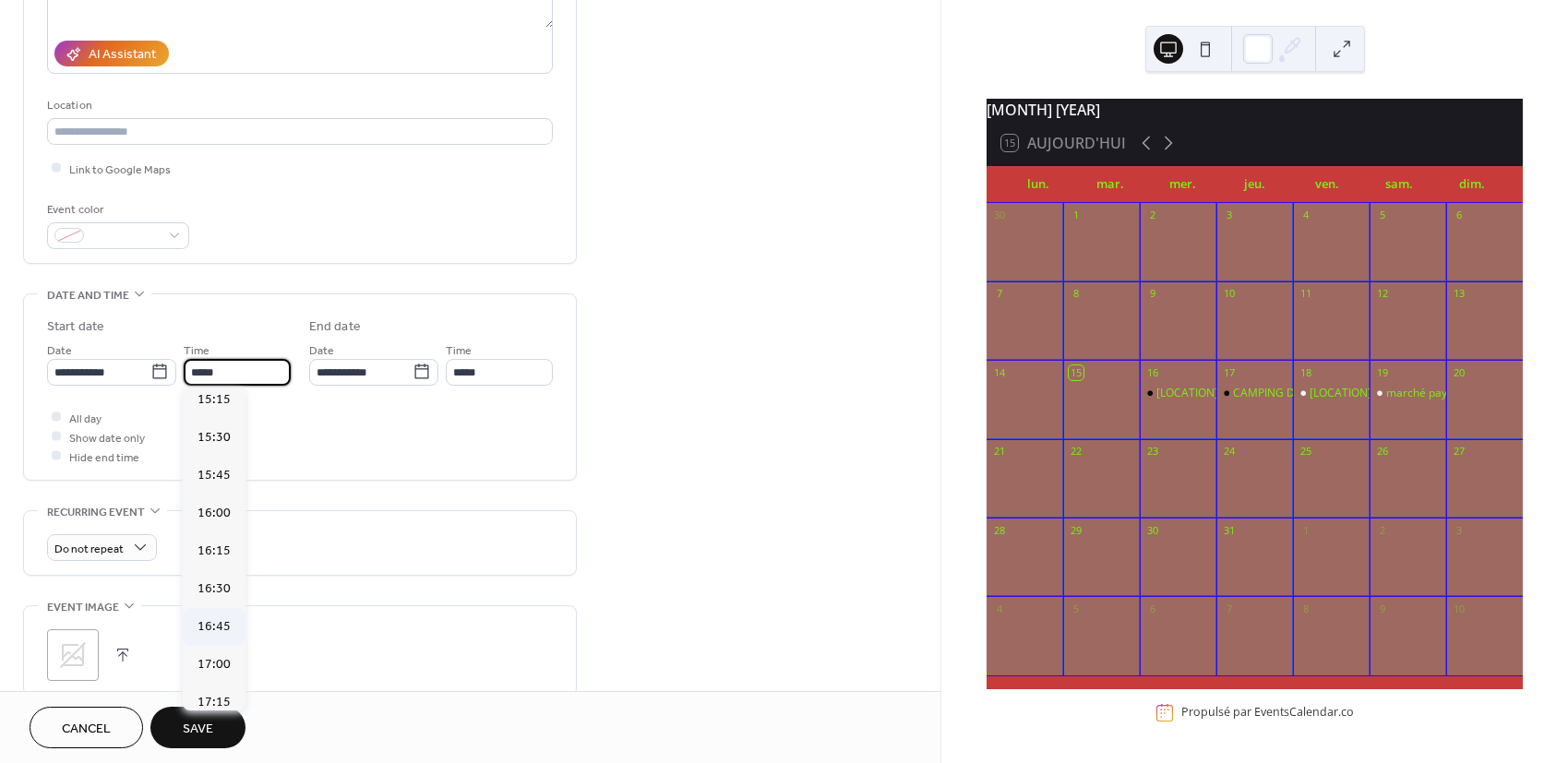 scroll, scrollTop: 2417, scrollLeft: 0, axis: vertical 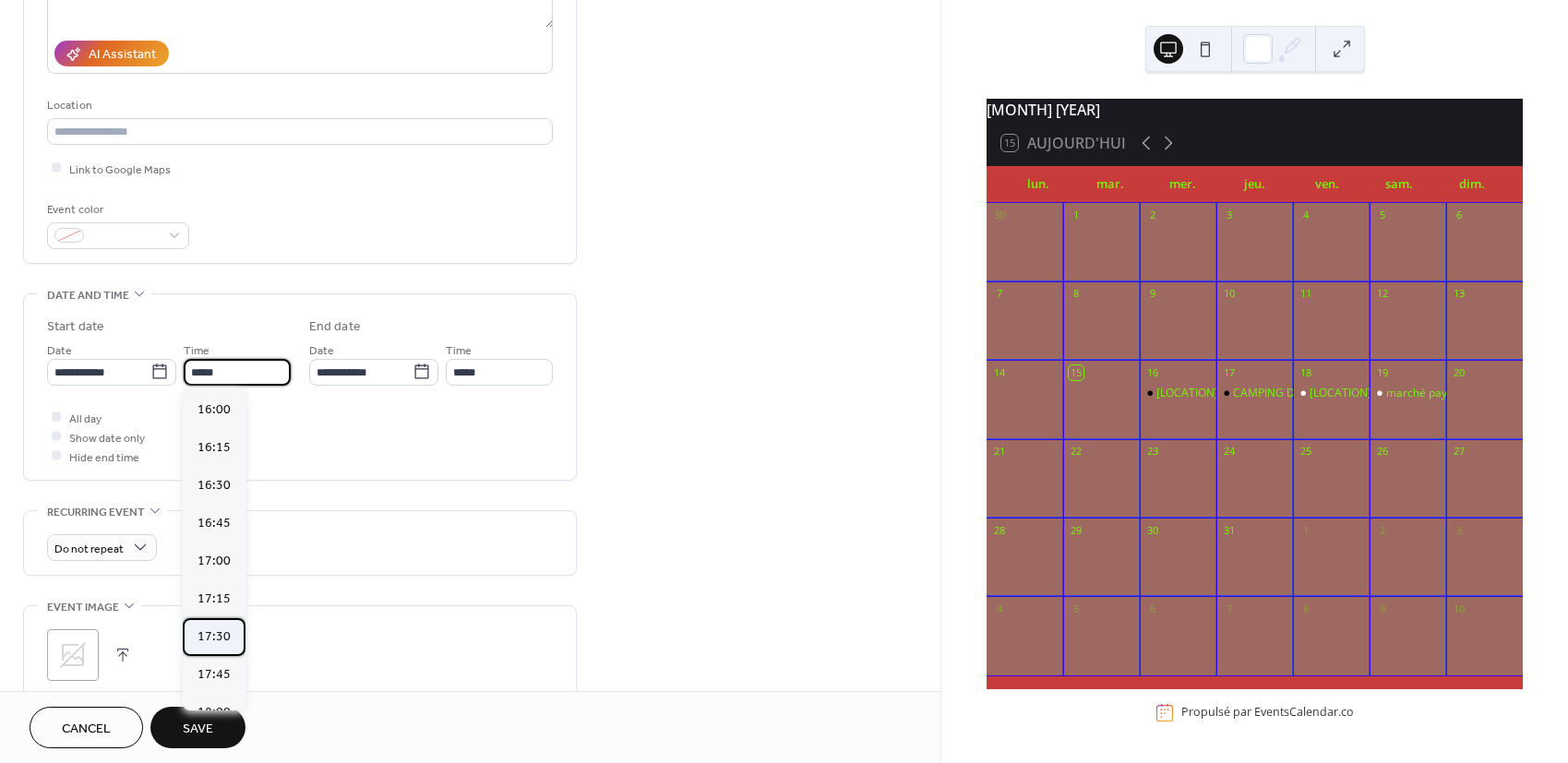 click on "17:30" at bounding box center (214, 637) 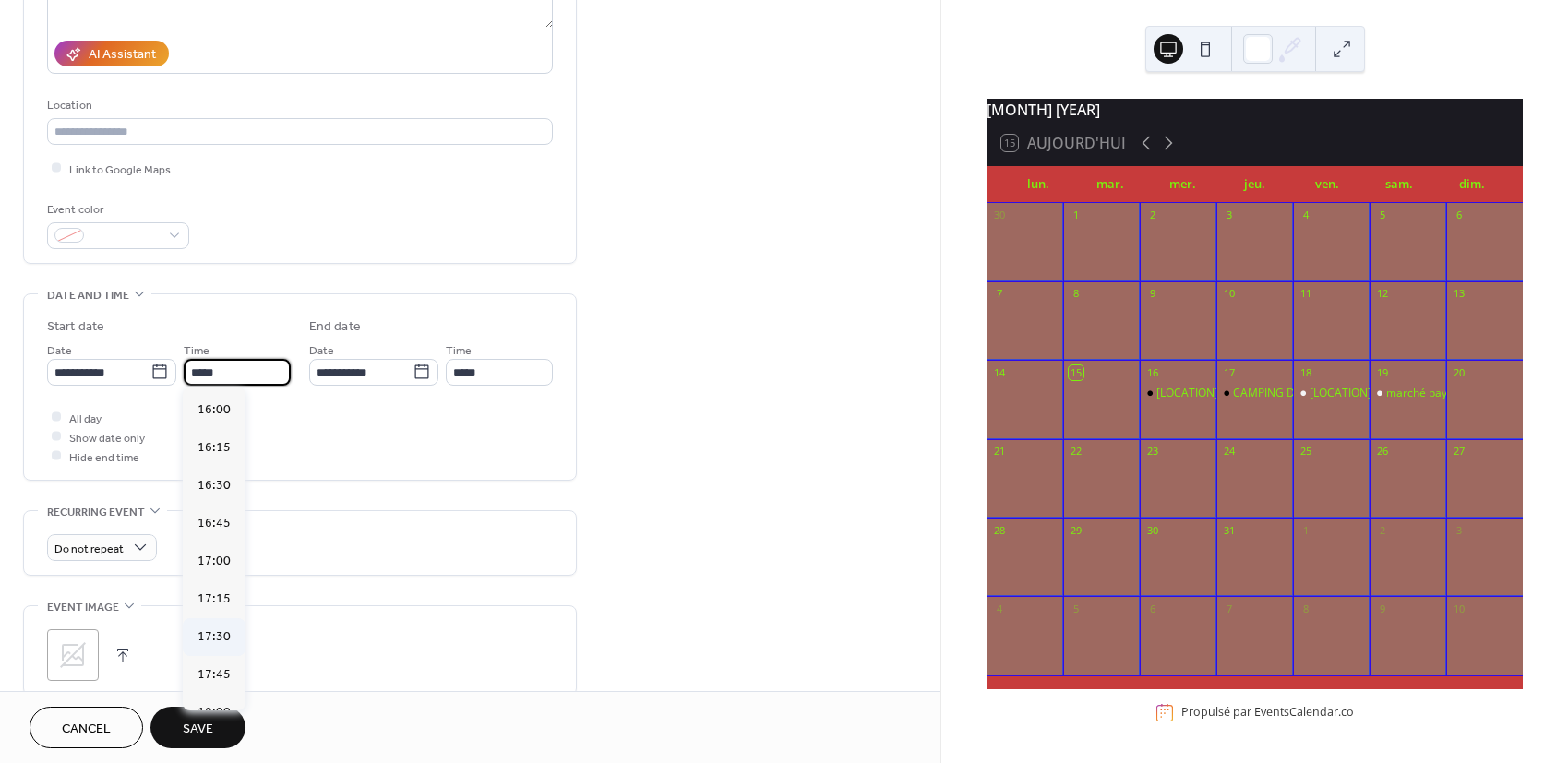 type on "*****" 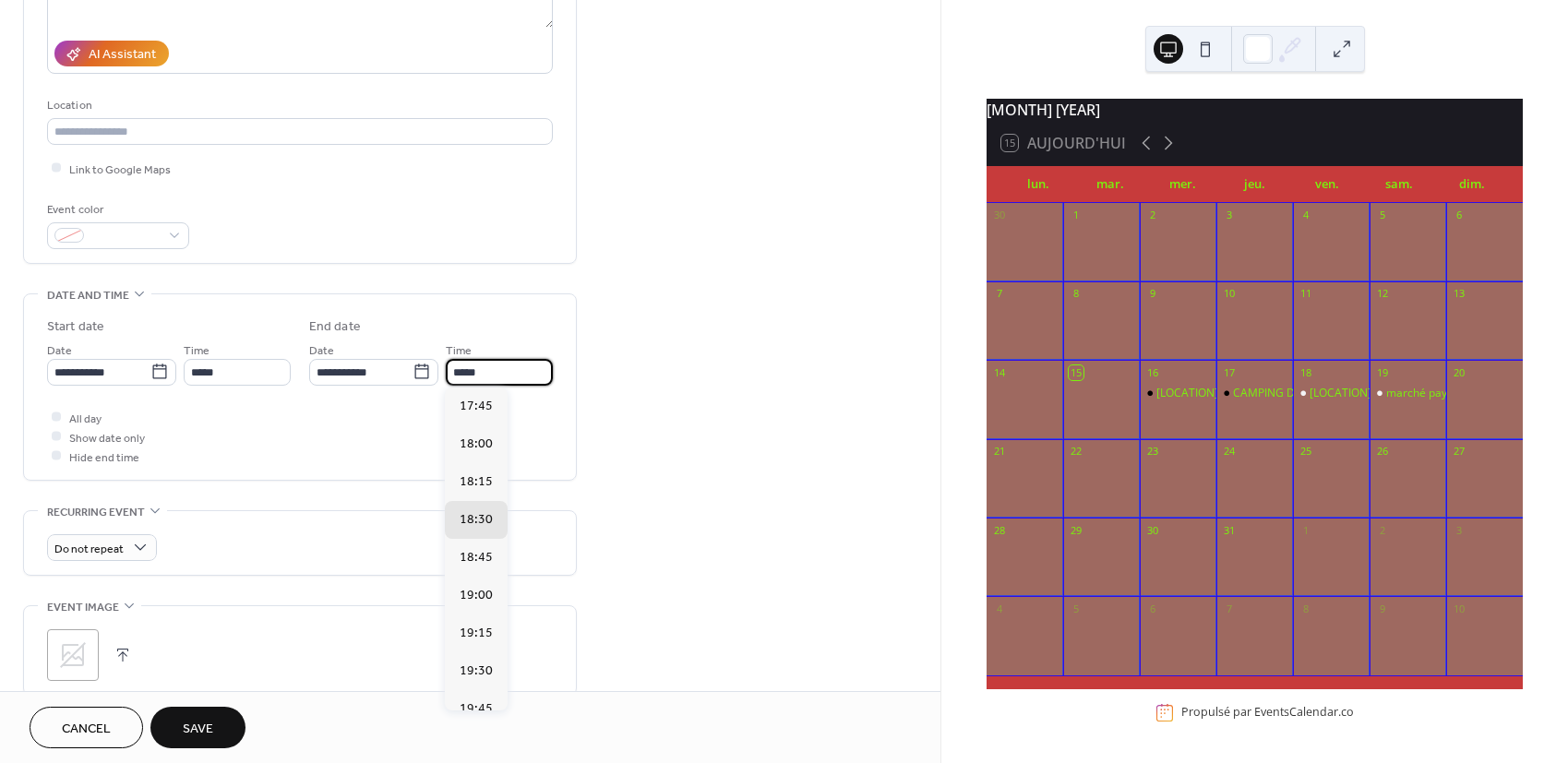 click on "*****" at bounding box center (499, 372) 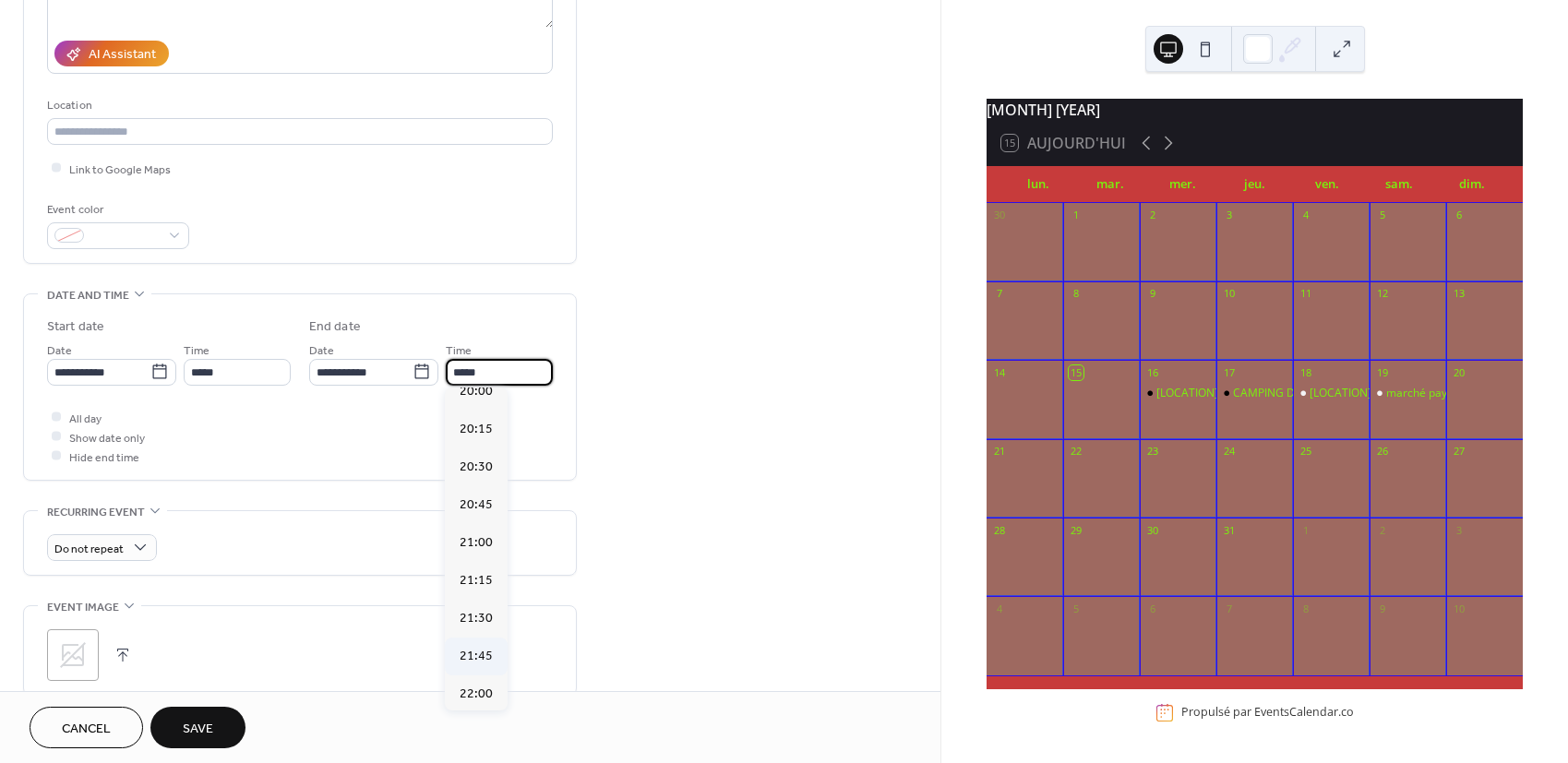 scroll, scrollTop: 410, scrollLeft: 0, axis: vertical 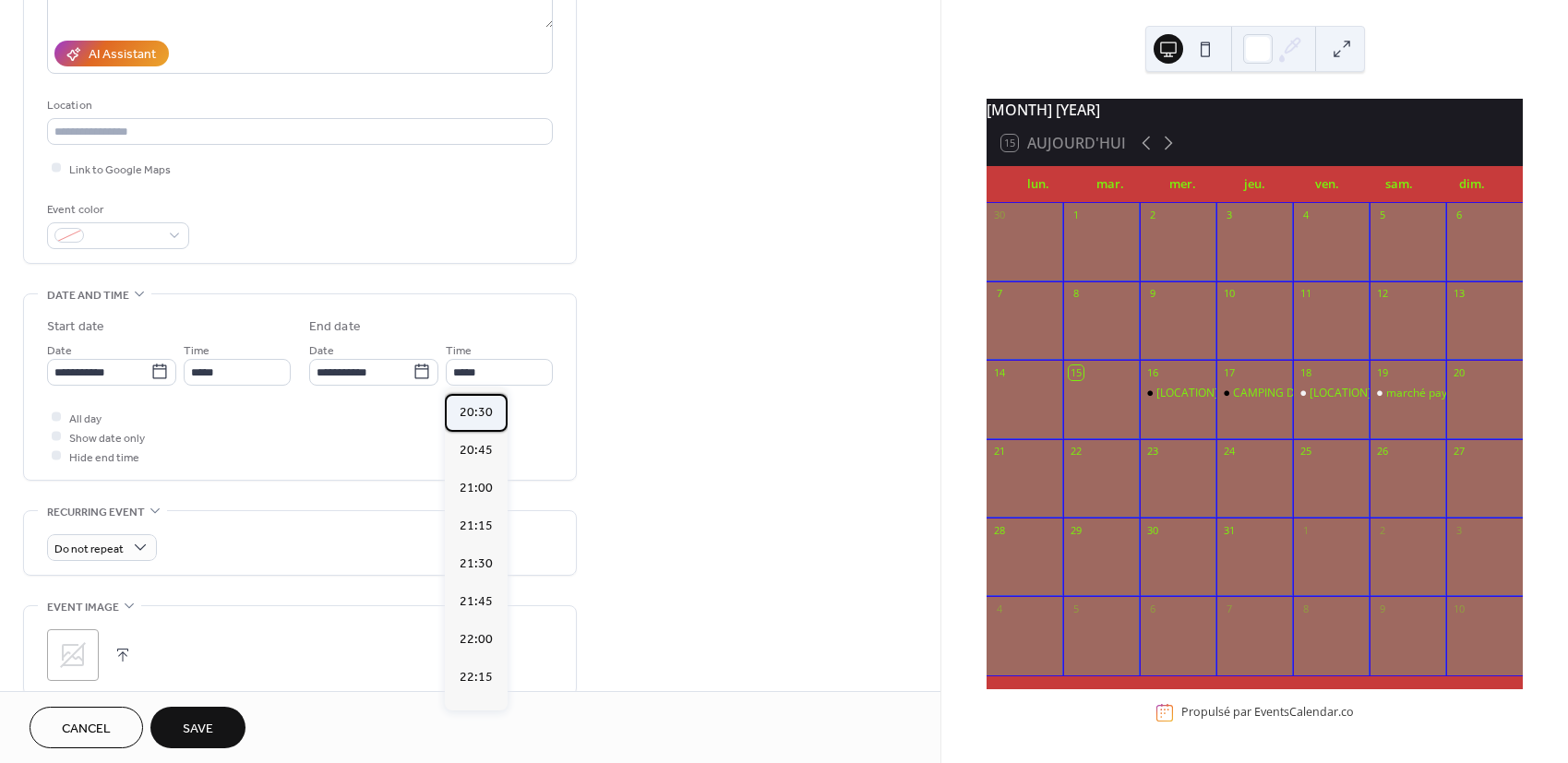 click on "20:30" at bounding box center [476, 412] 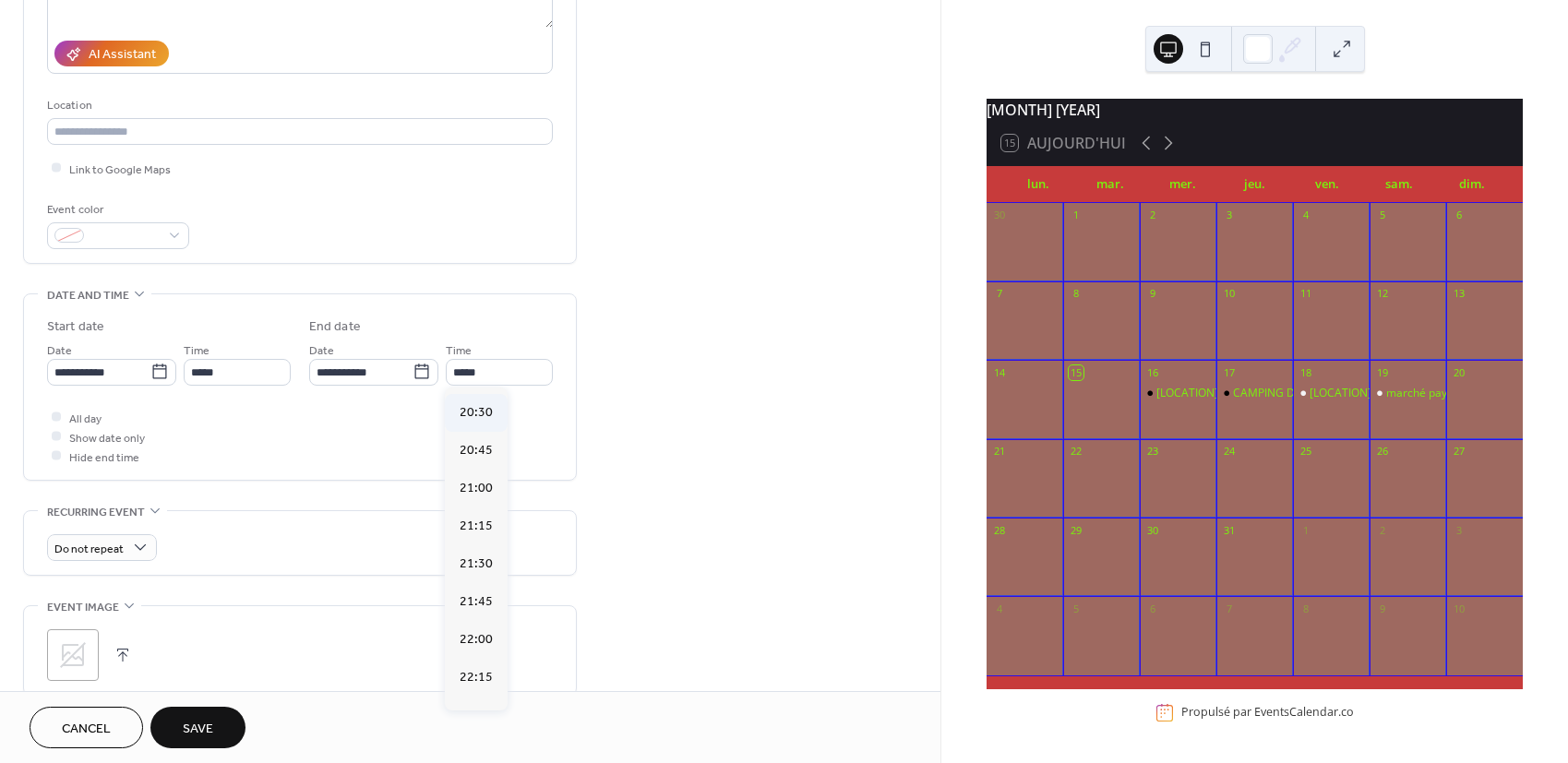 type on "*****" 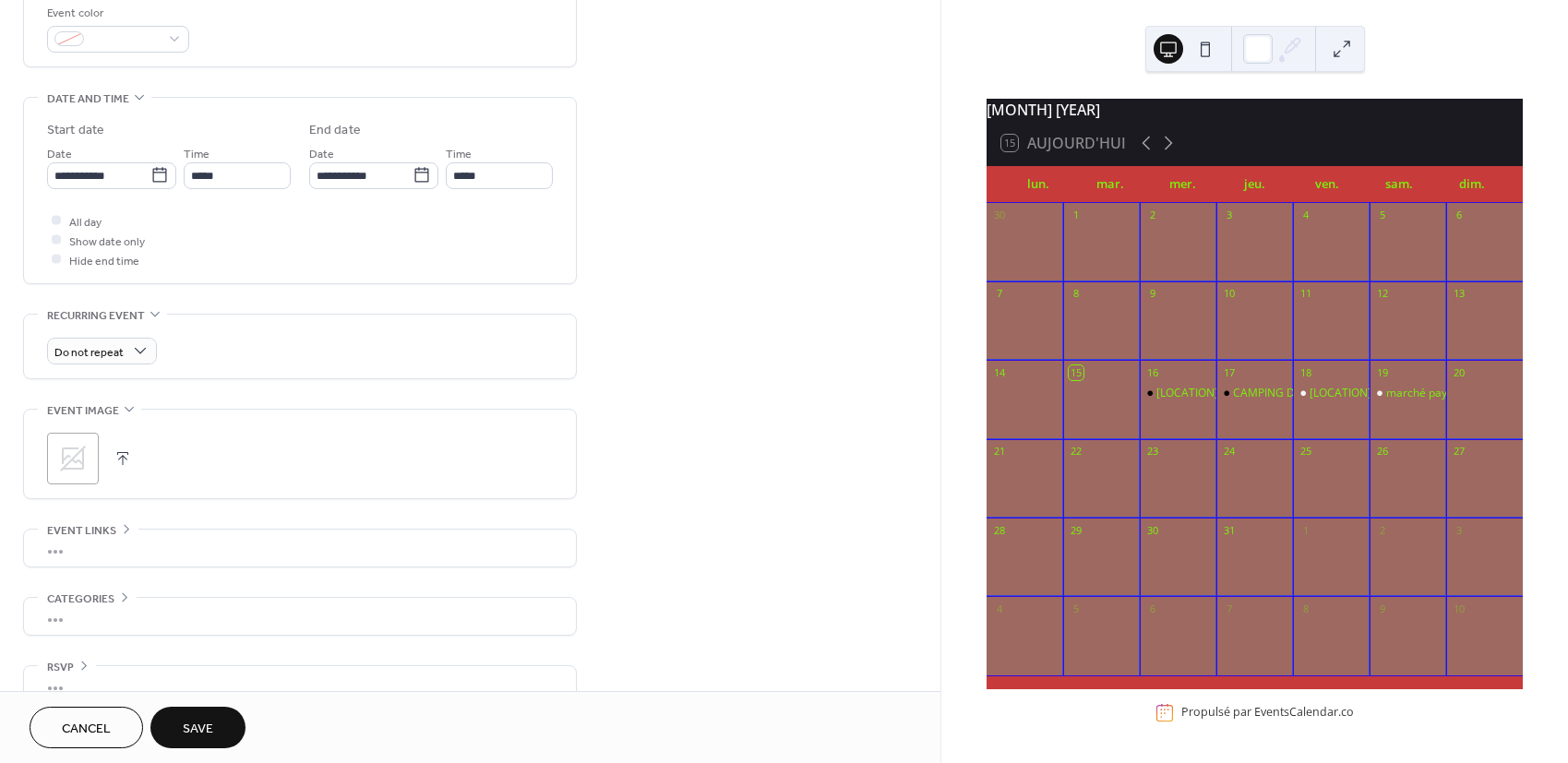 scroll, scrollTop: 531, scrollLeft: 0, axis: vertical 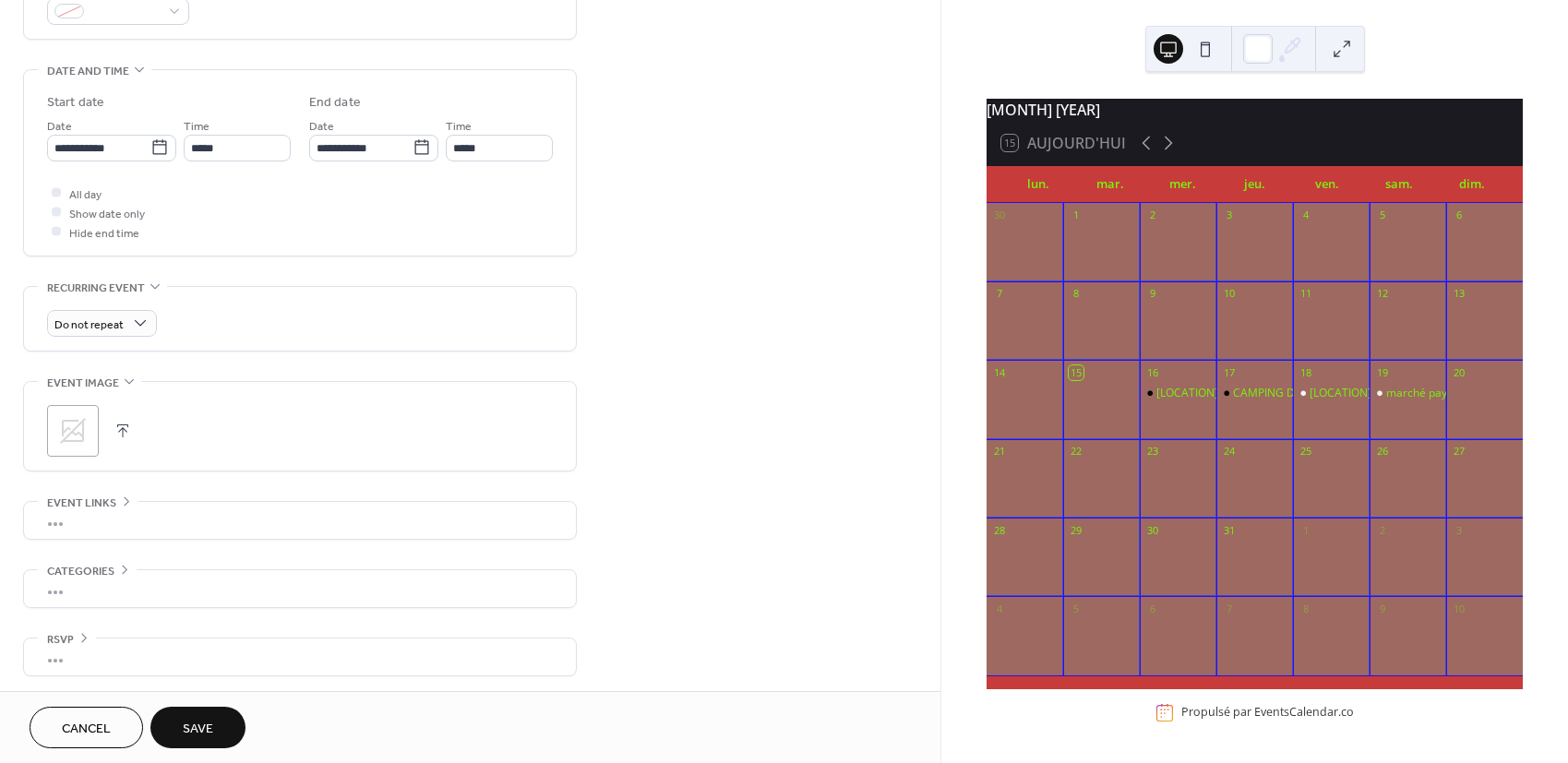 click on "Save" at bounding box center [197, 729] 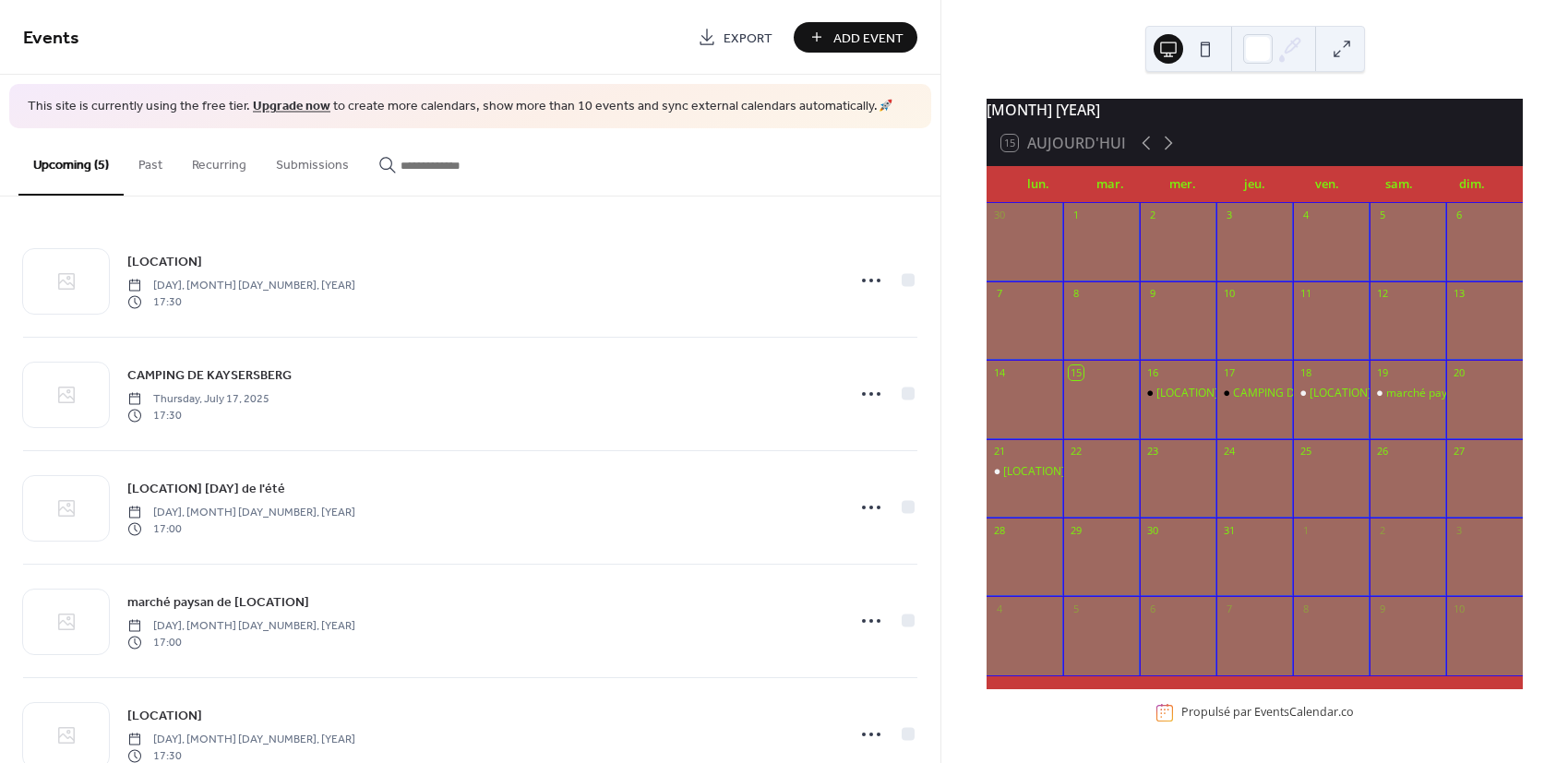 click on "Add Event" at bounding box center (856, 37) 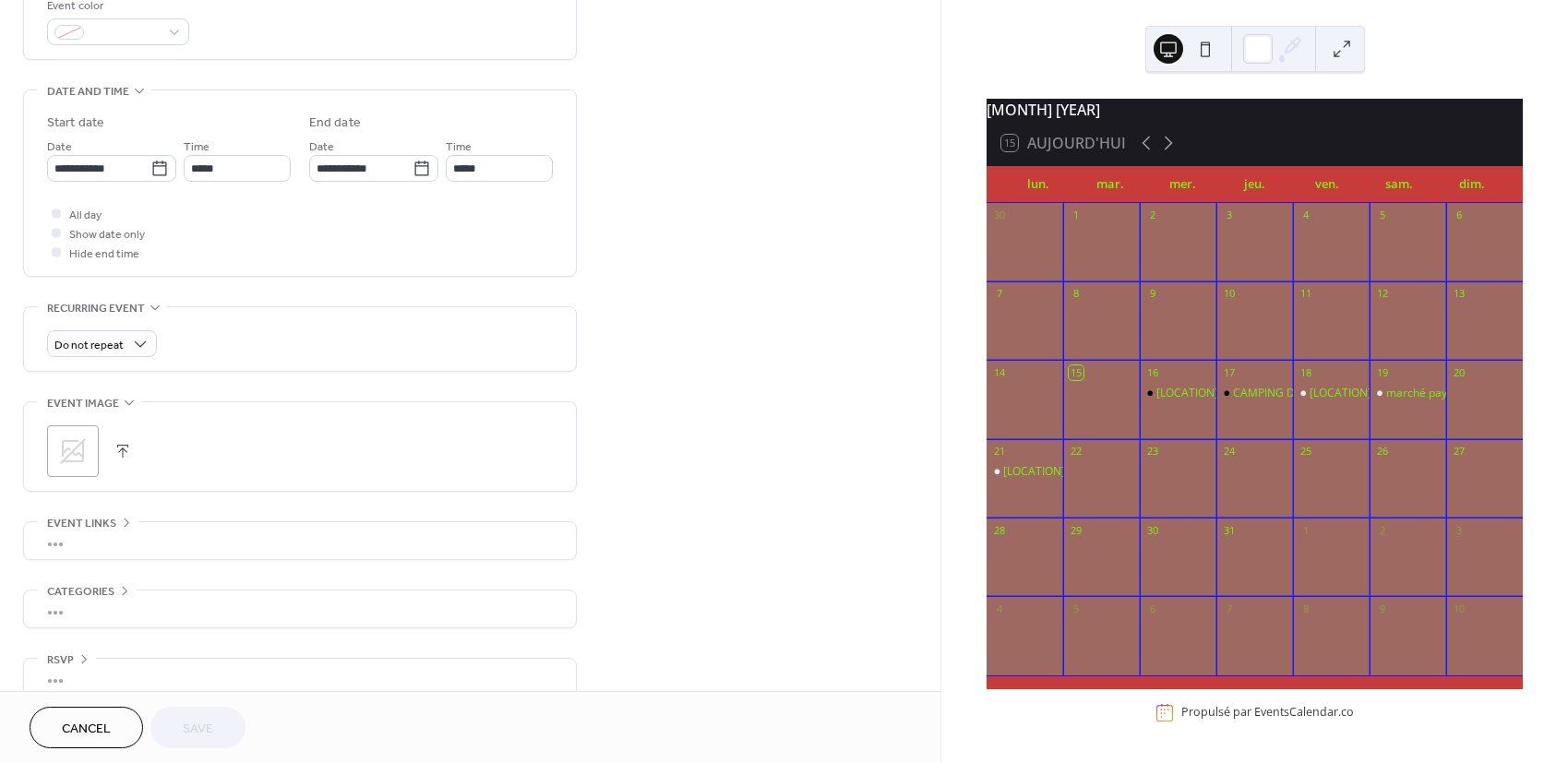 scroll, scrollTop: 512, scrollLeft: 0, axis: vertical 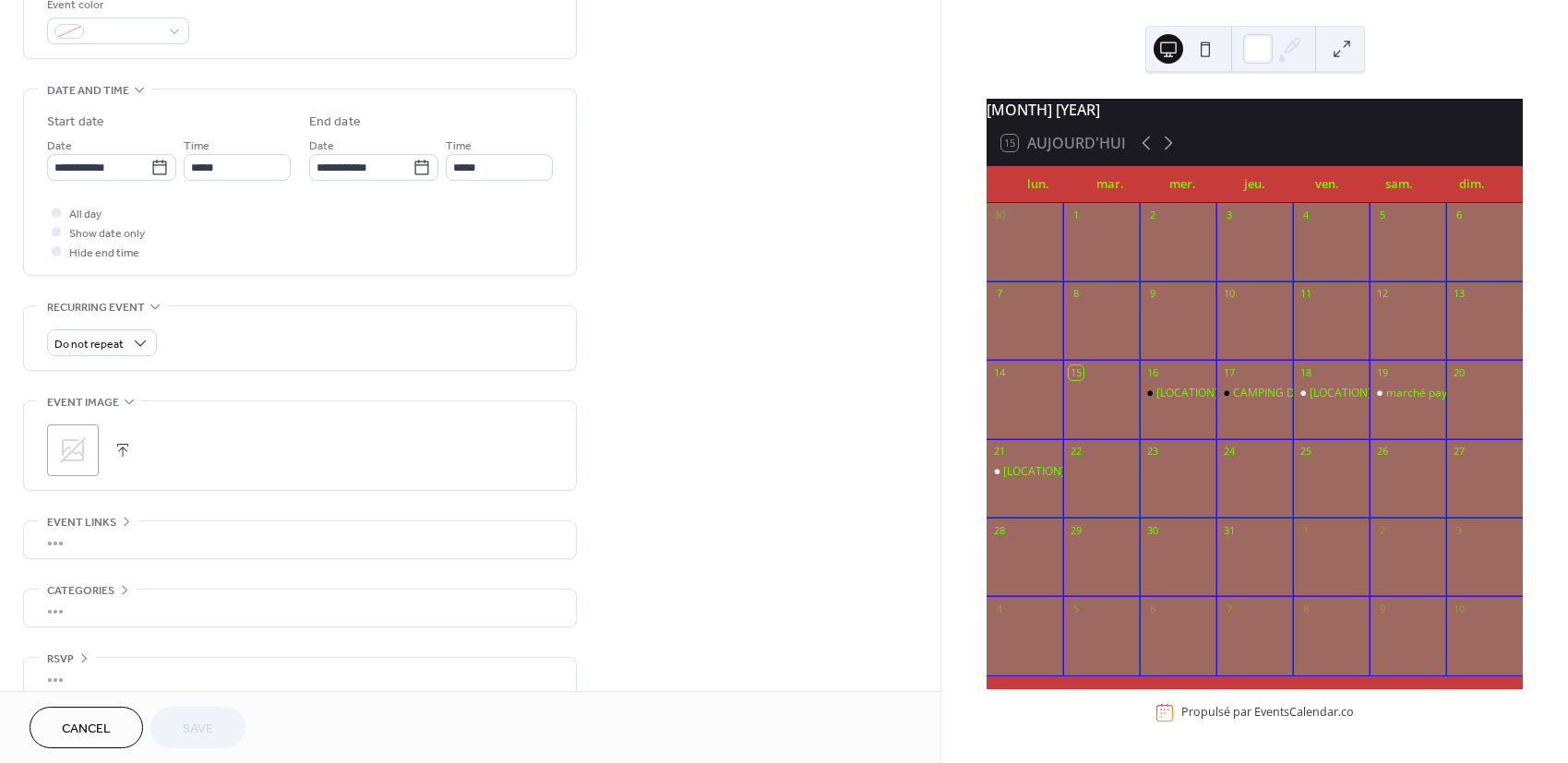 click on "Cancel" at bounding box center [86, 727] 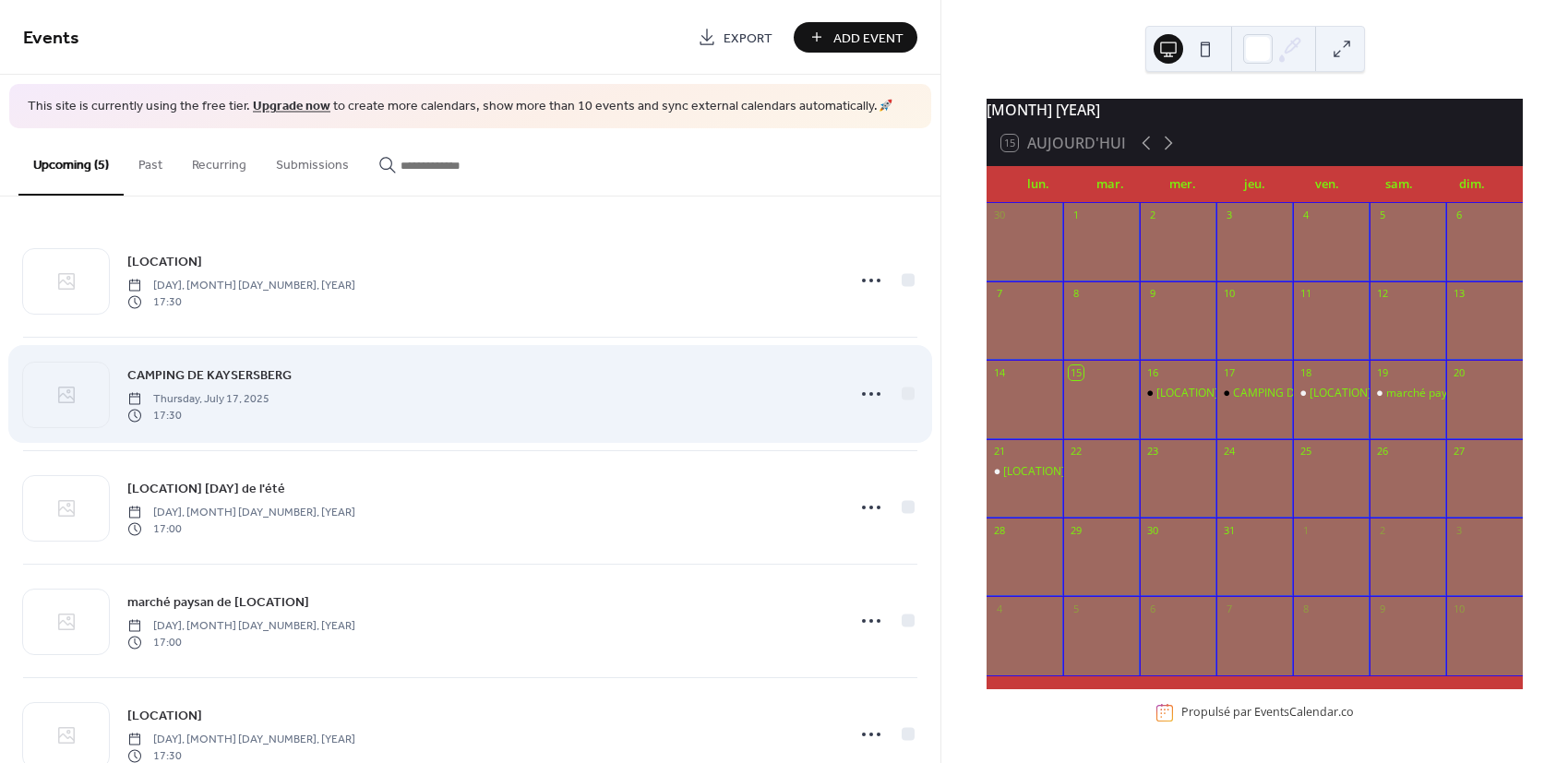 scroll, scrollTop: 53, scrollLeft: 0, axis: vertical 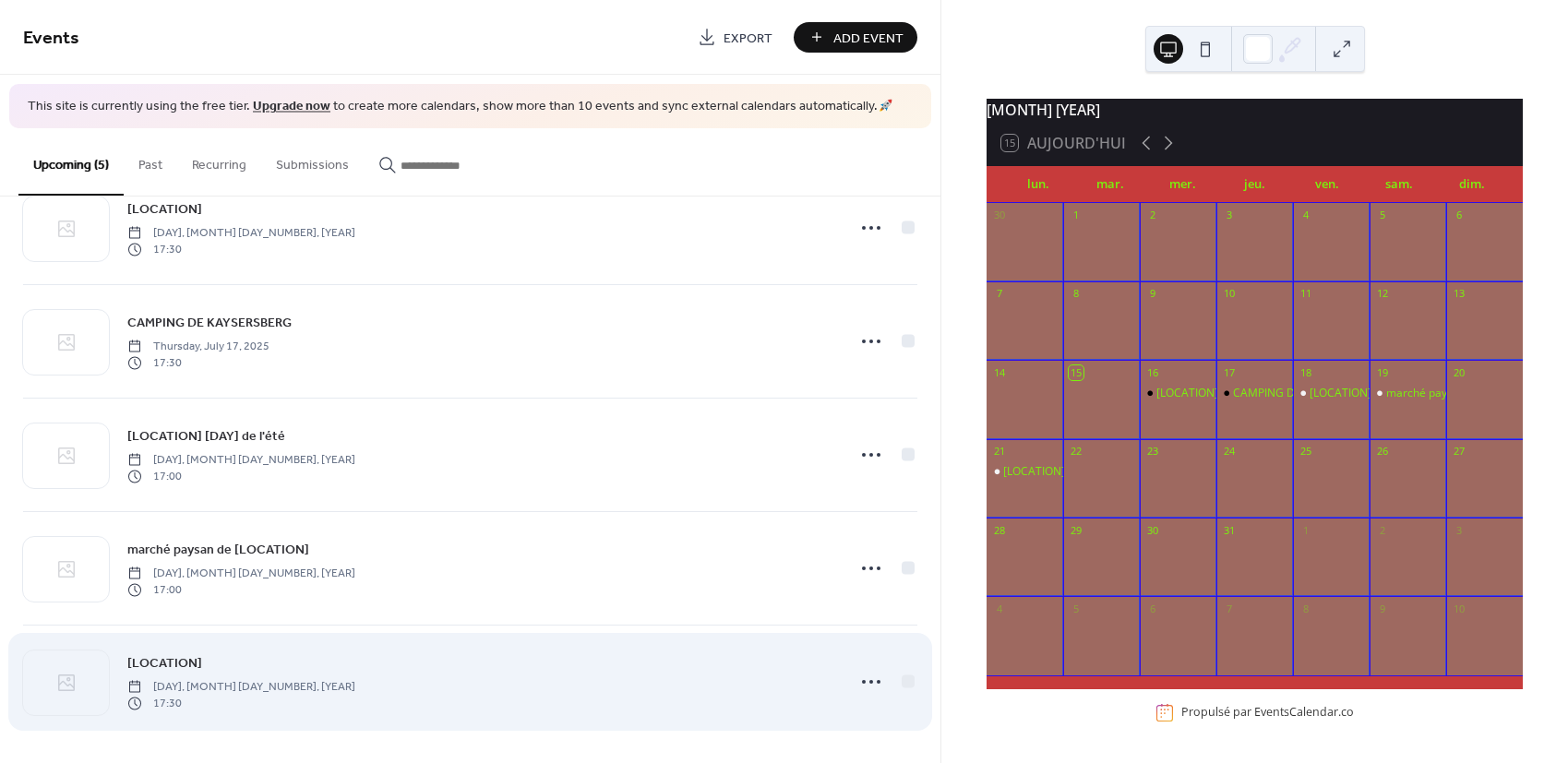 click on "[LOCATION]" at bounding box center [164, 662] 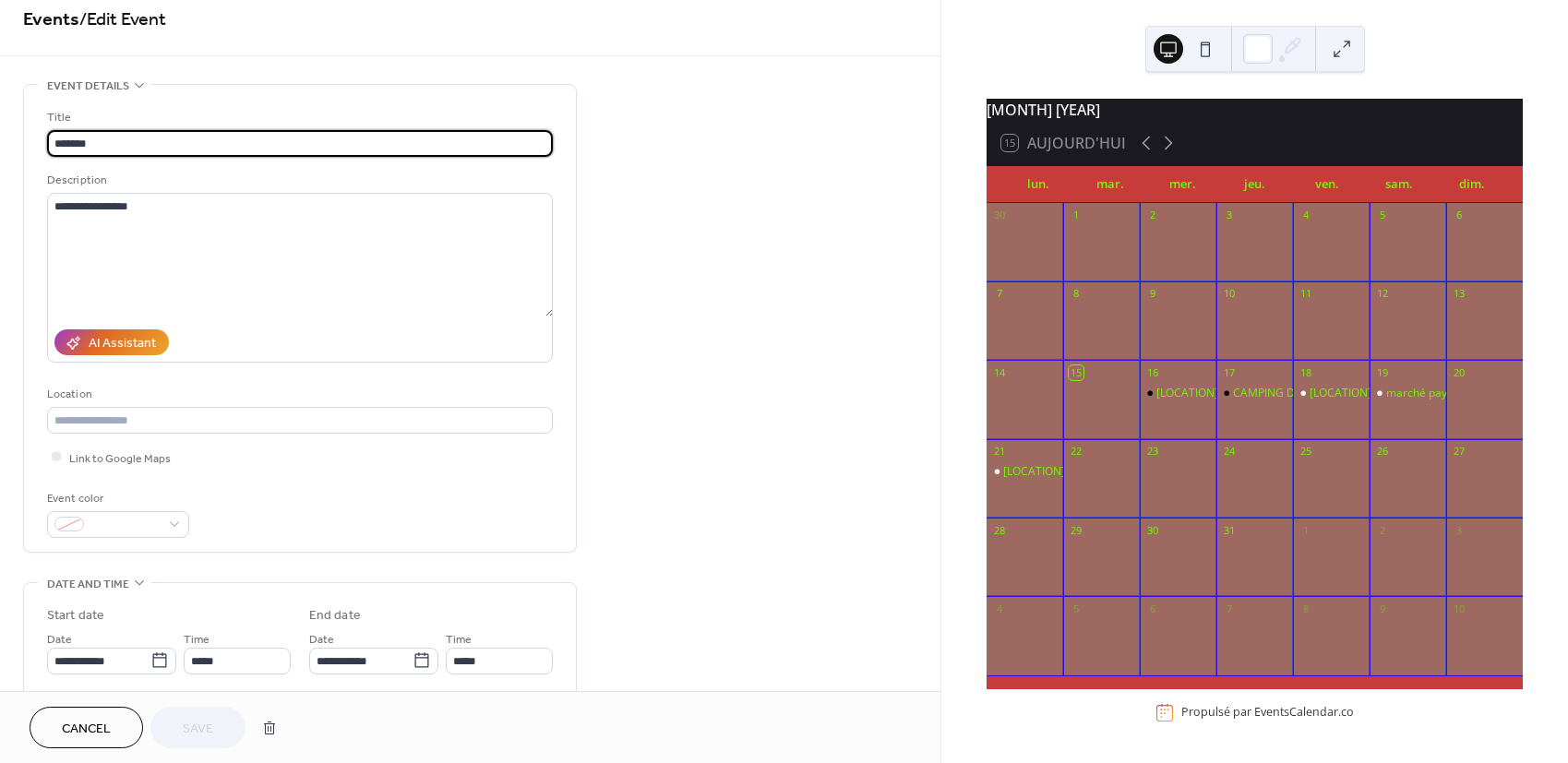 scroll, scrollTop: 0, scrollLeft: 0, axis: both 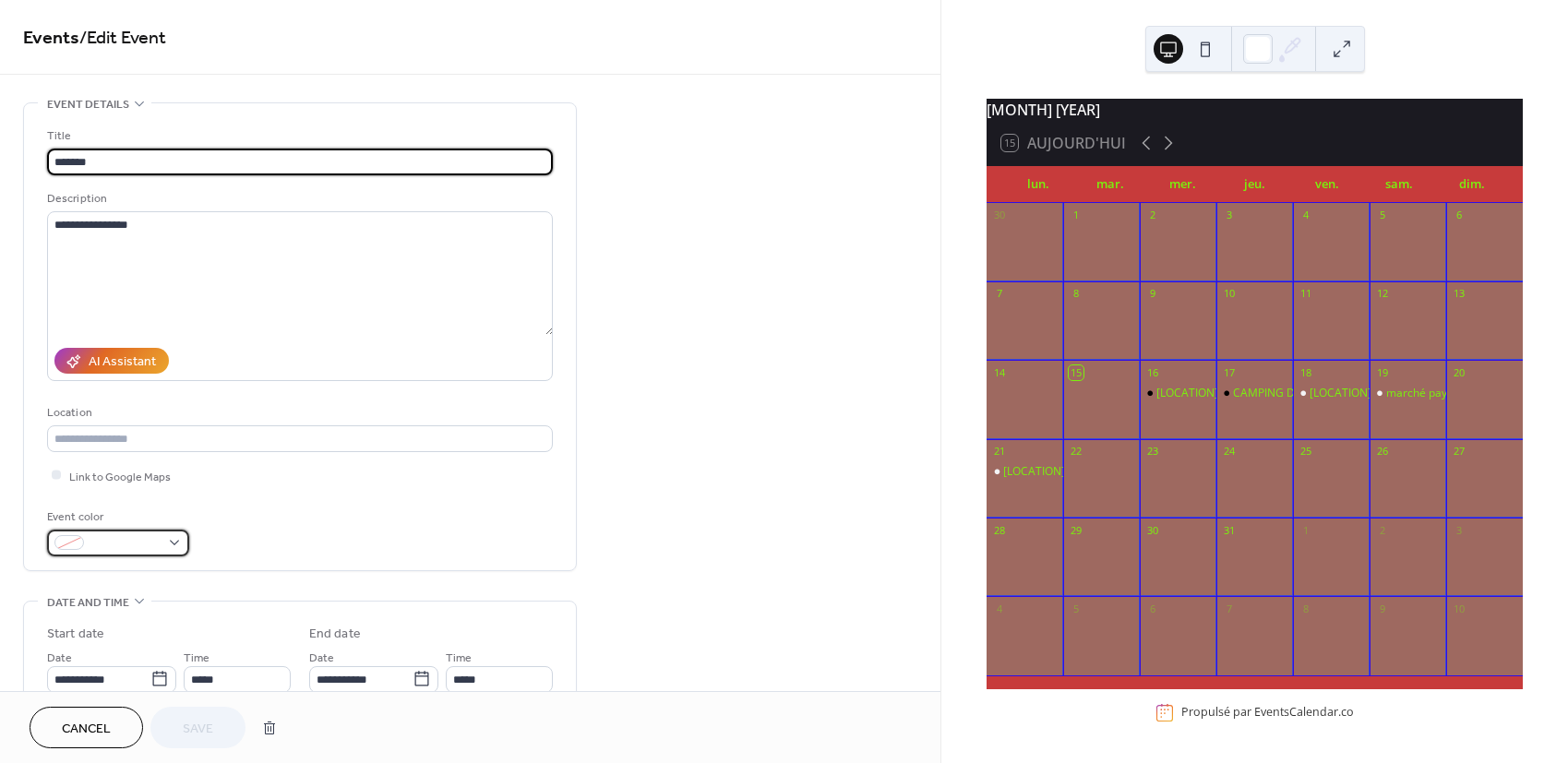click at bounding box center [126, 543] 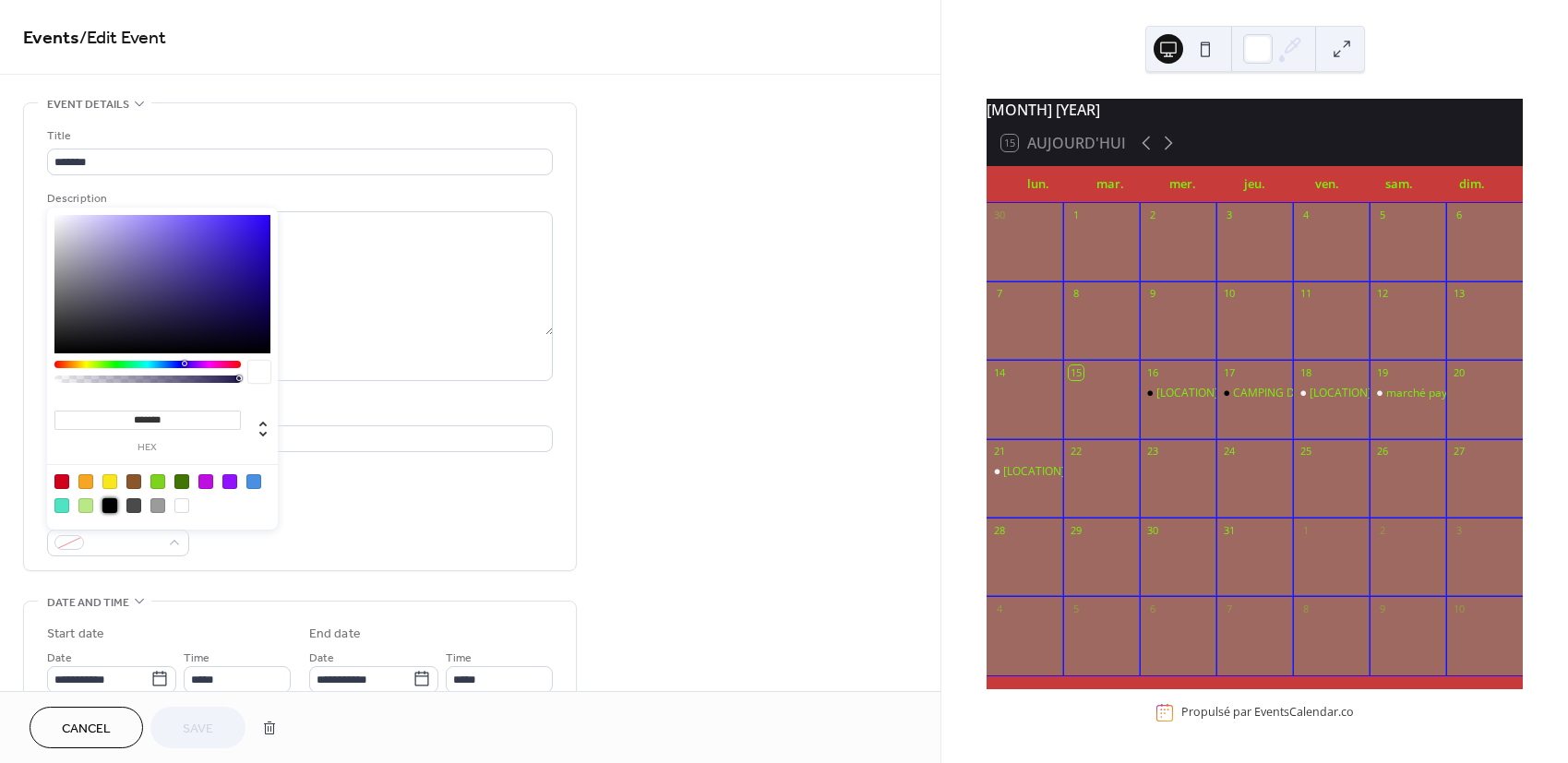 click at bounding box center [110, 506] 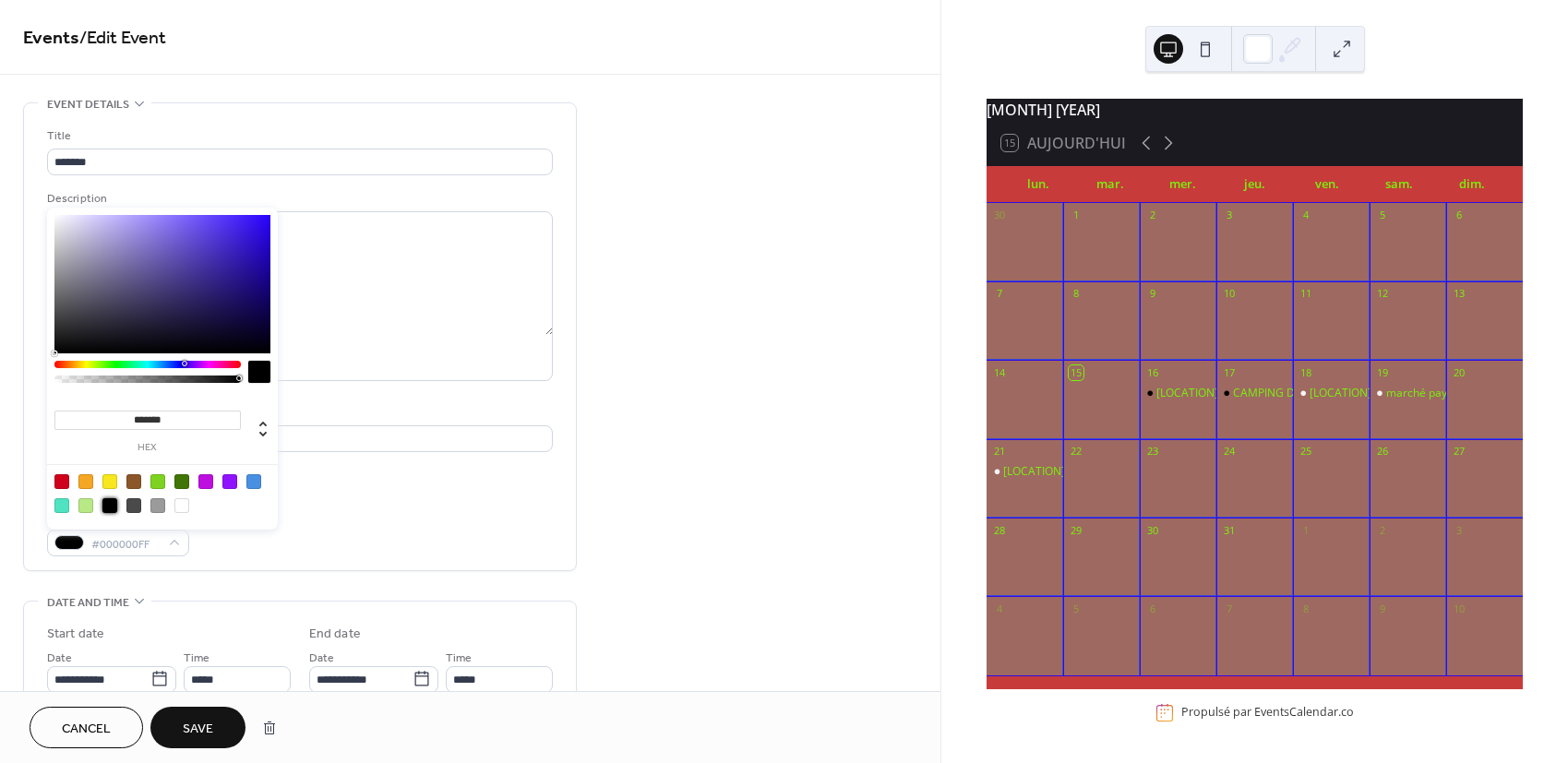 click on "**********" at bounding box center (470, 664) 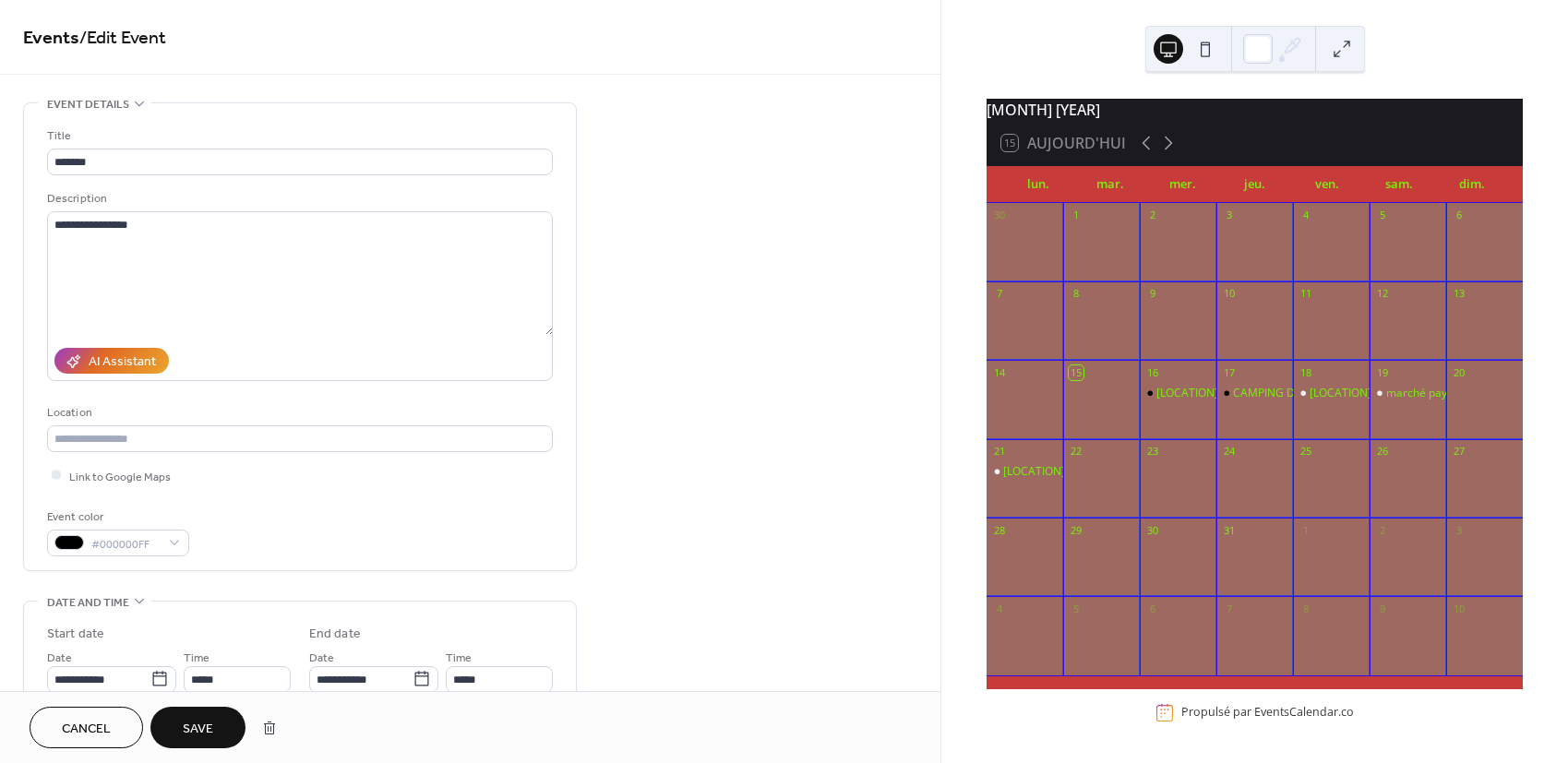 click on "Save" at bounding box center (197, 729) 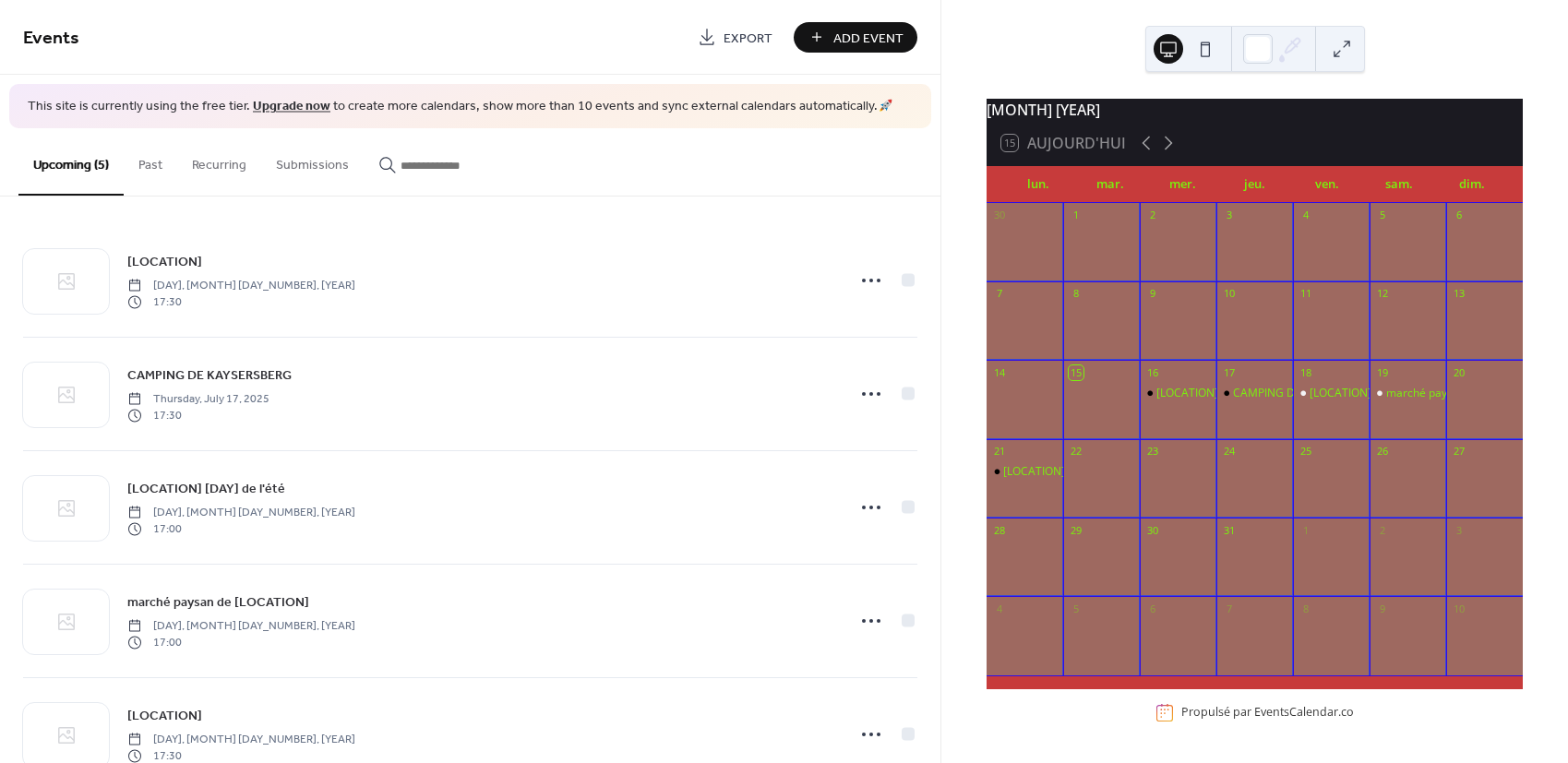 click on "Add Event" at bounding box center (868, 38) 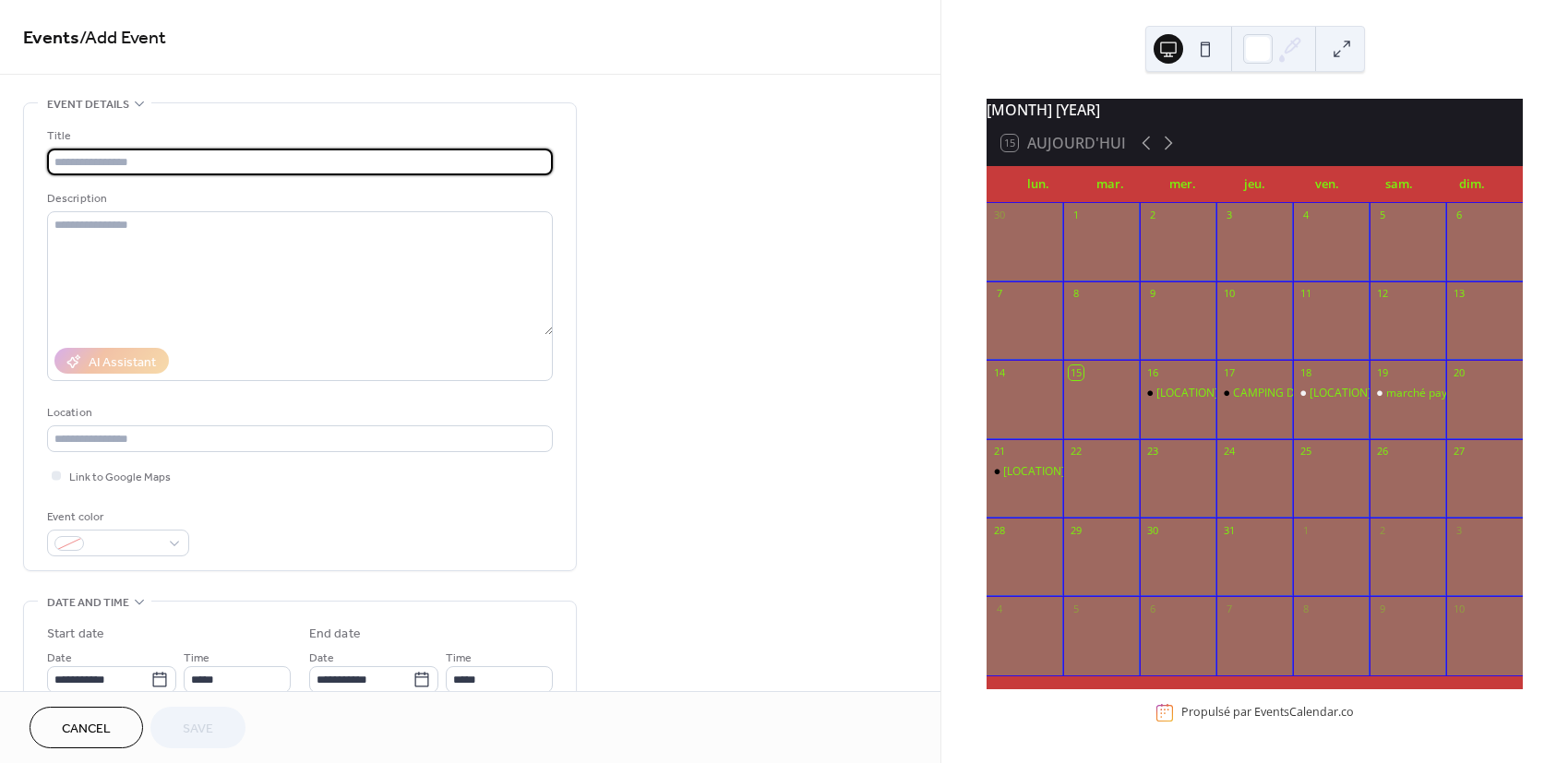 click at bounding box center (300, 161) 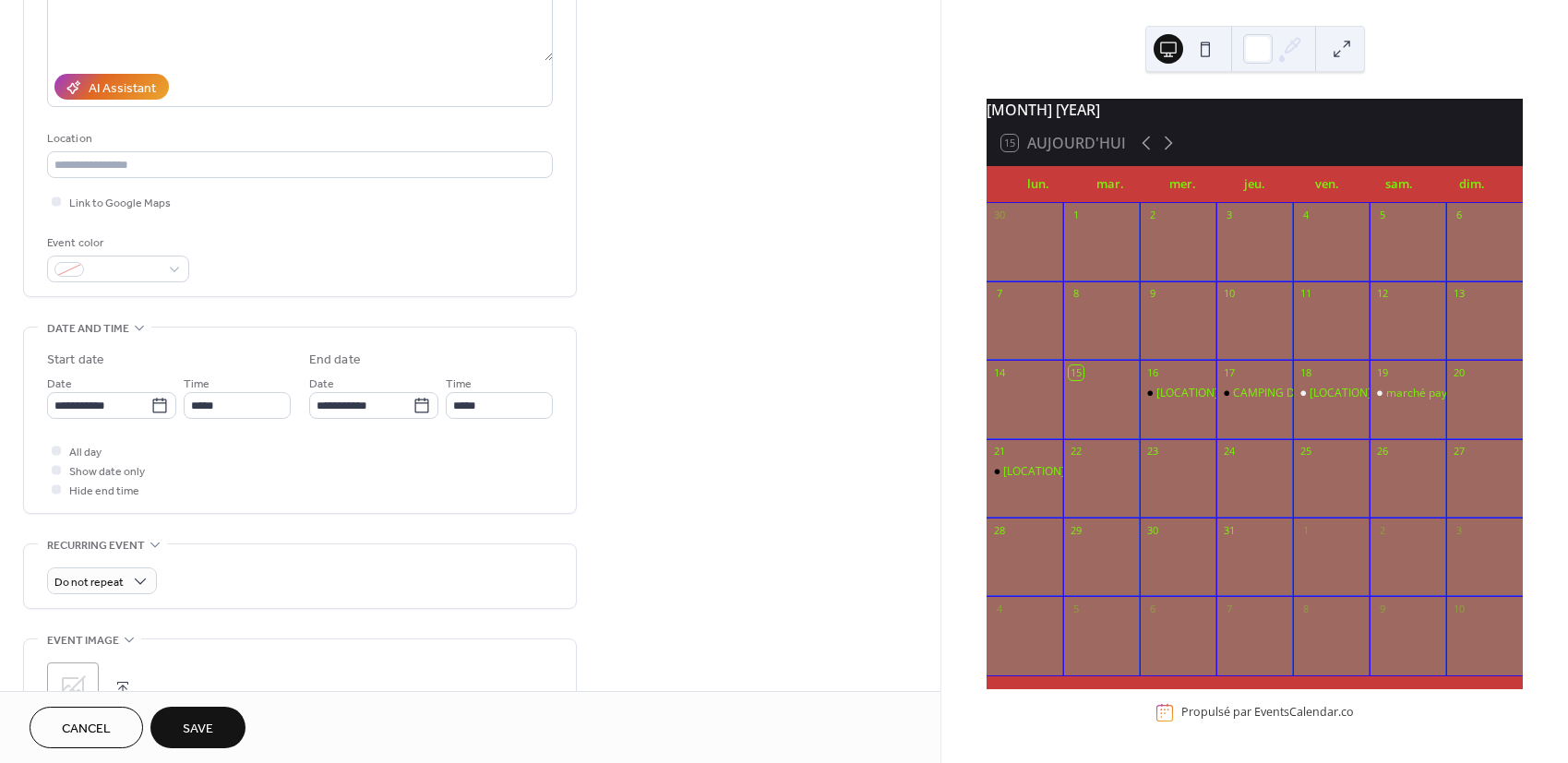 scroll, scrollTop: 102, scrollLeft: 0, axis: vertical 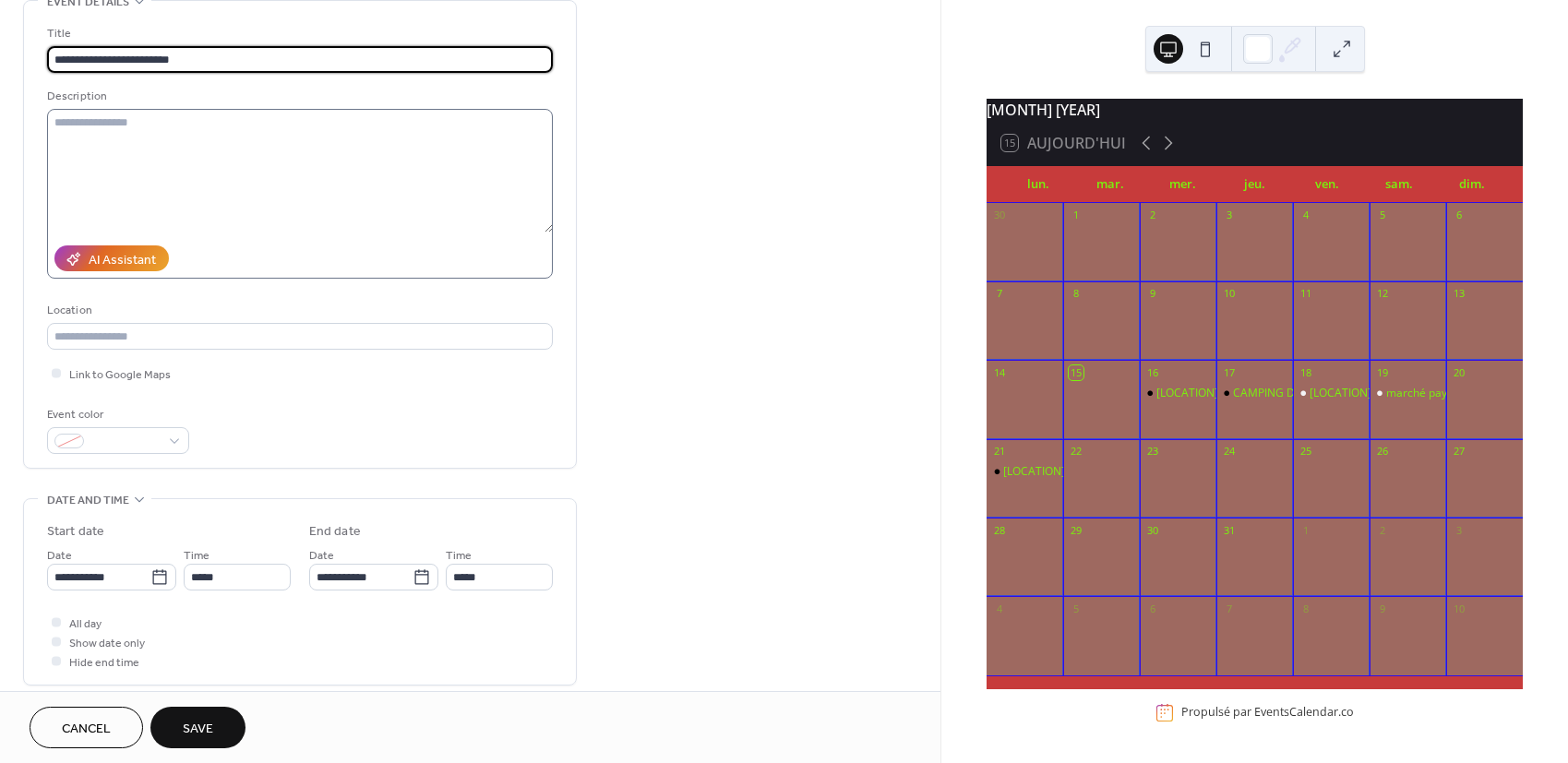 type on "**********" 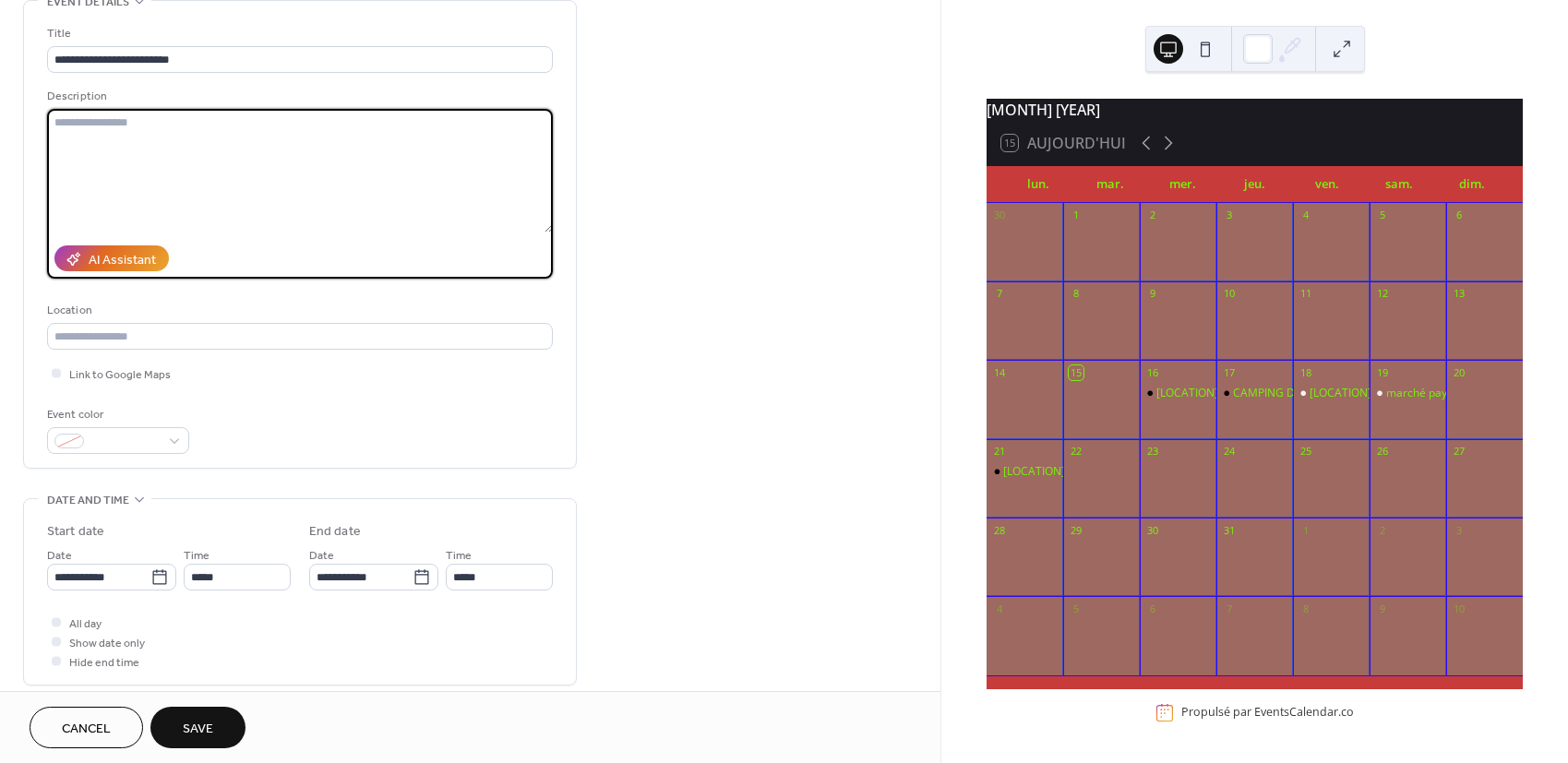click at bounding box center (300, 171) 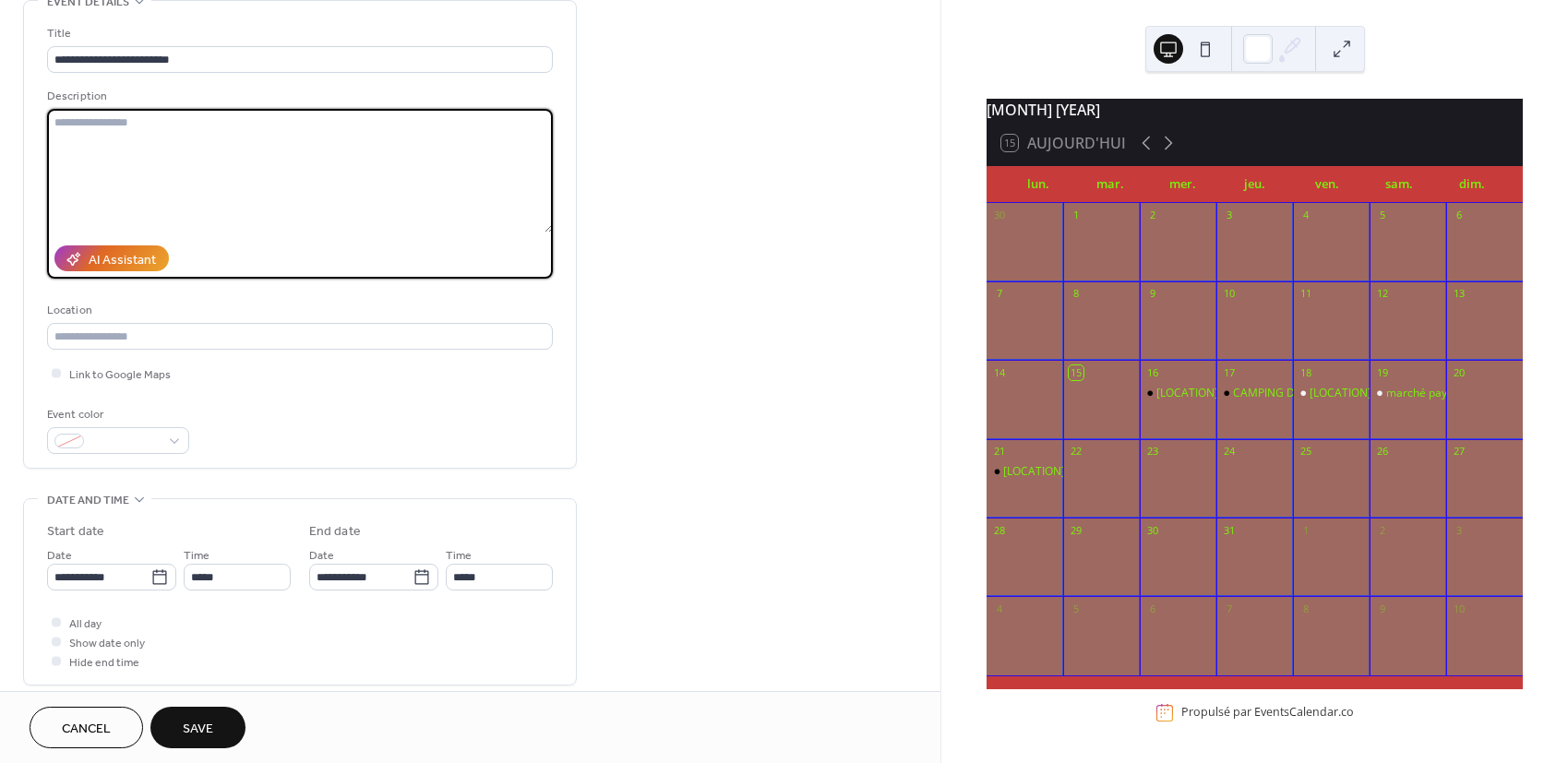 paste on "**********" 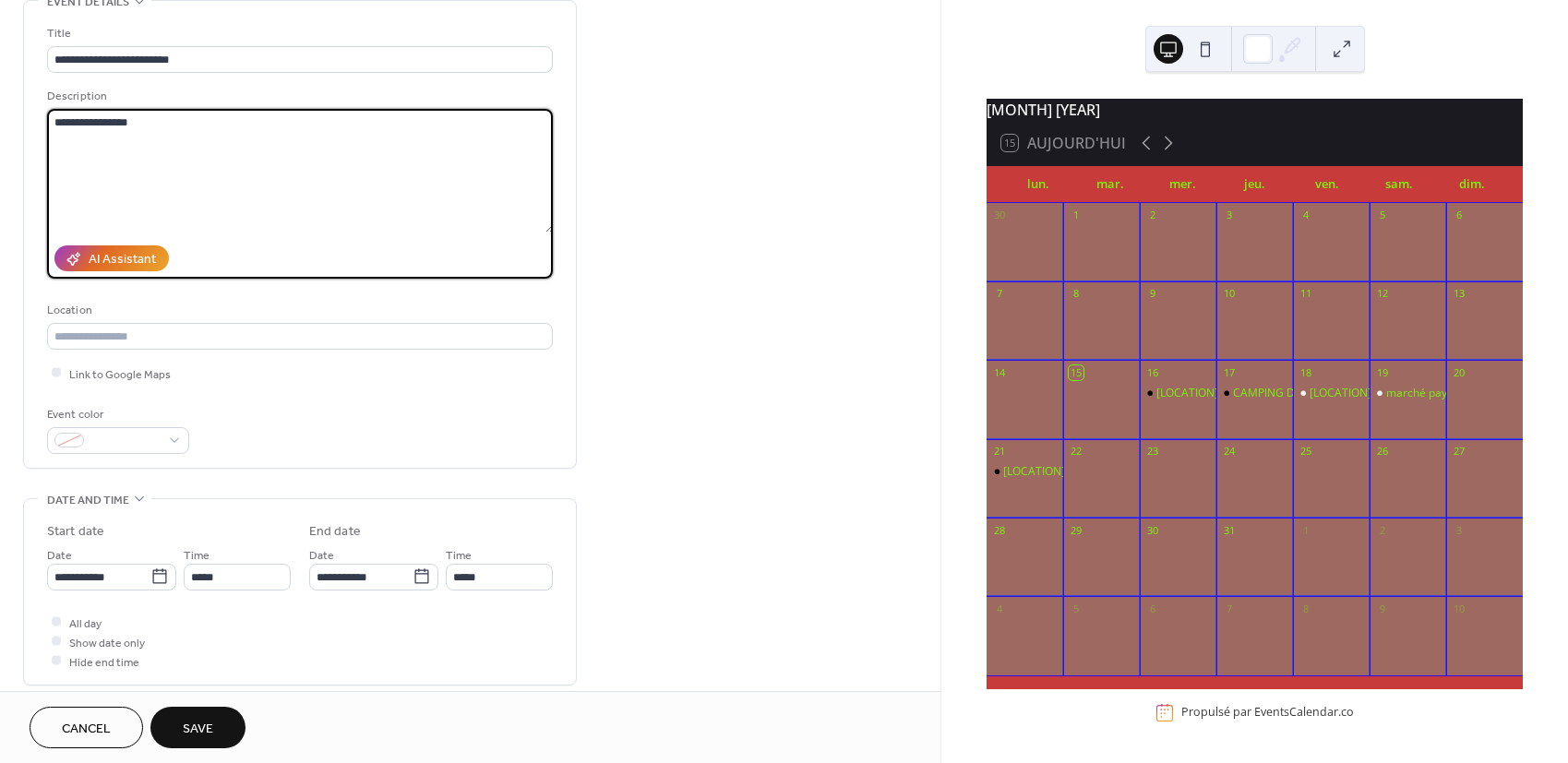 click on "**********" at bounding box center [300, 171] 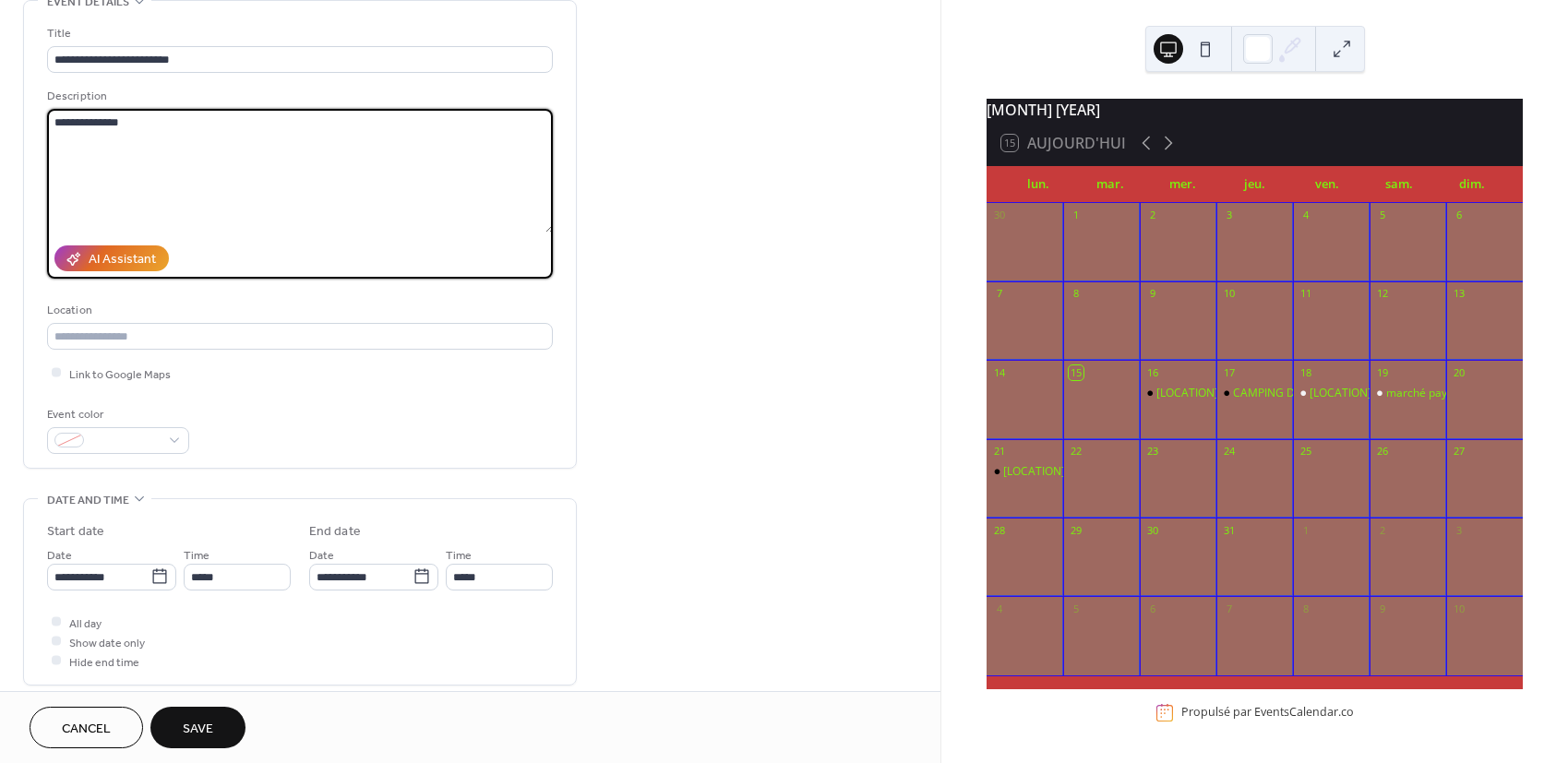 click on "**********" at bounding box center (300, 171) 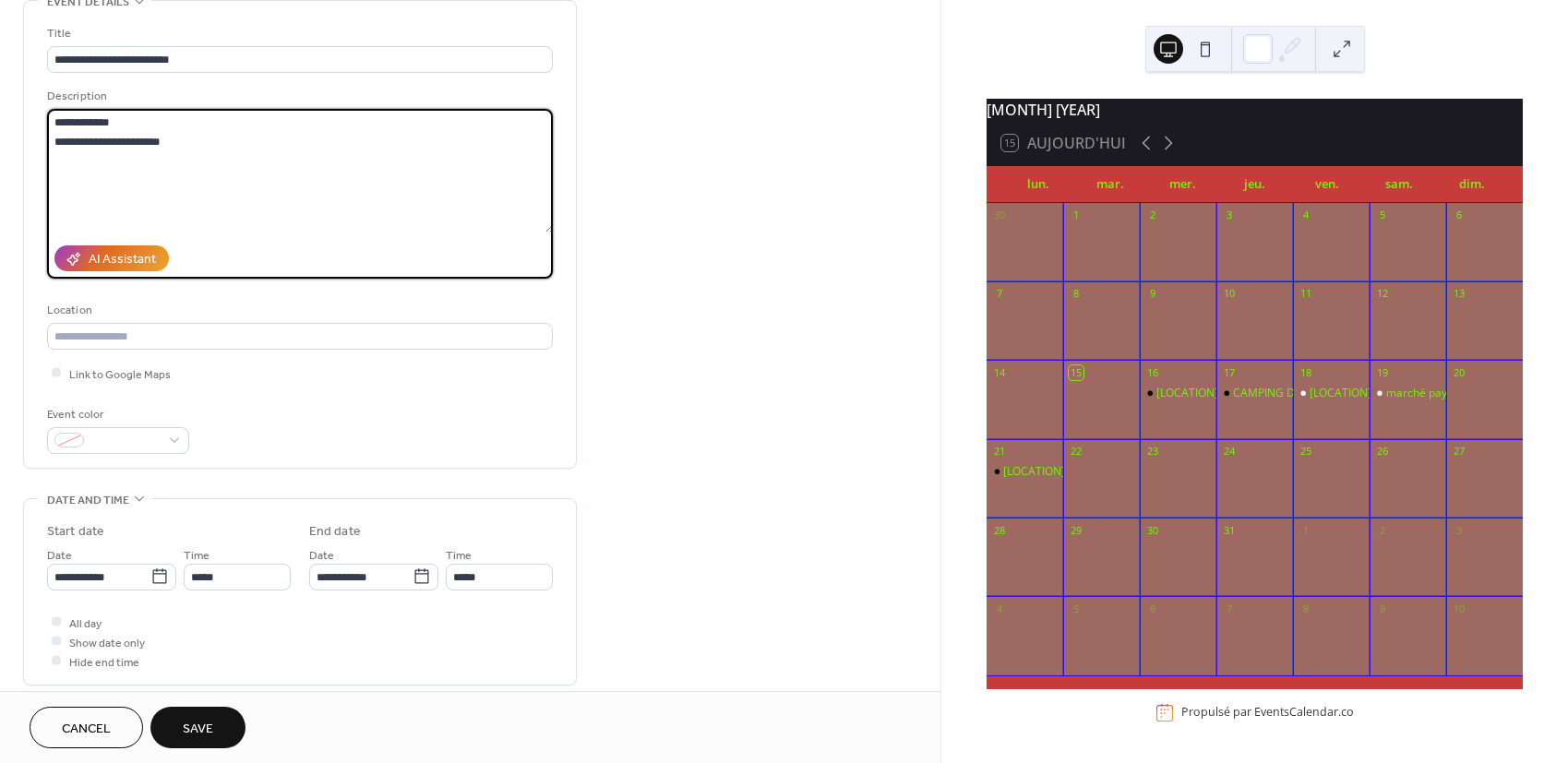 type on "**********" 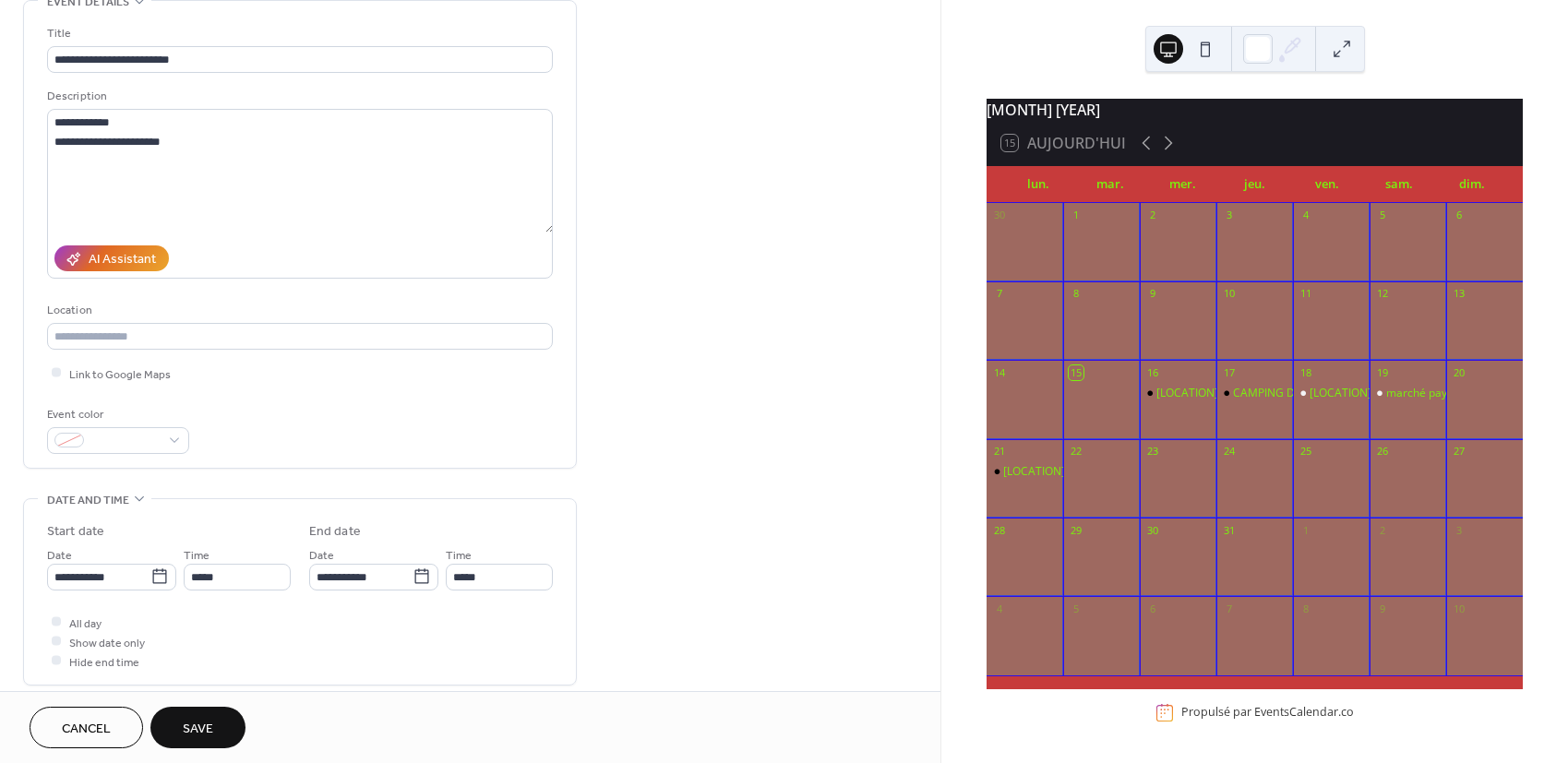click on "**********" at bounding box center (470, 562) 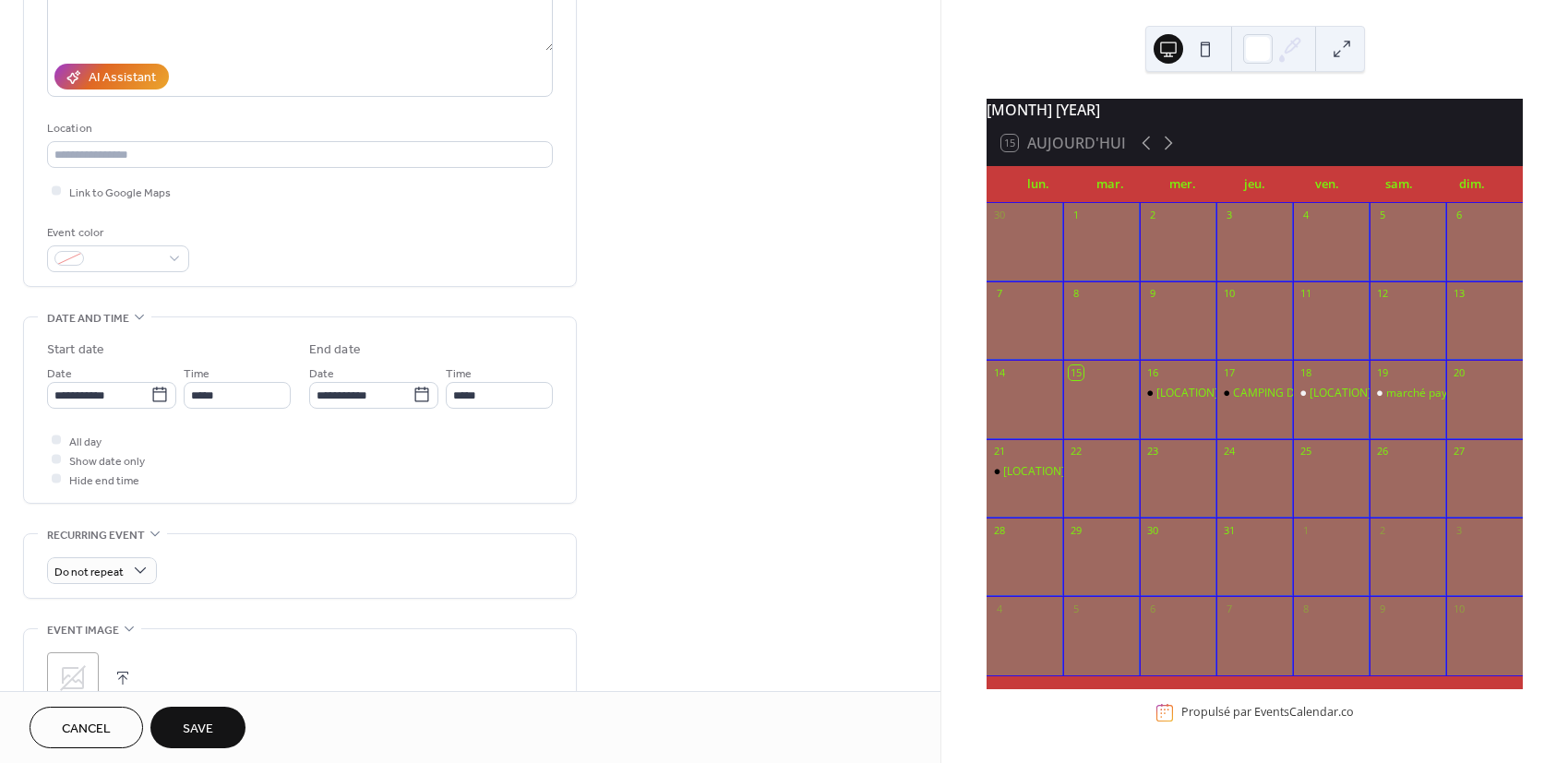 scroll, scrollTop: 307, scrollLeft: 0, axis: vertical 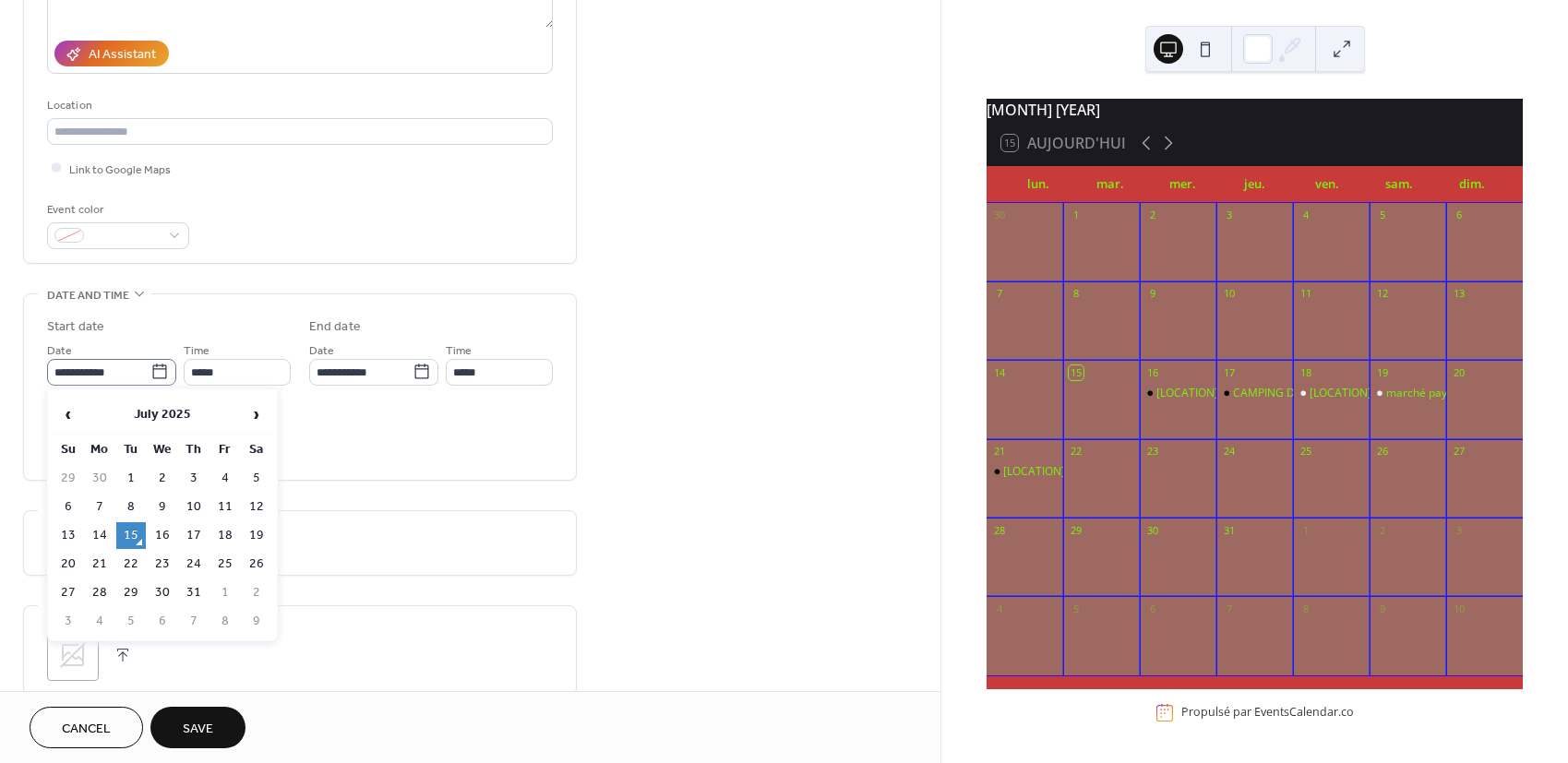 click 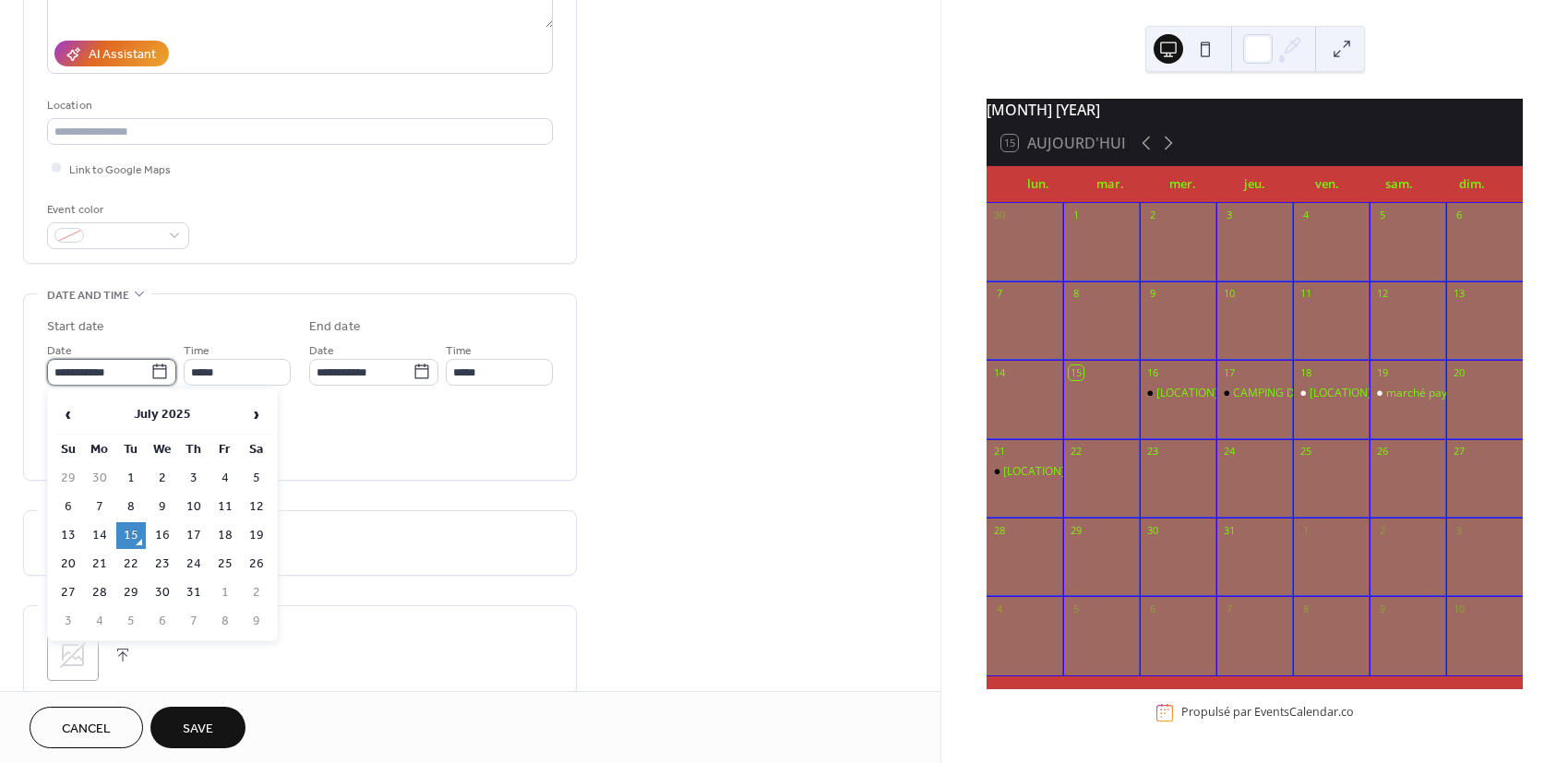 click on "**********" at bounding box center (99, 372) 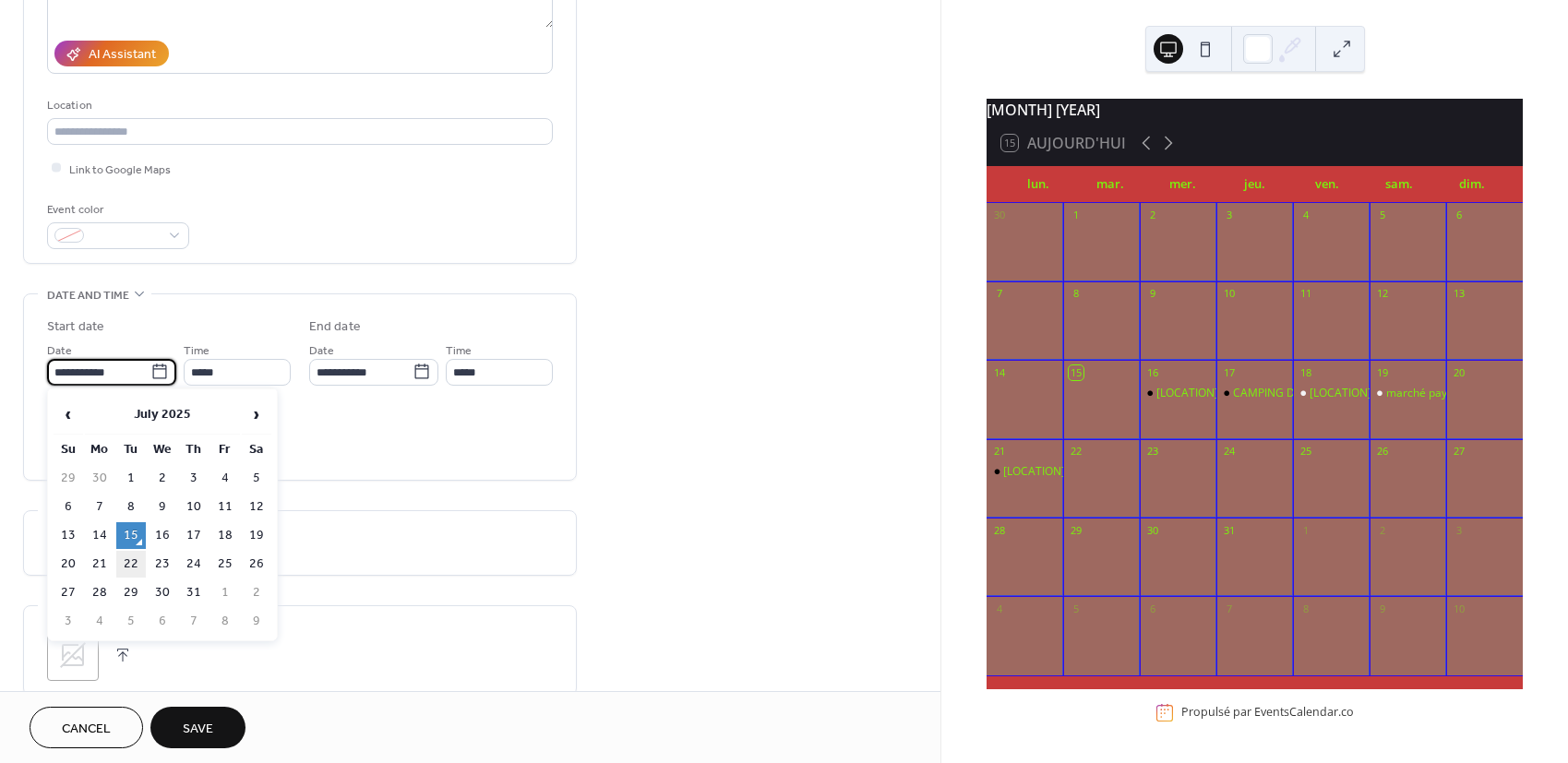 click on "22" at bounding box center [131, 564] 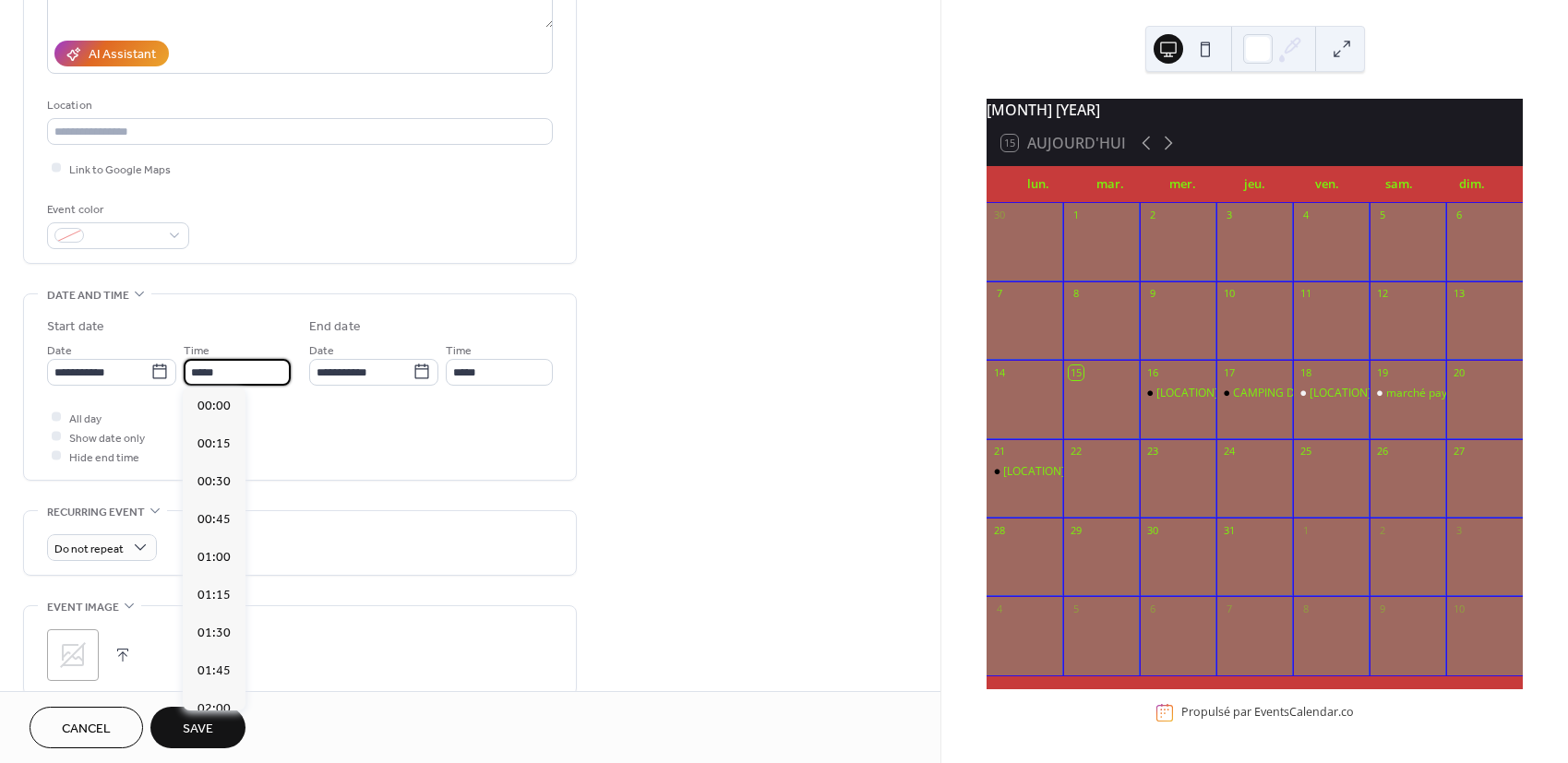 scroll, scrollTop: 1802, scrollLeft: 0, axis: vertical 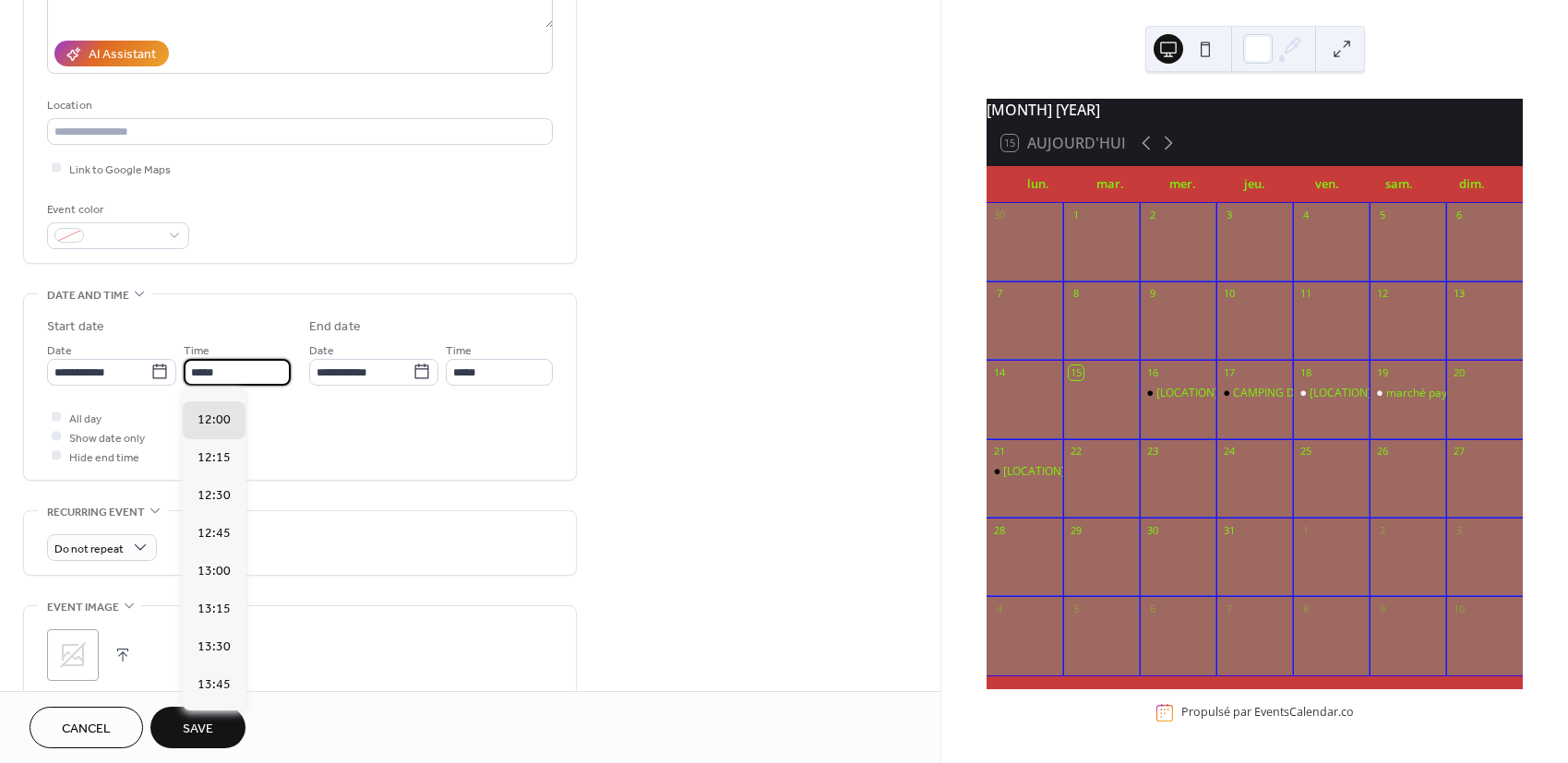 click on "*****" at bounding box center [237, 372] 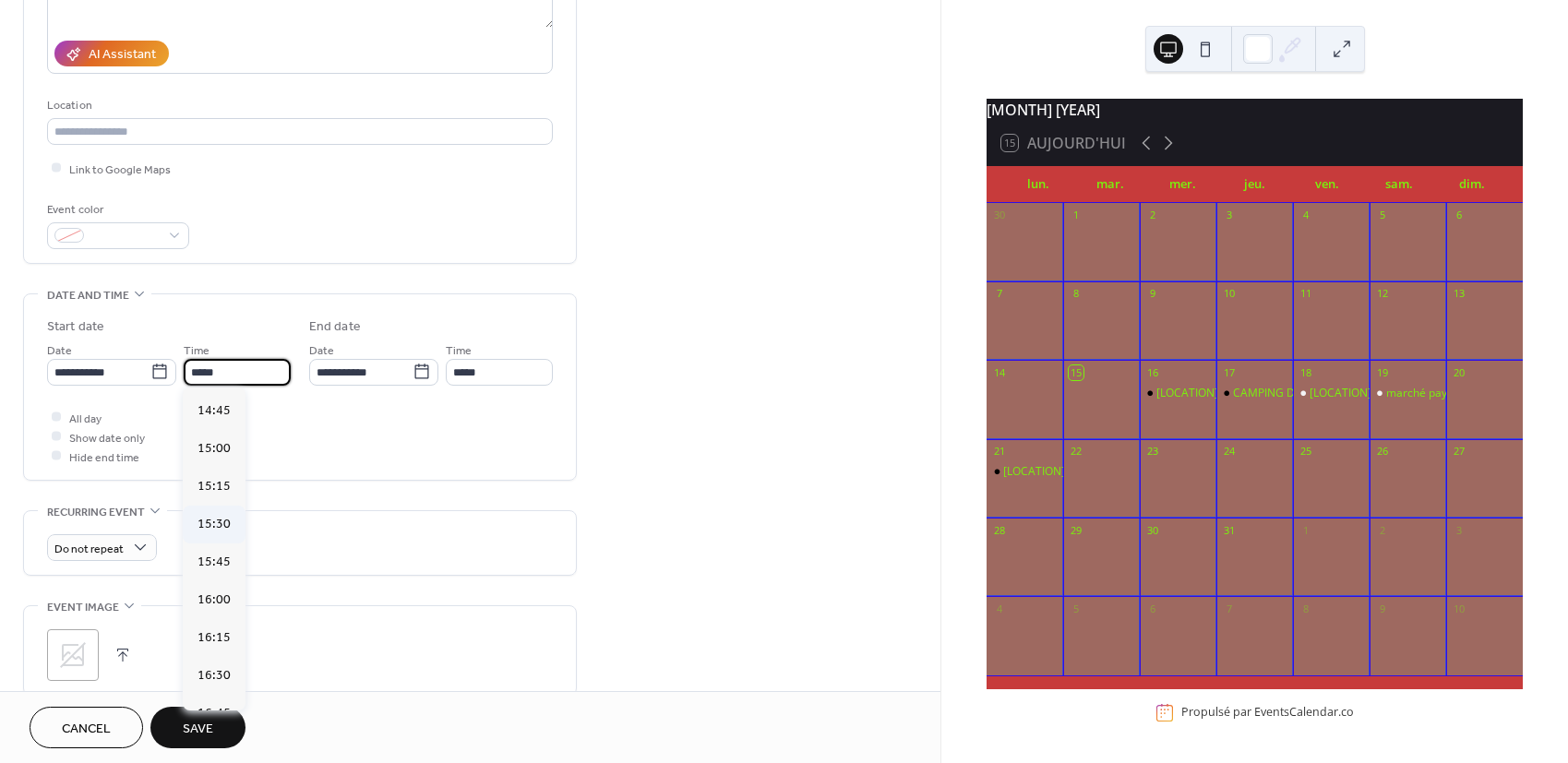 scroll, scrollTop: 2314, scrollLeft: 0, axis: vertical 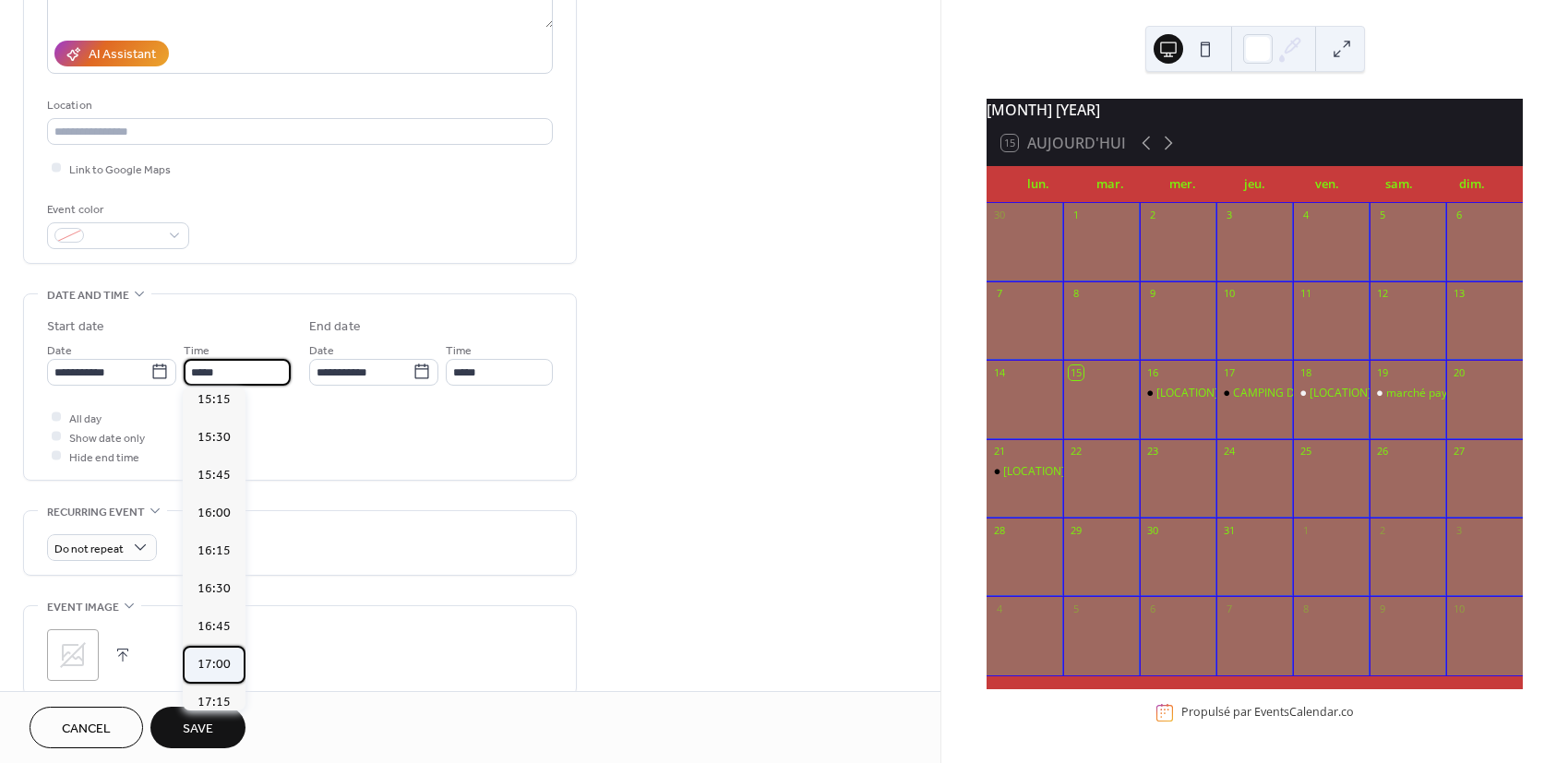 click on "17:00" at bounding box center [214, 664] 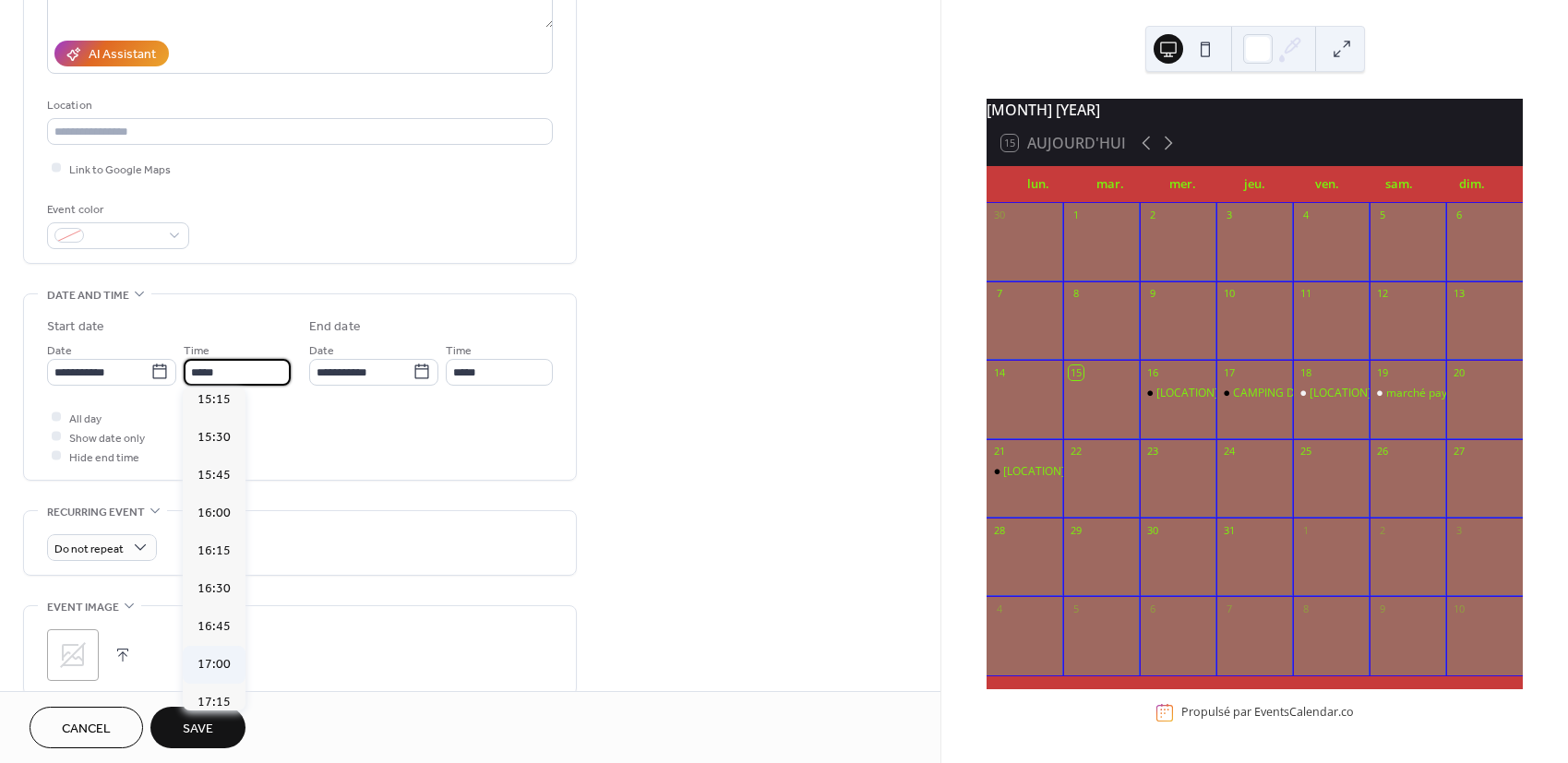 type on "*****" 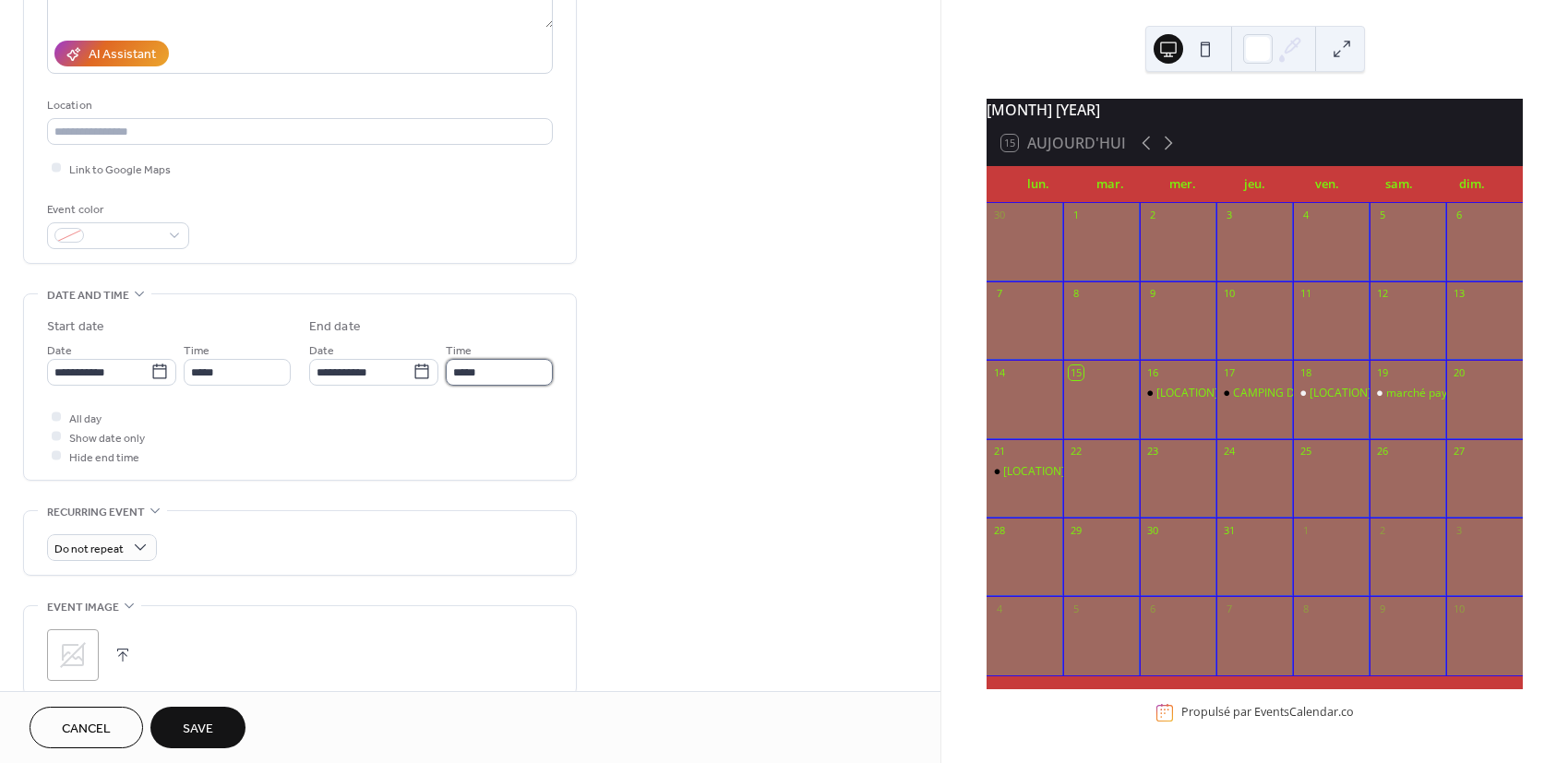 click on "*****" at bounding box center (499, 372) 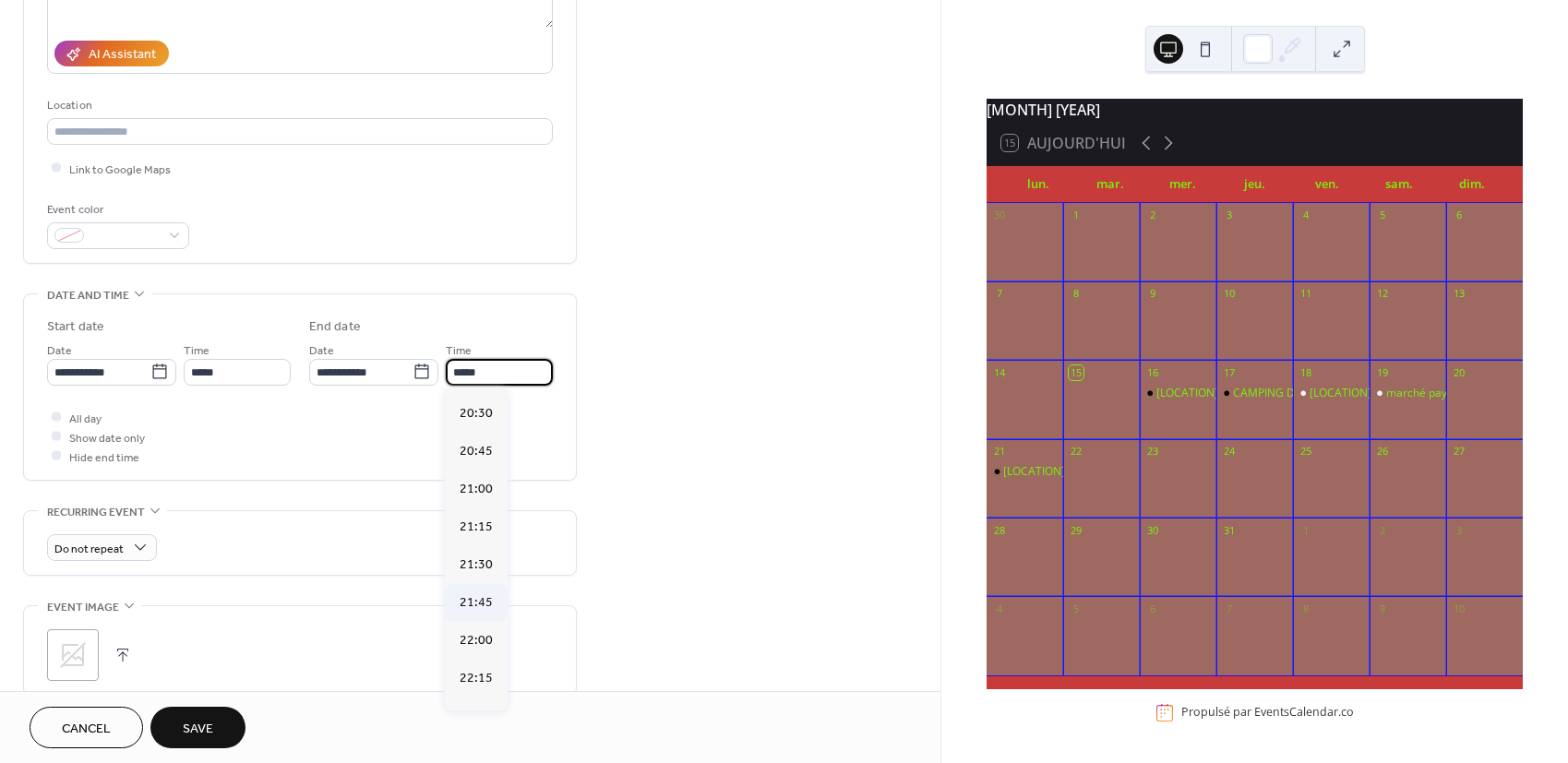 scroll, scrollTop: 512, scrollLeft: 0, axis: vertical 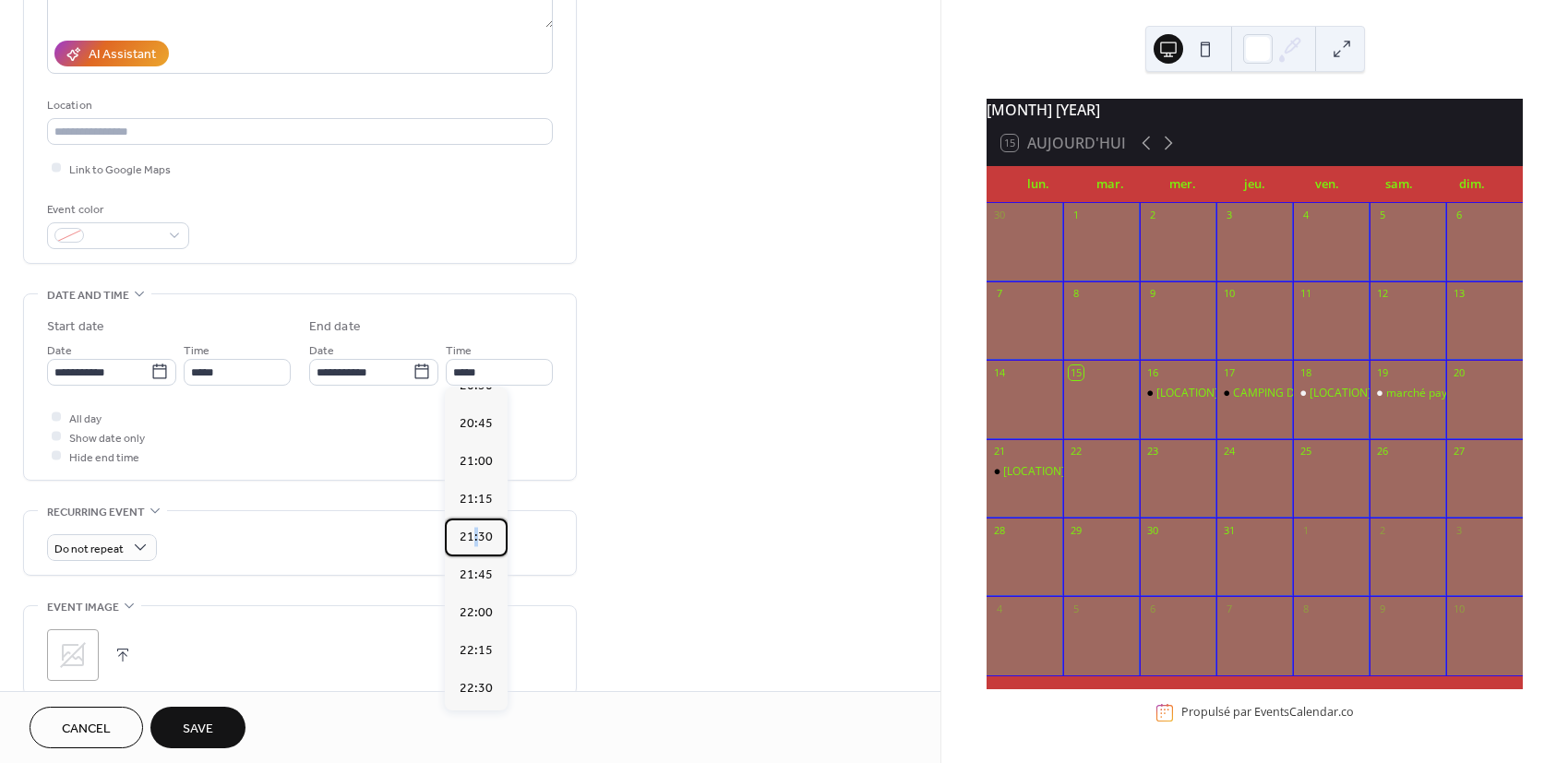 click on "21:30" at bounding box center (476, 537) 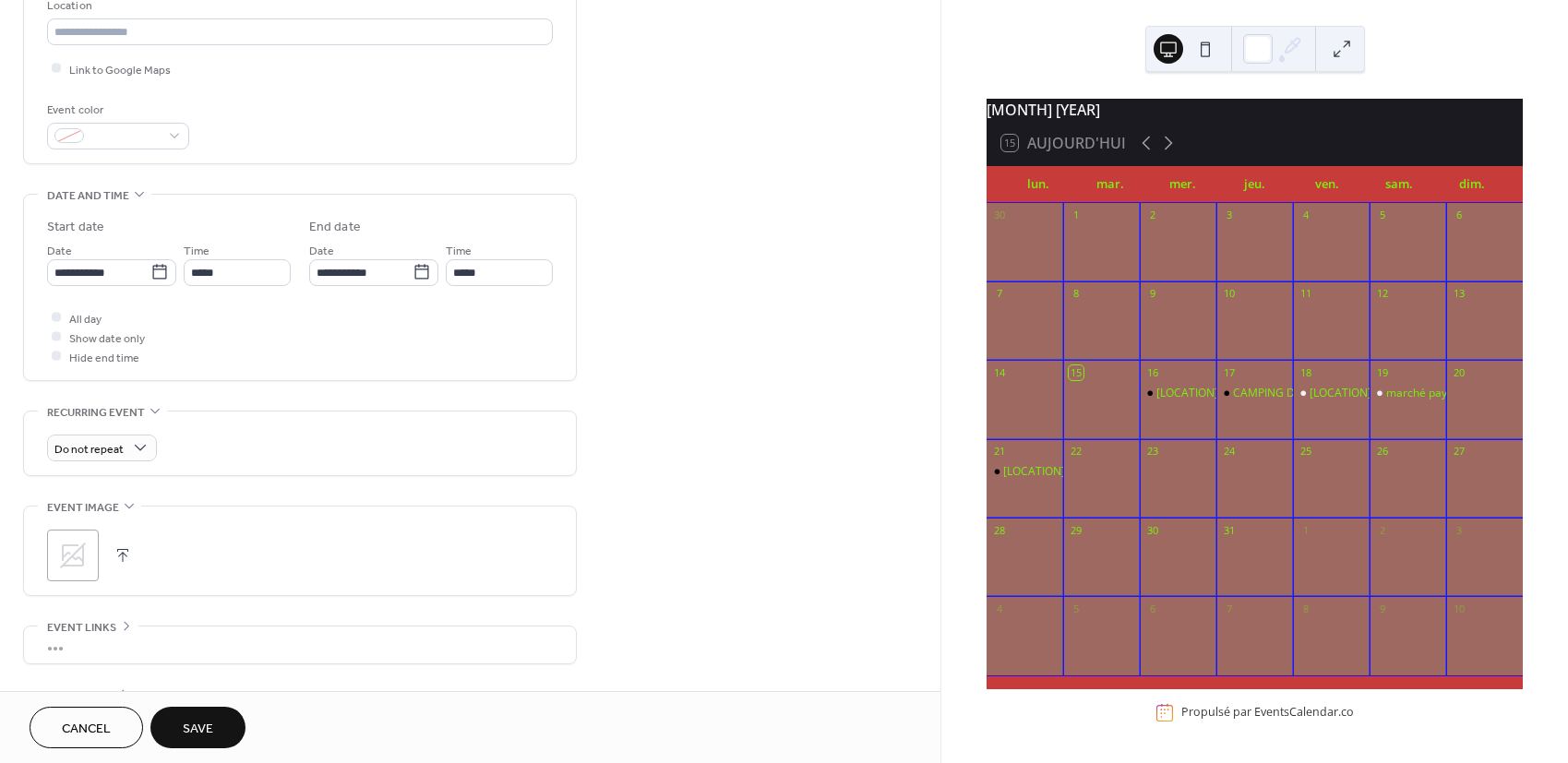 scroll, scrollTop: 410, scrollLeft: 0, axis: vertical 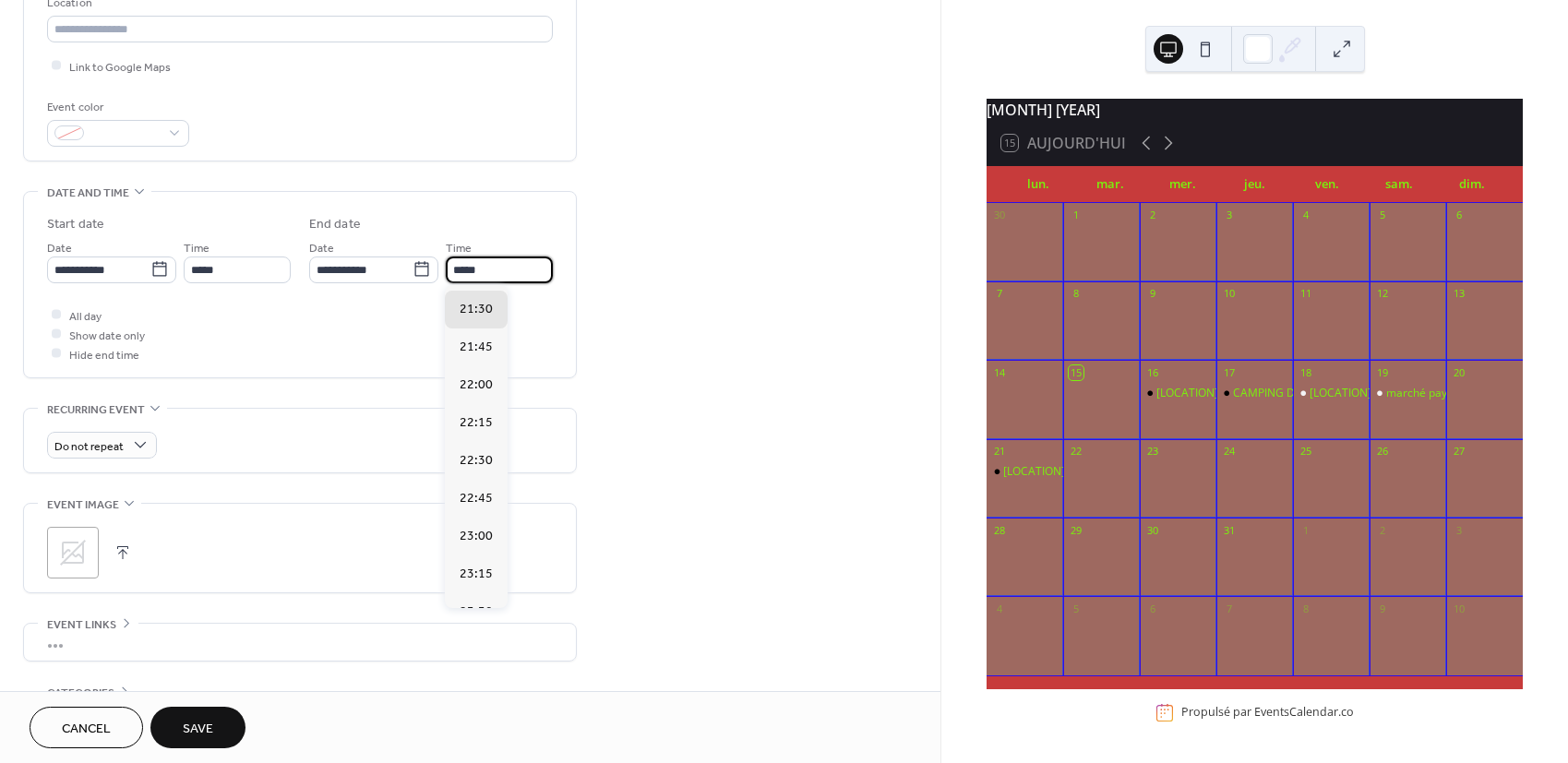 click on "*****" at bounding box center [499, 269] 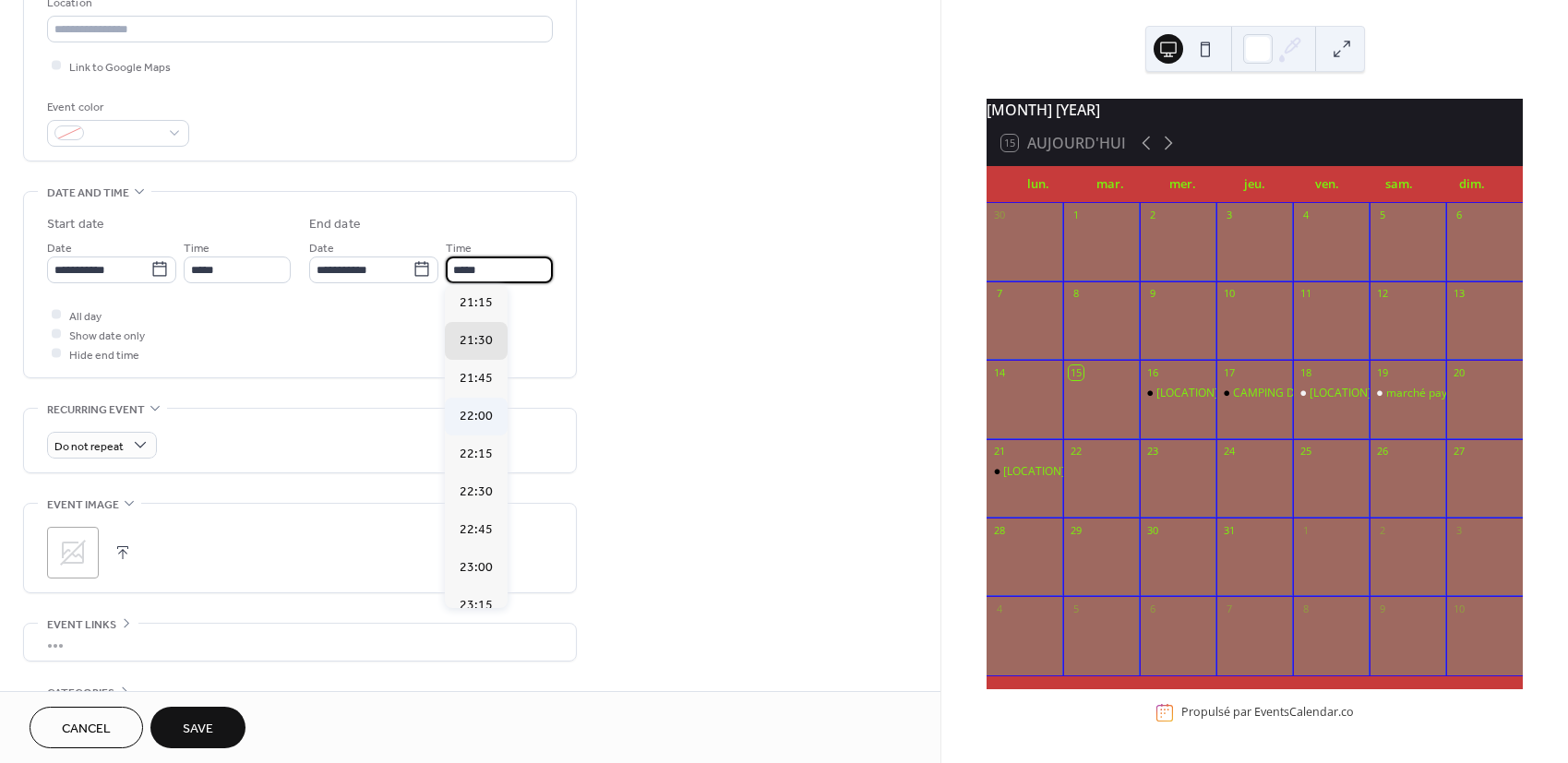 scroll, scrollTop: 535, scrollLeft: 0, axis: vertical 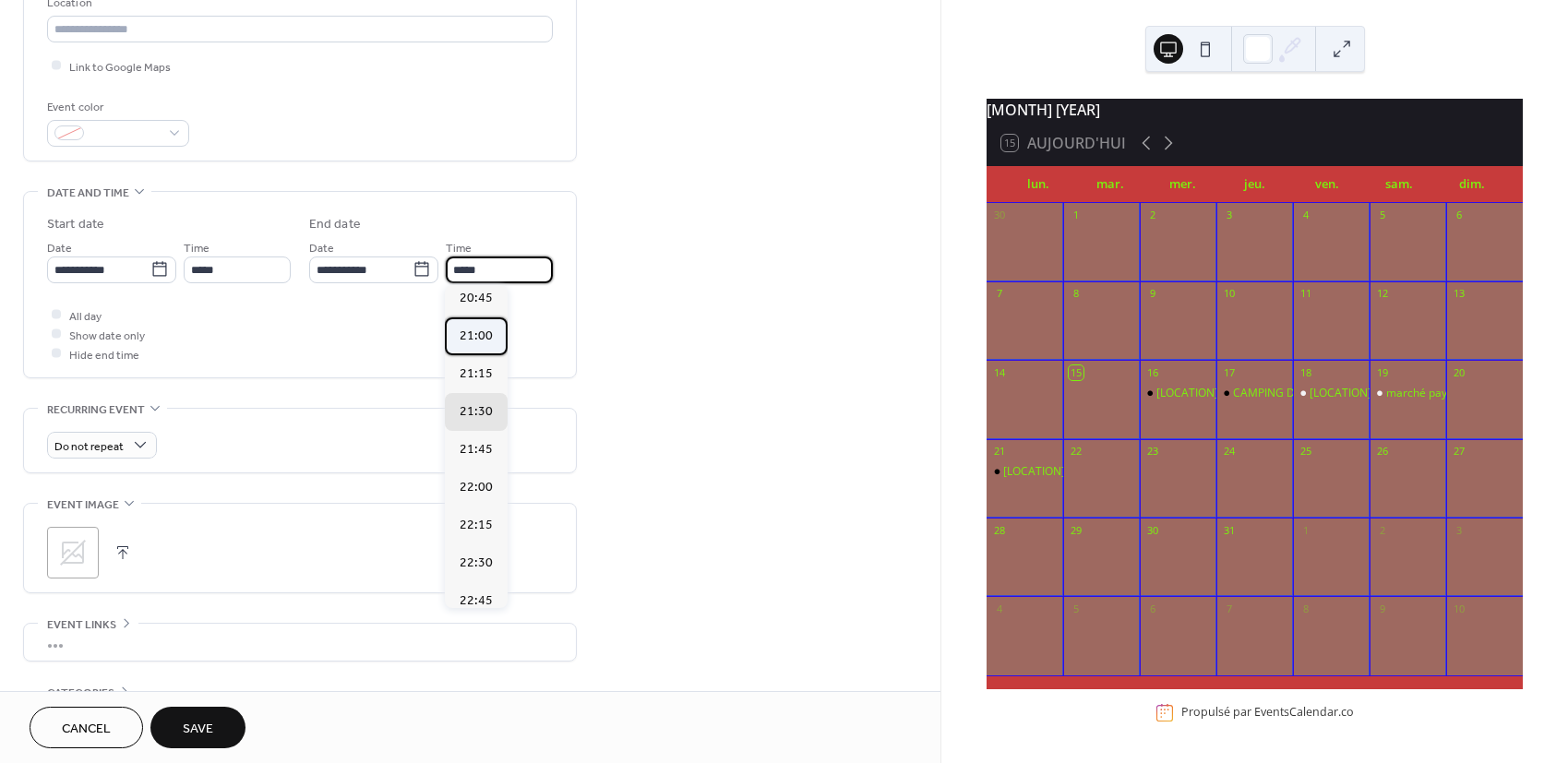 click on "21:00" at bounding box center [476, 336] 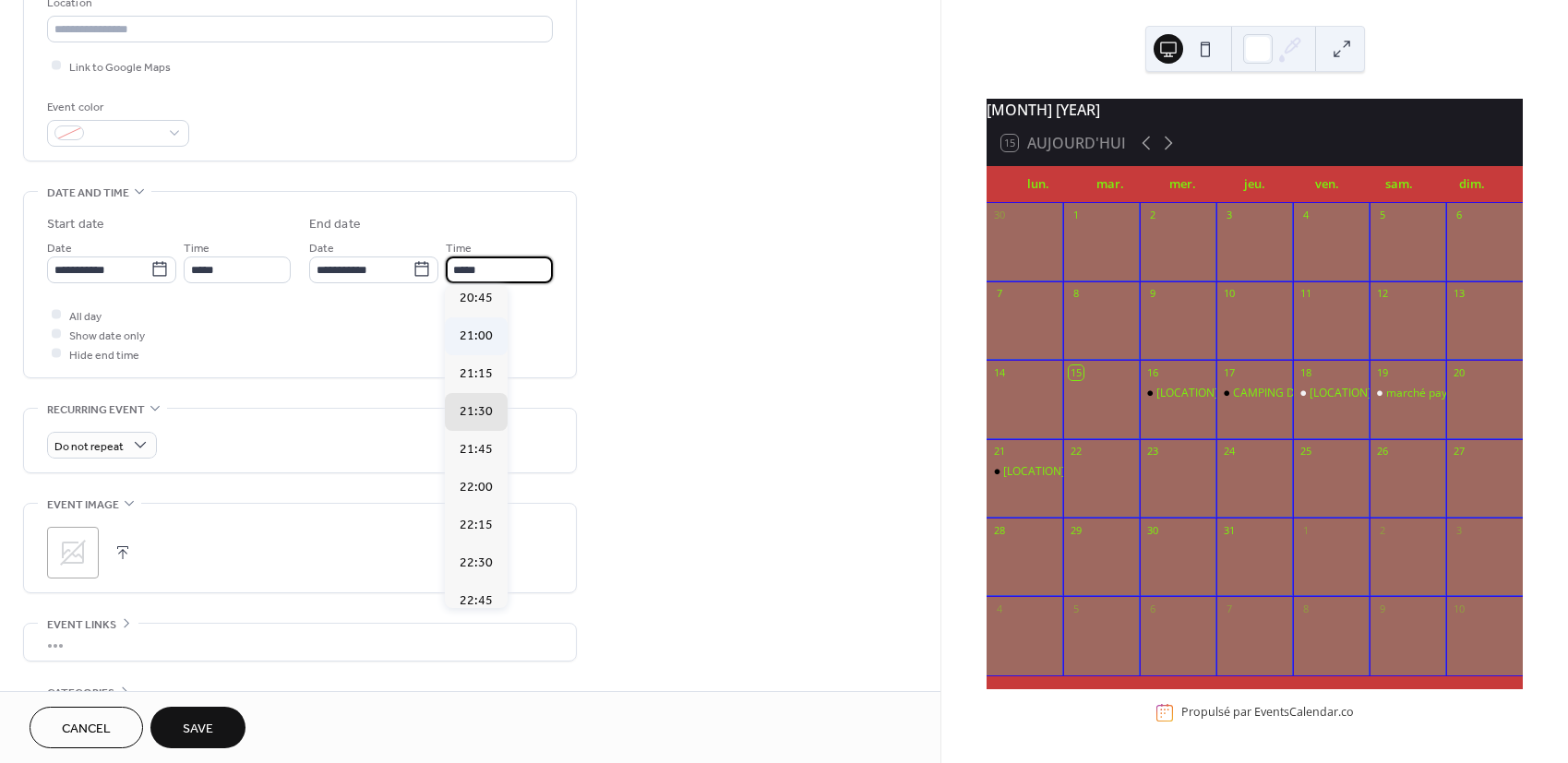 type on "*****" 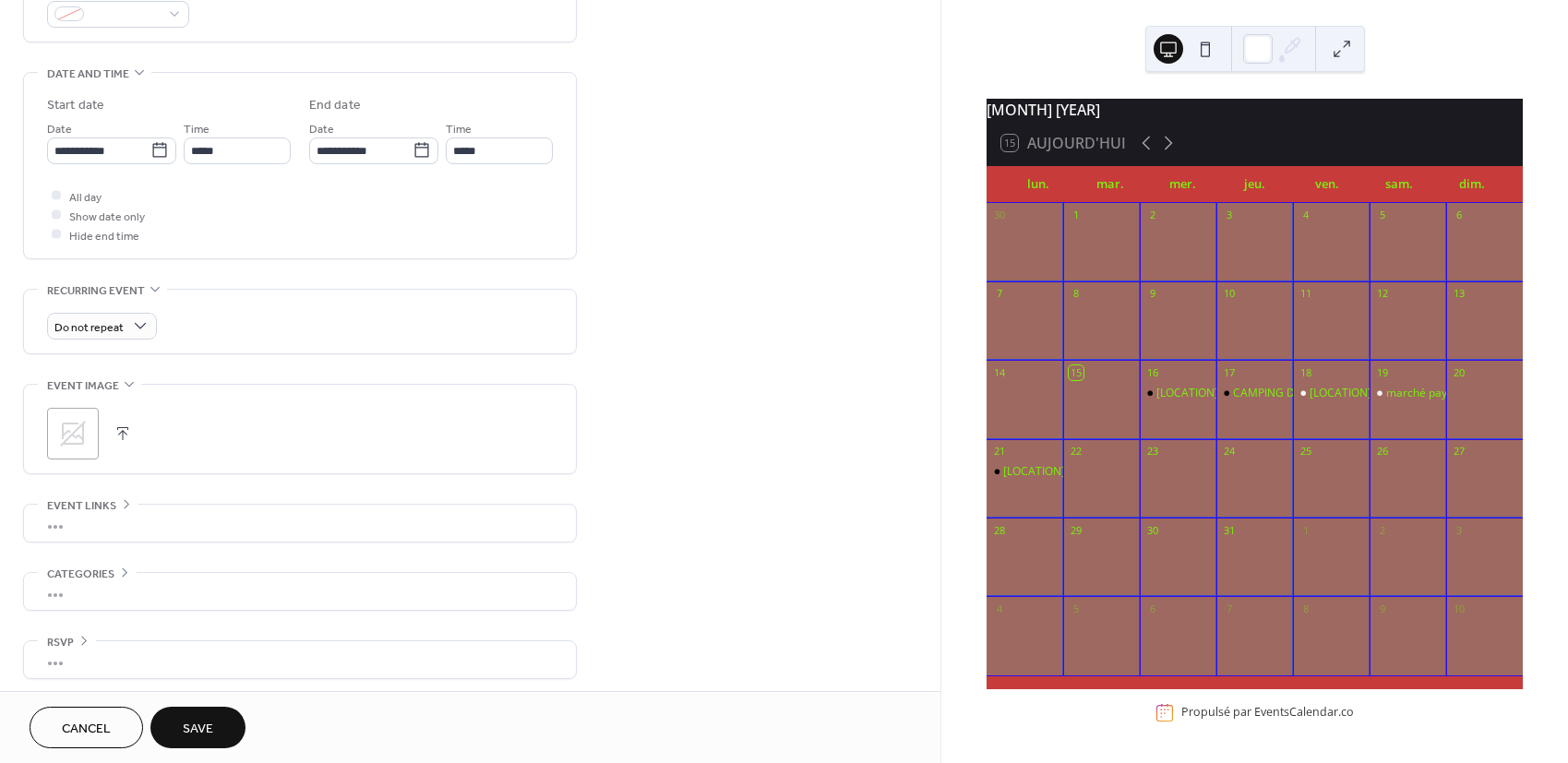 scroll, scrollTop: 531, scrollLeft: 0, axis: vertical 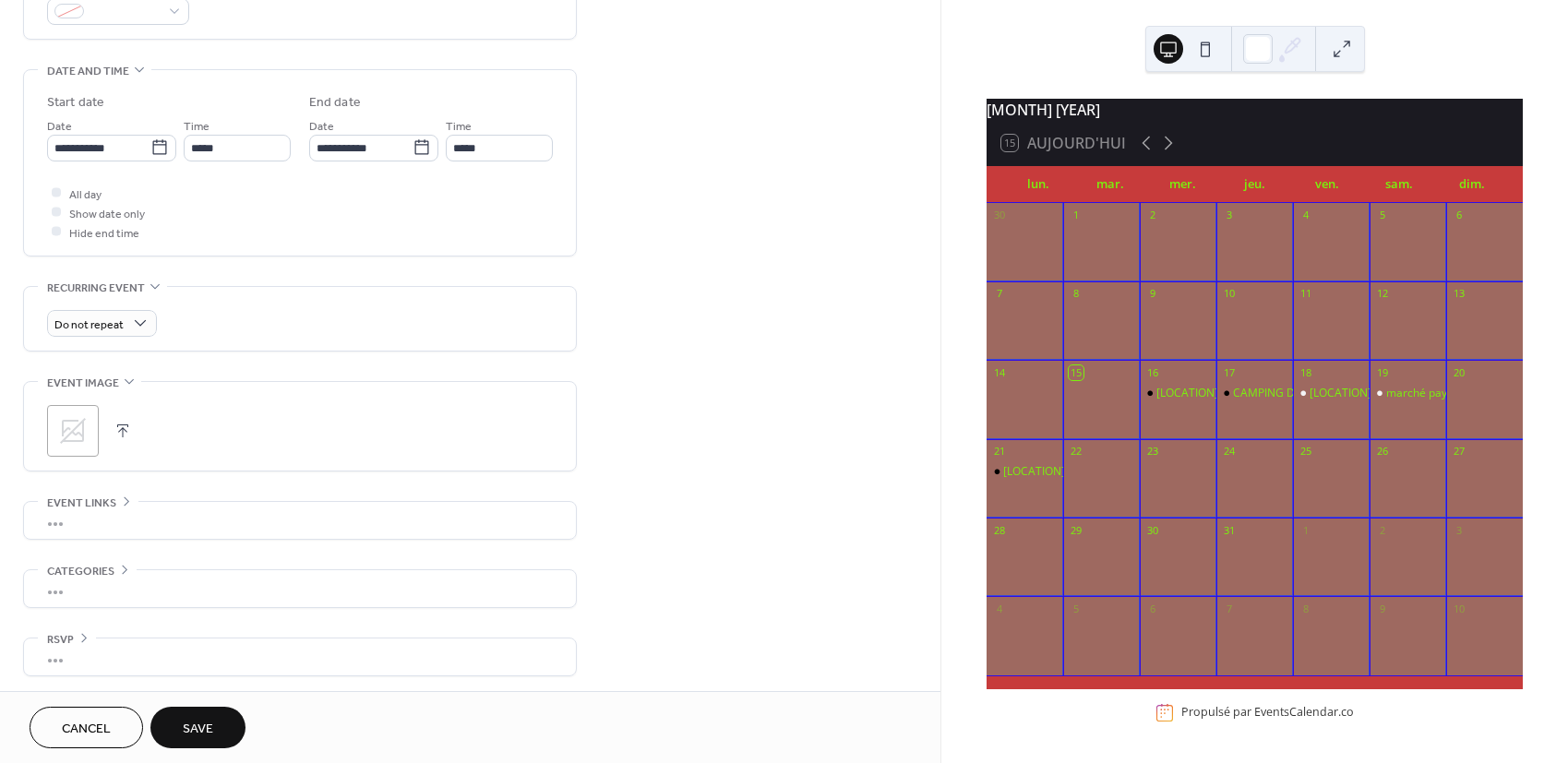 click on "Save" at bounding box center (197, 729) 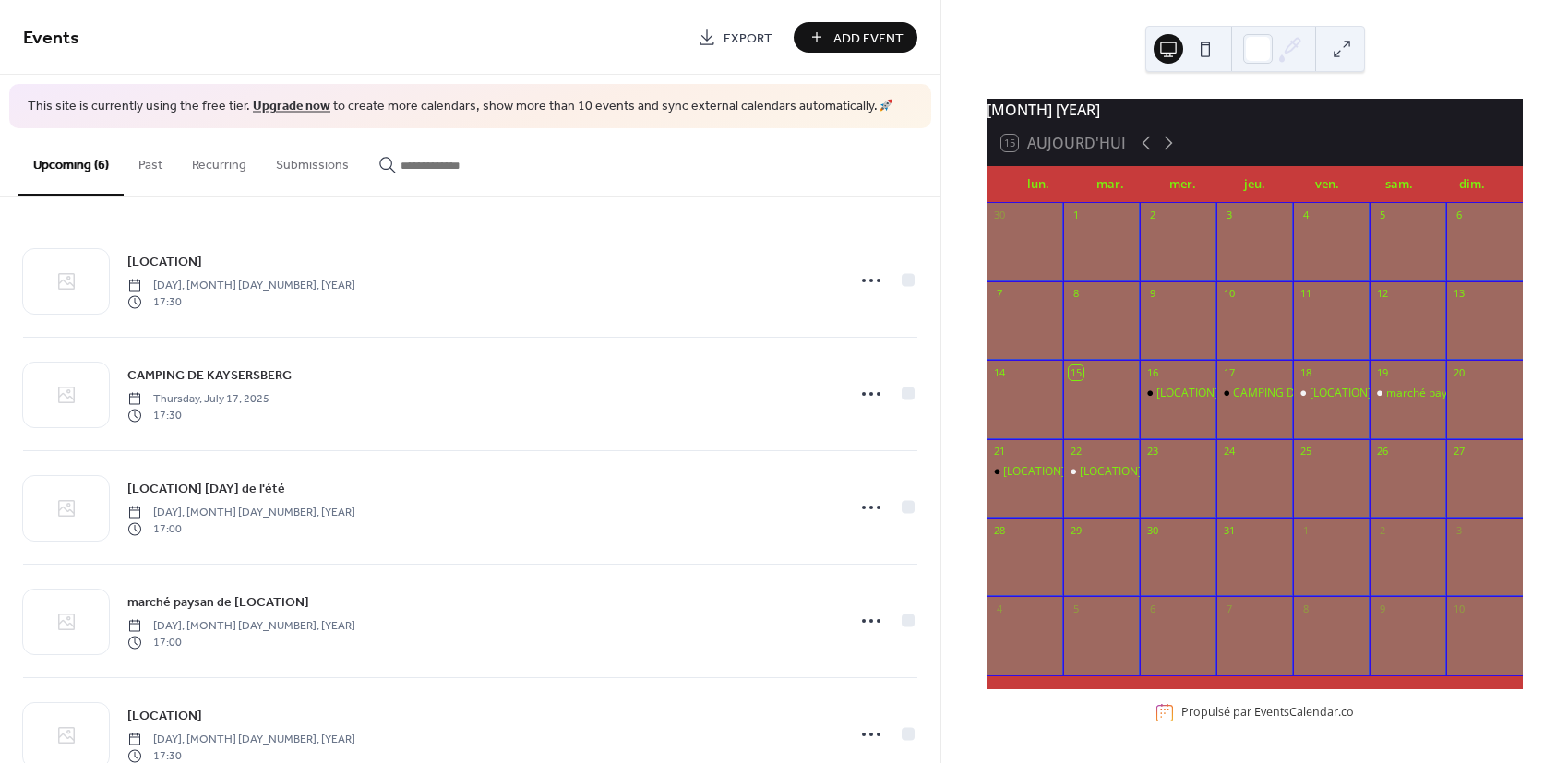 click on "Add Event" at bounding box center (868, 38) 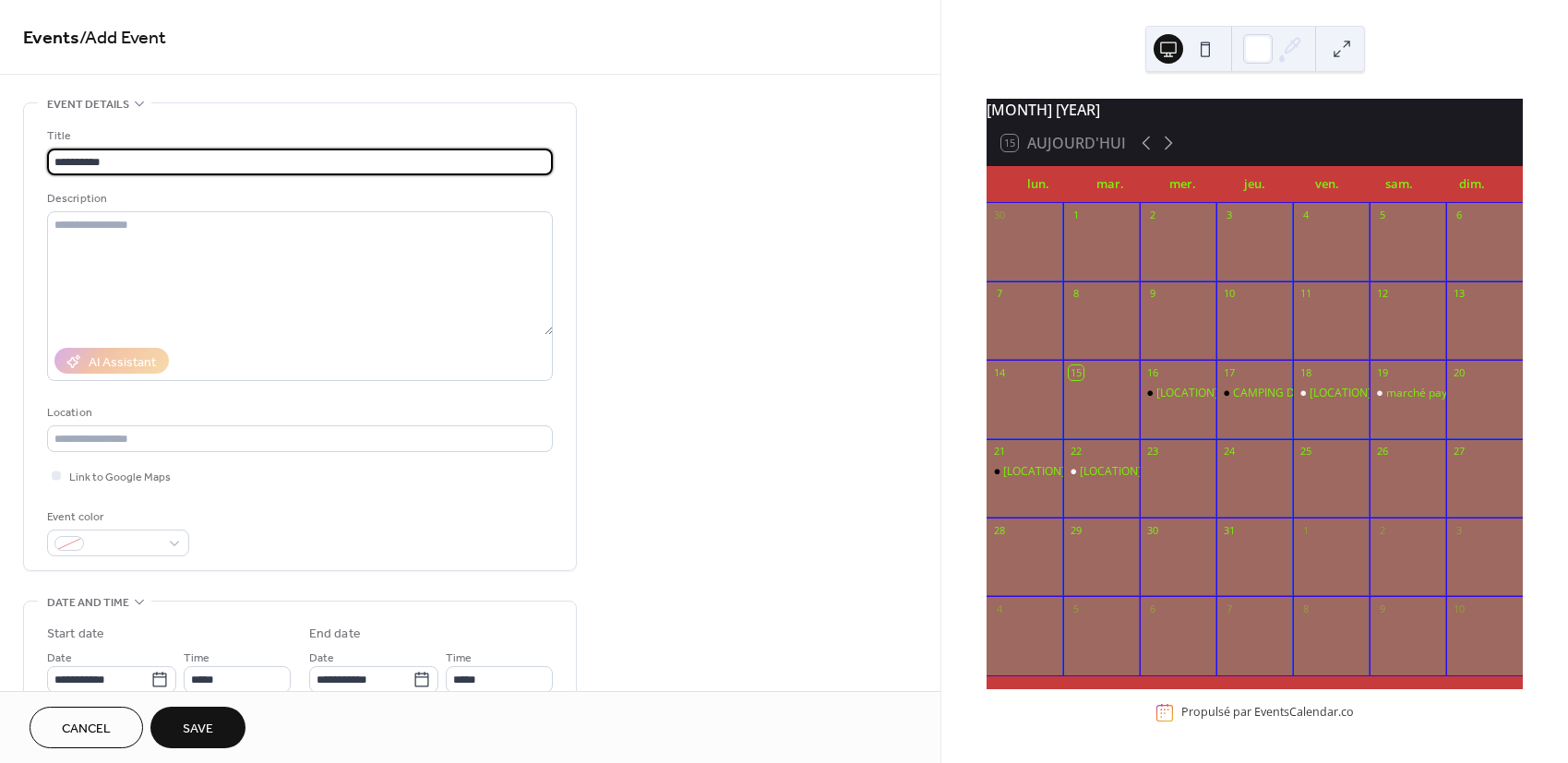 type on "**********" 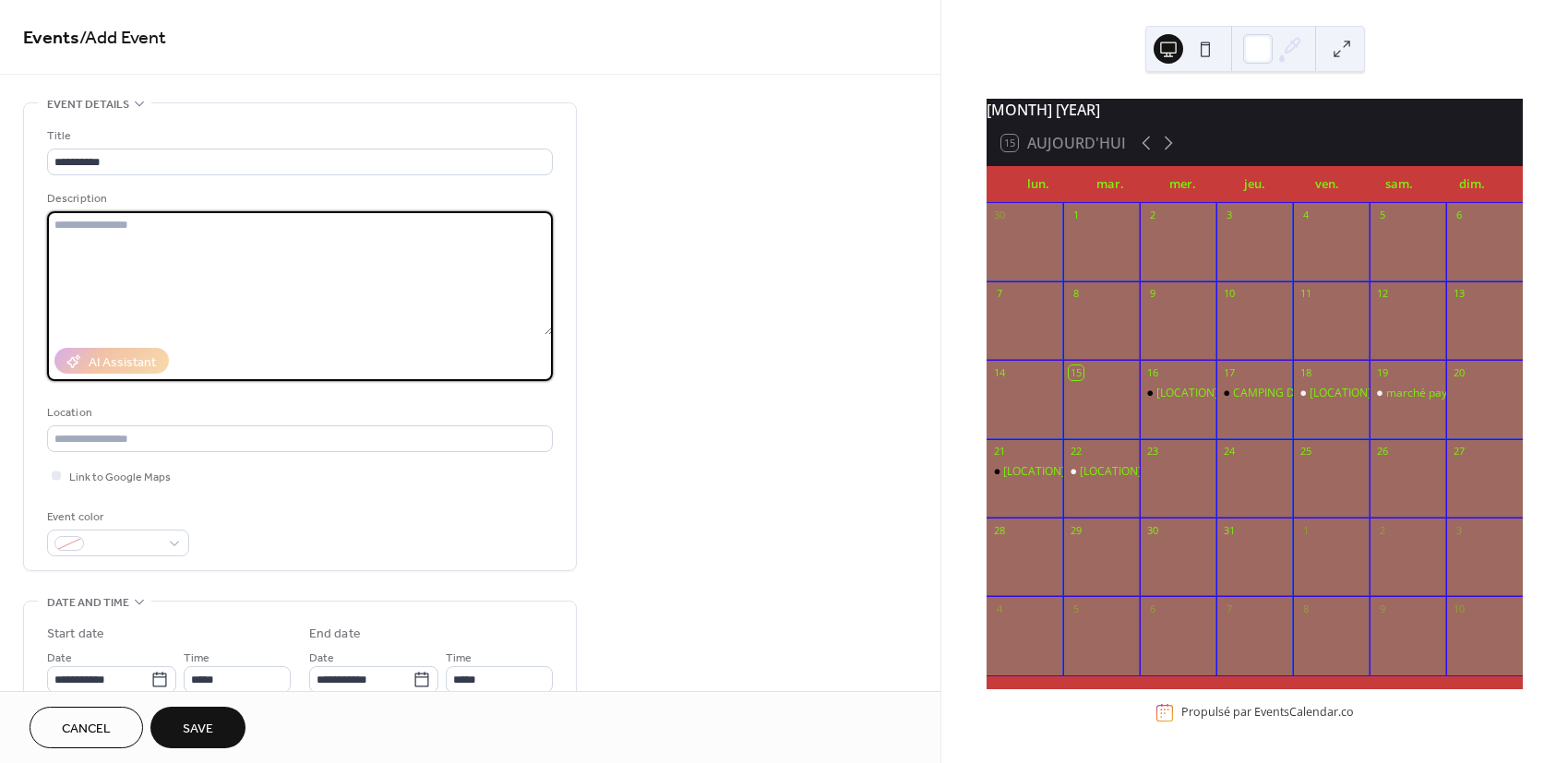 paste on "**********" 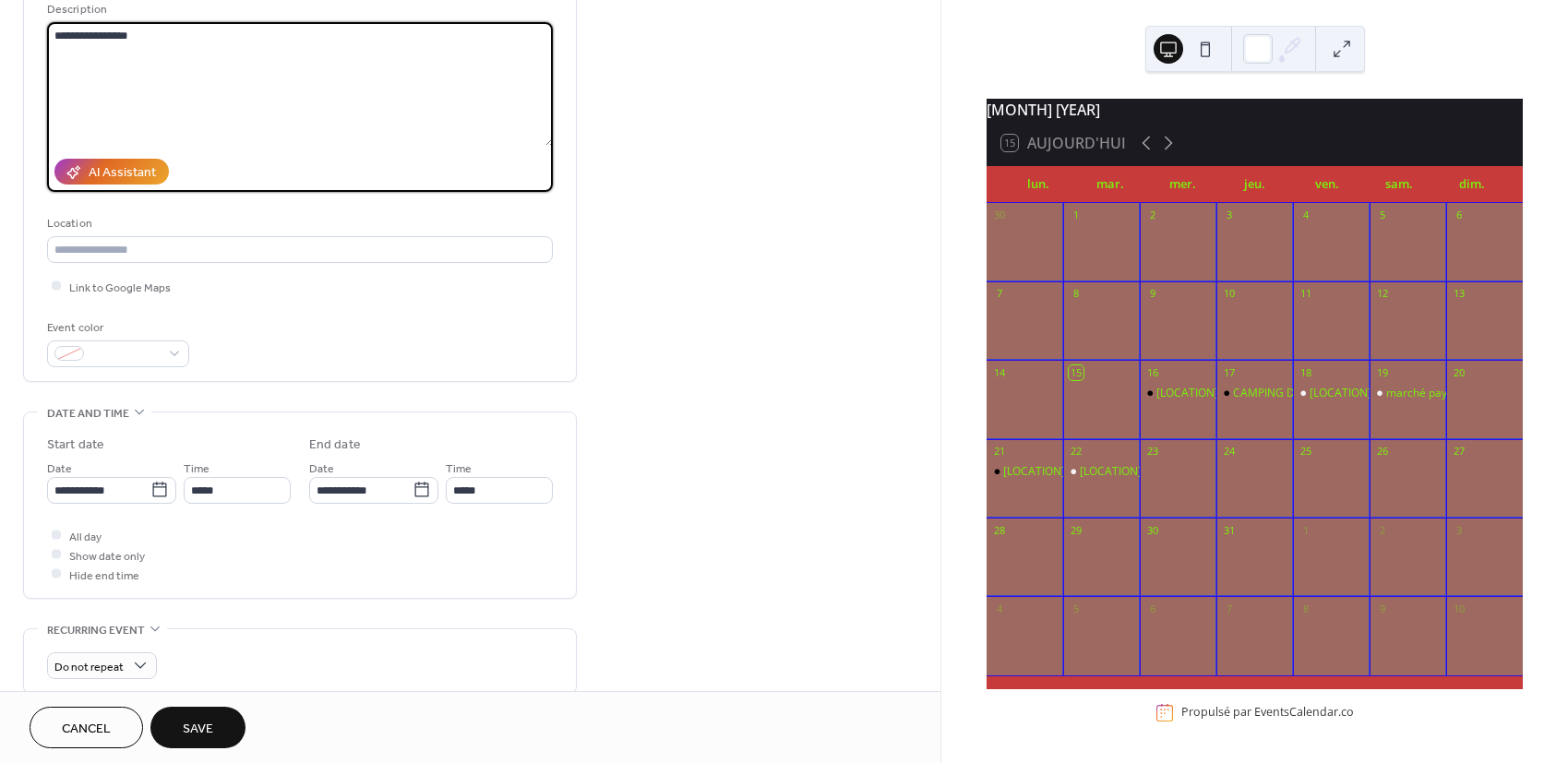 scroll, scrollTop: 205, scrollLeft: 0, axis: vertical 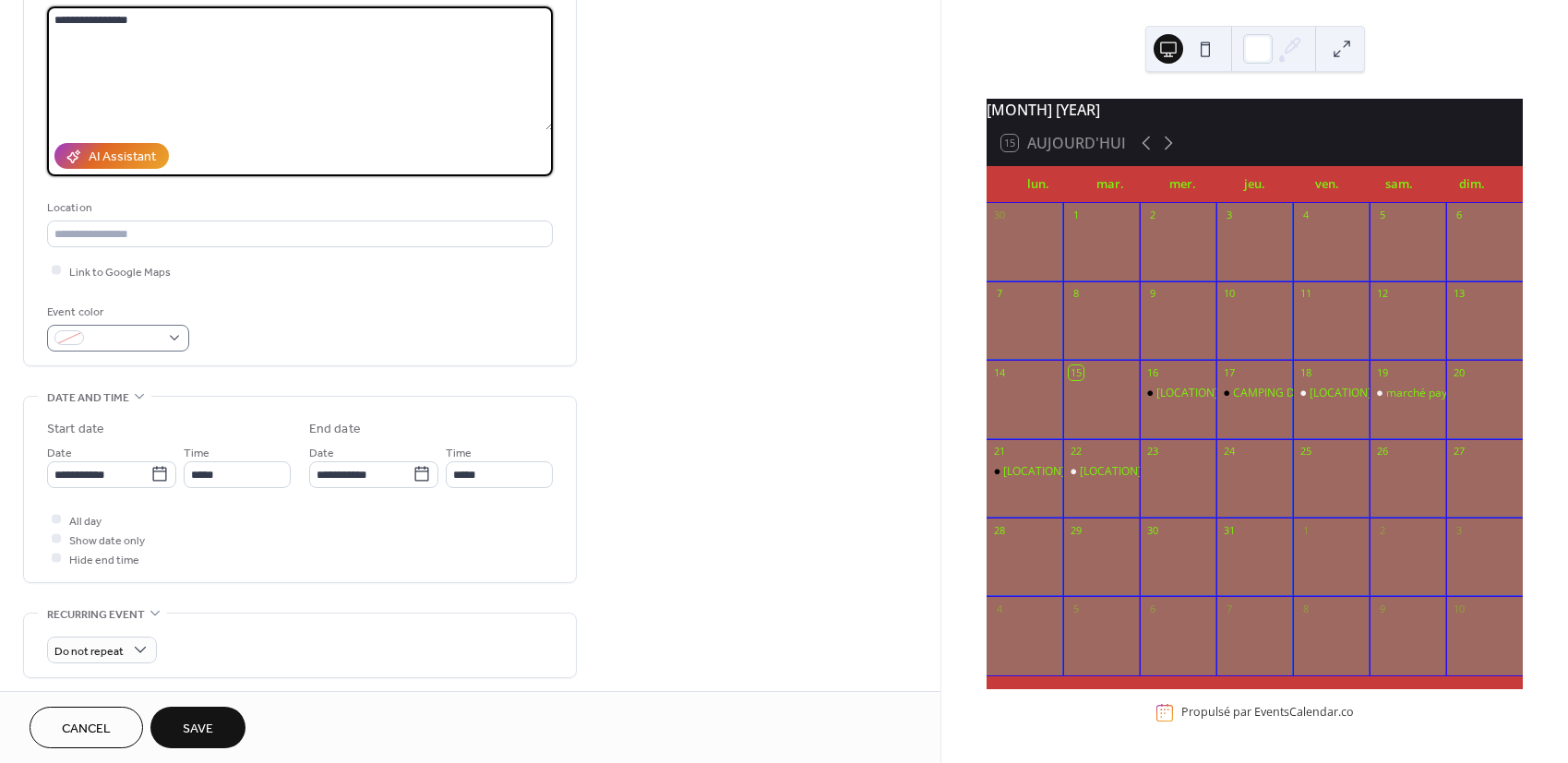 type on "**********" 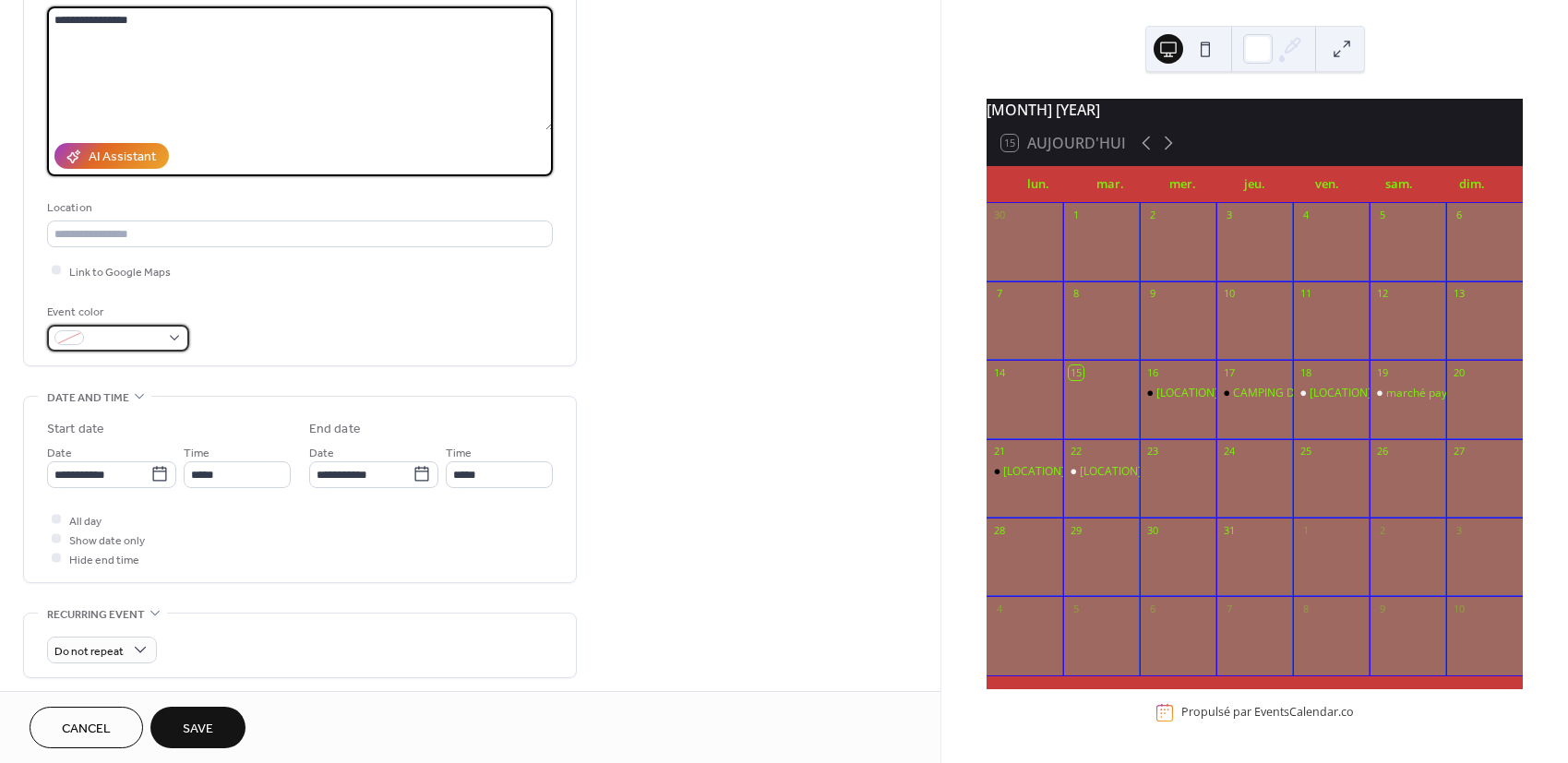 click at bounding box center [118, 338] 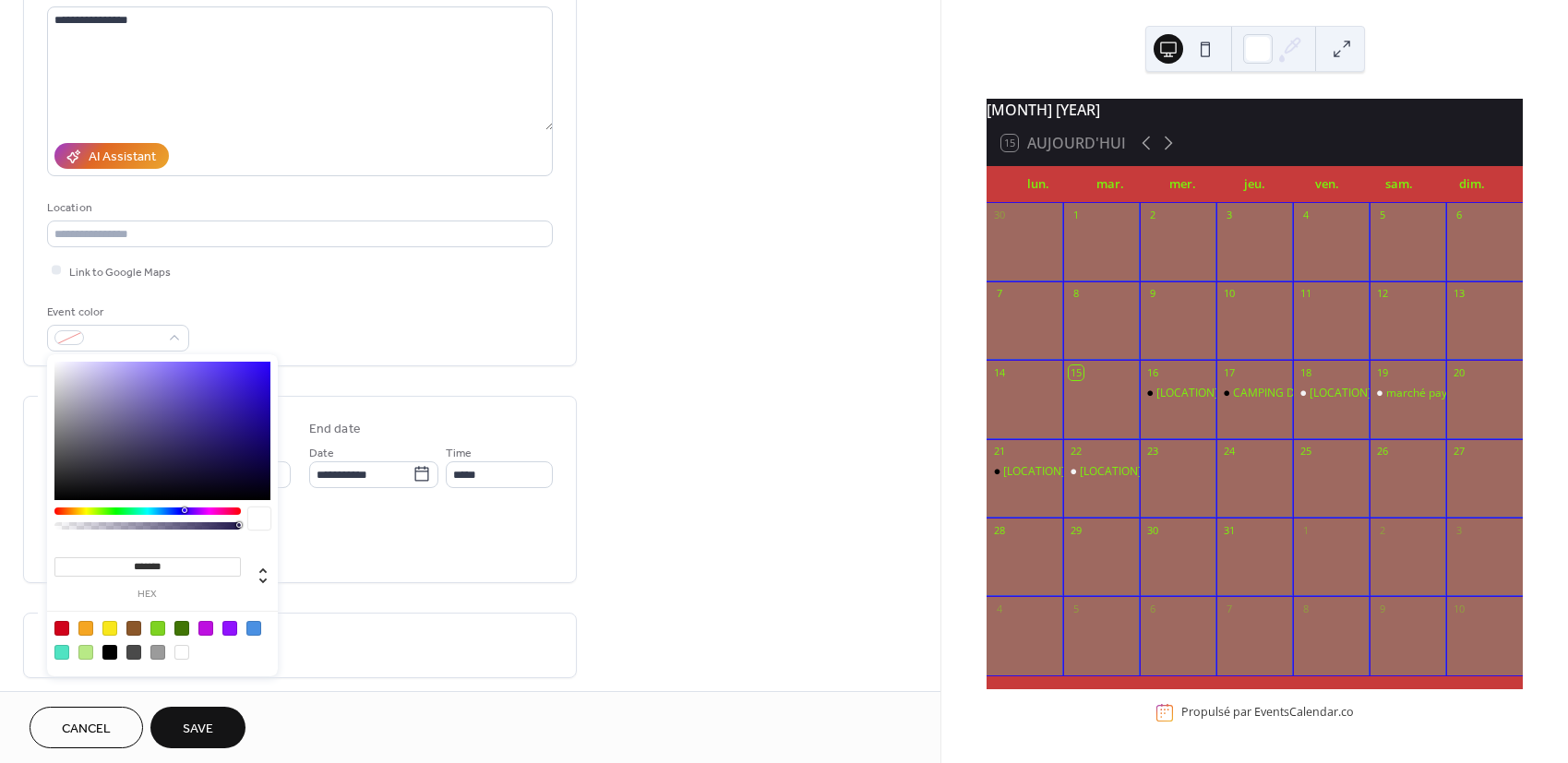 click at bounding box center (110, 652) 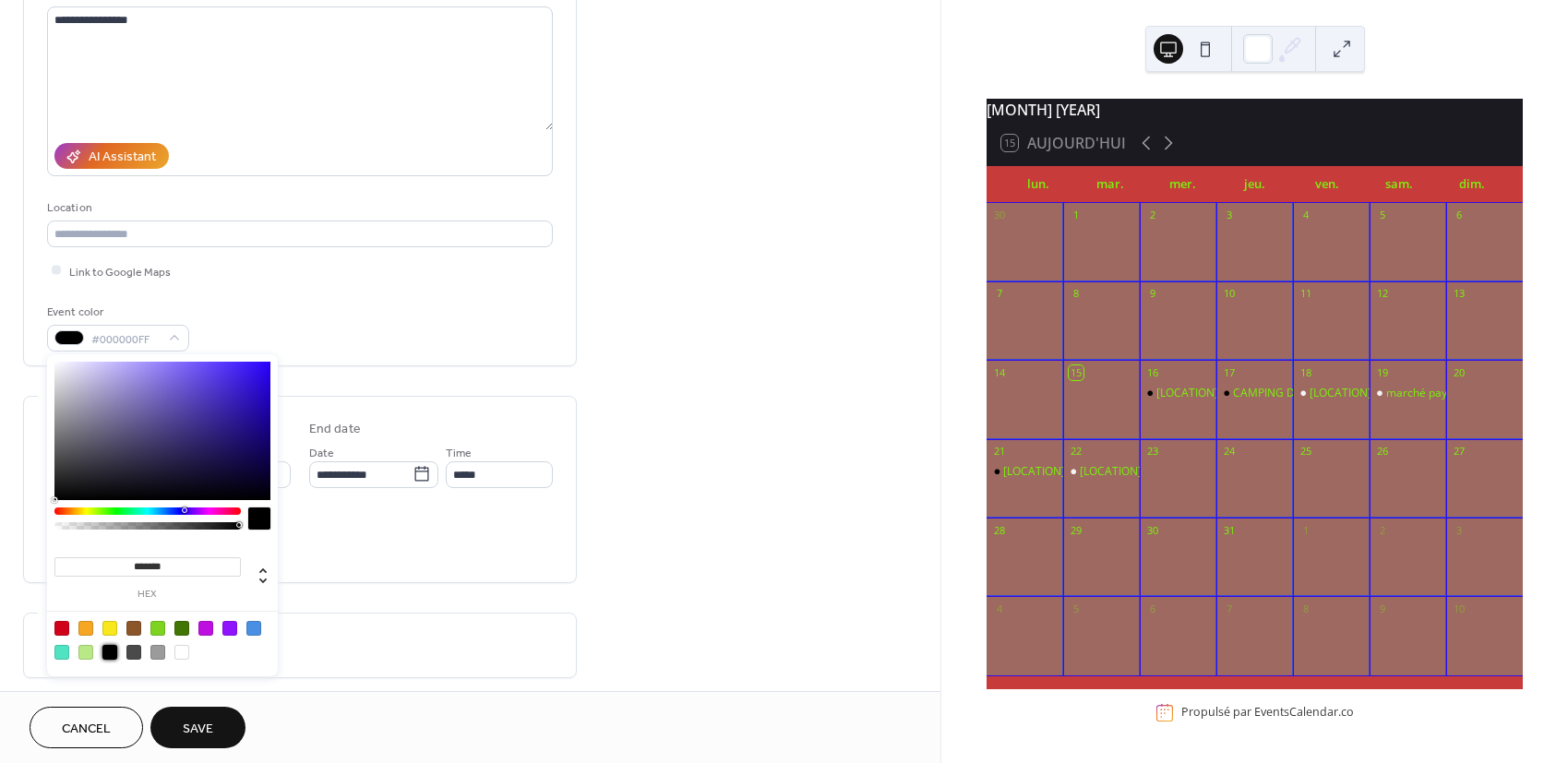 click on "Save" at bounding box center (197, 729) 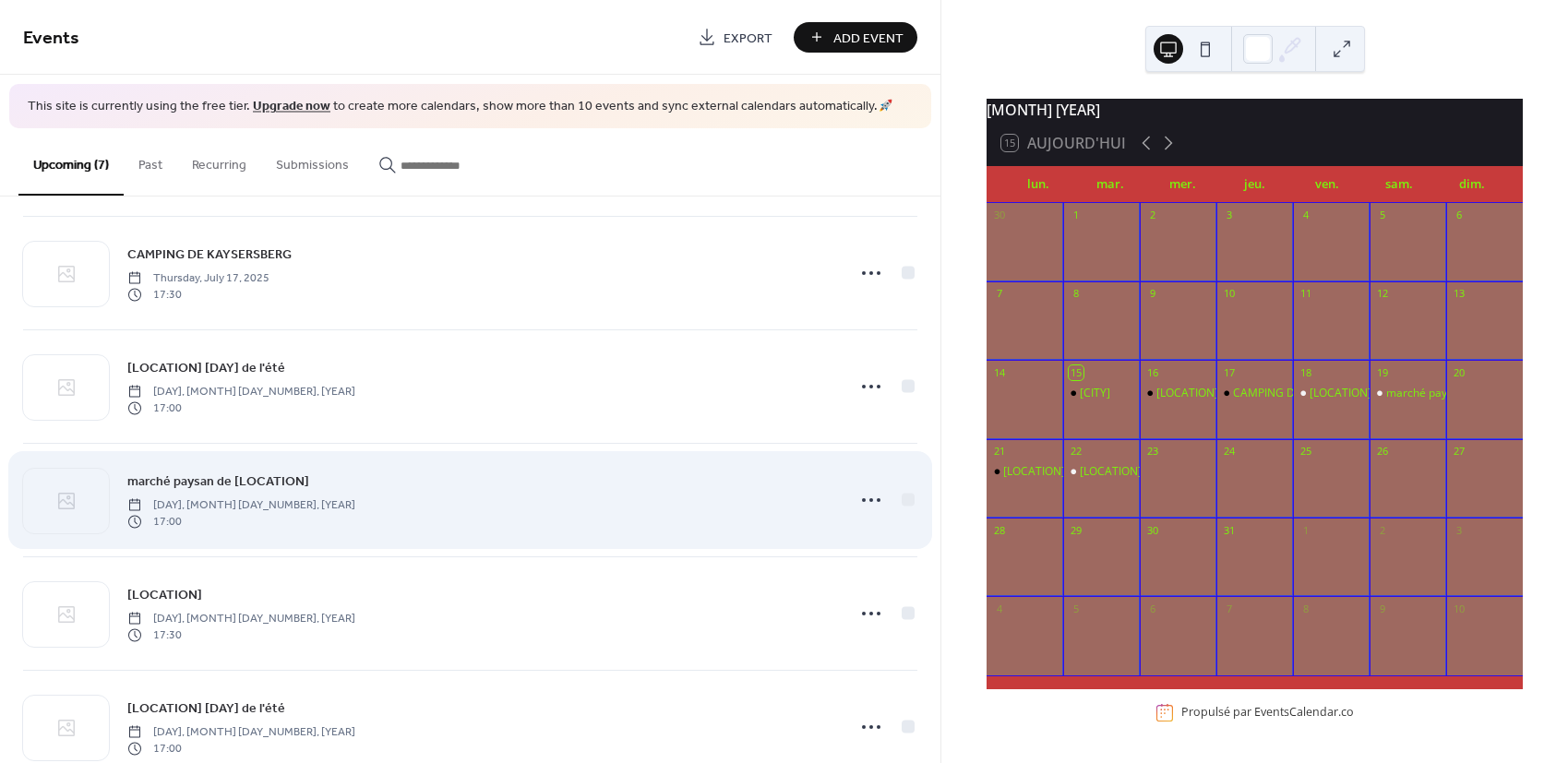 scroll, scrollTop: 279, scrollLeft: 0, axis: vertical 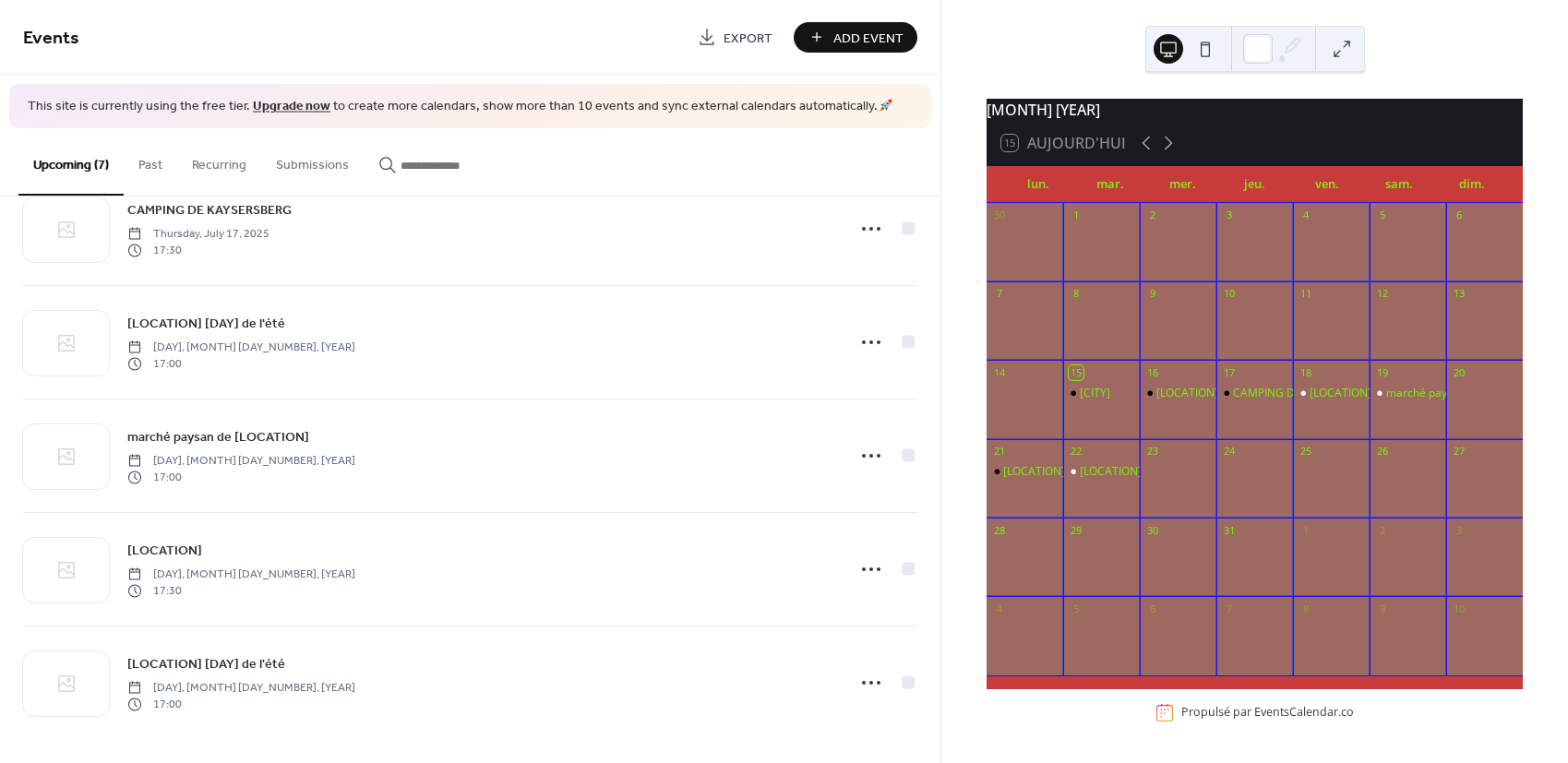 click on "[LOCATION] [DAY] de l'été" at bounding box center (206, 663) 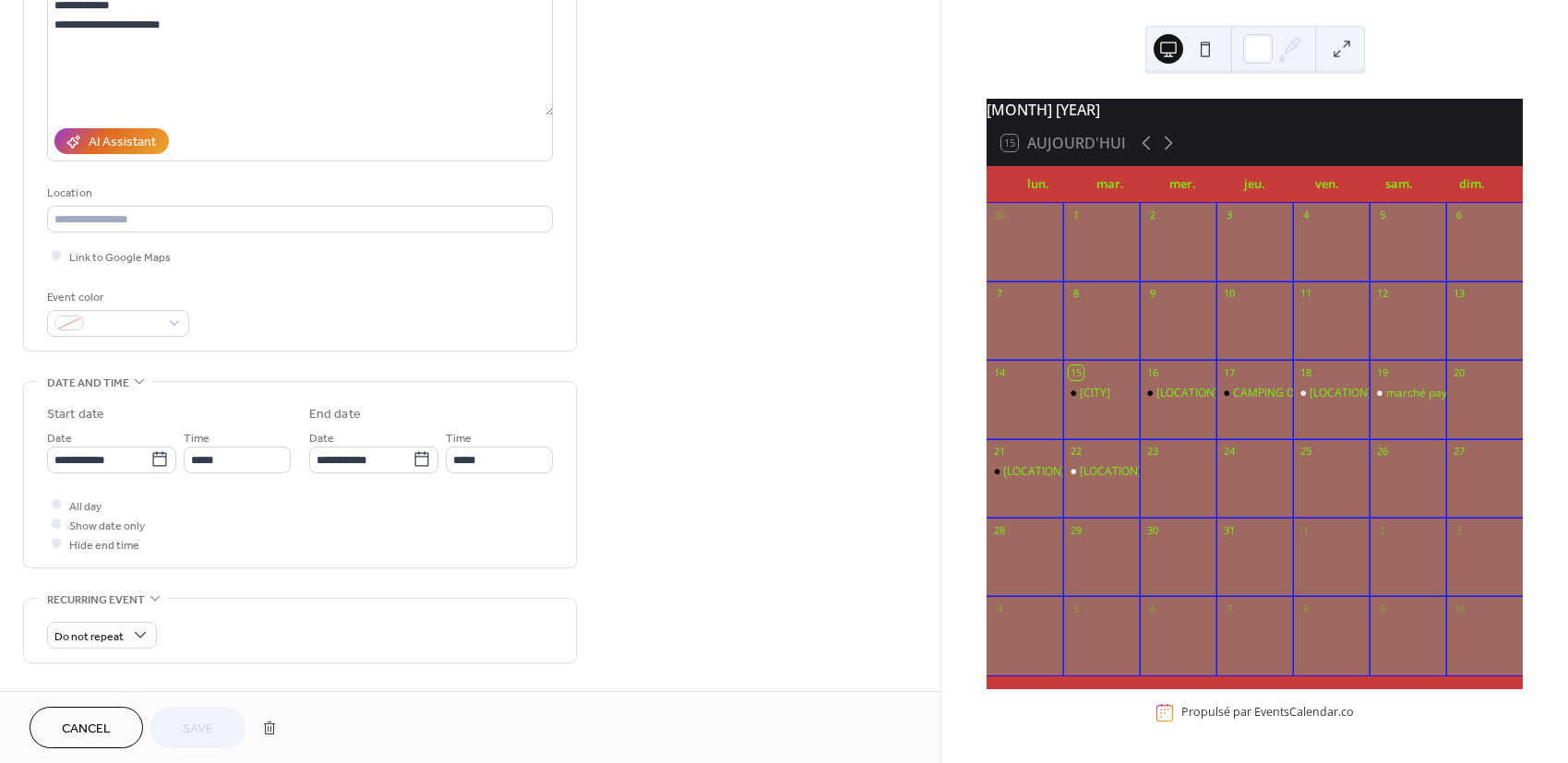 scroll, scrollTop: 307, scrollLeft: 0, axis: vertical 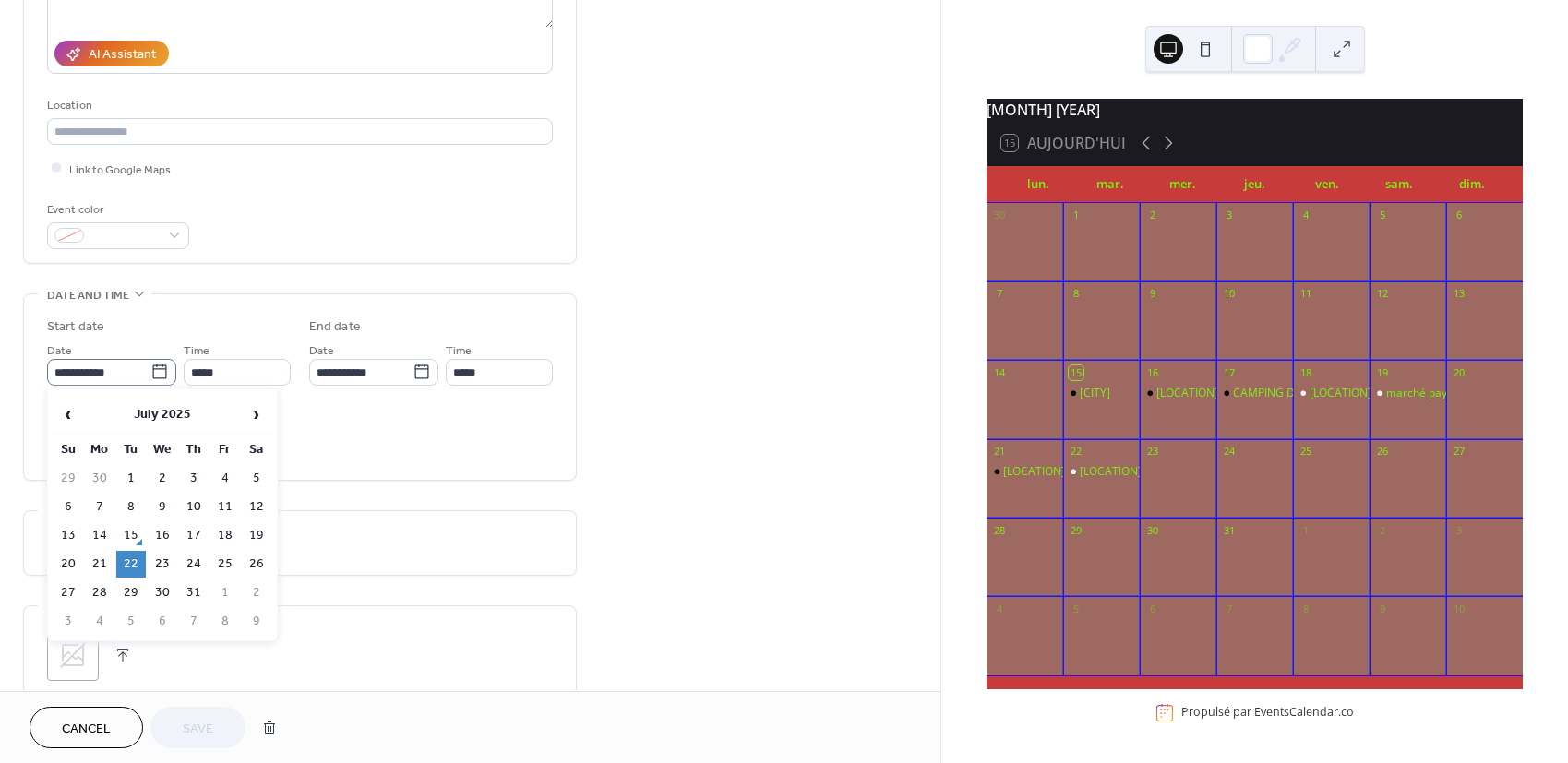 click 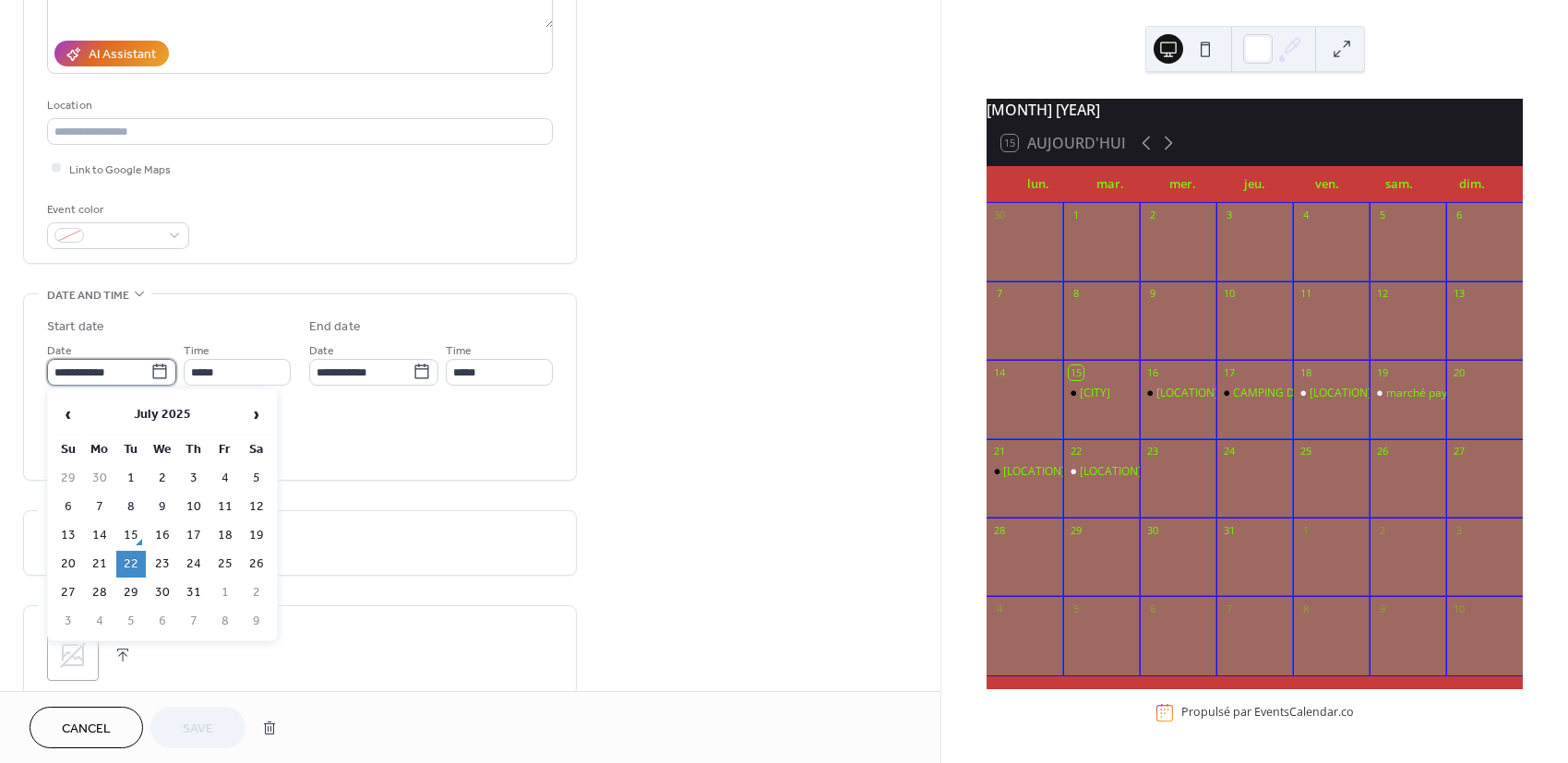 click on "**********" at bounding box center (99, 372) 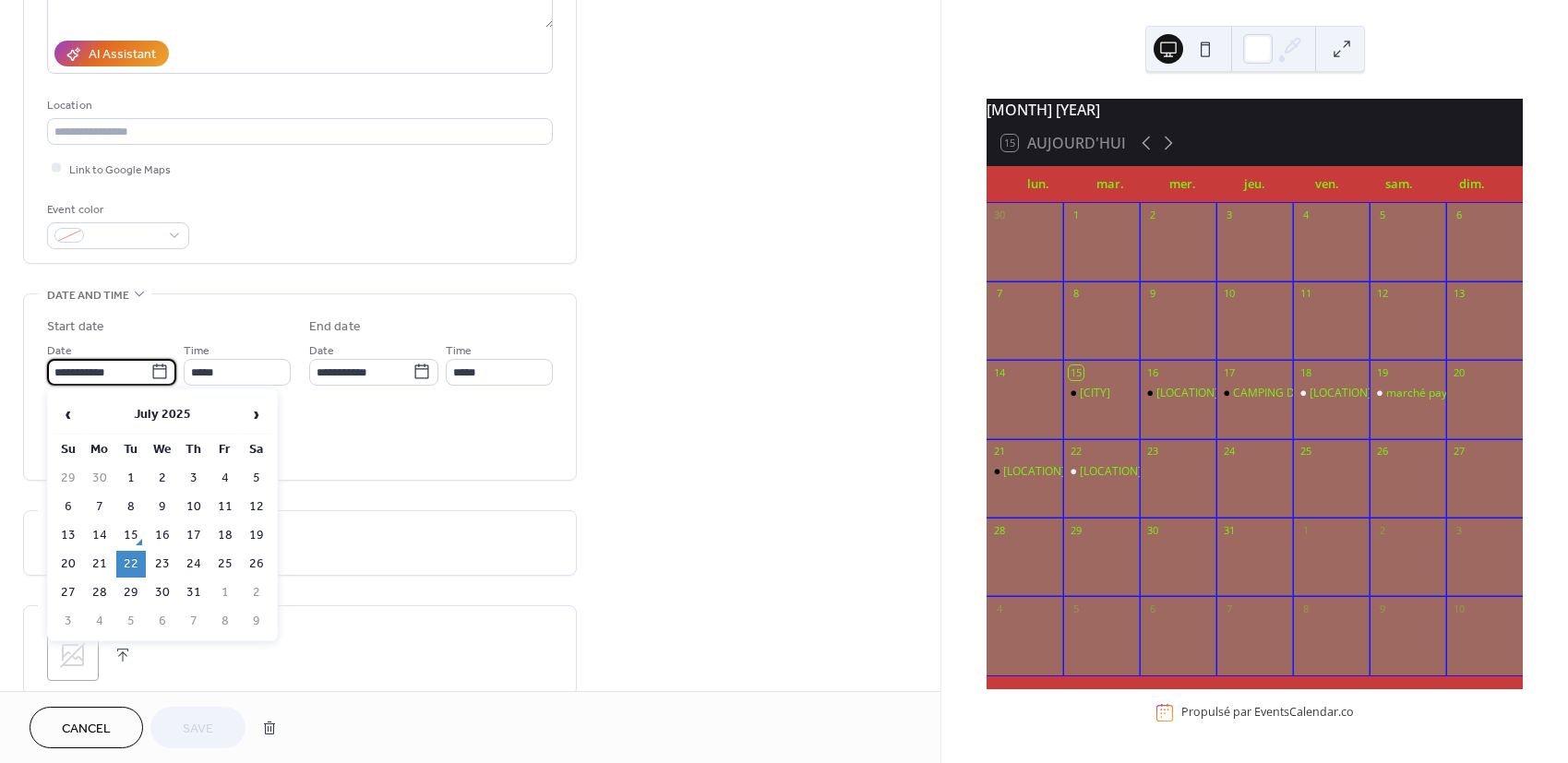 click on "Cancel" at bounding box center [86, 729] 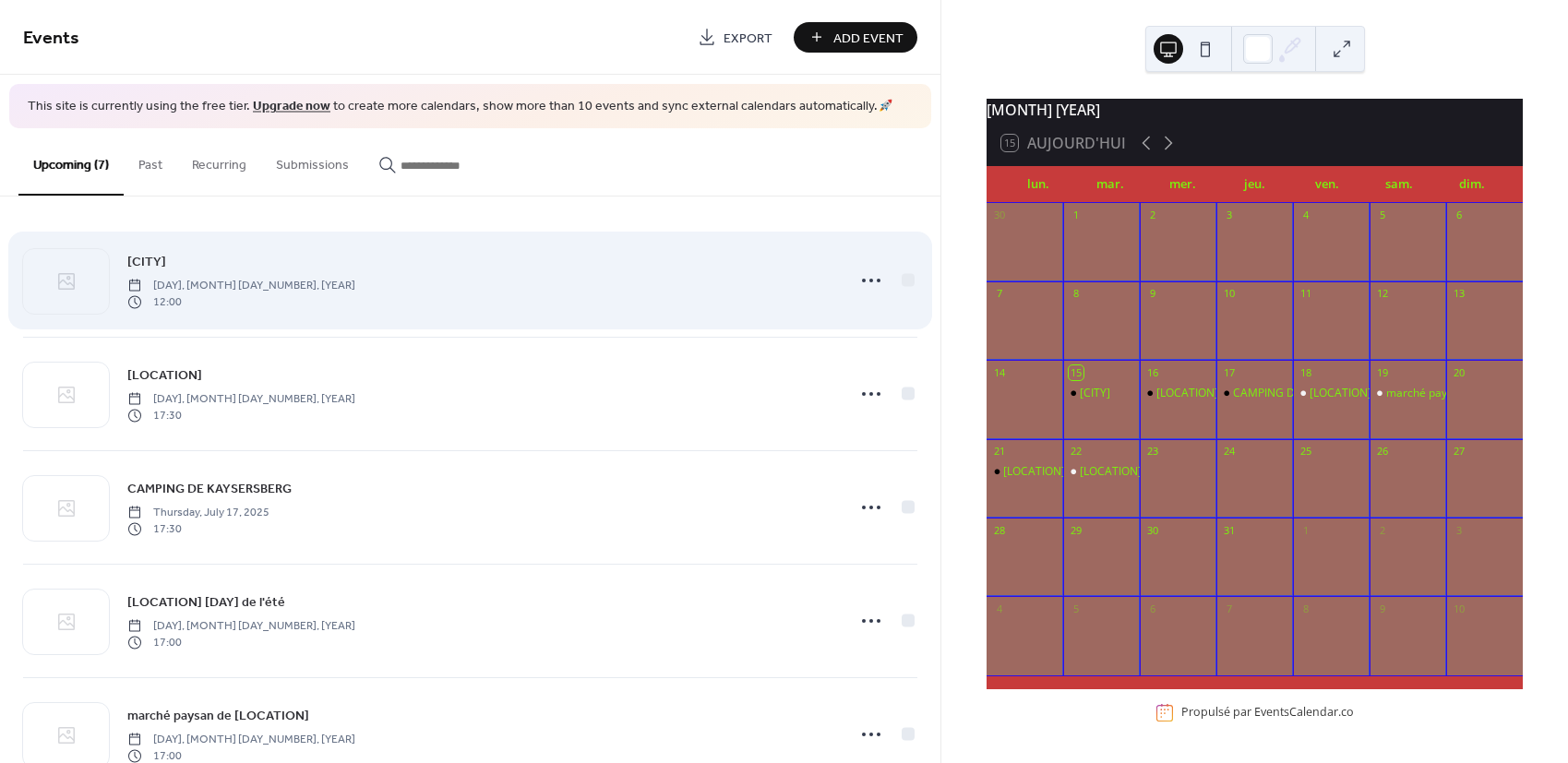 click on "[CITY]" at bounding box center [147, 261] 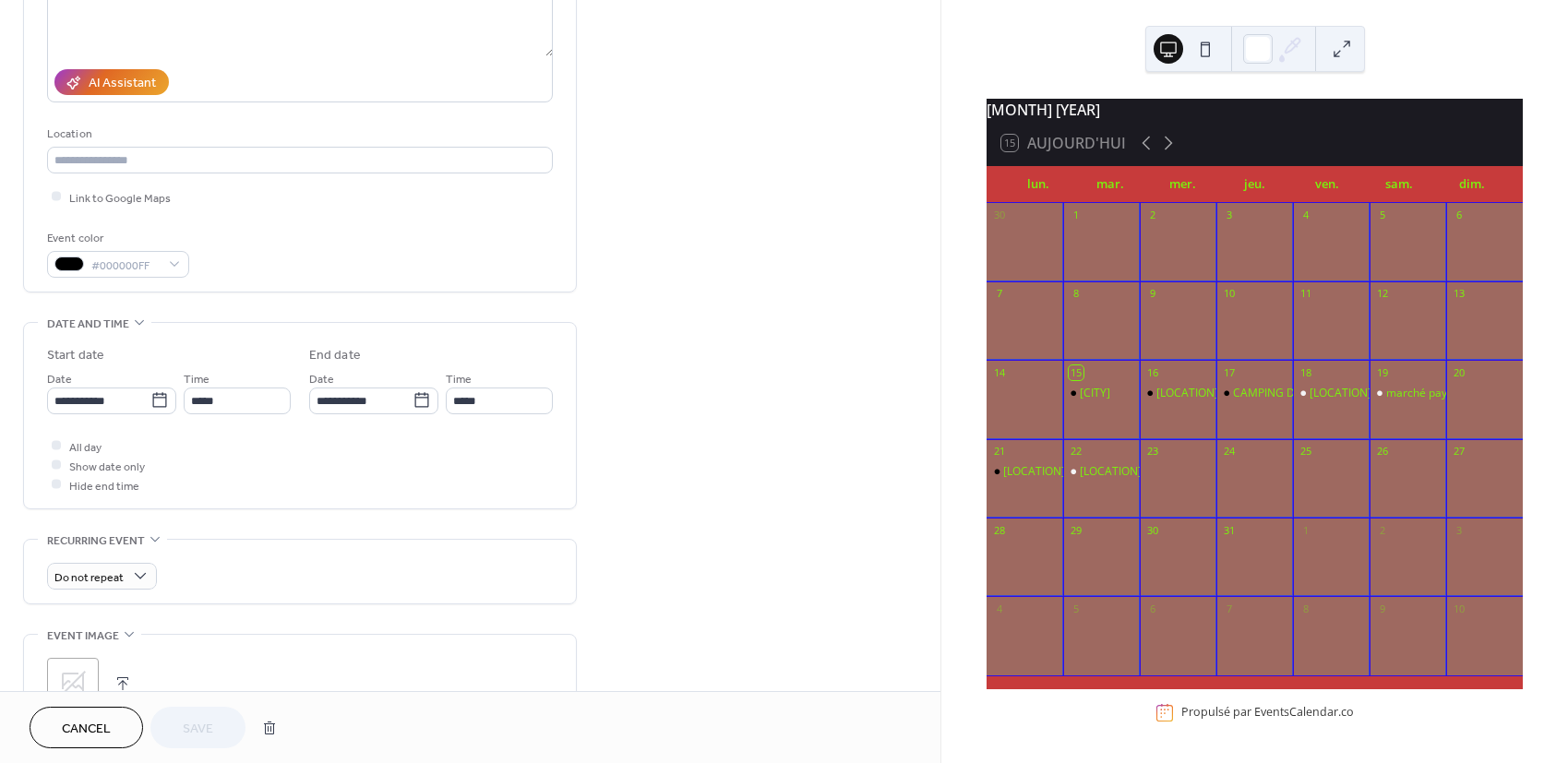 scroll, scrollTop: 307, scrollLeft: 0, axis: vertical 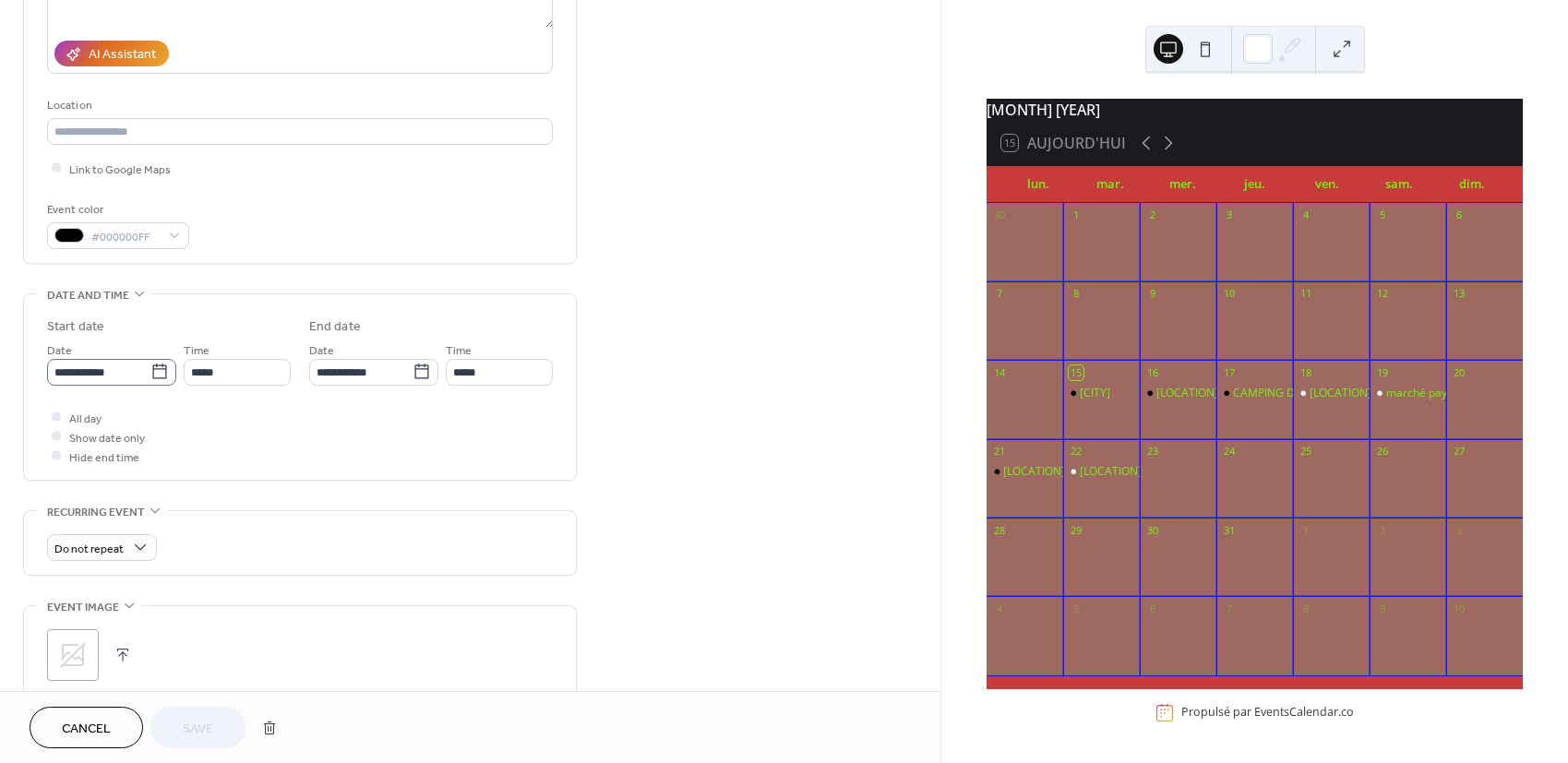 click 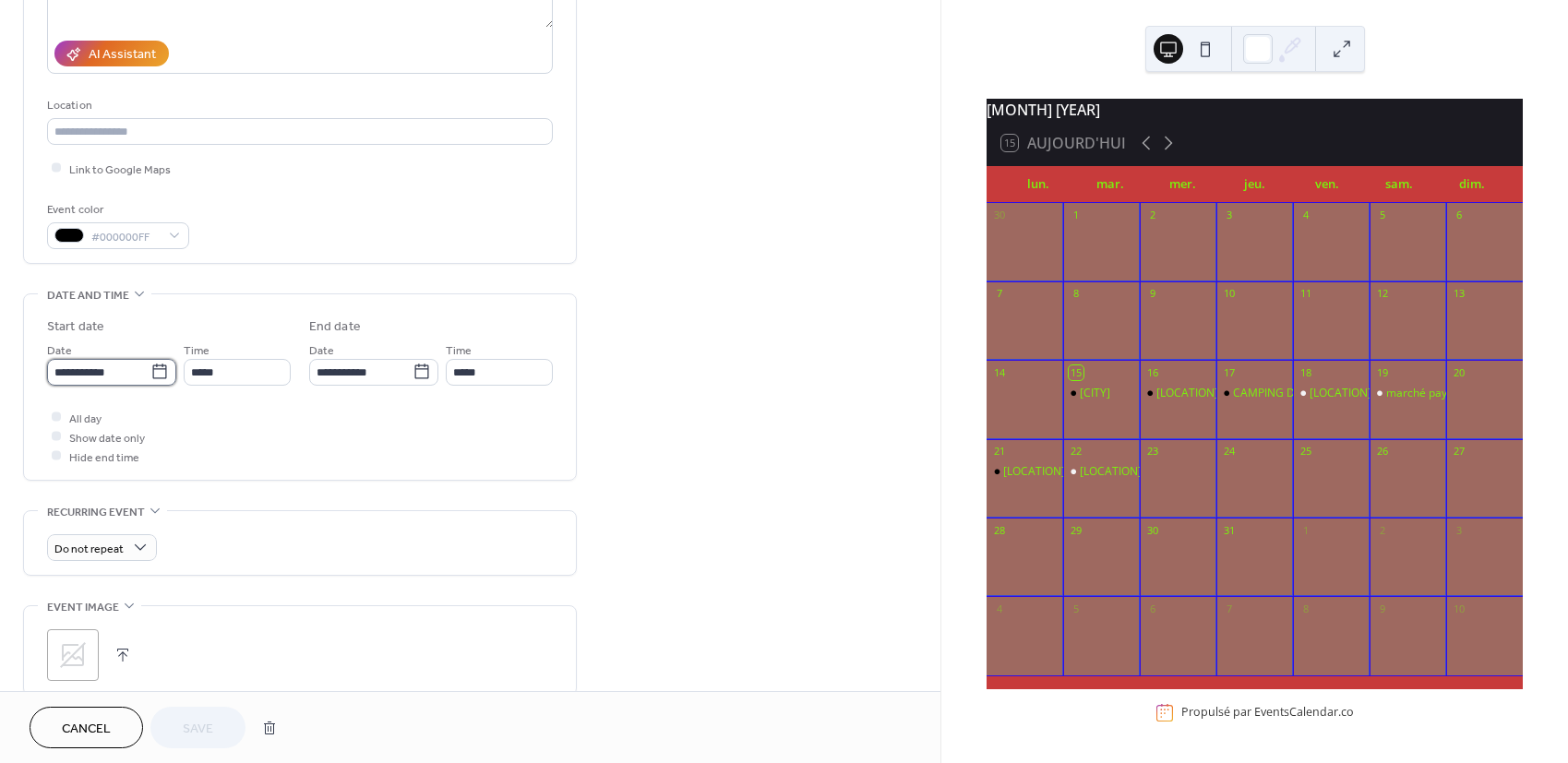 click on "**********" at bounding box center [99, 372] 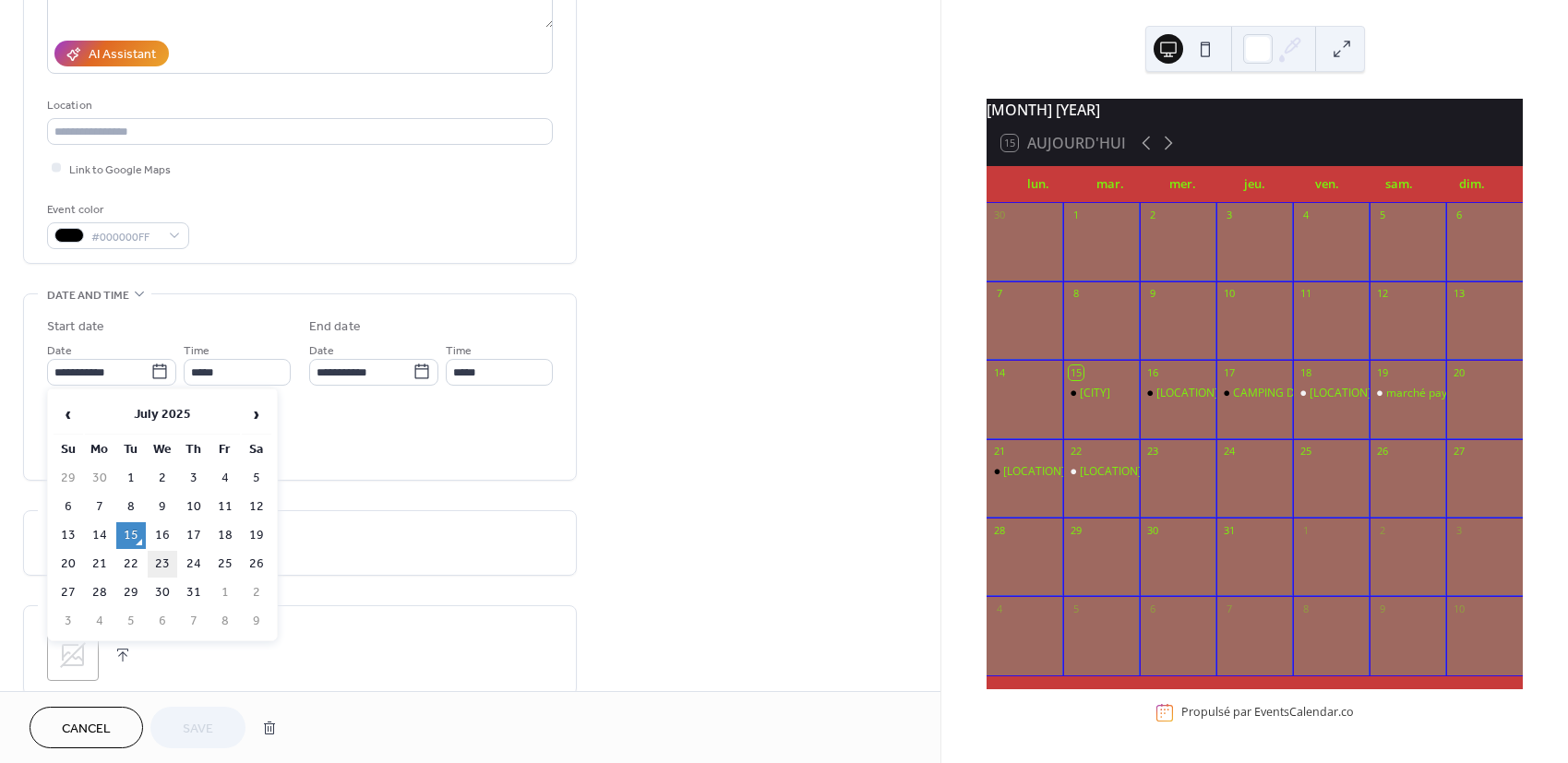 click on "23" at bounding box center (162, 564) 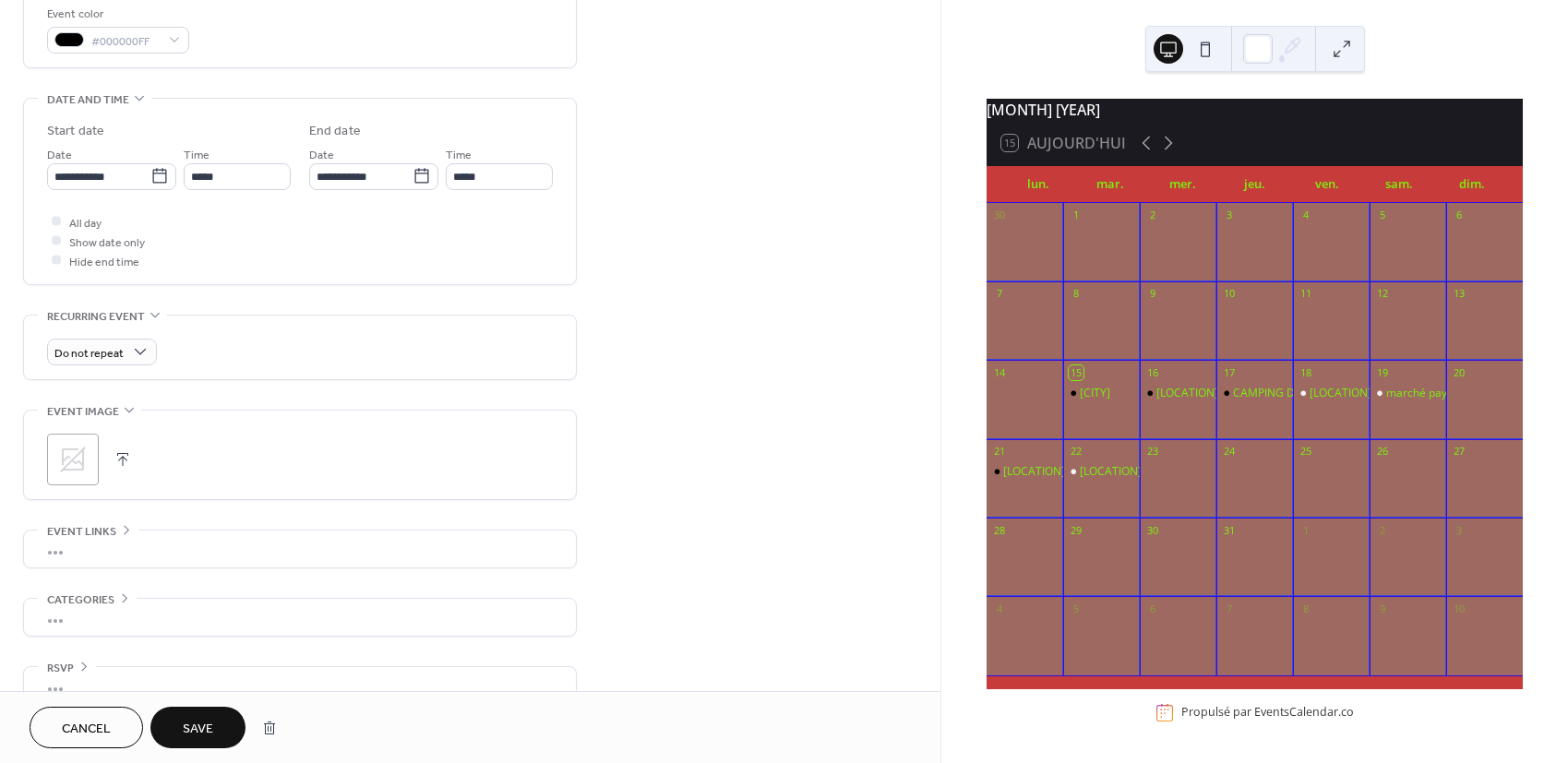 scroll, scrollTop: 531, scrollLeft: 0, axis: vertical 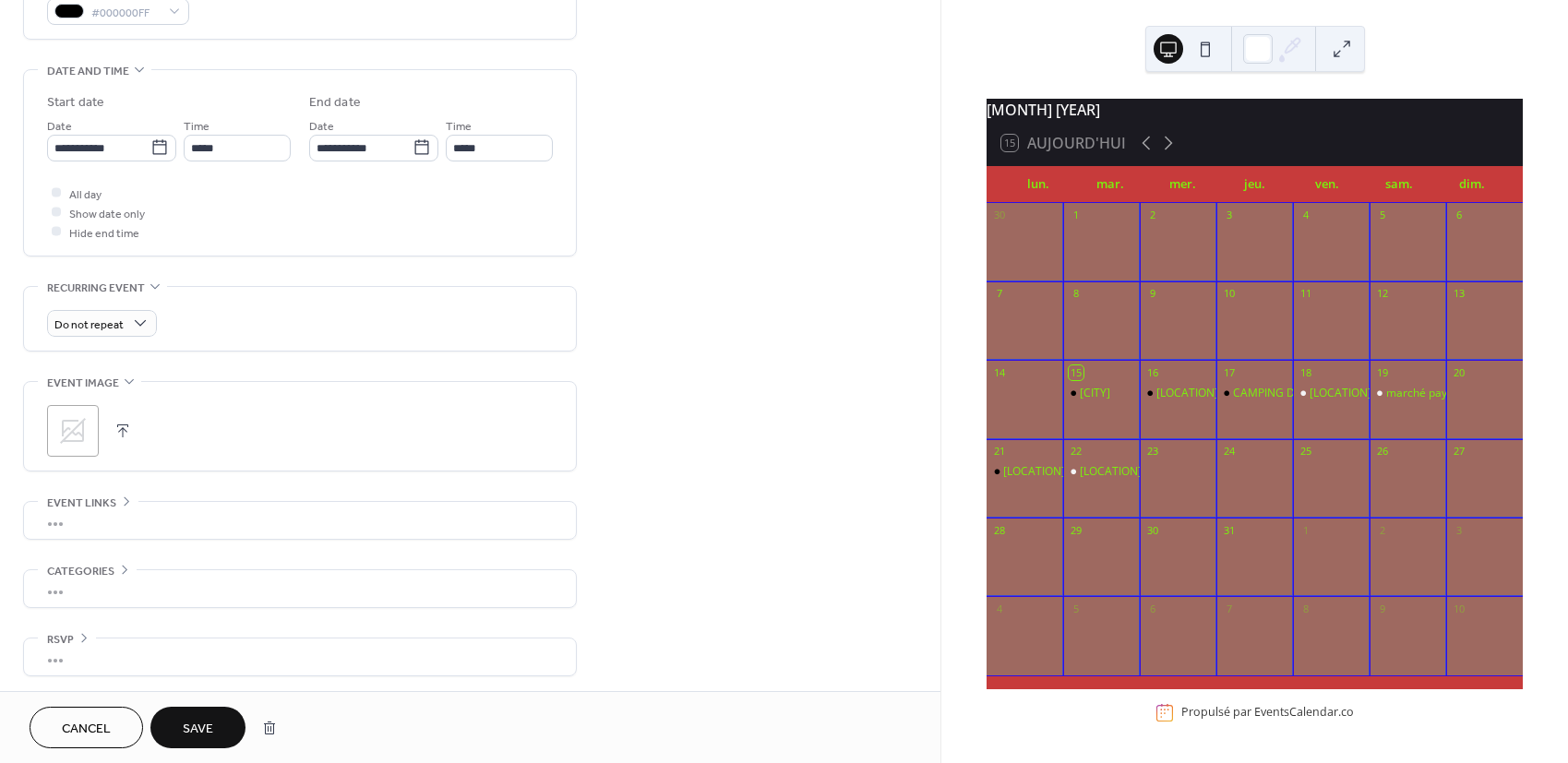 click on "Save" at bounding box center (197, 729) 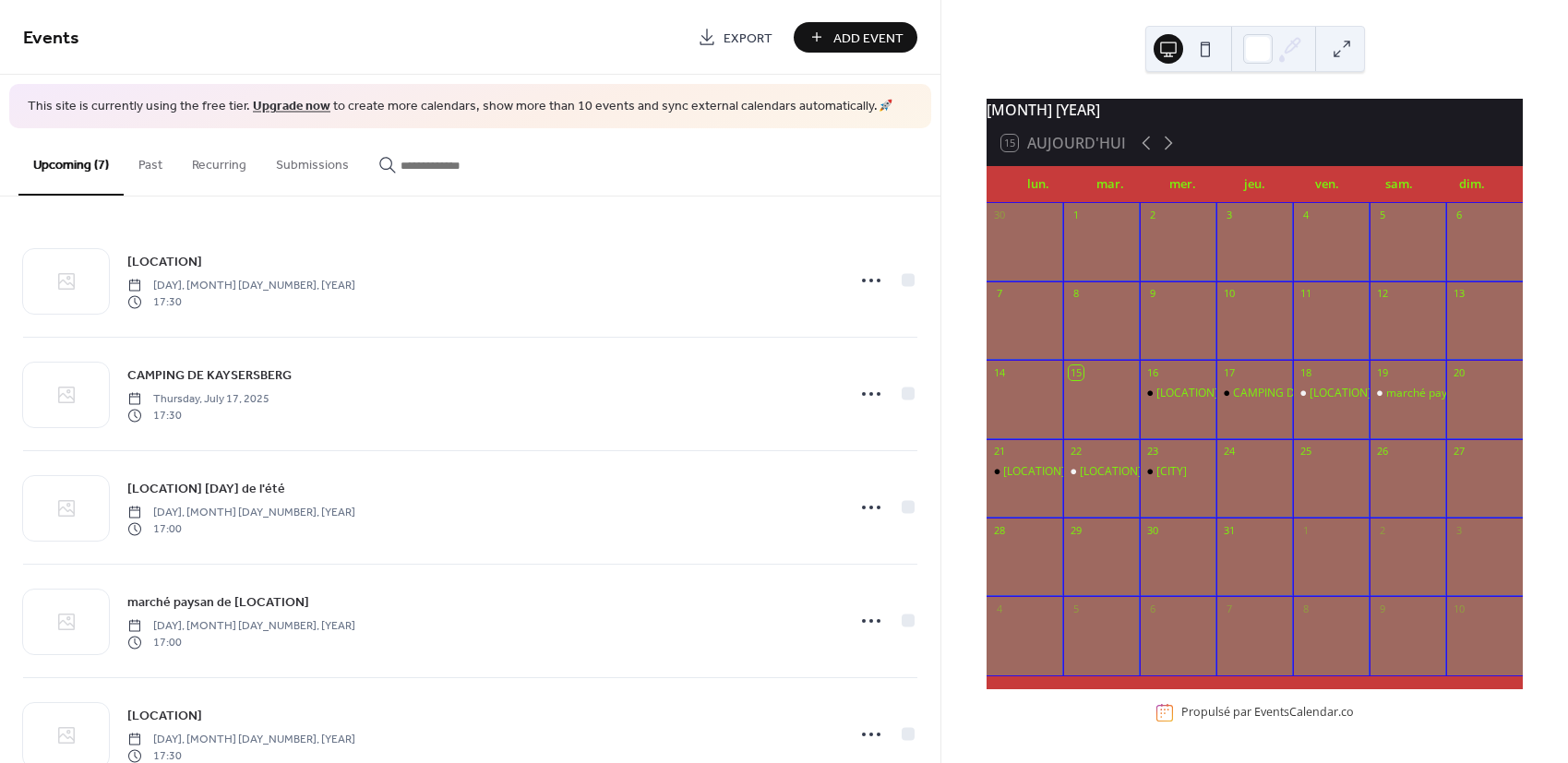 click on "Add Event" at bounding box center [856, 37] 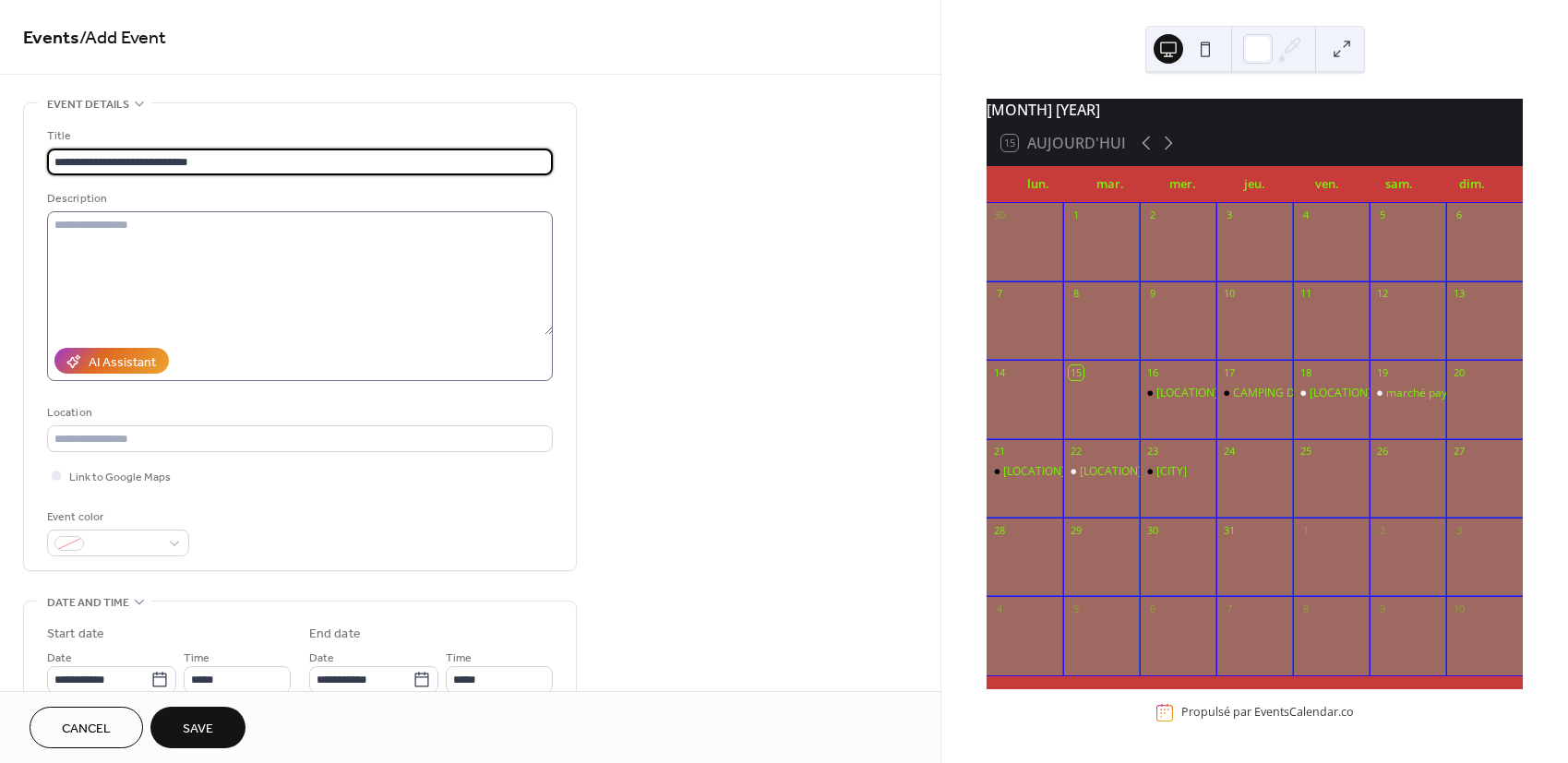 type on "**********" 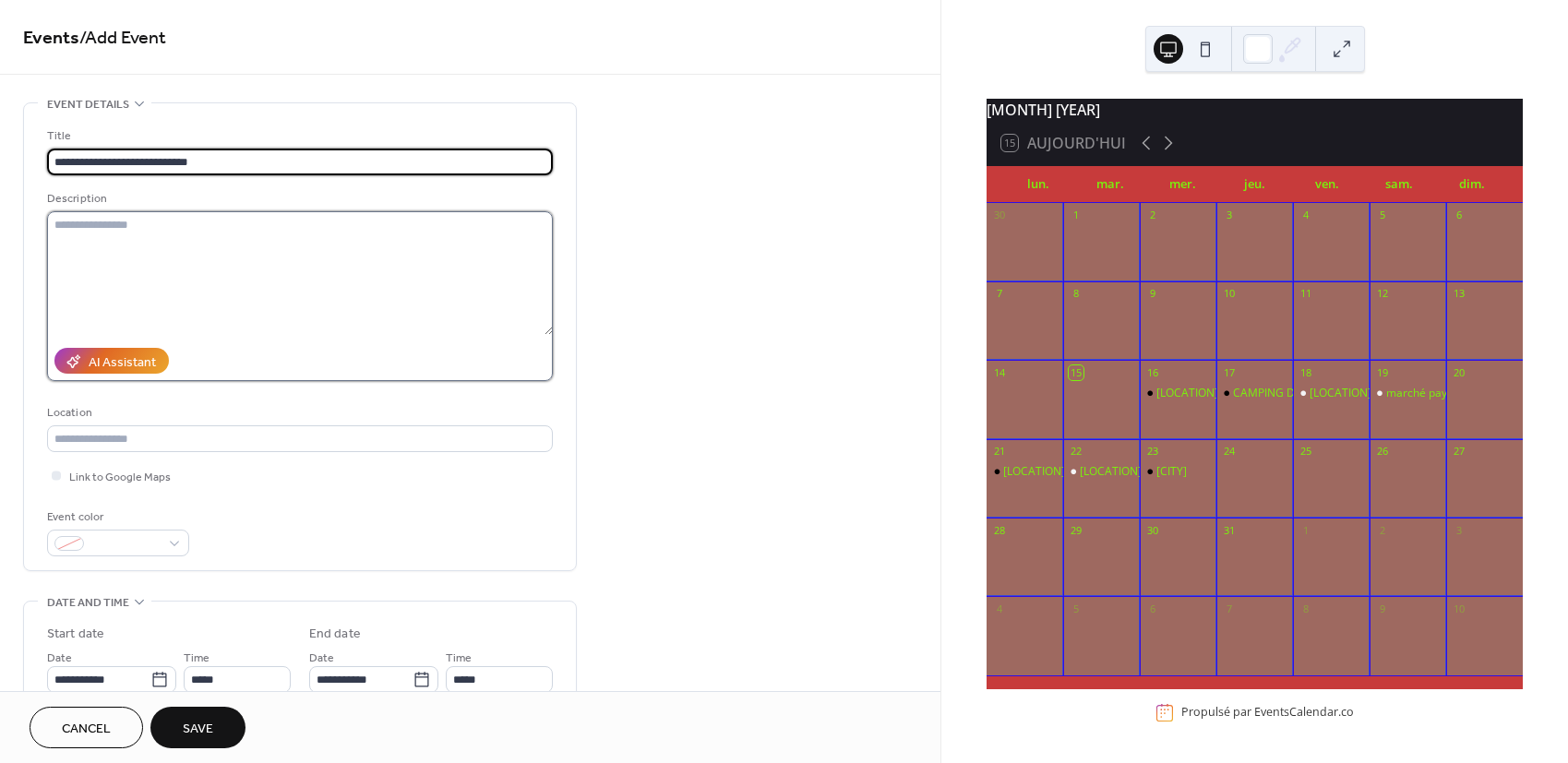 click at bounding box center (300, 273) 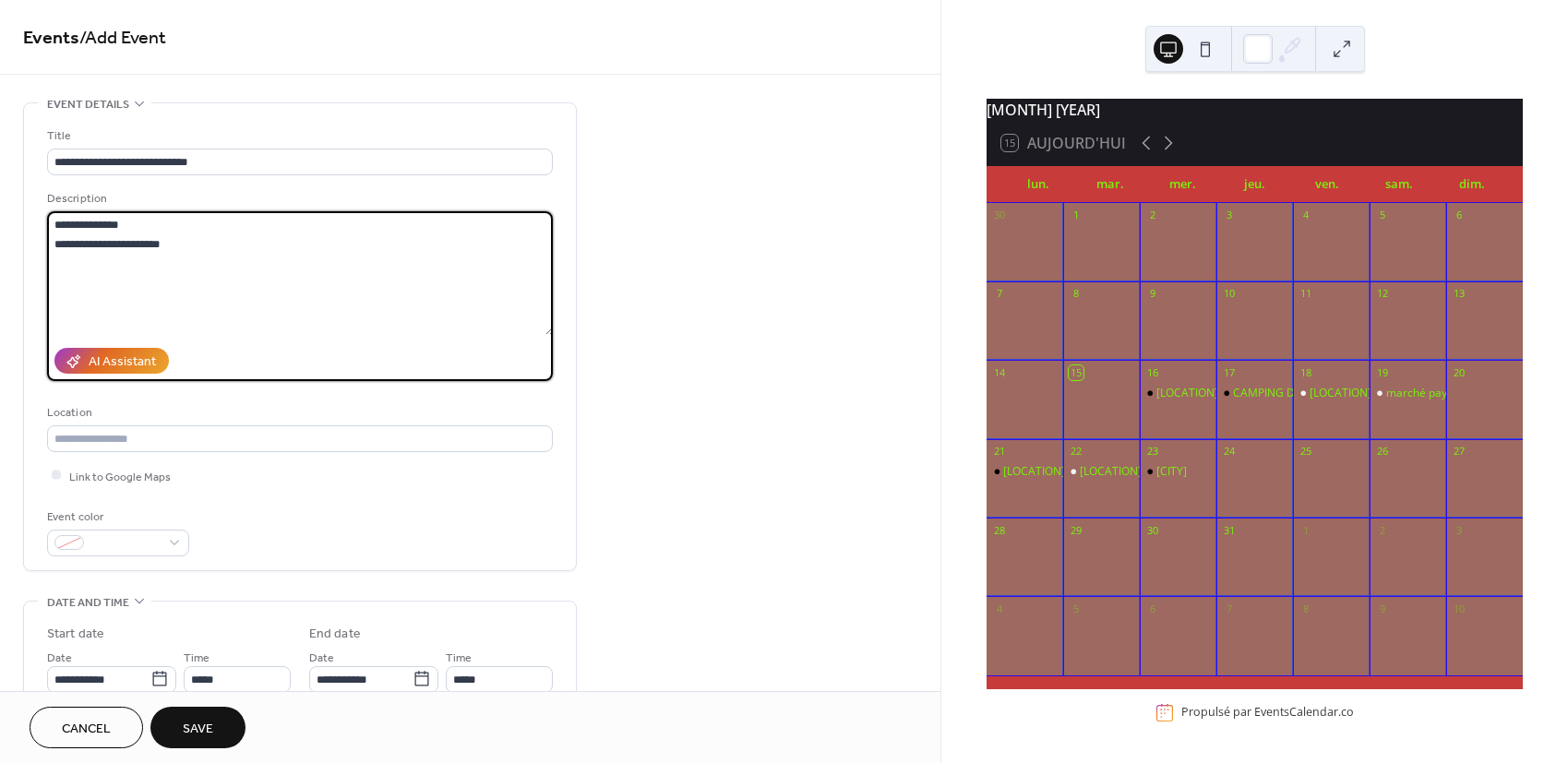 drag, startPoint x: 163, startPoint y: 239, endPoint x: 49, endPoint y: 254, distance: 114.983 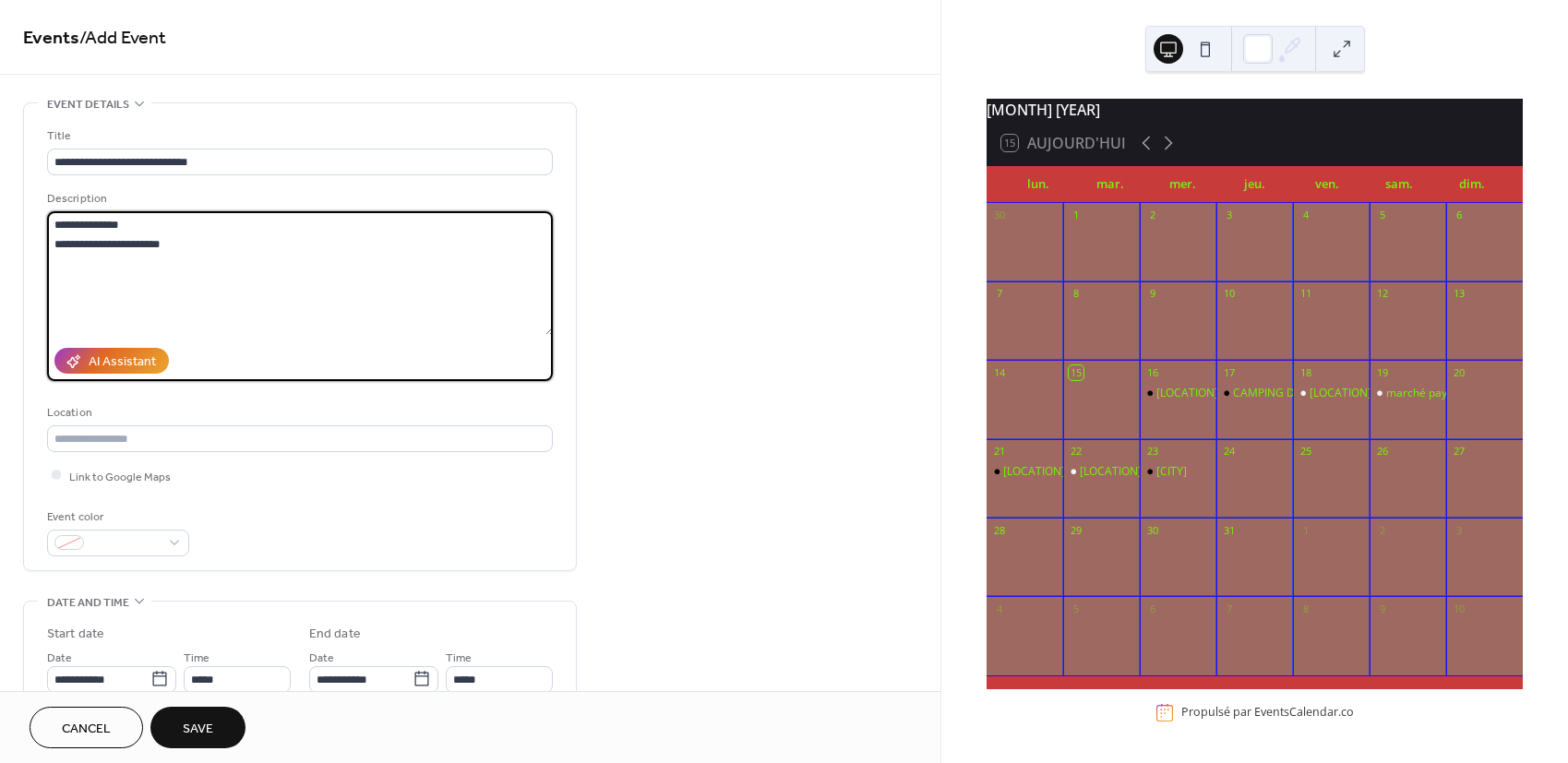 click on "**********" at bounding box center [300, 273] 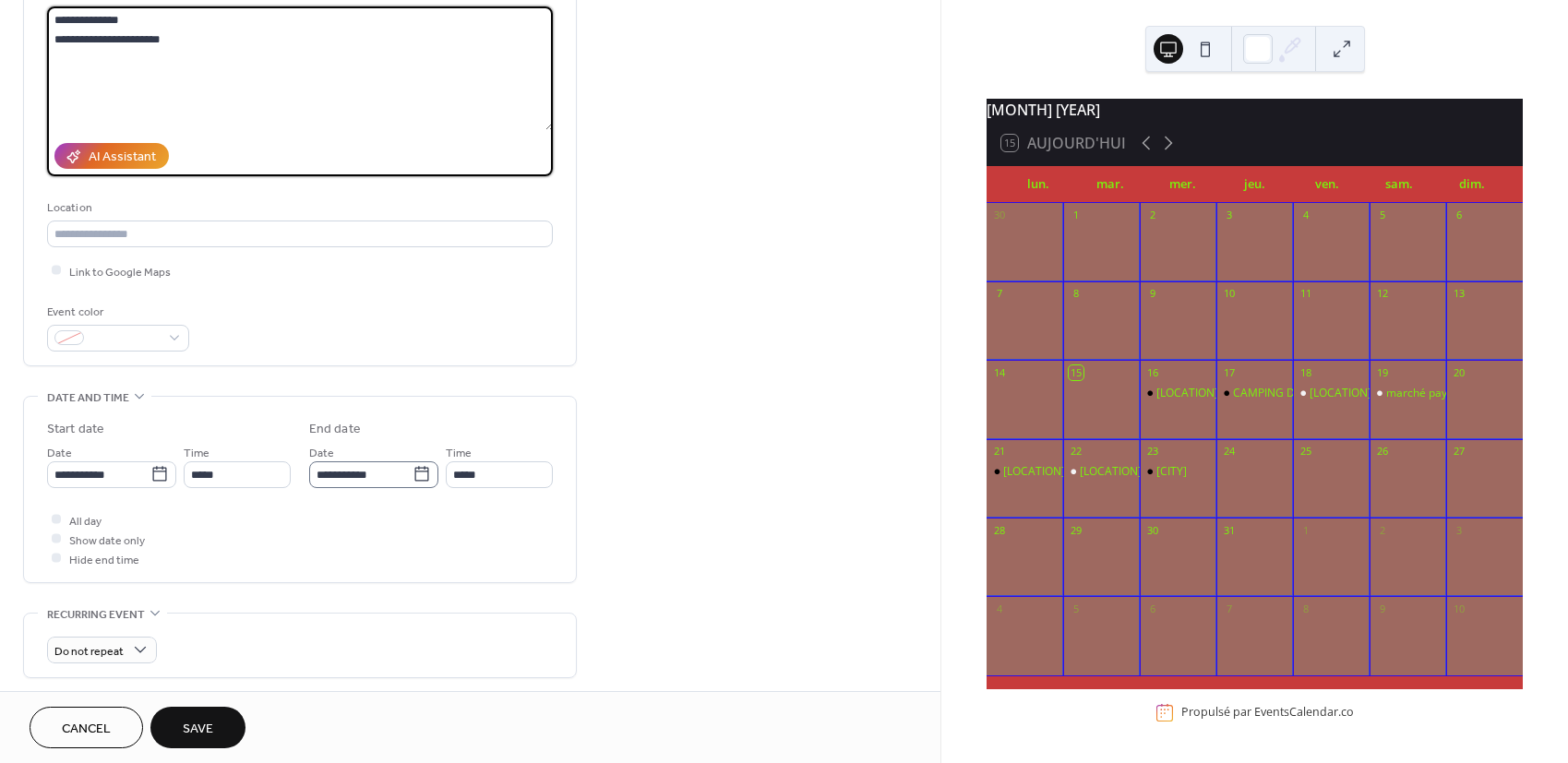 scroll, scrollTop: 307, scrollLeft: 0, axis: vertical 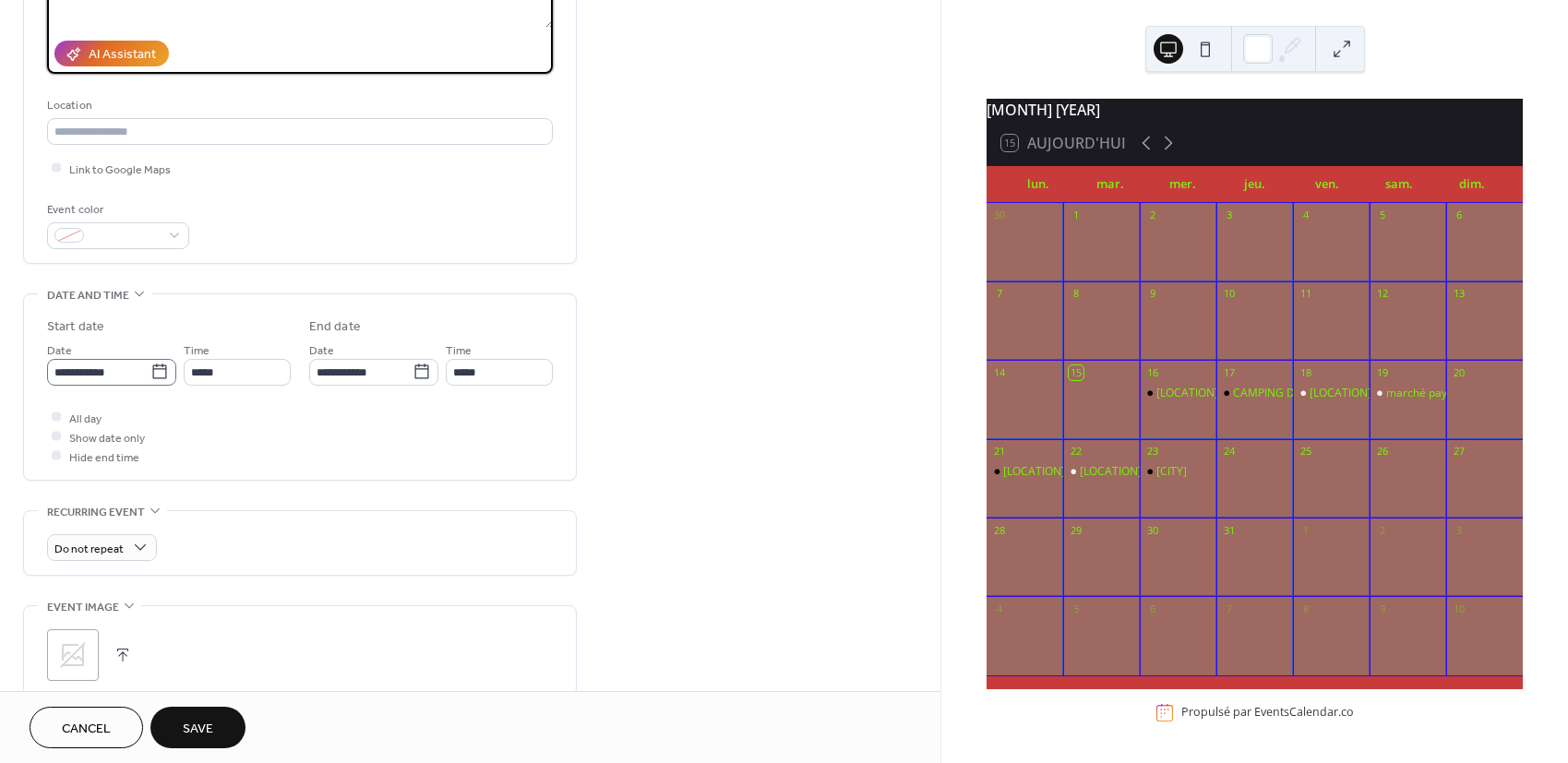 type on "**********" 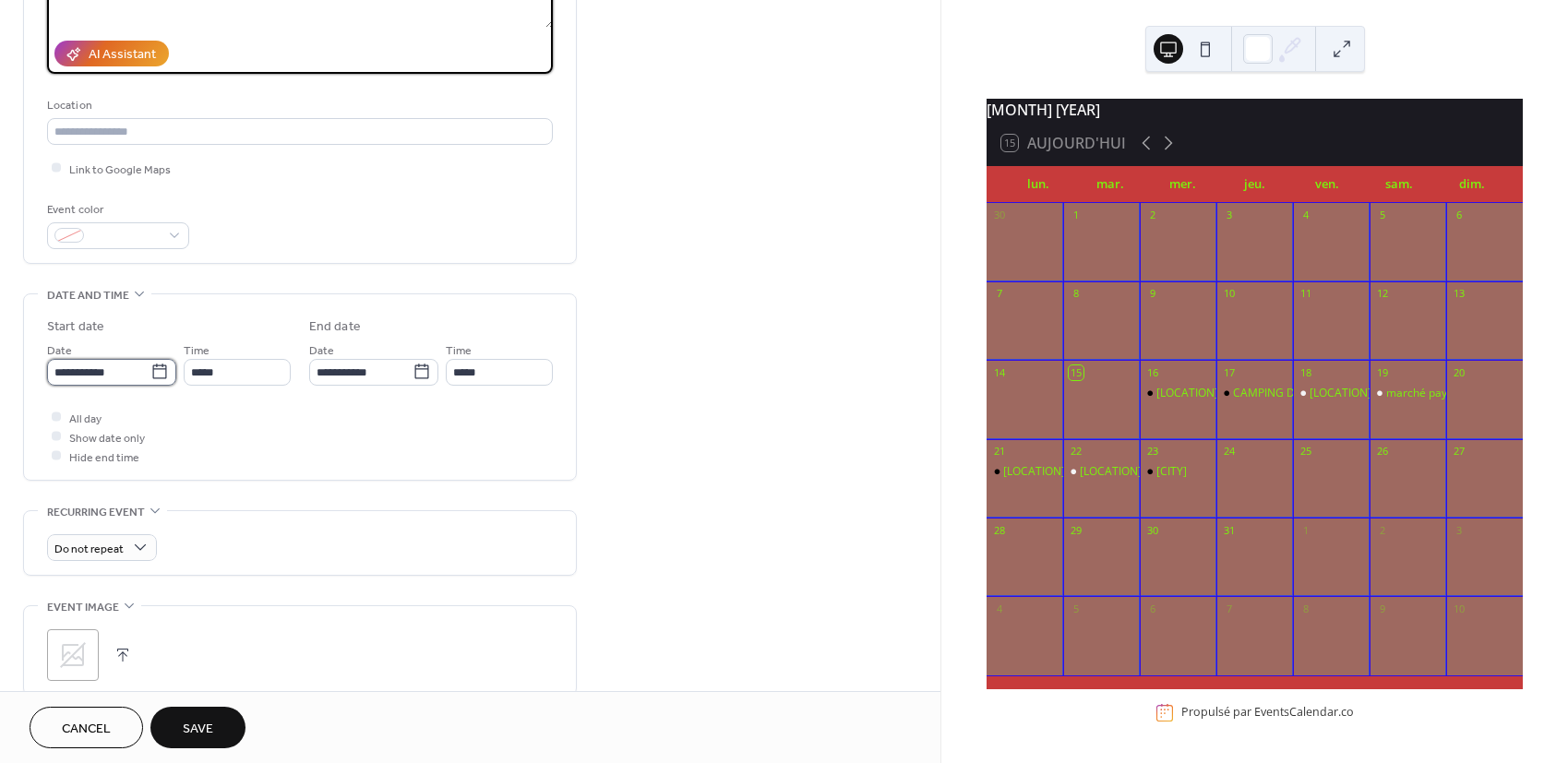 click on "**********" at bounding box center (99, 372) 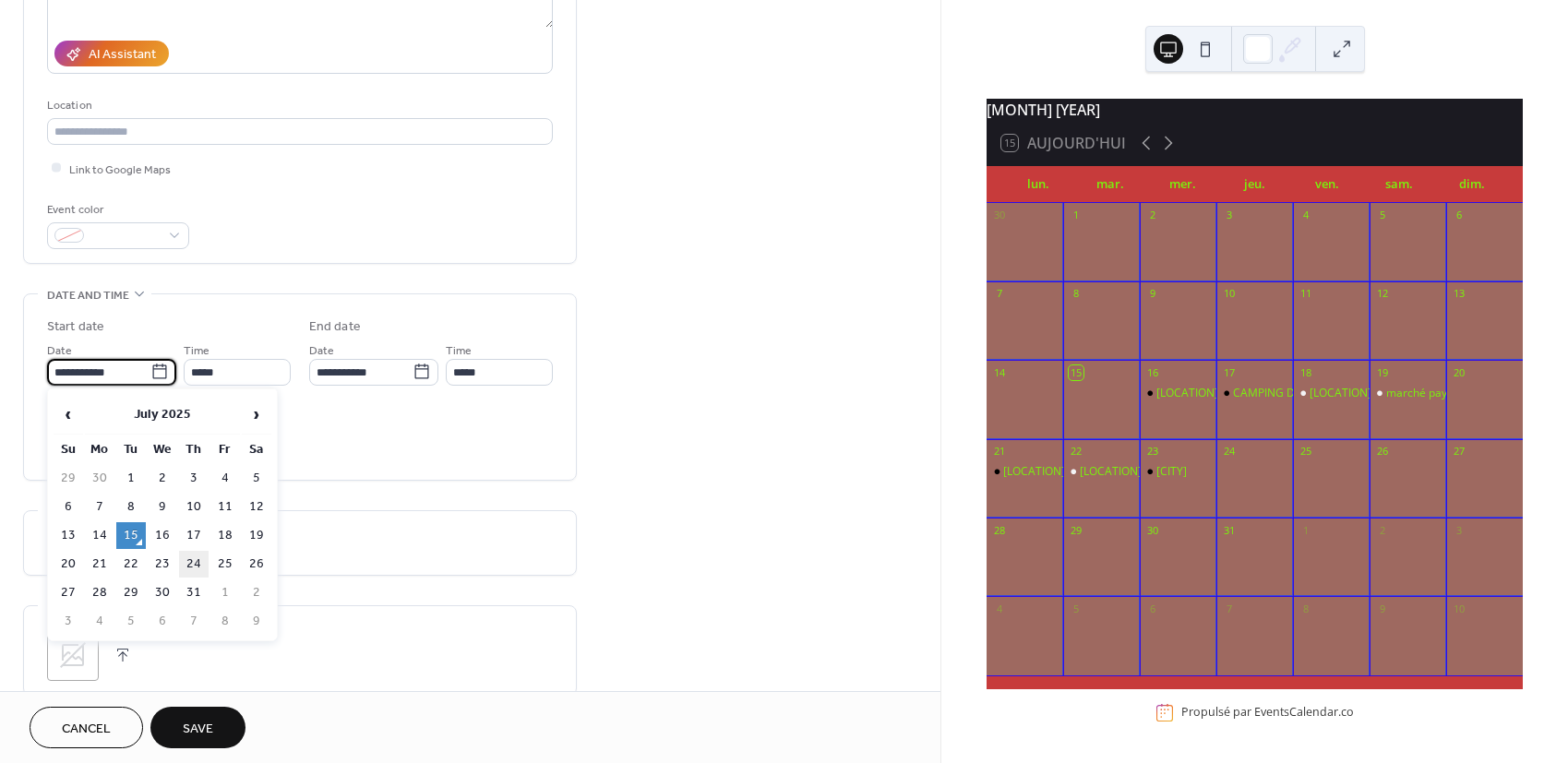 click on "24" at bounding box center (194, 564) 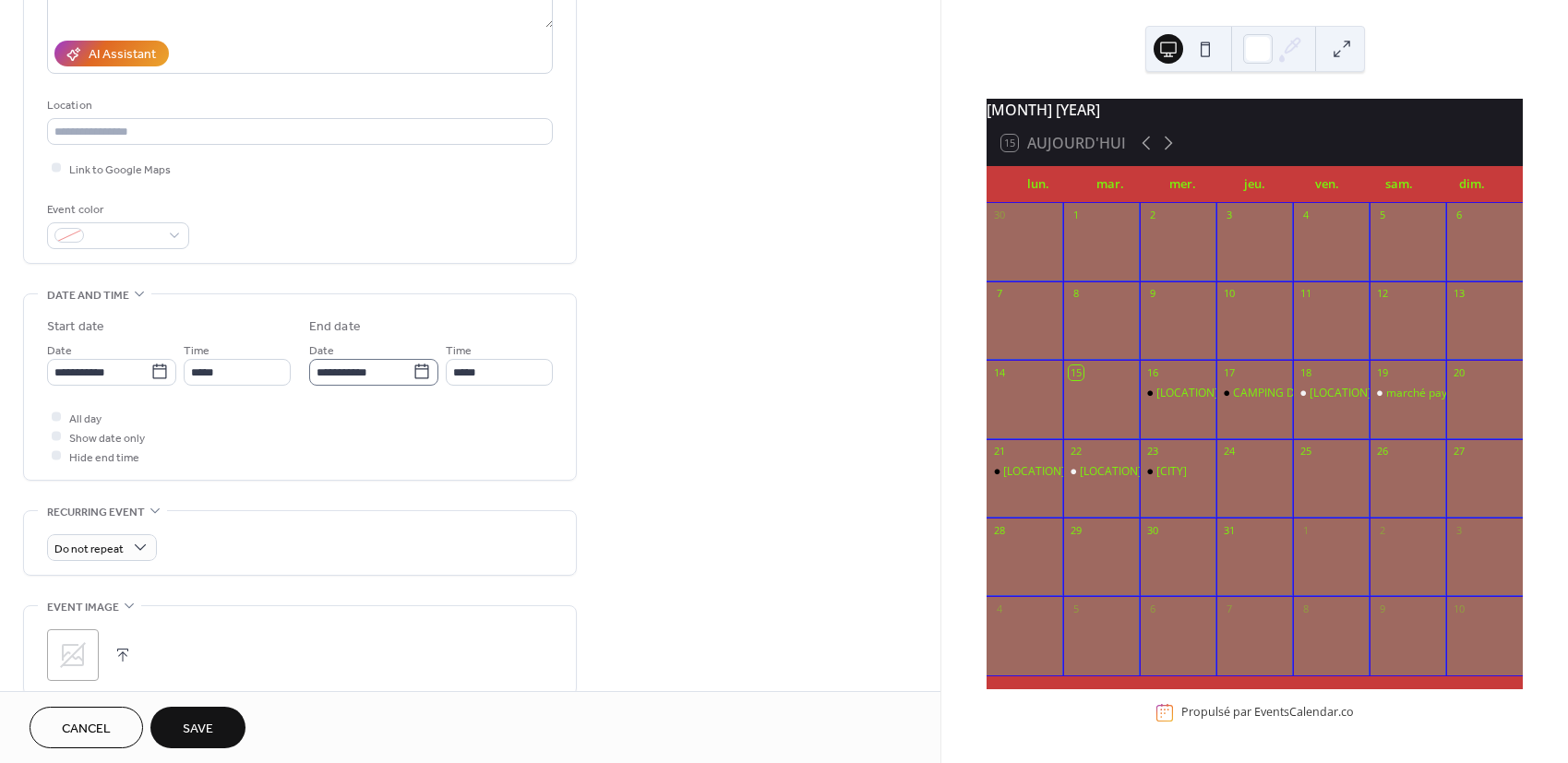 click 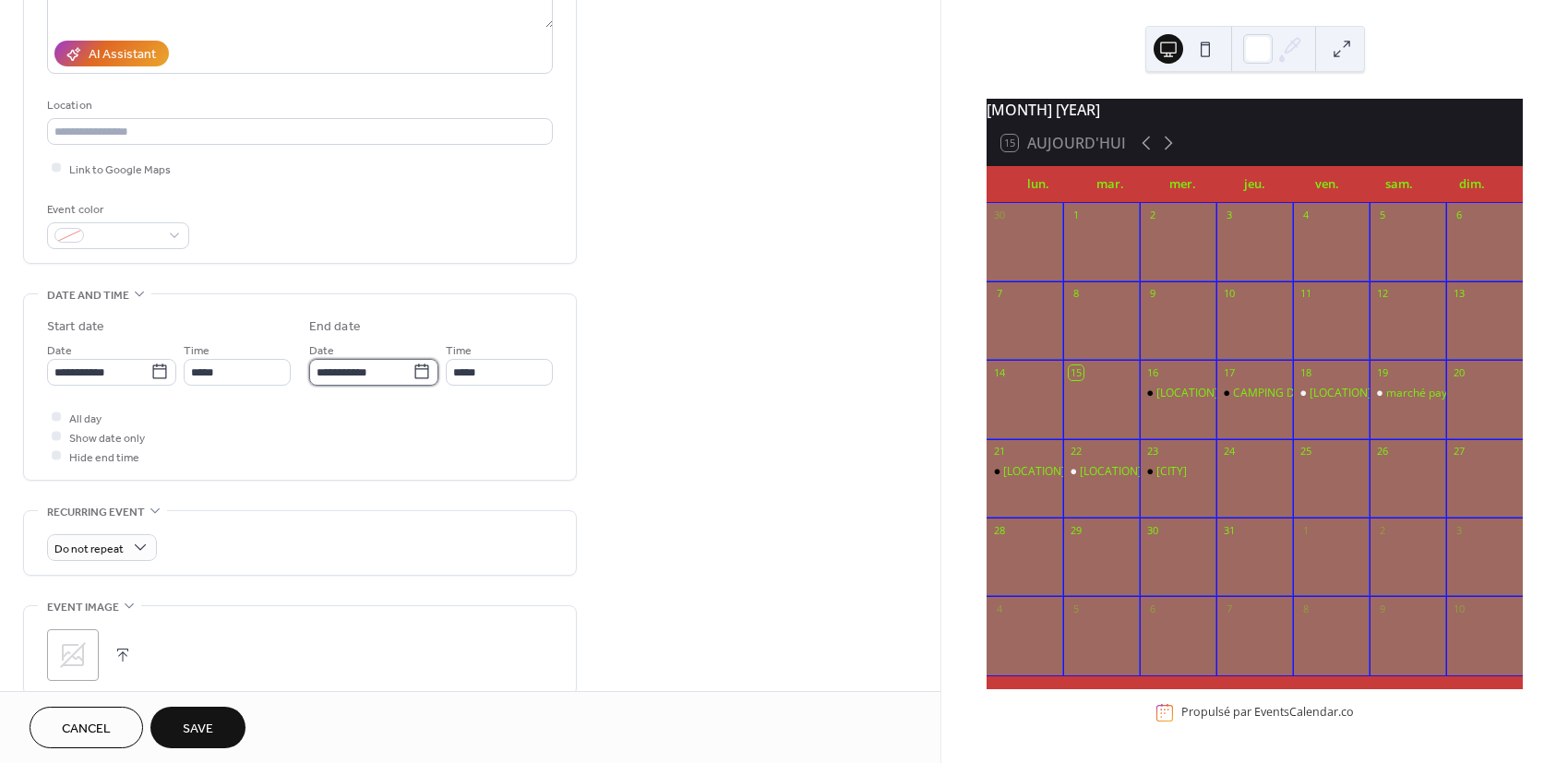 click on "**********" at bounding box center [361, 372] 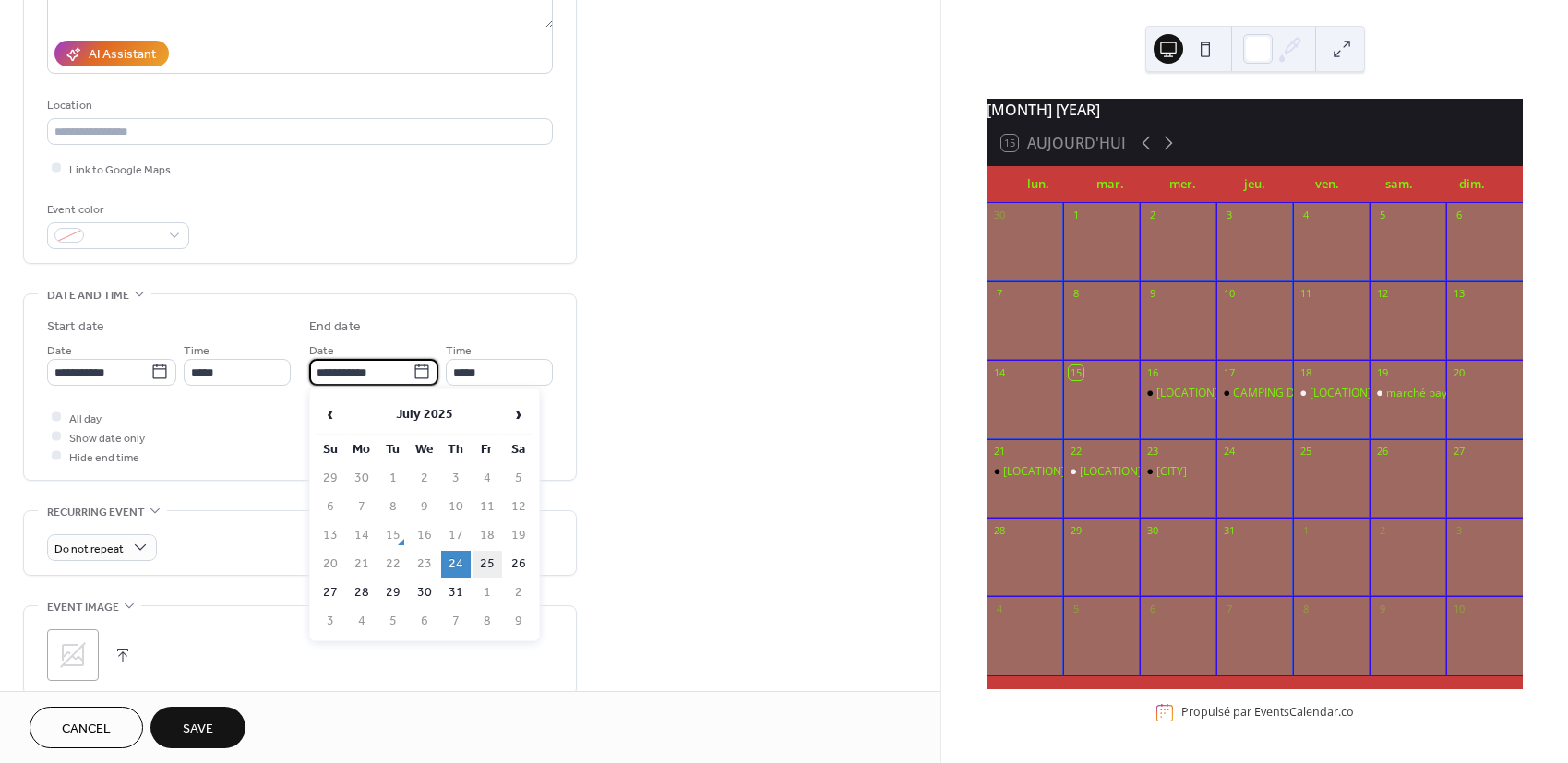 click on "25" at bounding box center (487, 564) 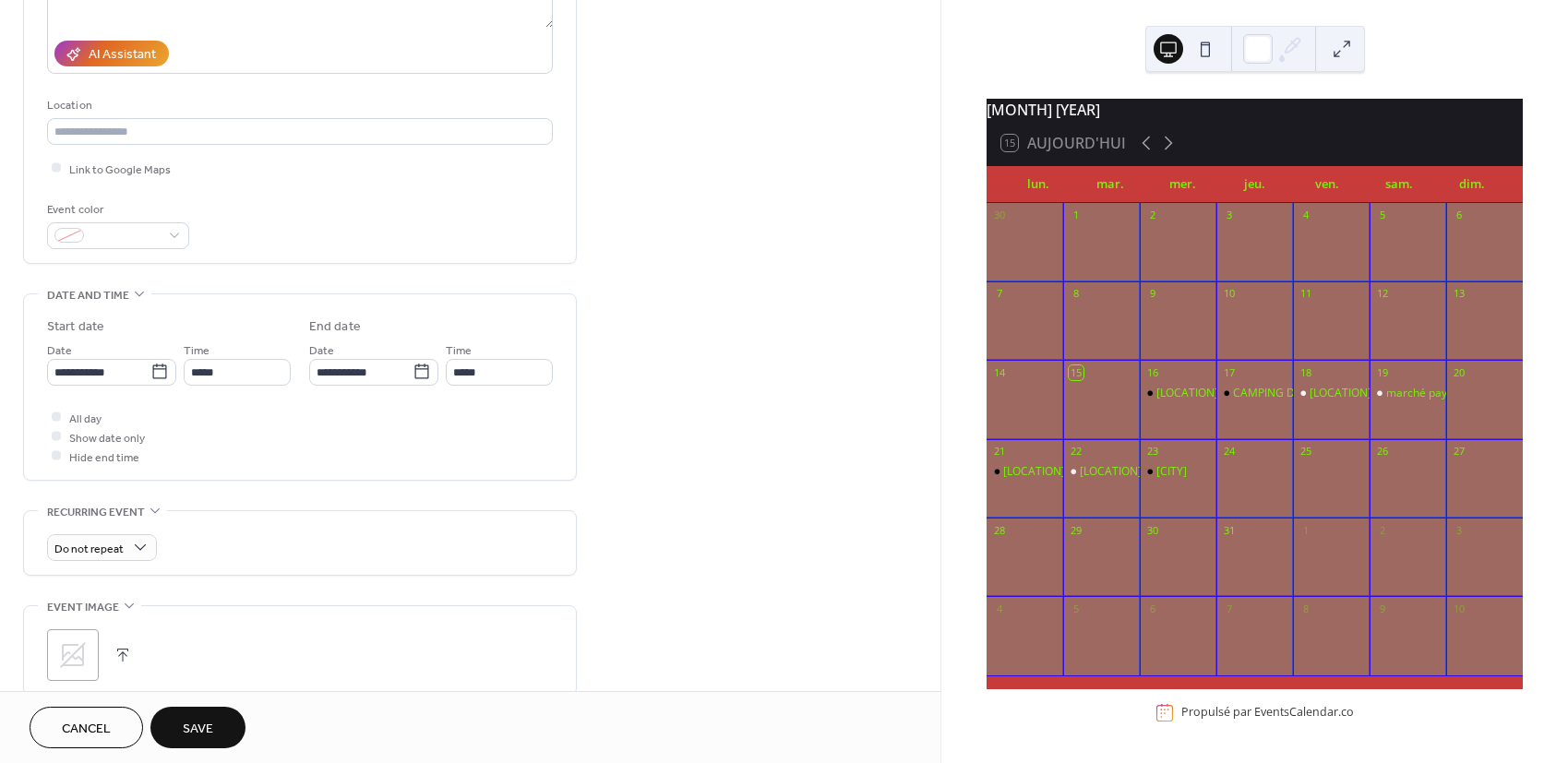 click on "Save" at bounding box center (197, 729) 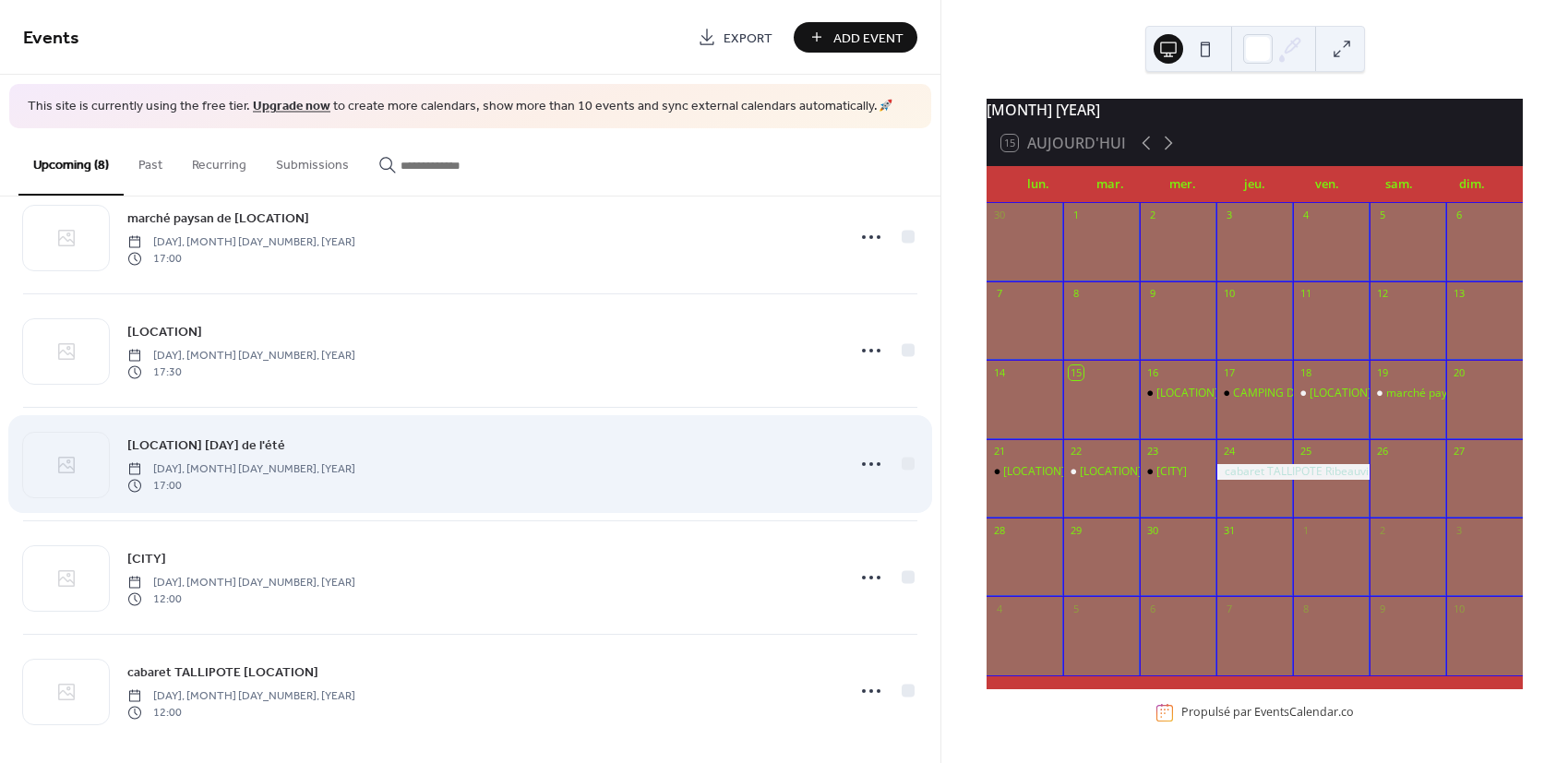 scroll, scrollTop: 392, scrollLeft: 0, axis: vertical 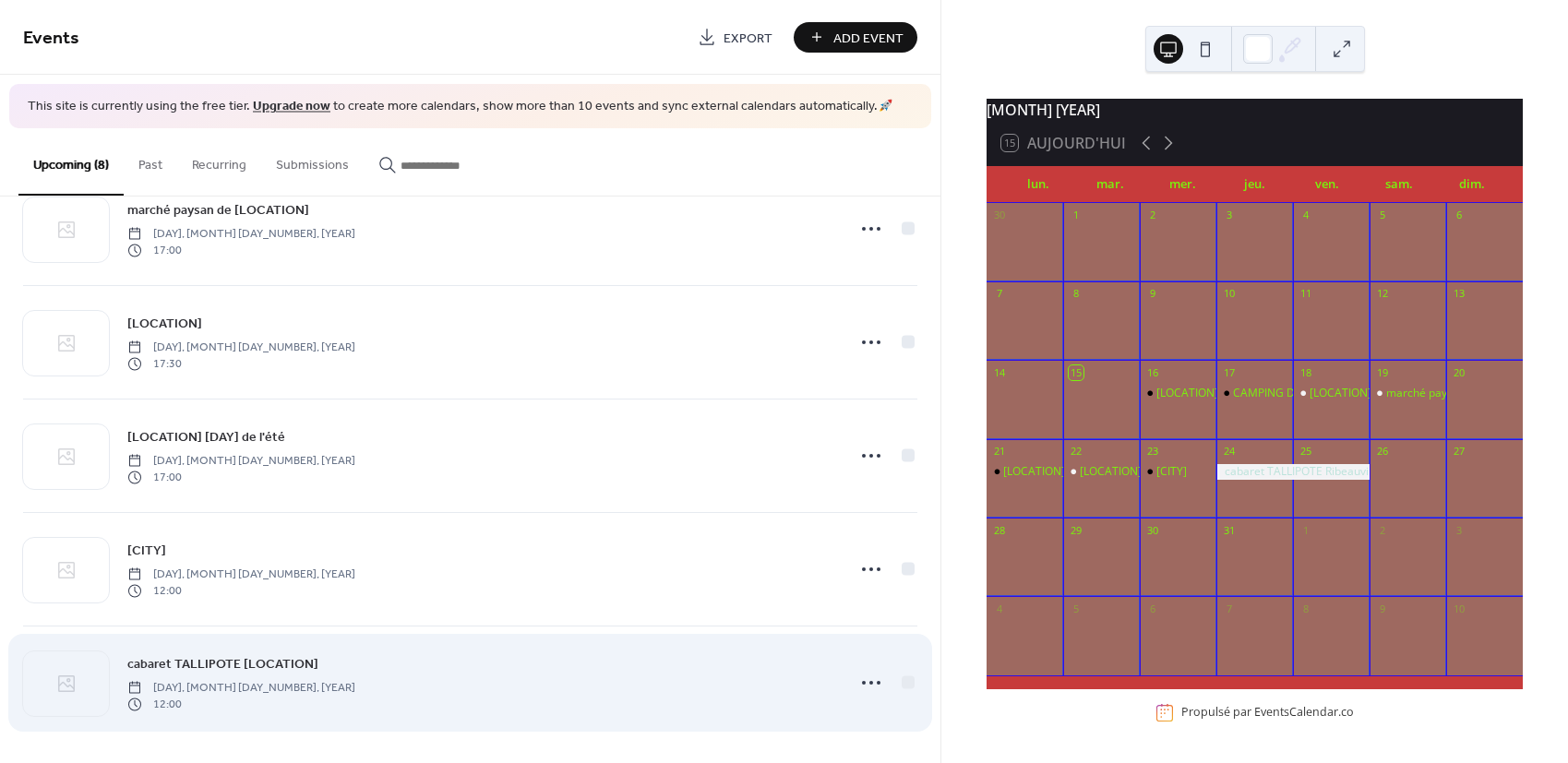 click on "cabaret TALLIPOTE [LOCATION]" at bounding box center [222, 663] 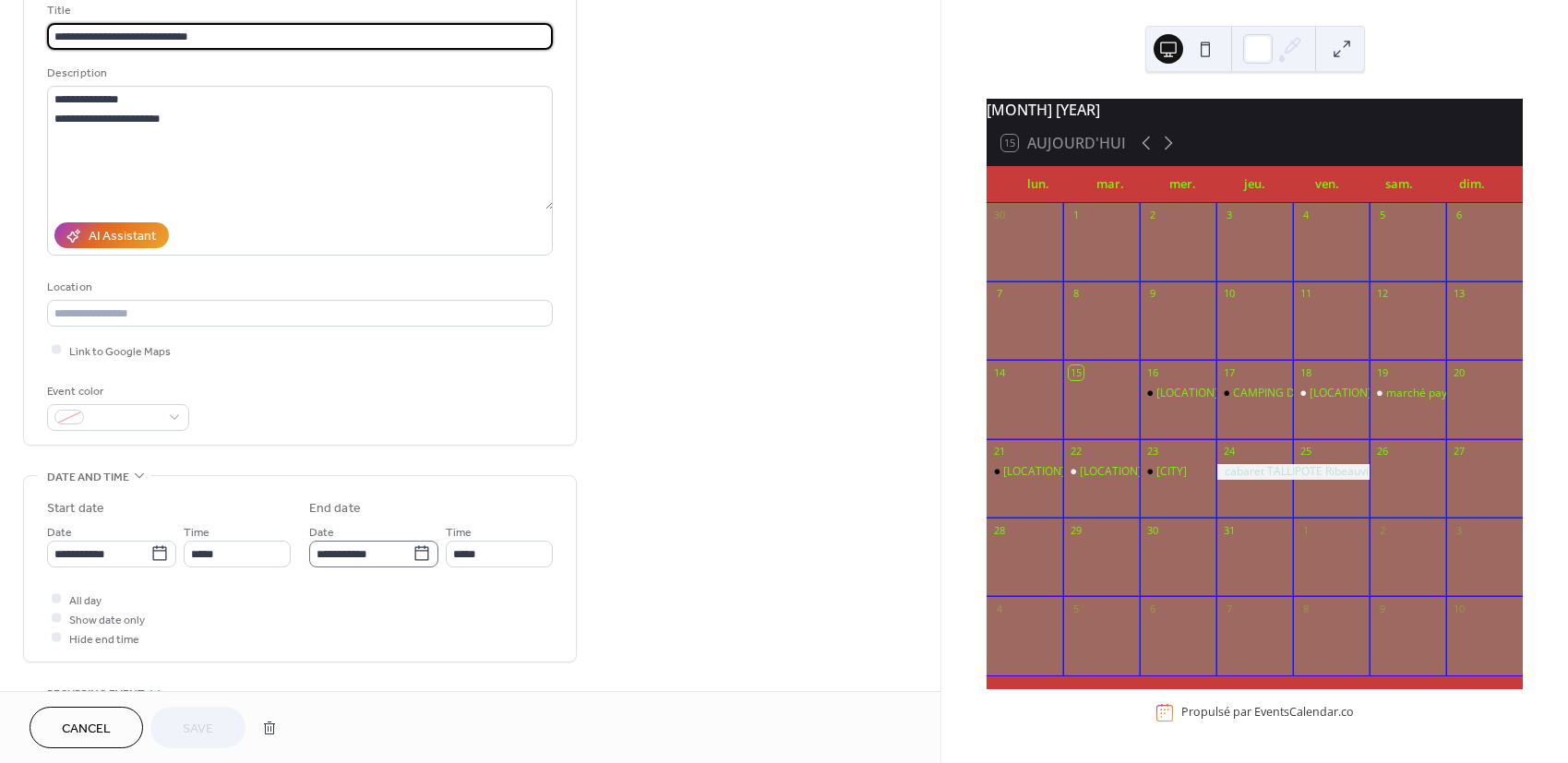 scroll, scrollTop: 410, scrollLeft: 0, axis: vertical 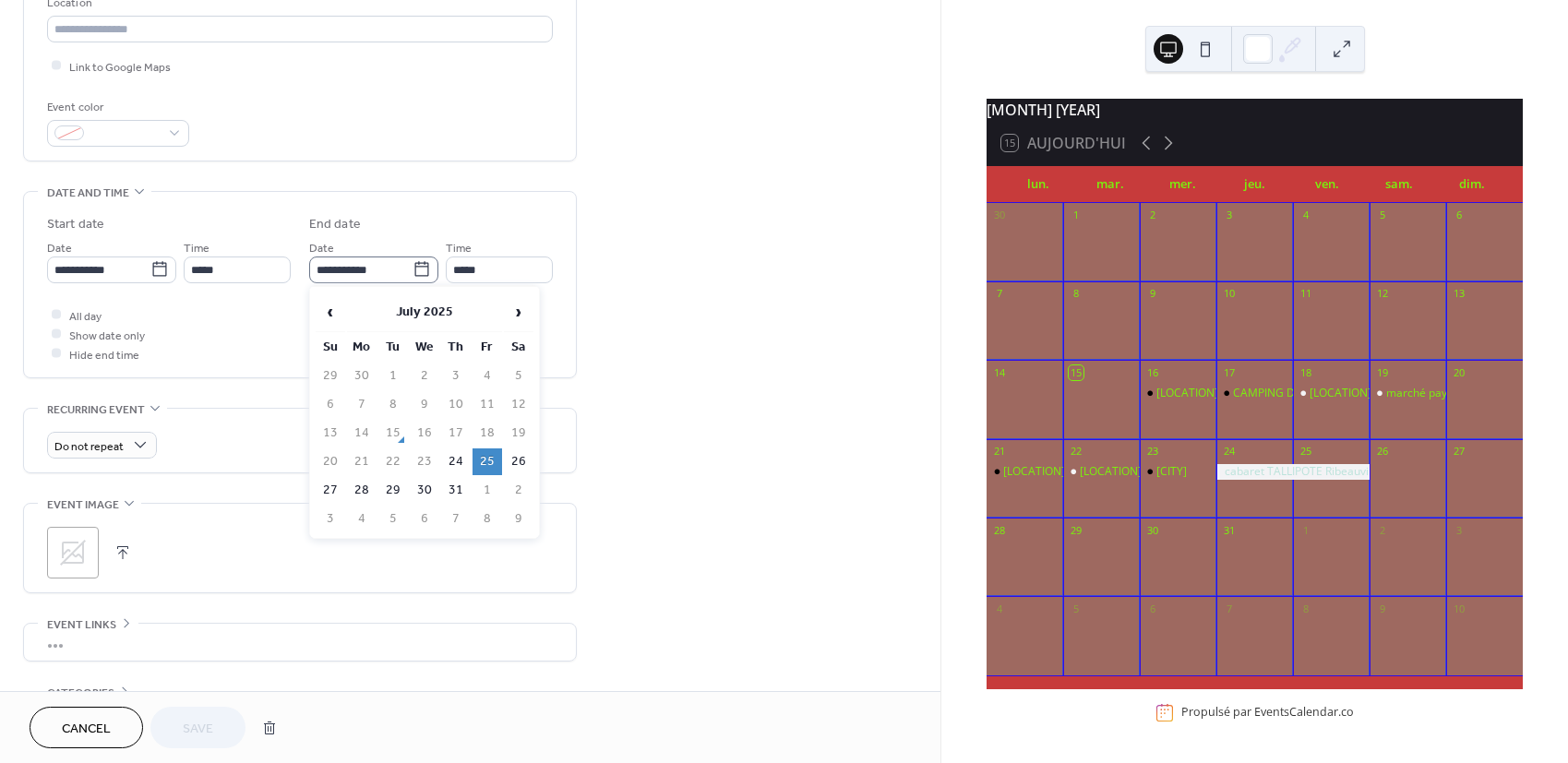 click 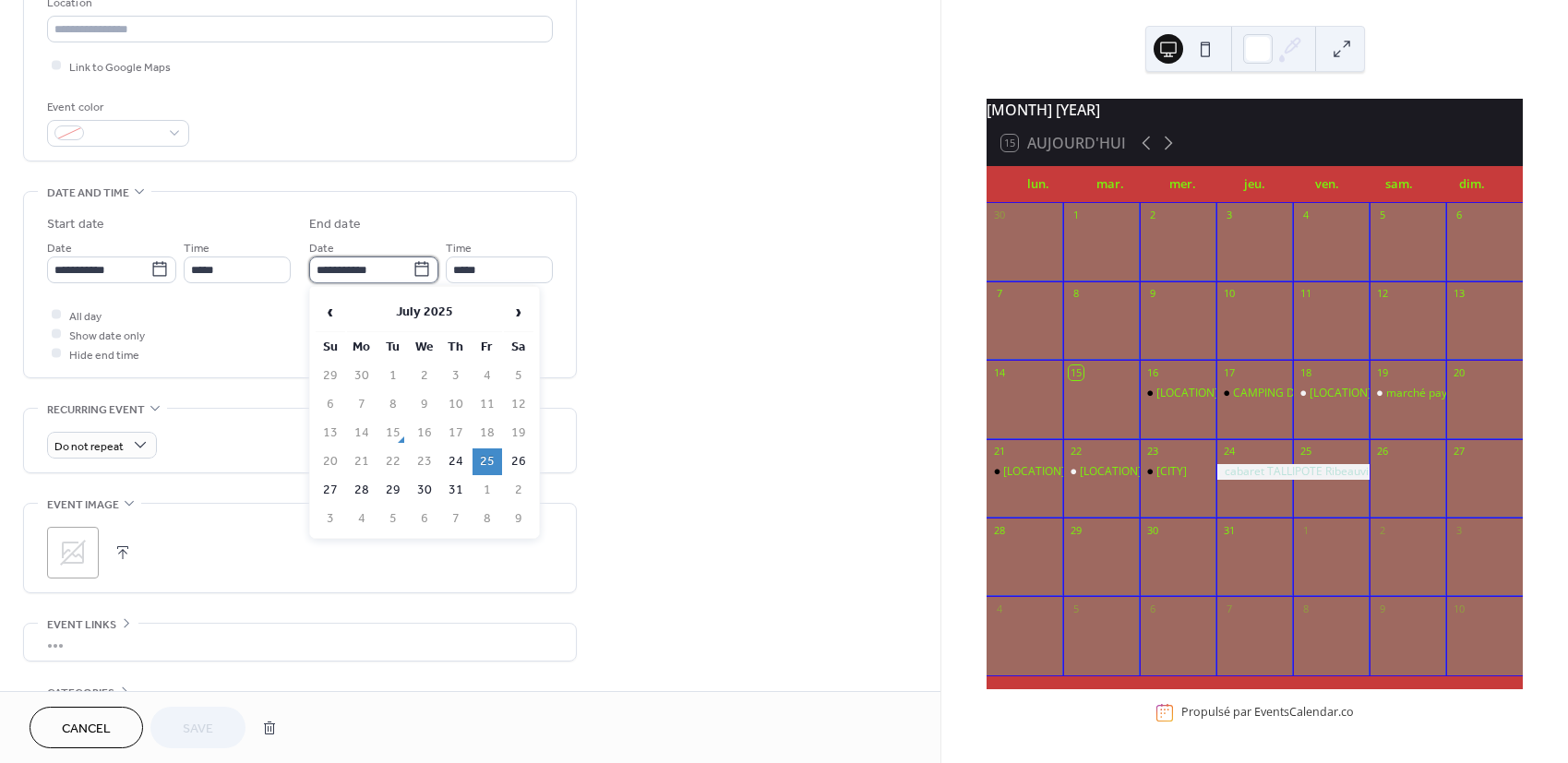 click on "**********" at bounding box center [361, 269] 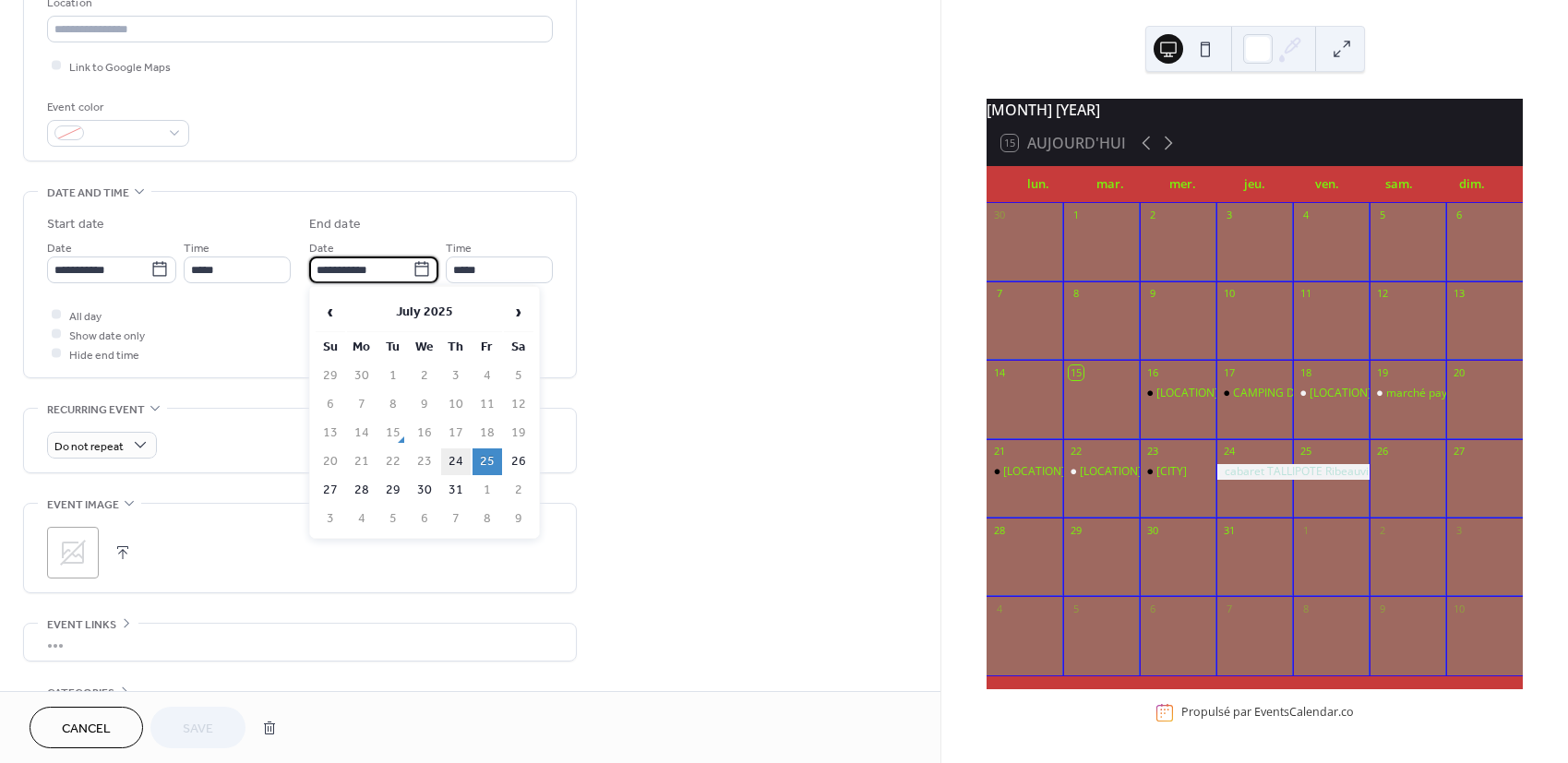 click on "24" at bounding box center (456, 461) 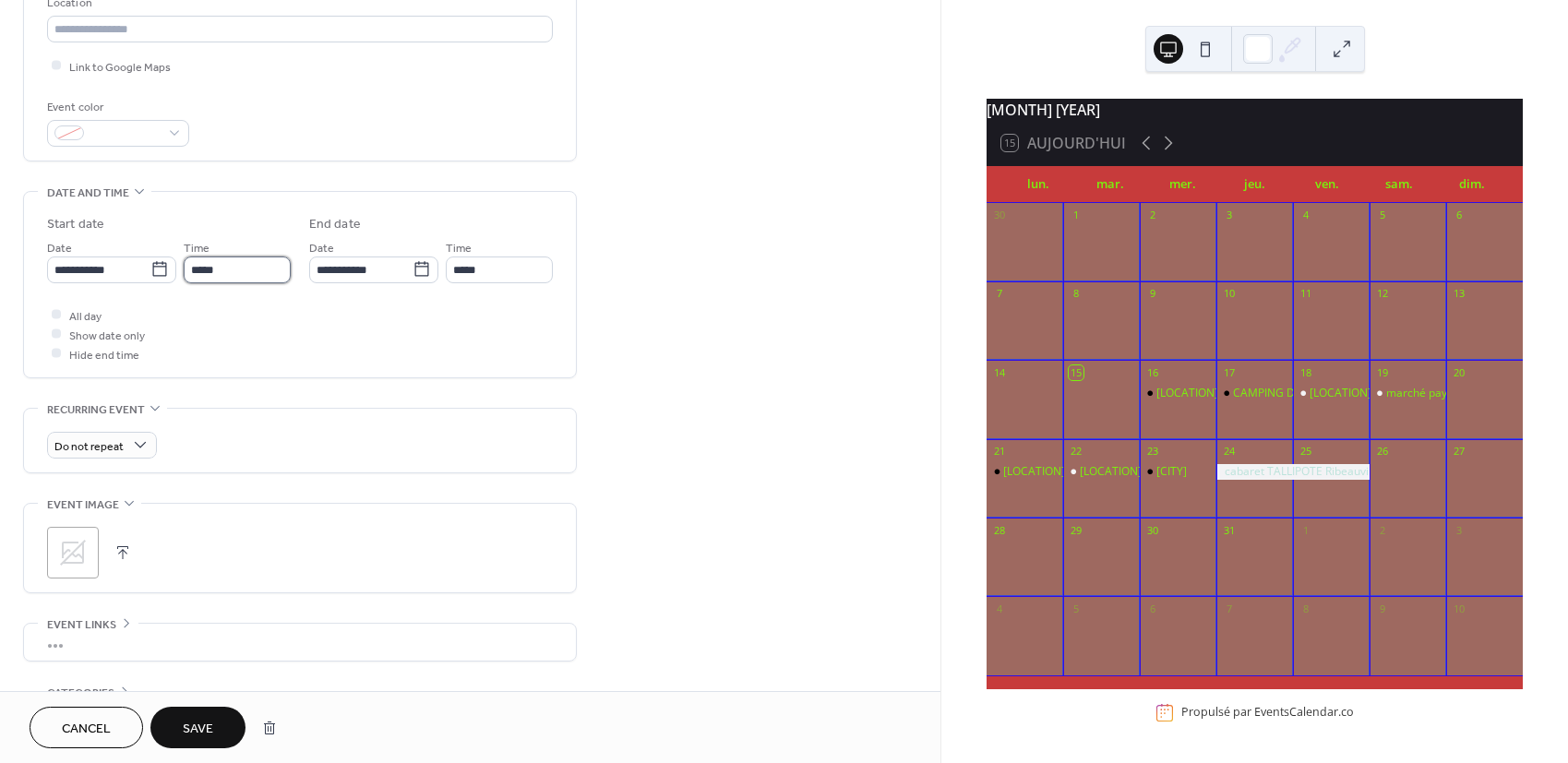 click on "*****" at bounding box center [237, 269] 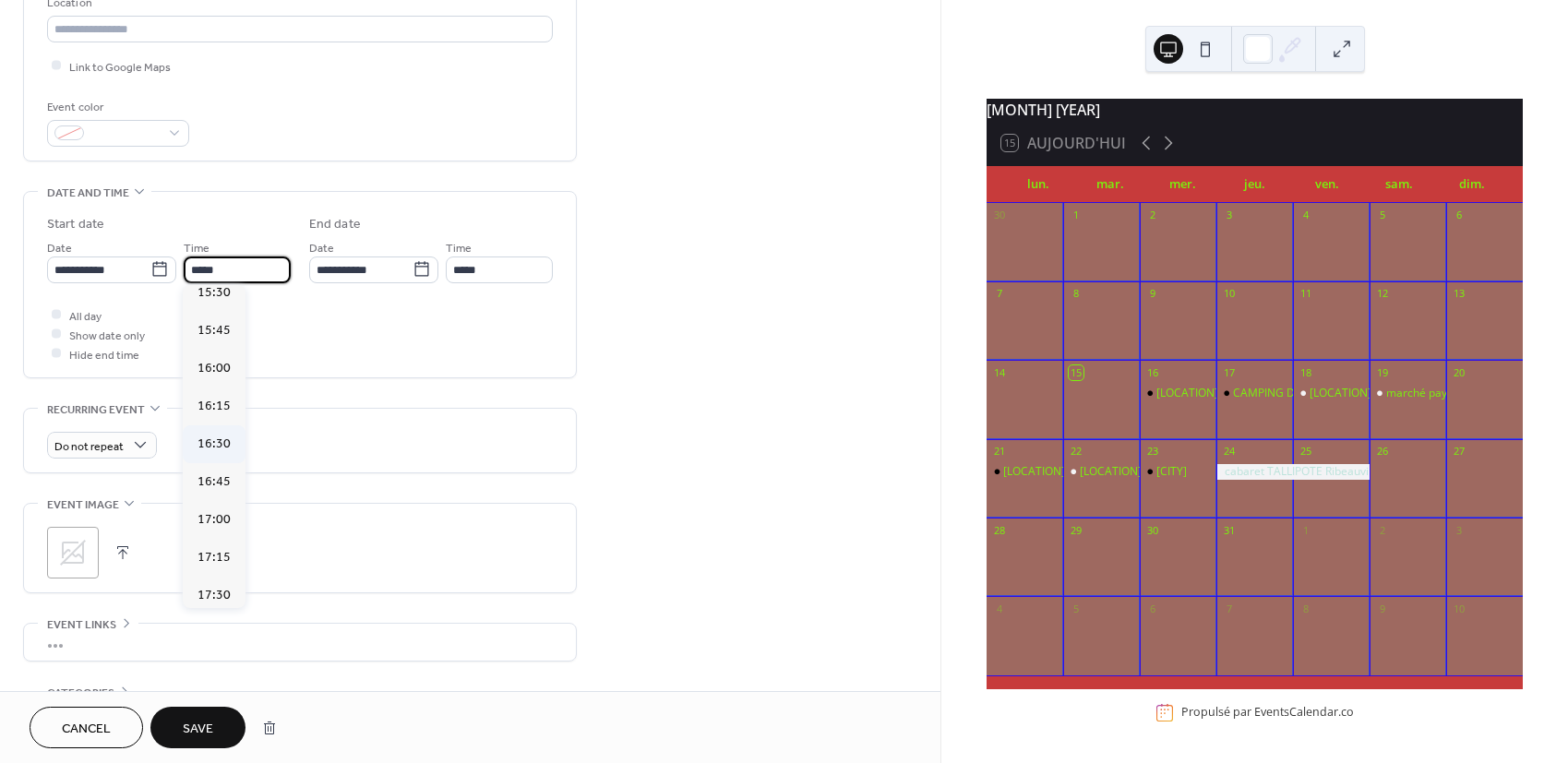 scroll, scrollTop: 2520, scrollLeft: 0, axis: vertical 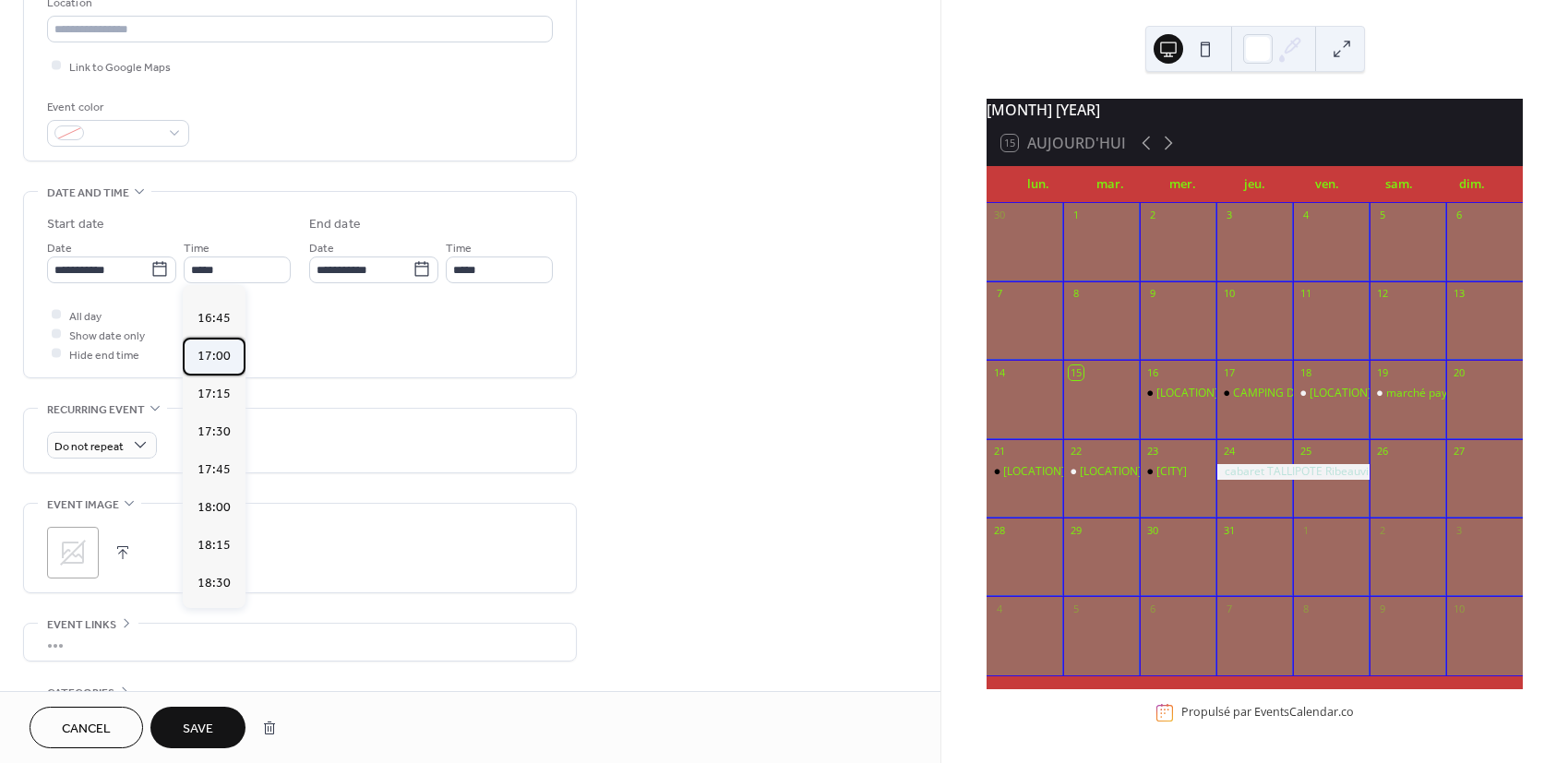 click on "17:00" at bounding box center [214, 356] 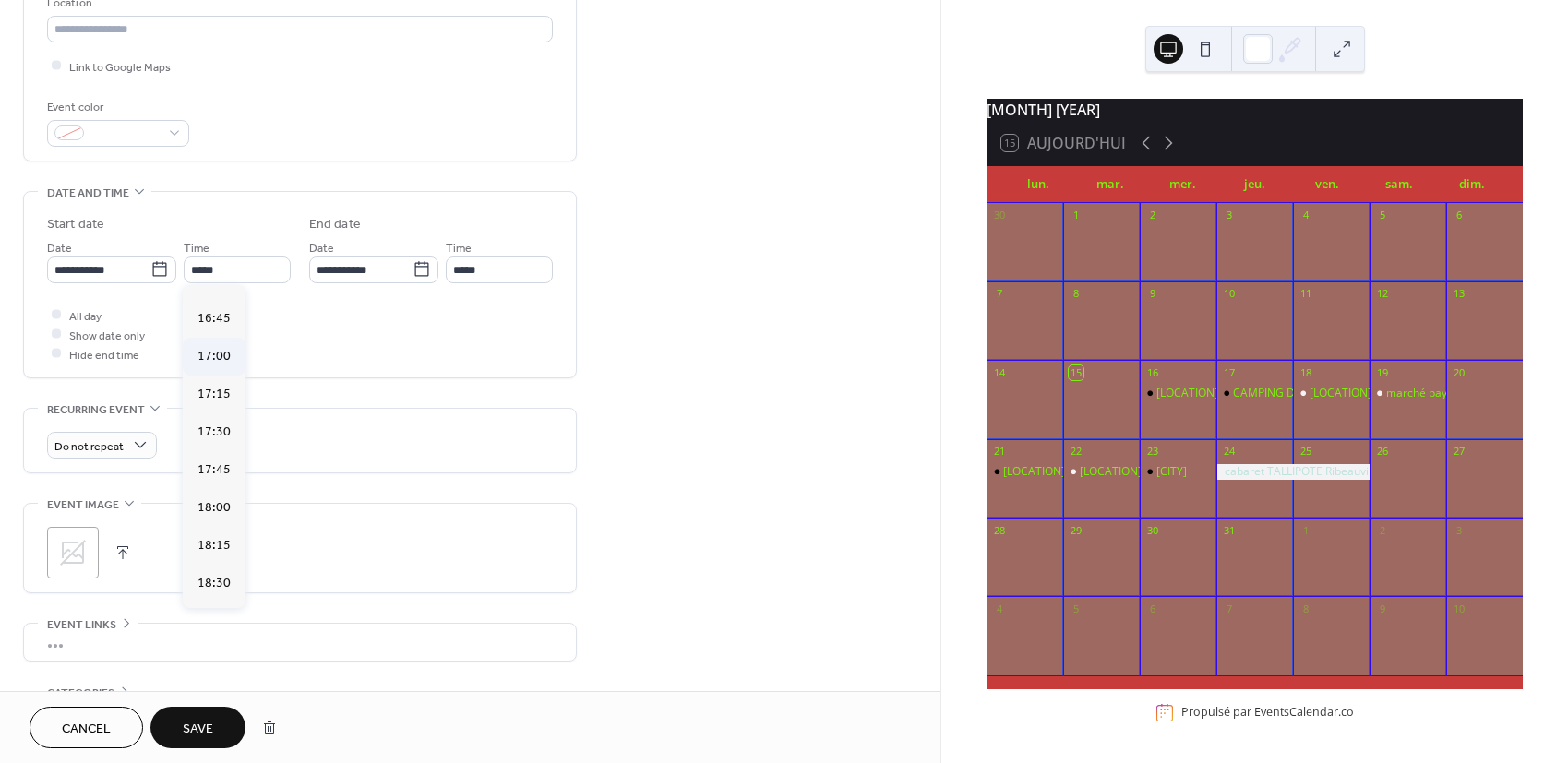 type on "*****" 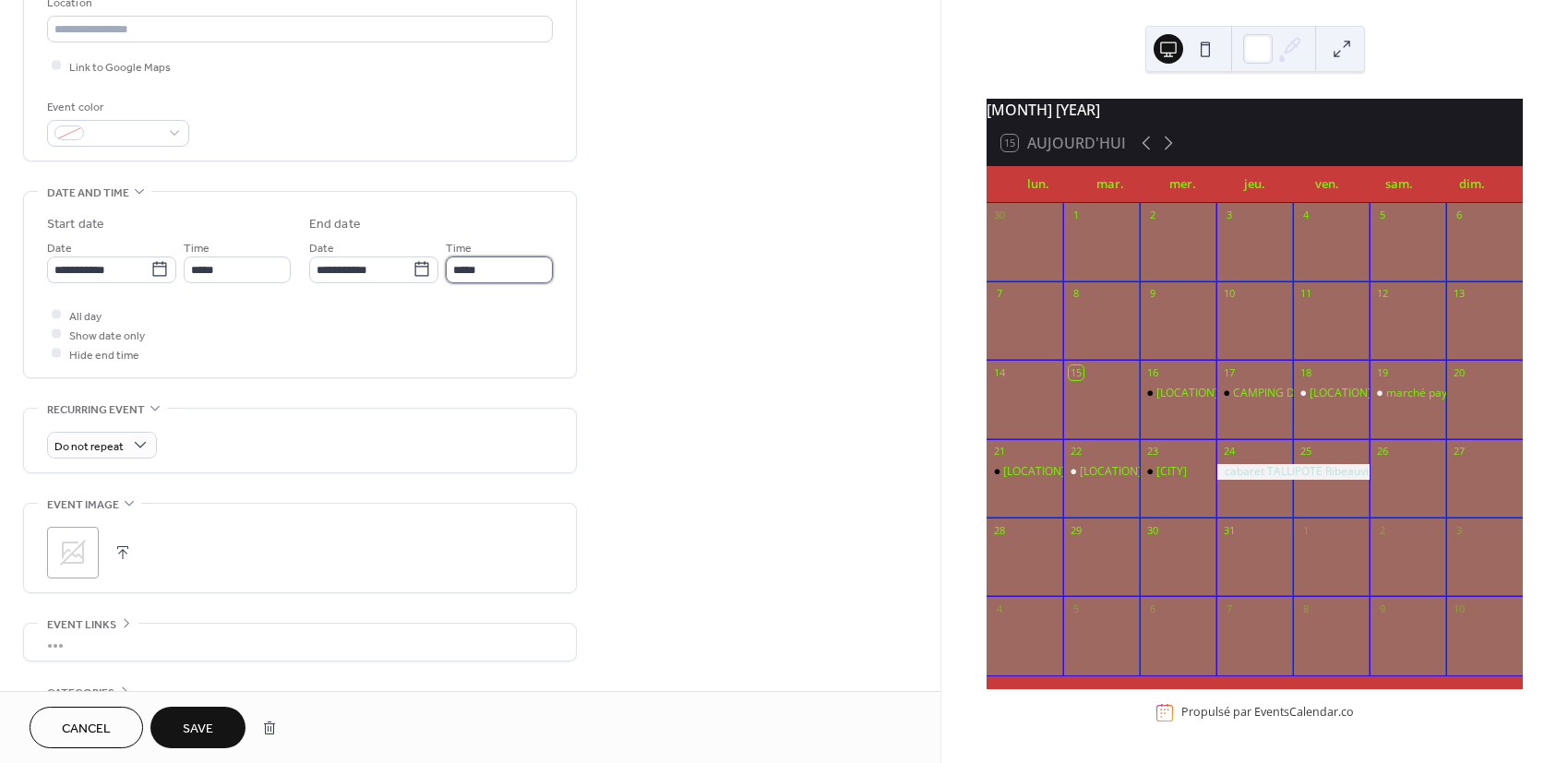 click on "*****" at bounding box center (499, 269) 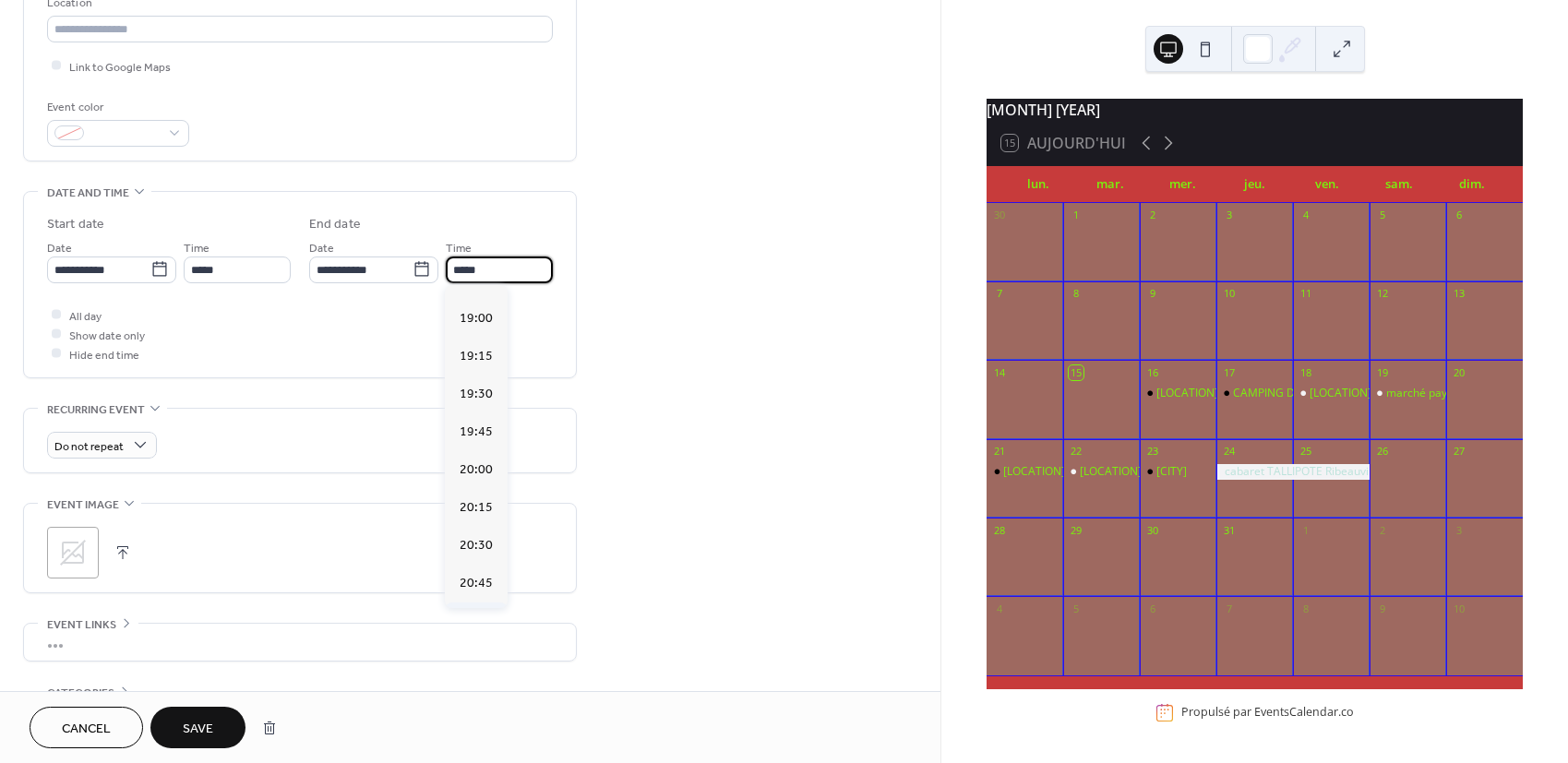 scroll, scrollTop: 307, scrollLeft: 0, axis: vertical 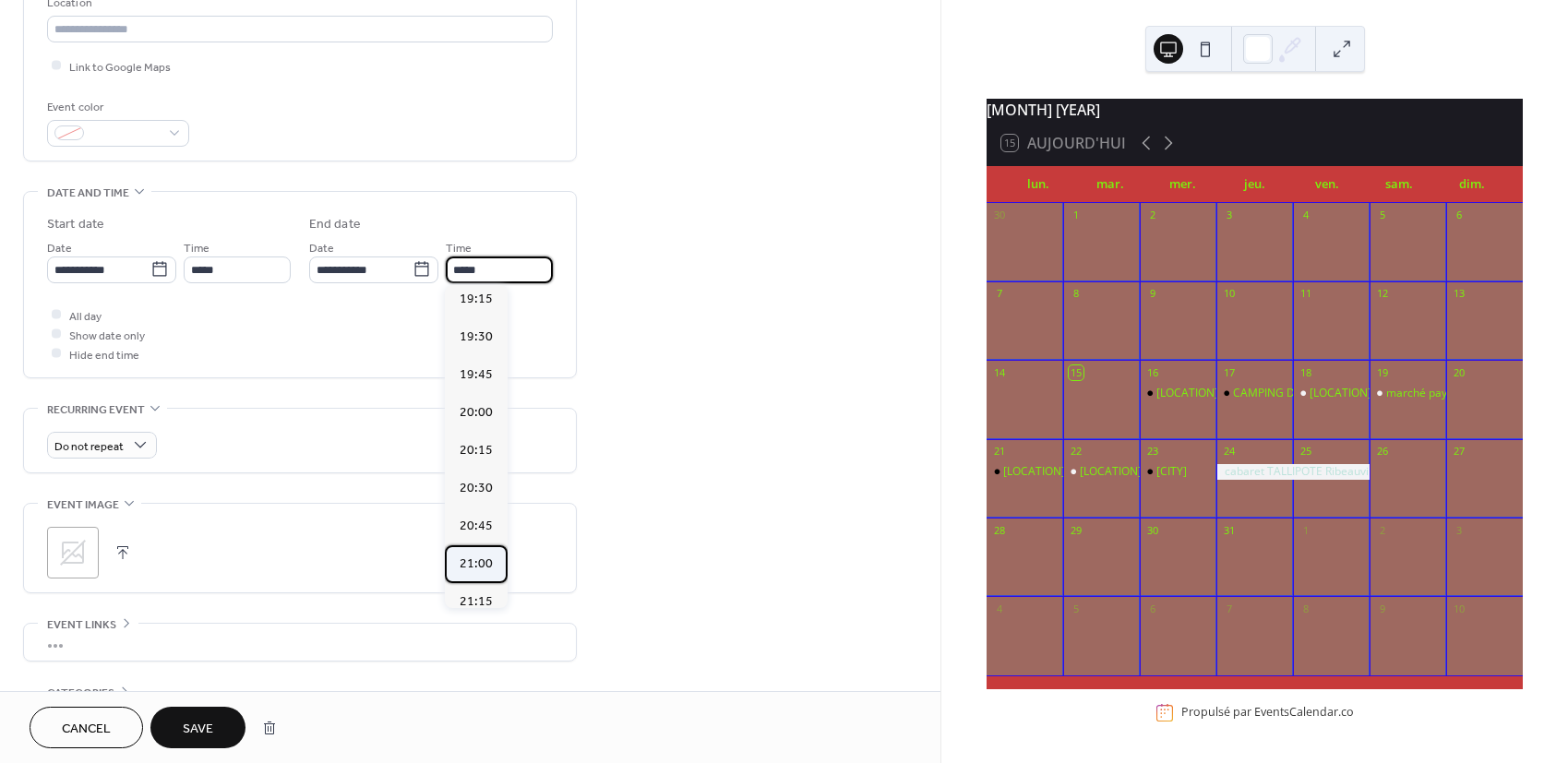 click on "21:00" at bounding box center (476, 564) 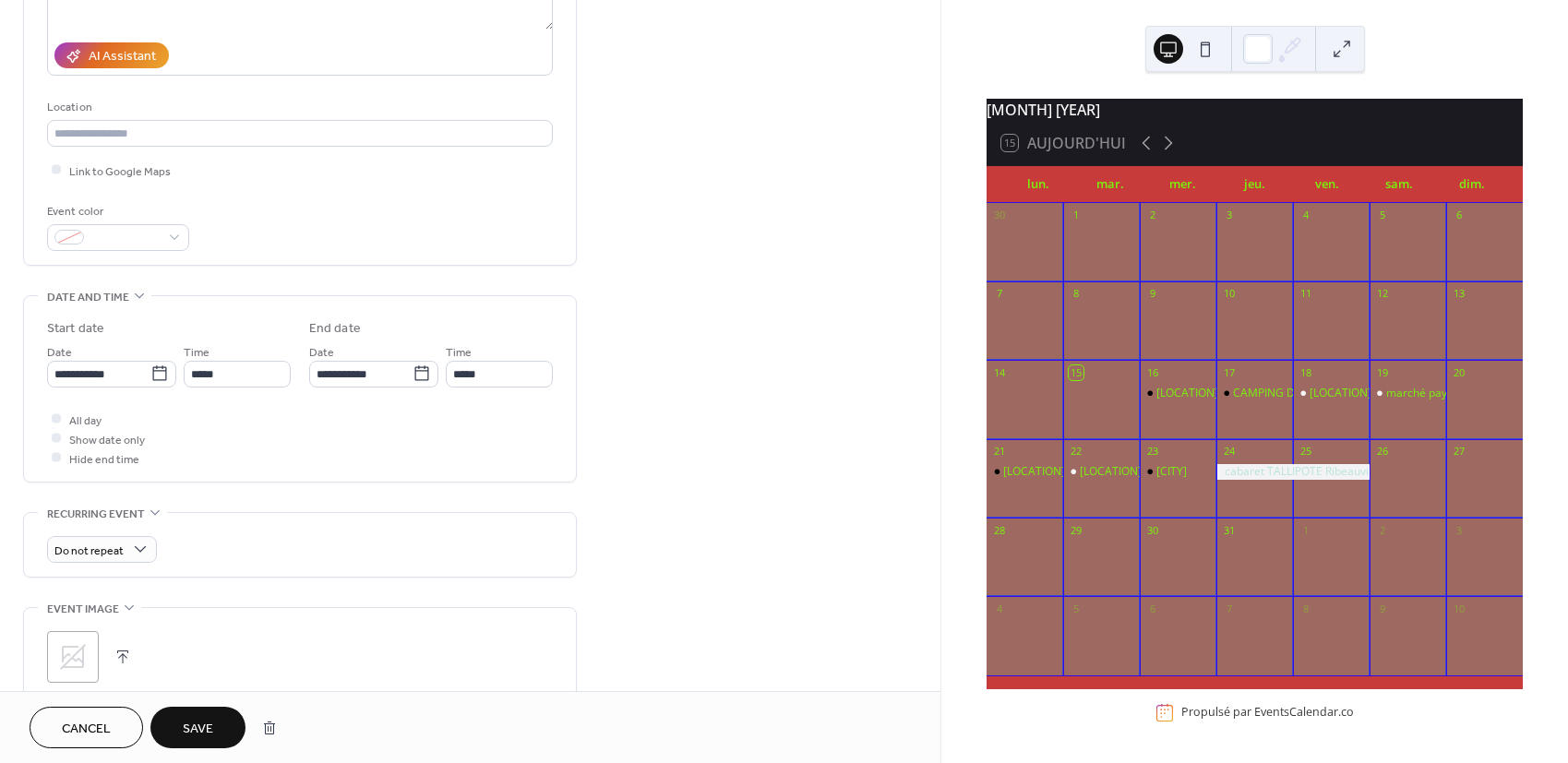 scroll, scrollTop: 307, scrollLeft: 0, axis: vertical 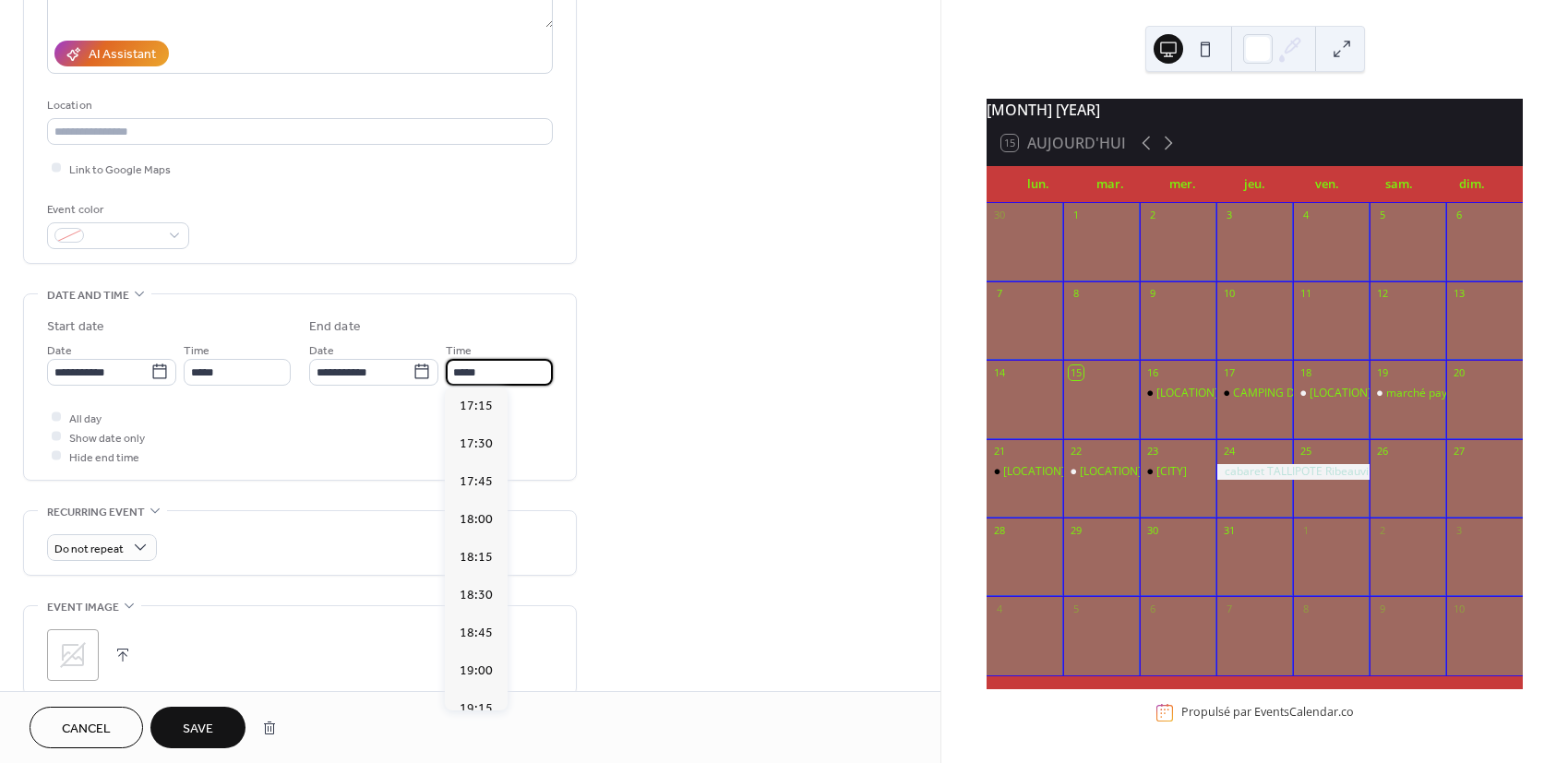 click on "*****" at bounding box center [499, 372] 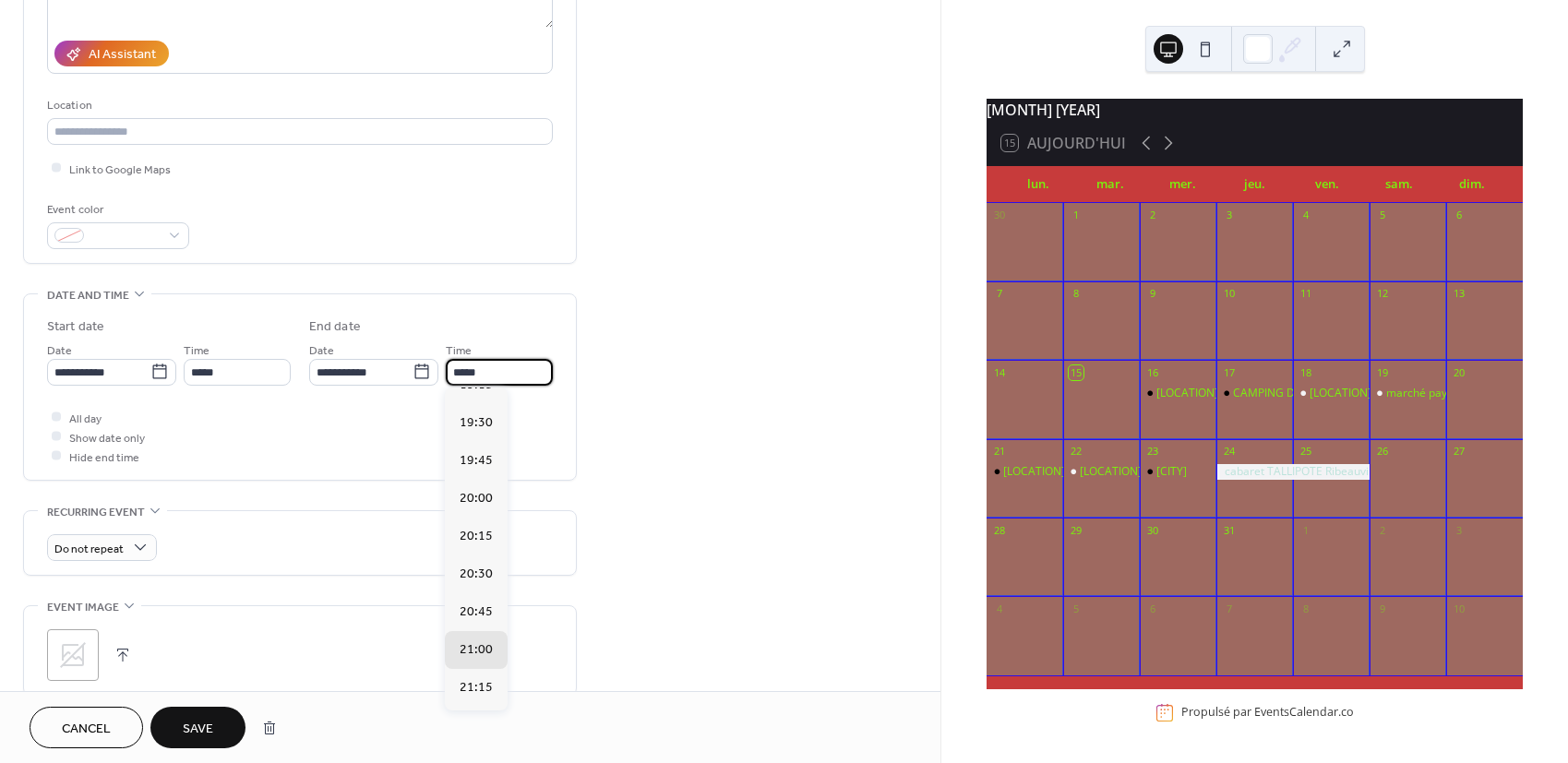 scroll, scrollTop: 256, scrollLeft: 0, axis: vertical 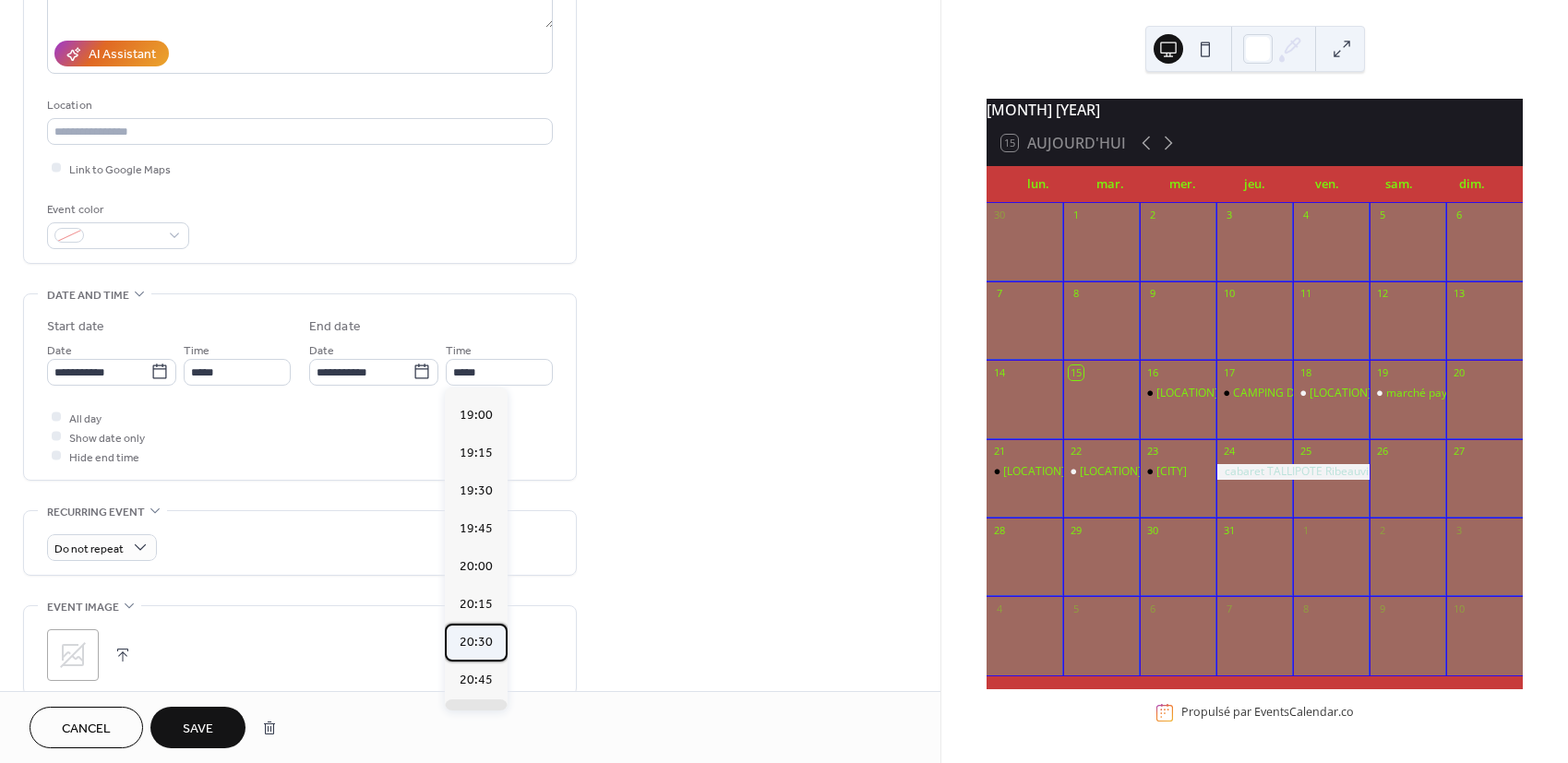 click on "20:30" at bounding box center (476, 642) 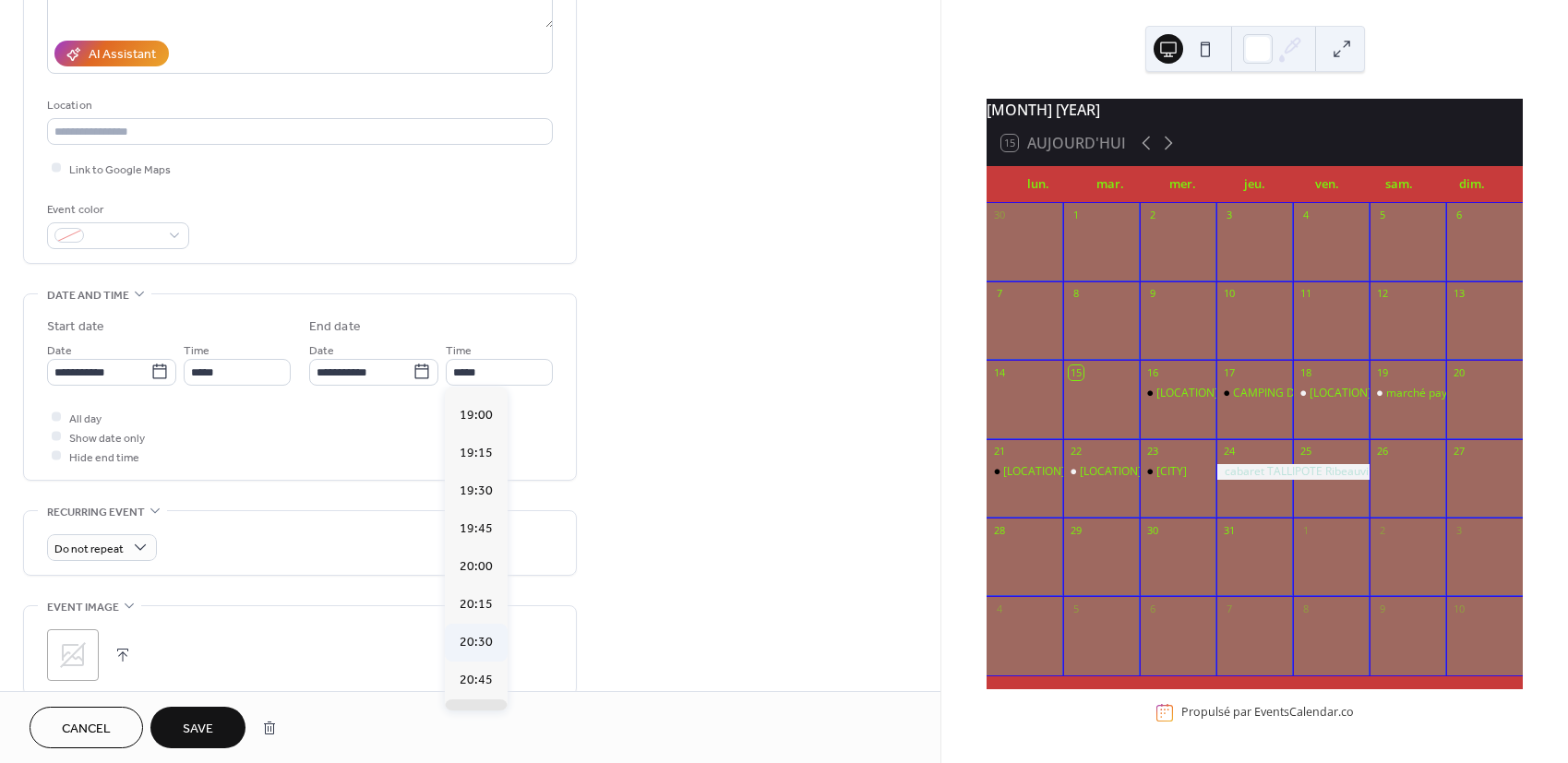 type on "*****" 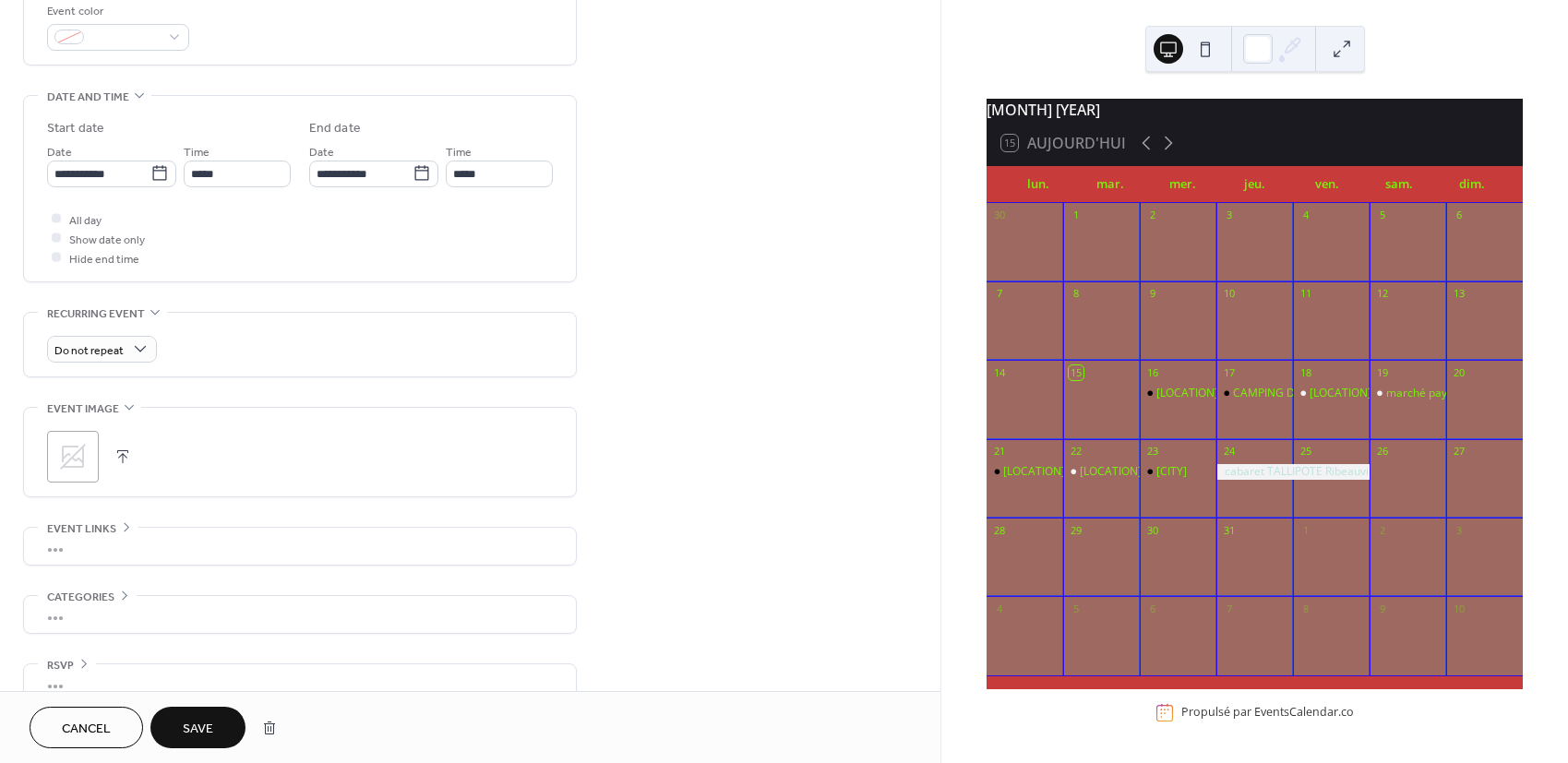scroll, scrollTop: 512, scrollLeft: 0, axis: vertical 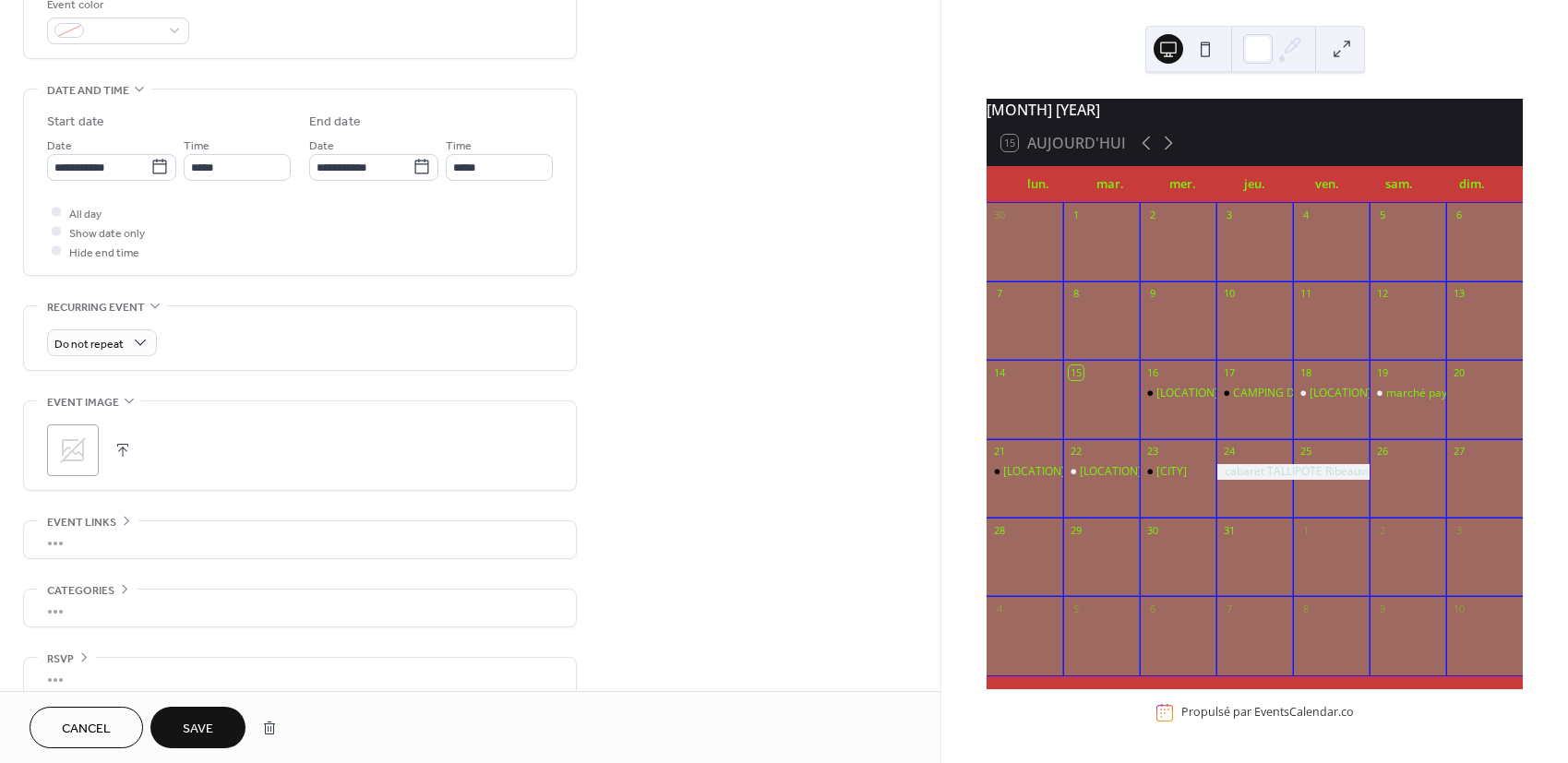 click on "Save" at bounding box center [197, 729] 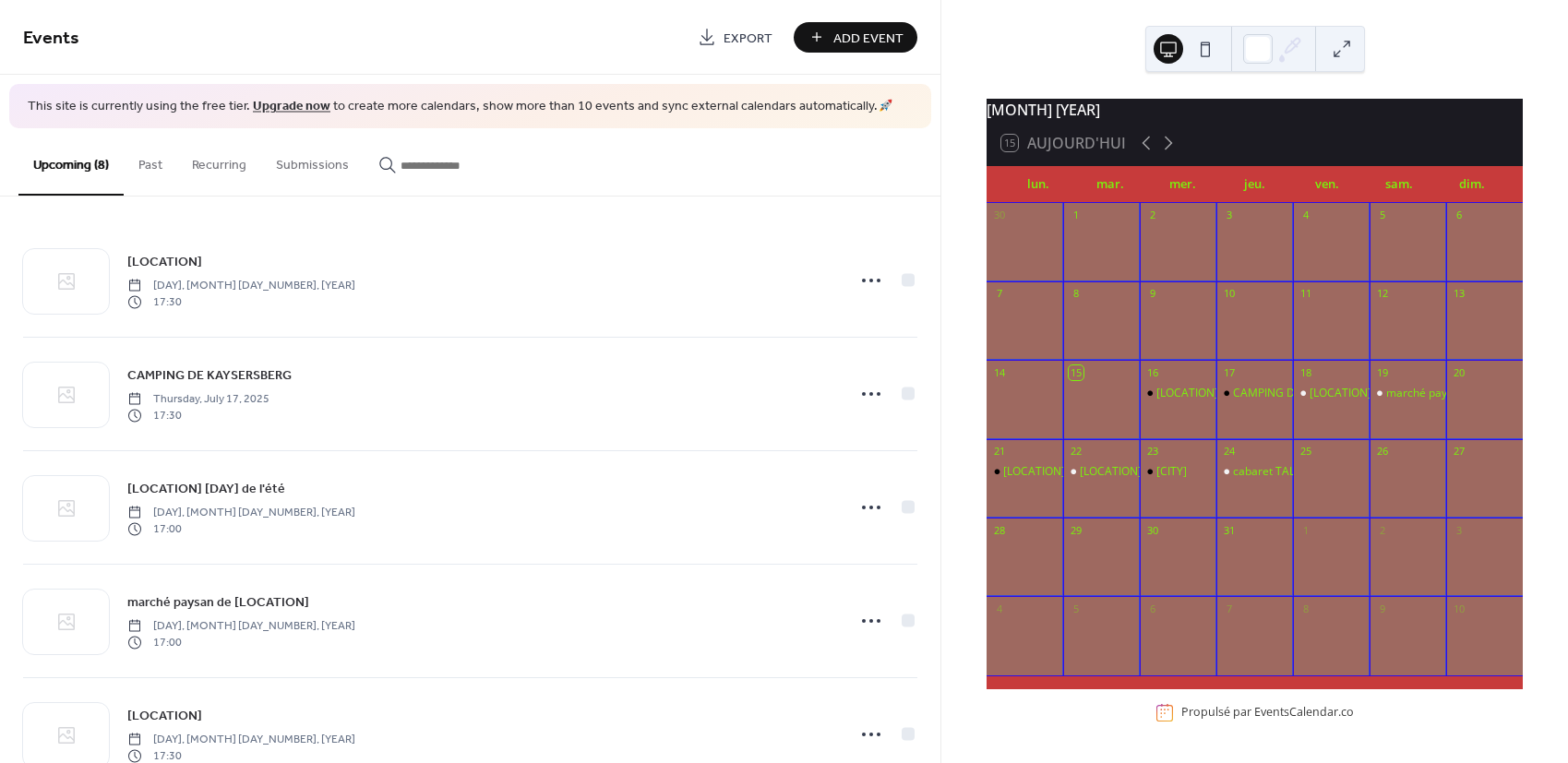 click on "Add Event" at bounding box center (856, 37) 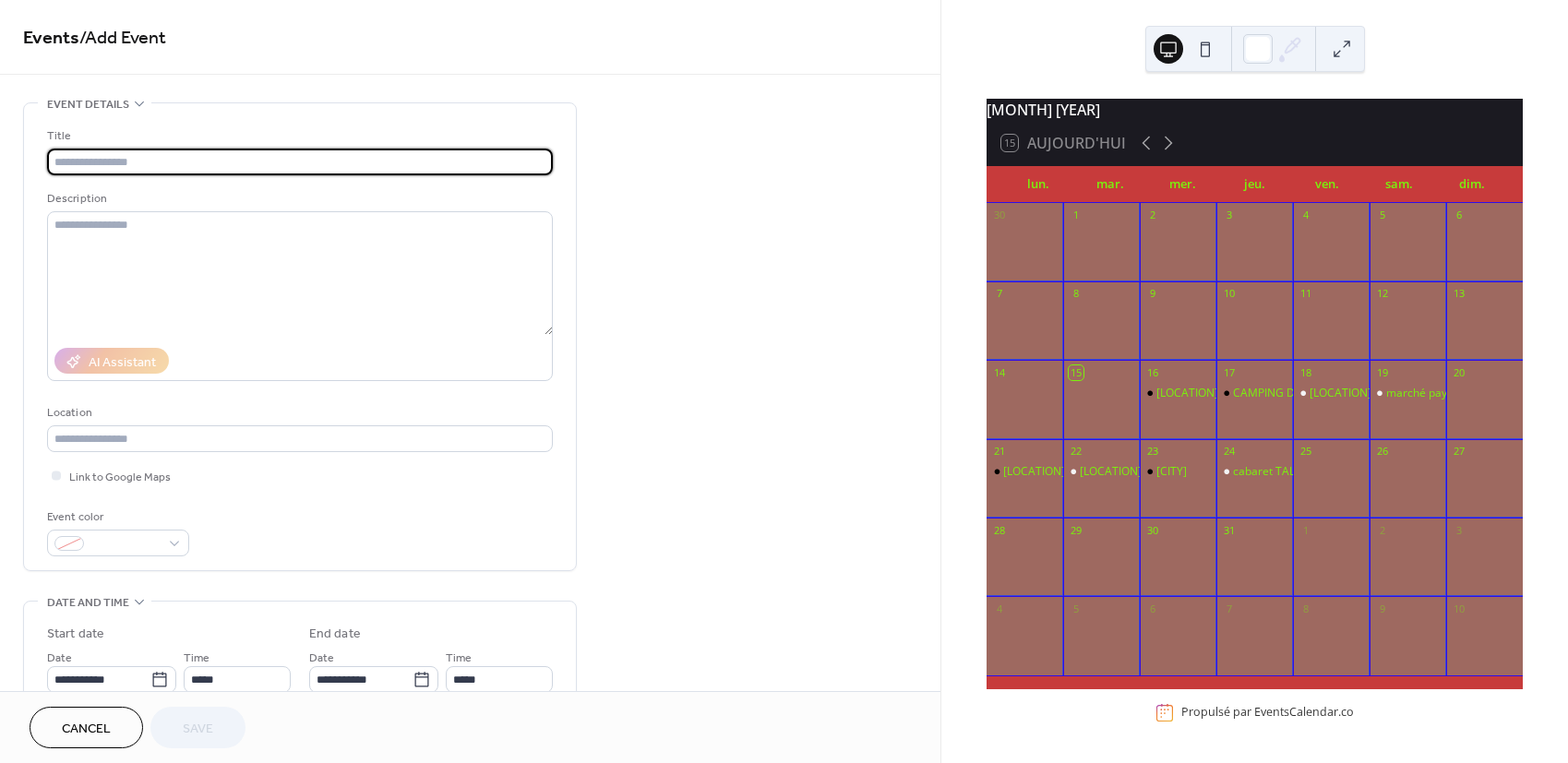 click at bounding box center [300, 161] 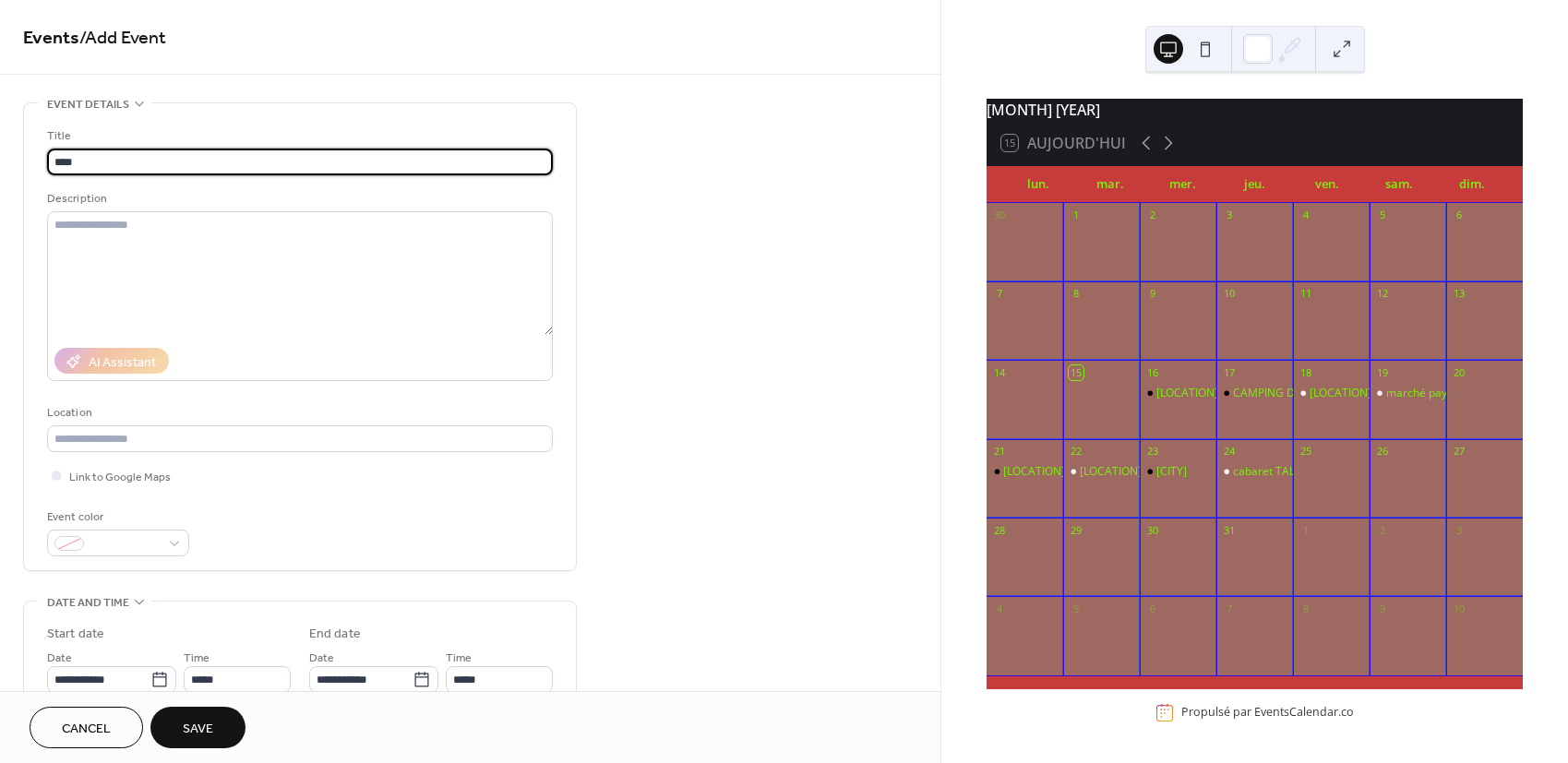 type on "**********" 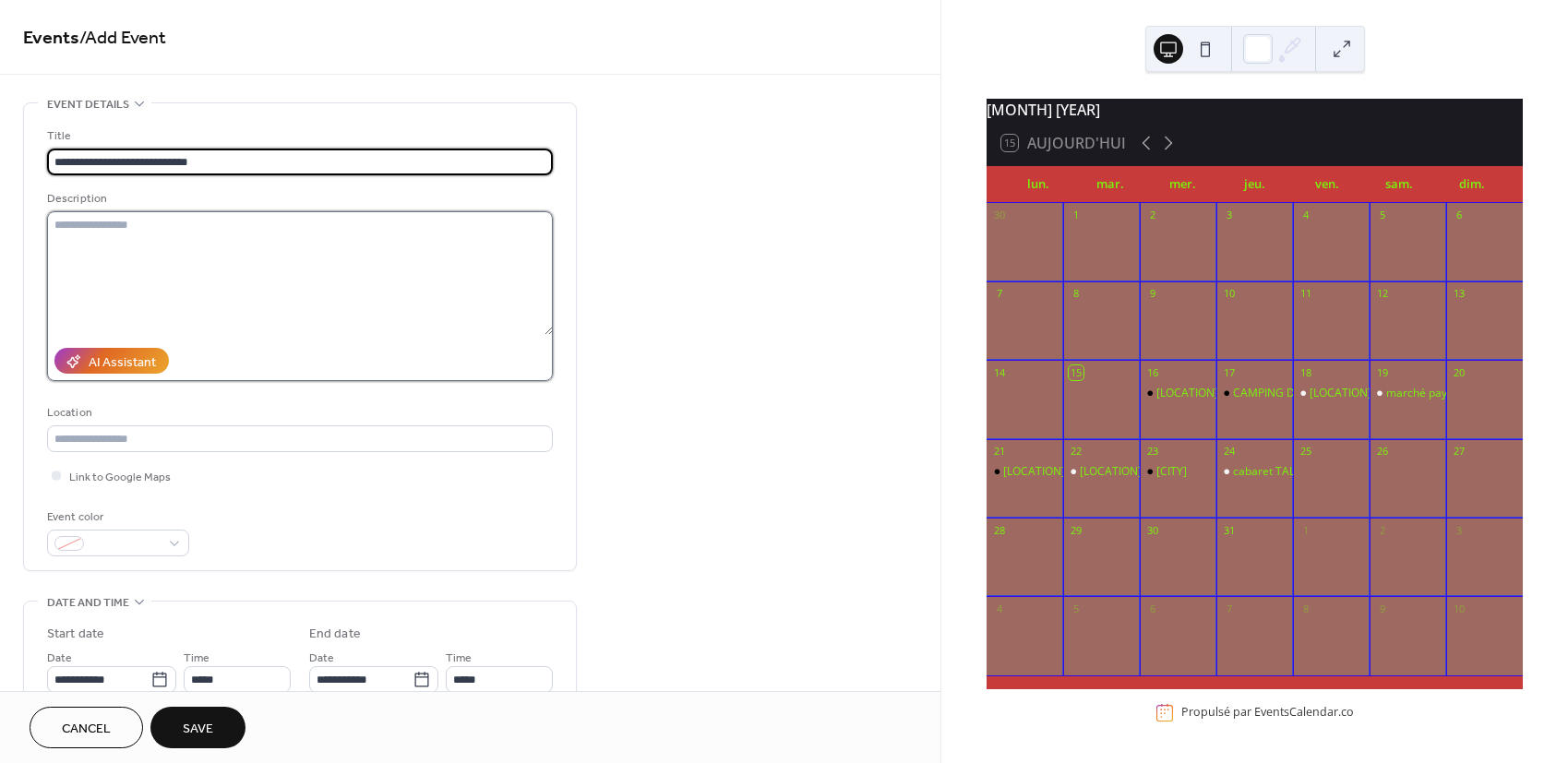 click at bounding box center [300, 273] 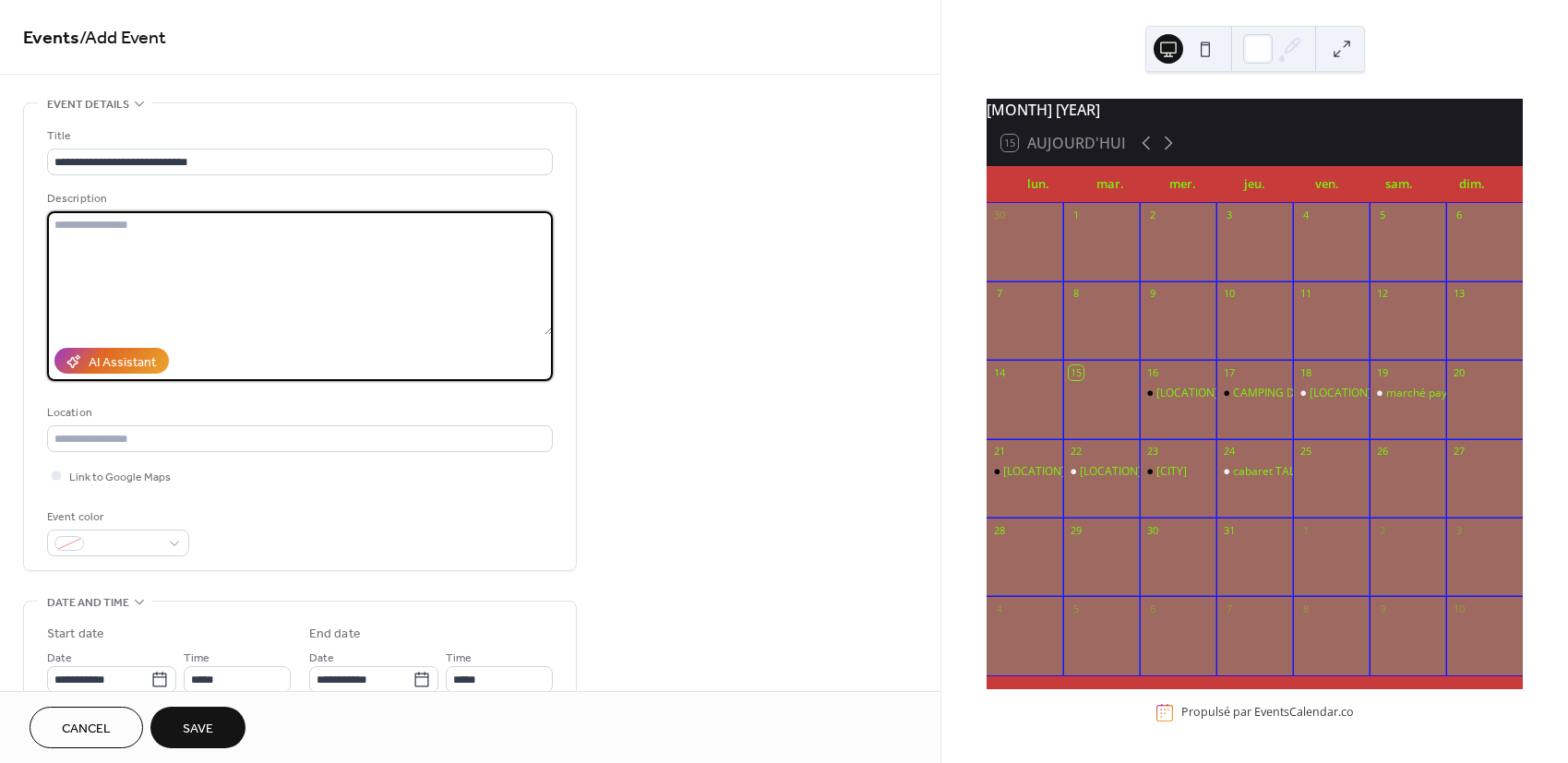 paste on "**********" 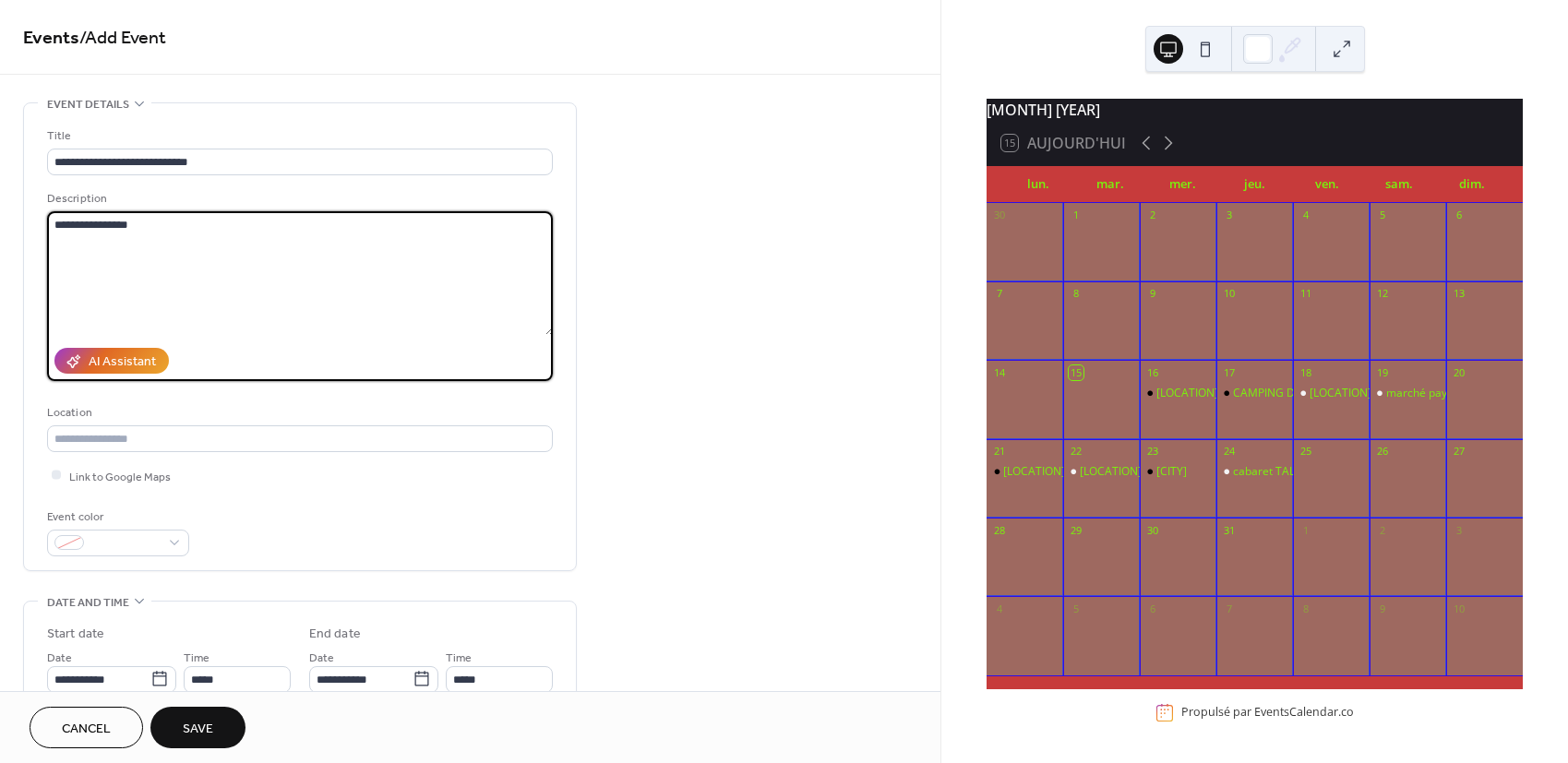 click on "**********" at bounding box center (300, 273) 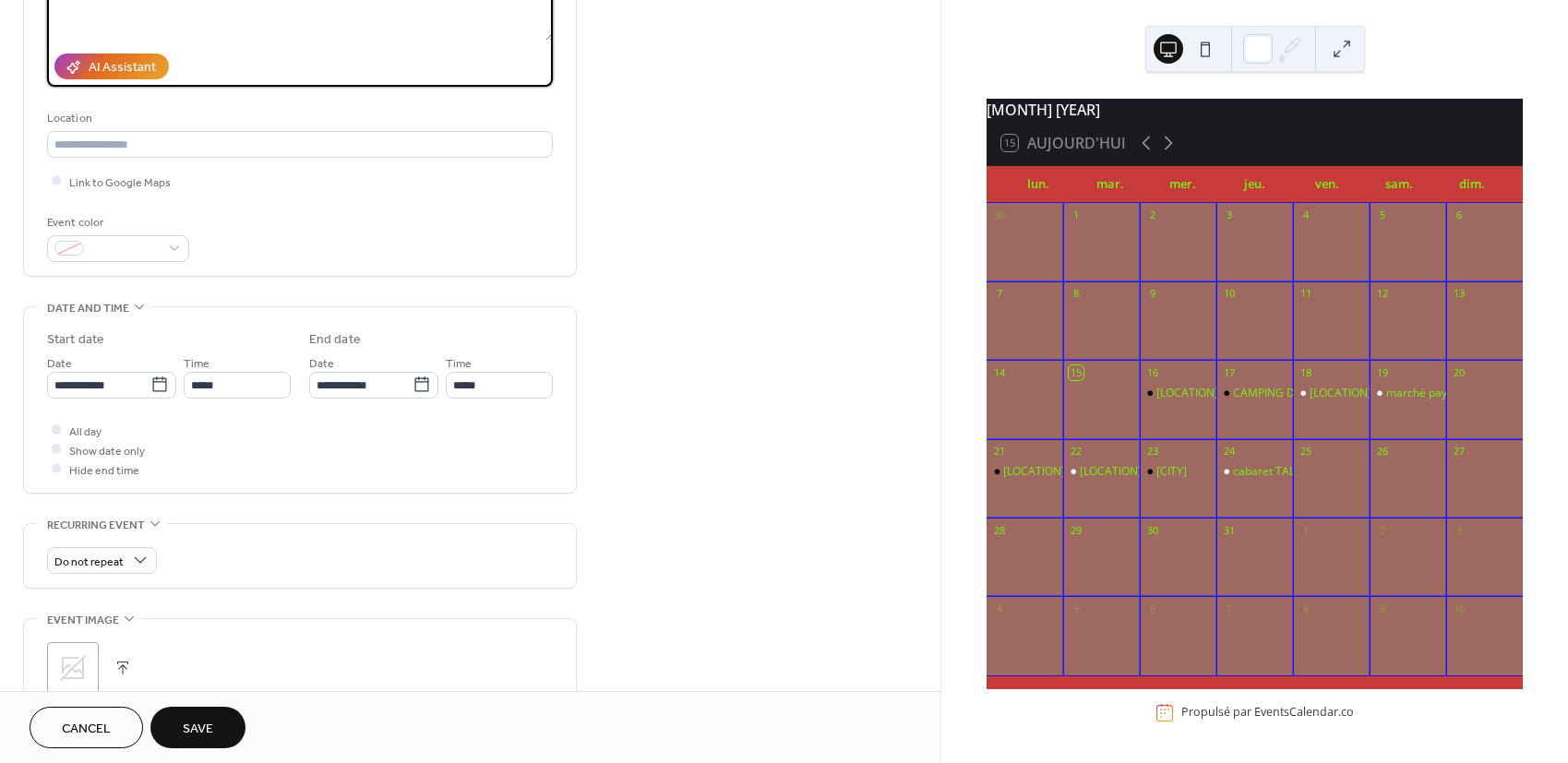 scroll, scrollTop: 410, scrollLeft: 0, axis: vertical 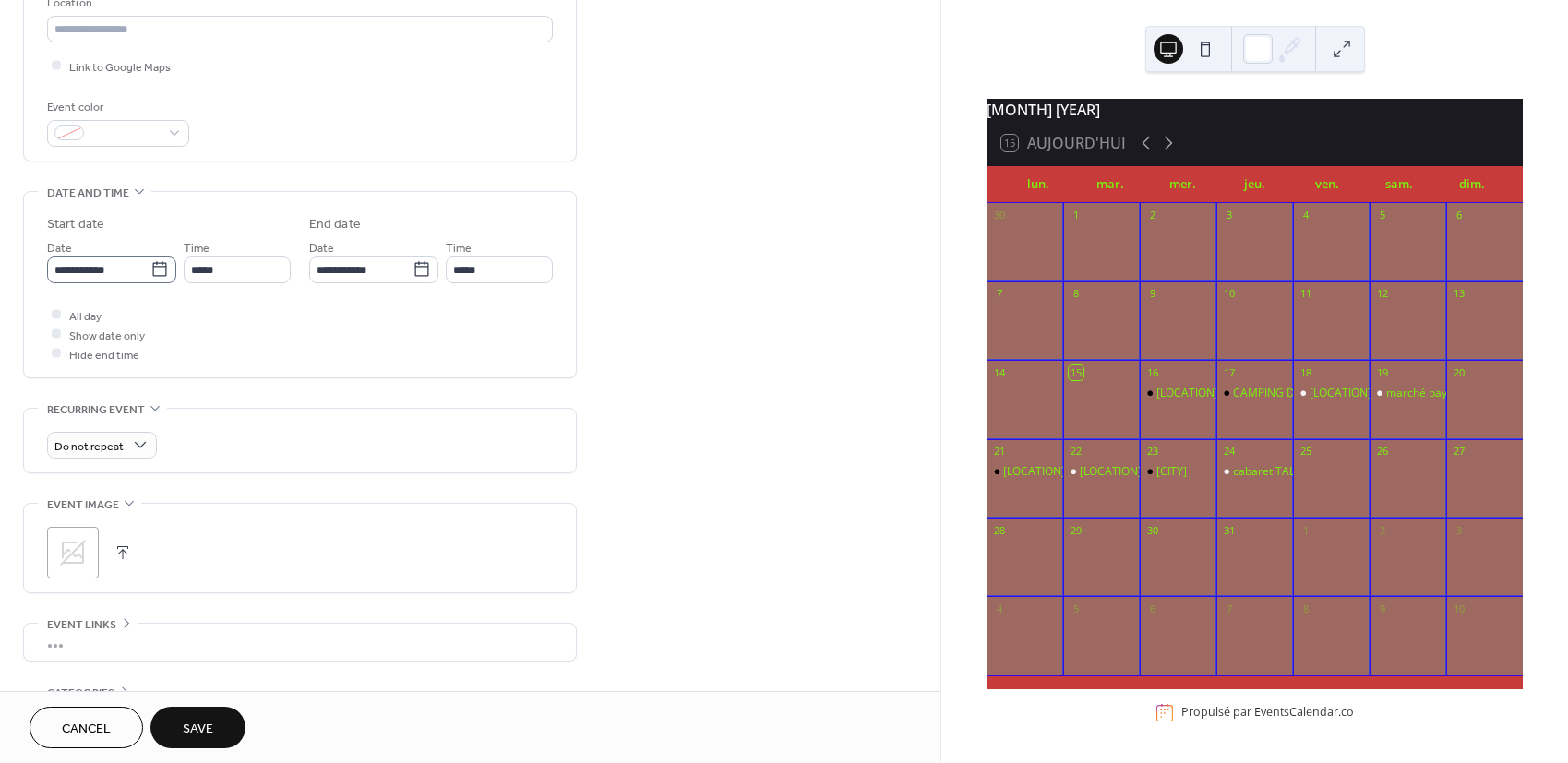type on "**********" 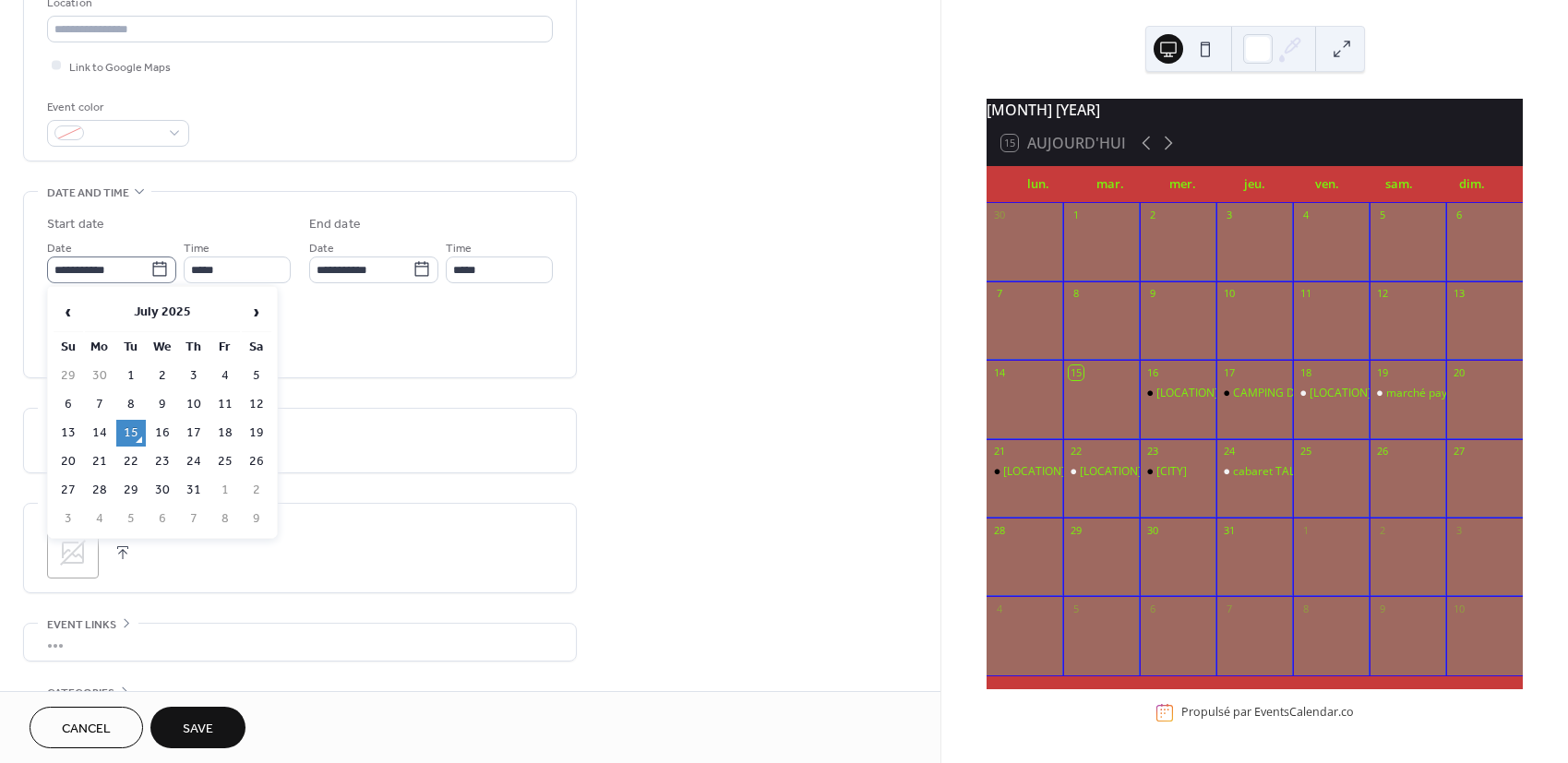 click 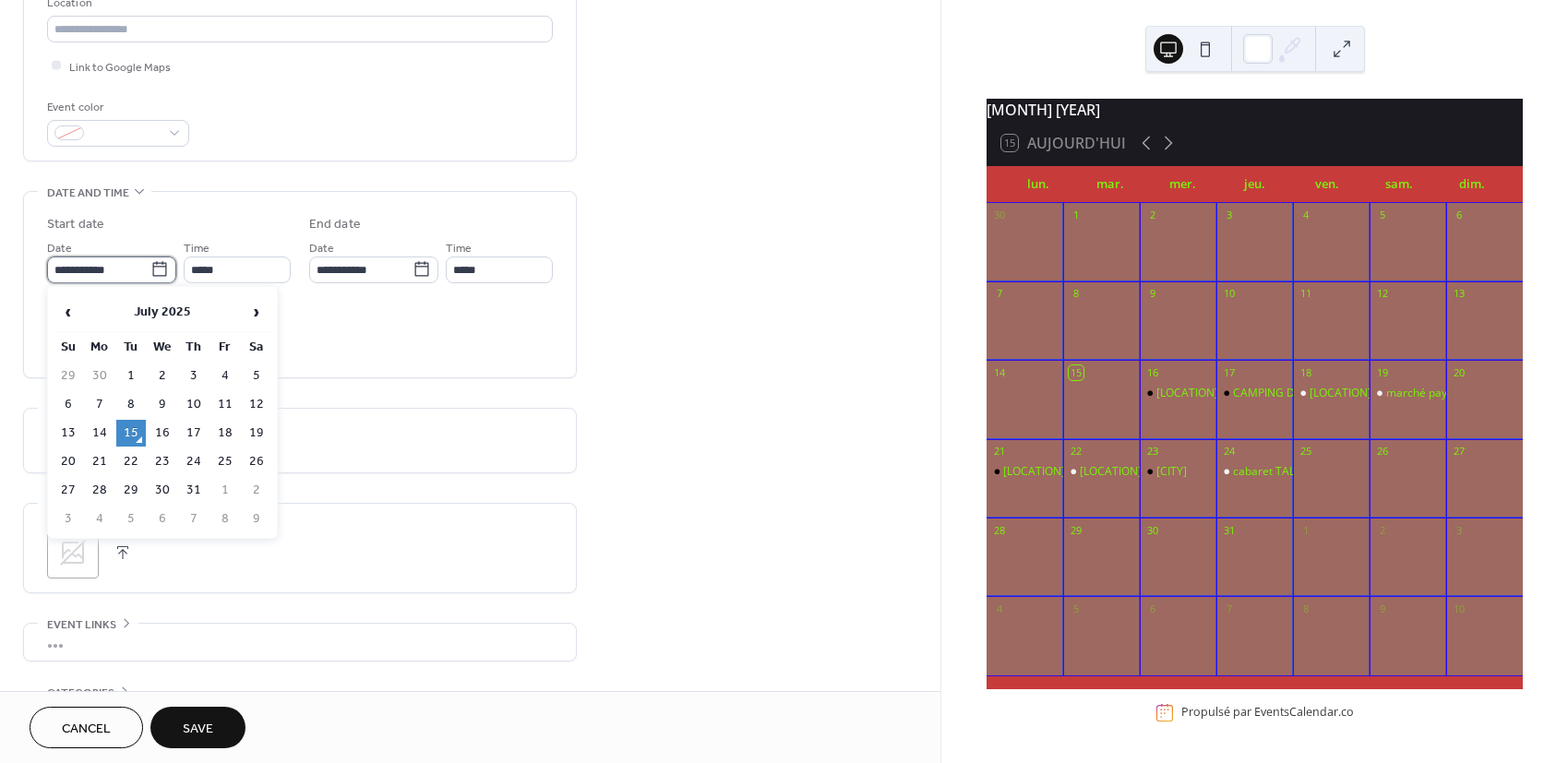 click on "**********" at bounding box center (99, 269) 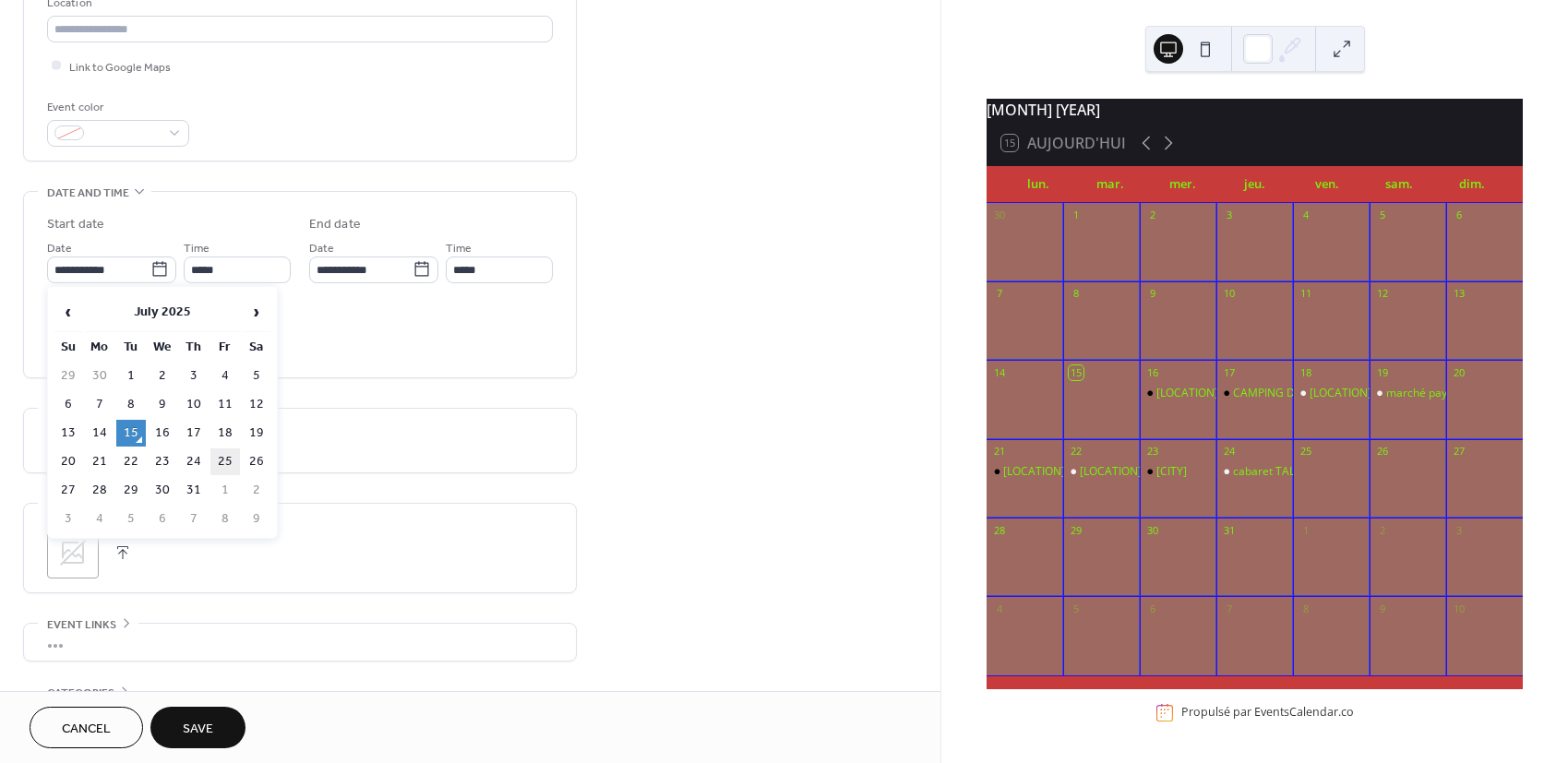 click on "25" at bounding box center (225, 461) 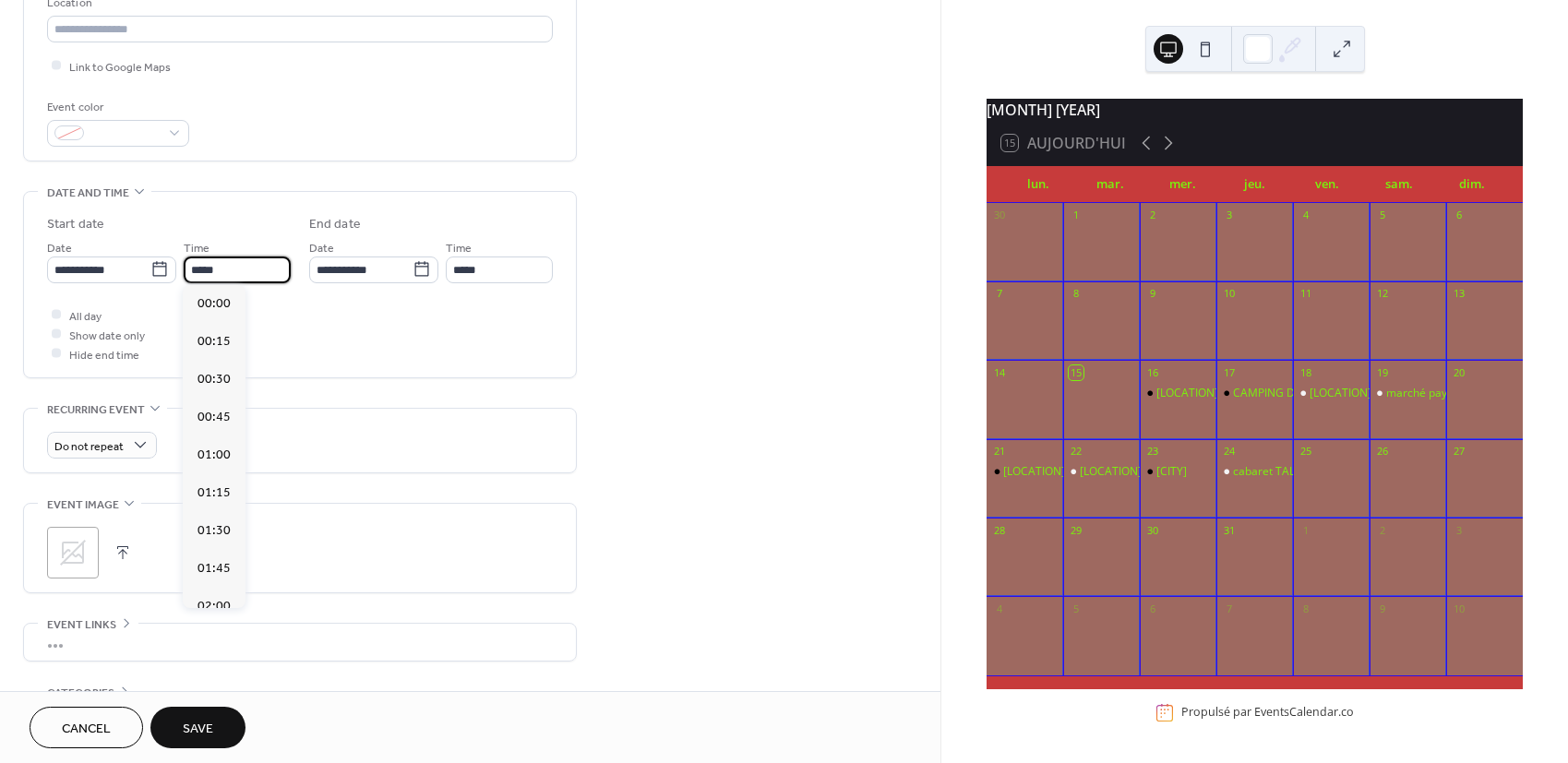click on "*****" at bounding box center (237, 269) 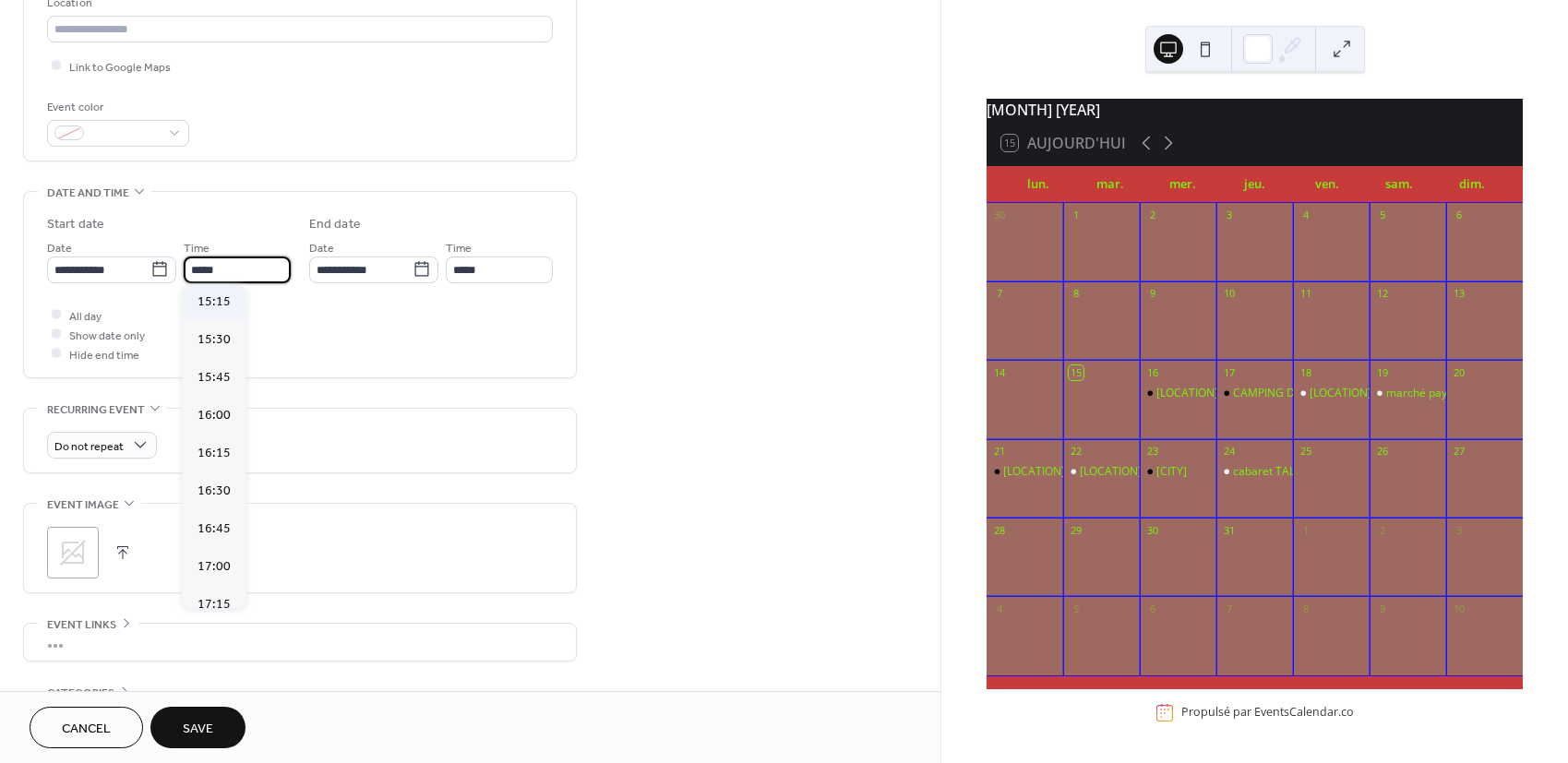 scroll, scrollTop: 2314, scrollLeft: 0, axis: vertical 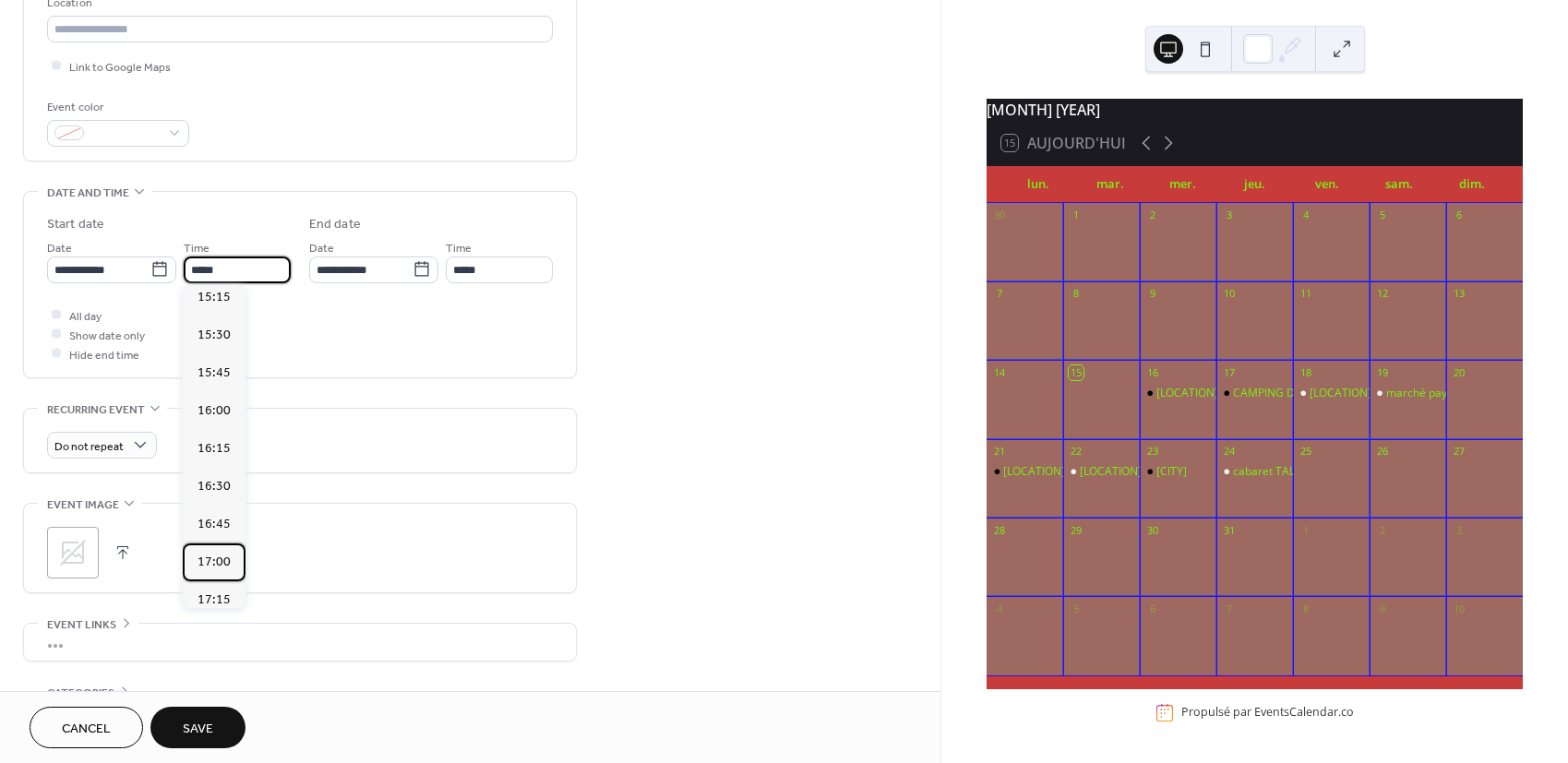 click on "17:00" at bounding box center (214, 562) 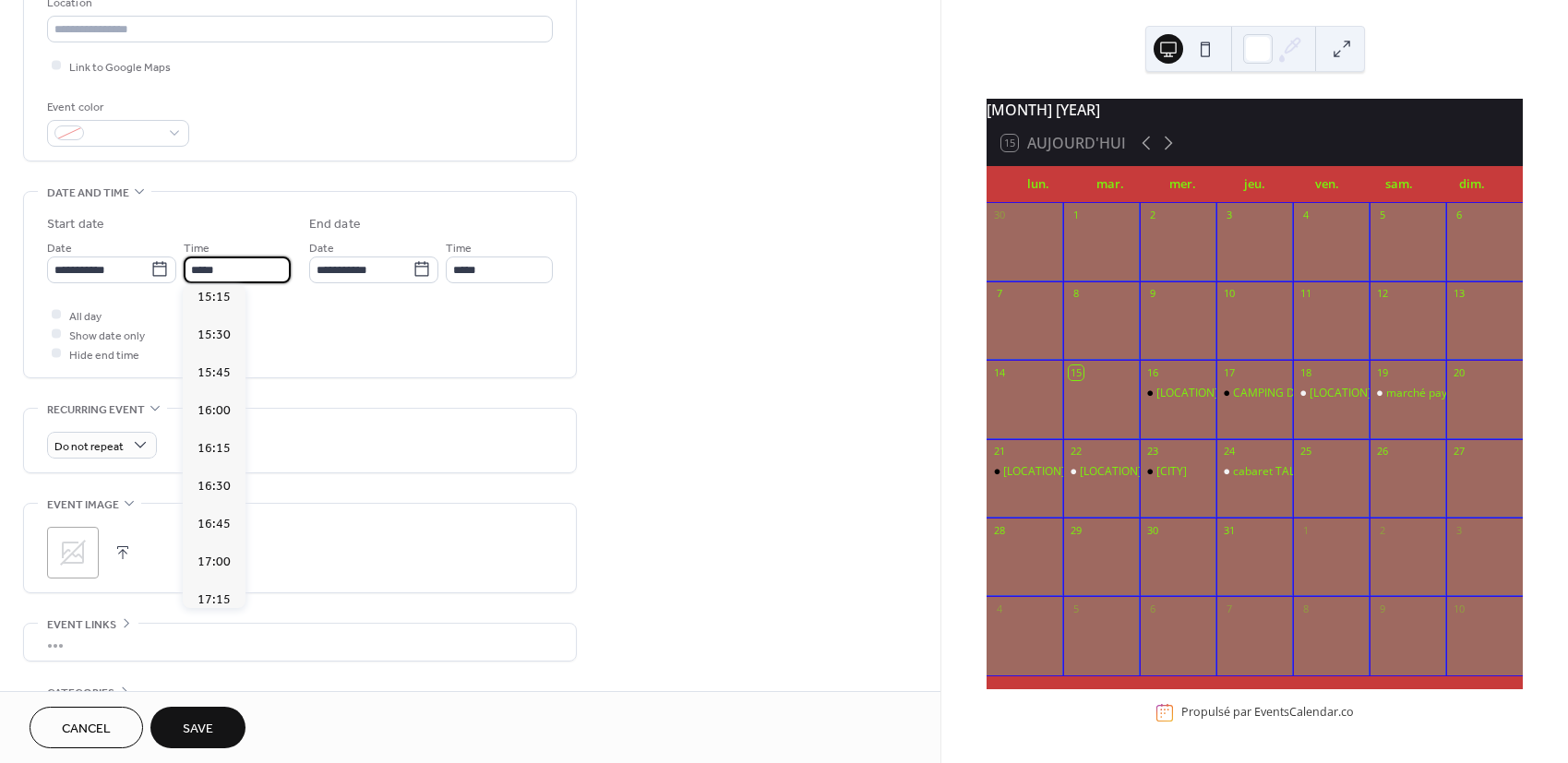type on "*****" 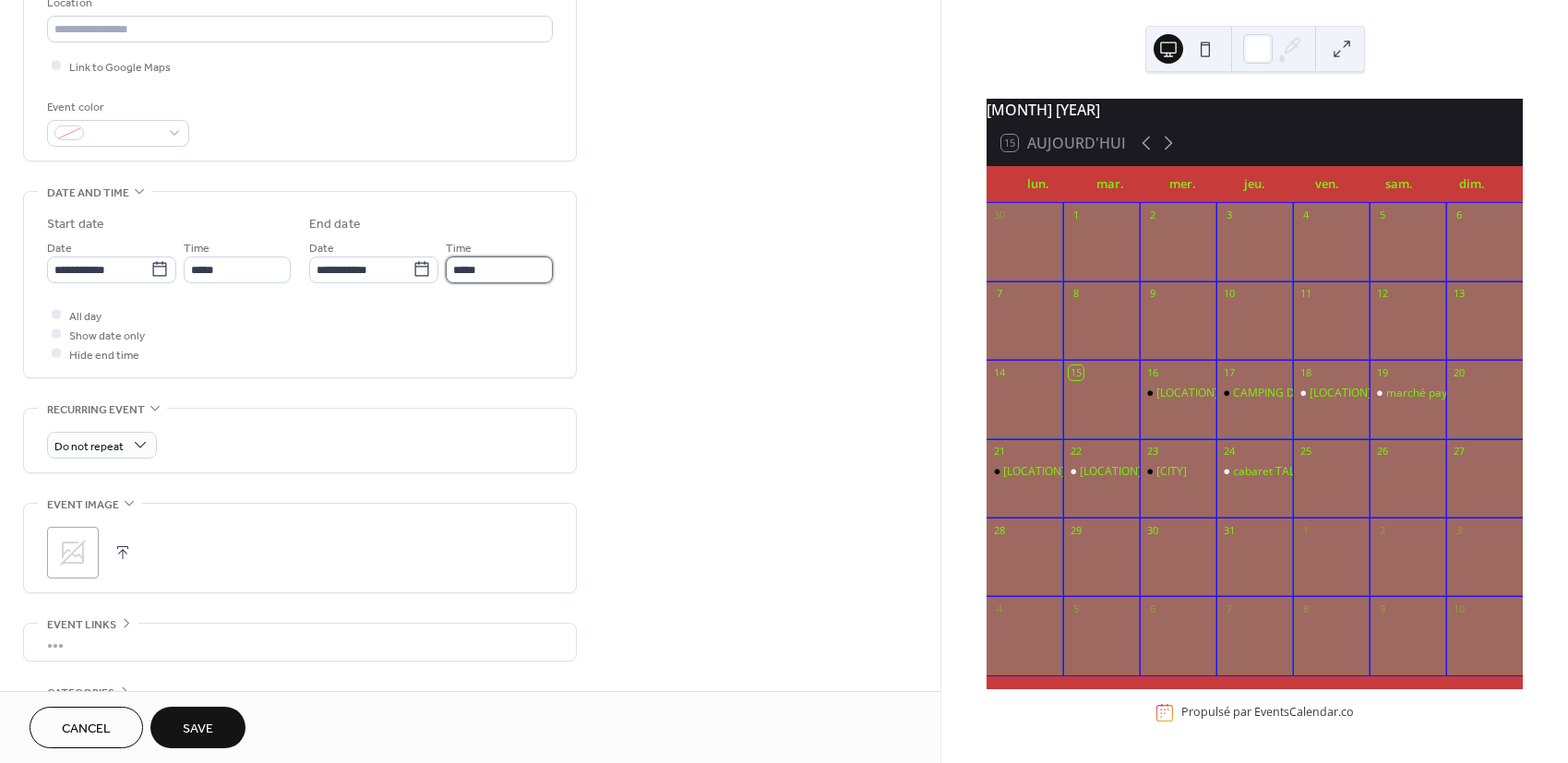 click on "*****" at bounding box center [499, 269] 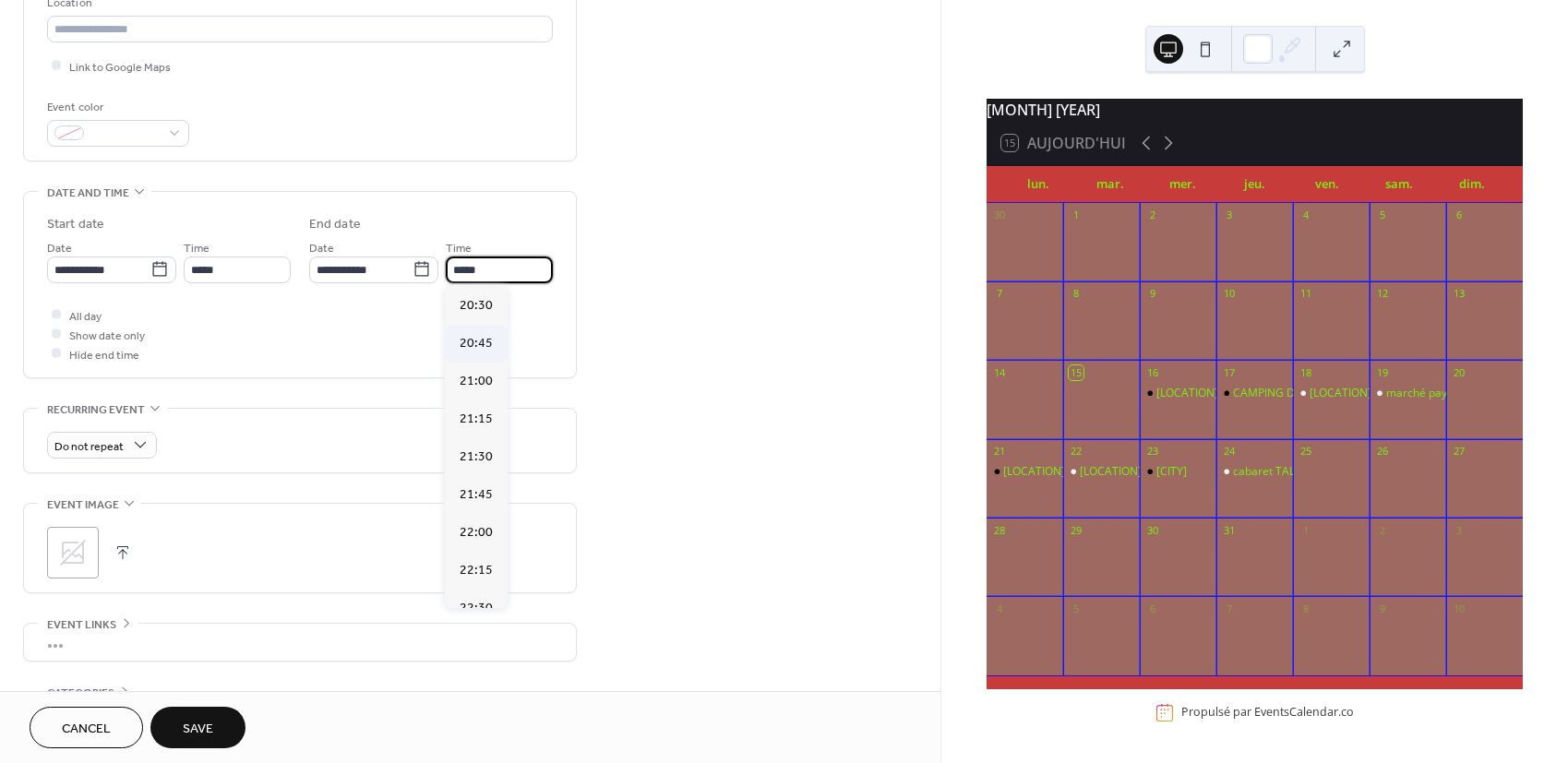 scroll, scrollTop: 410, scrollLeft: 0, axis: vertical 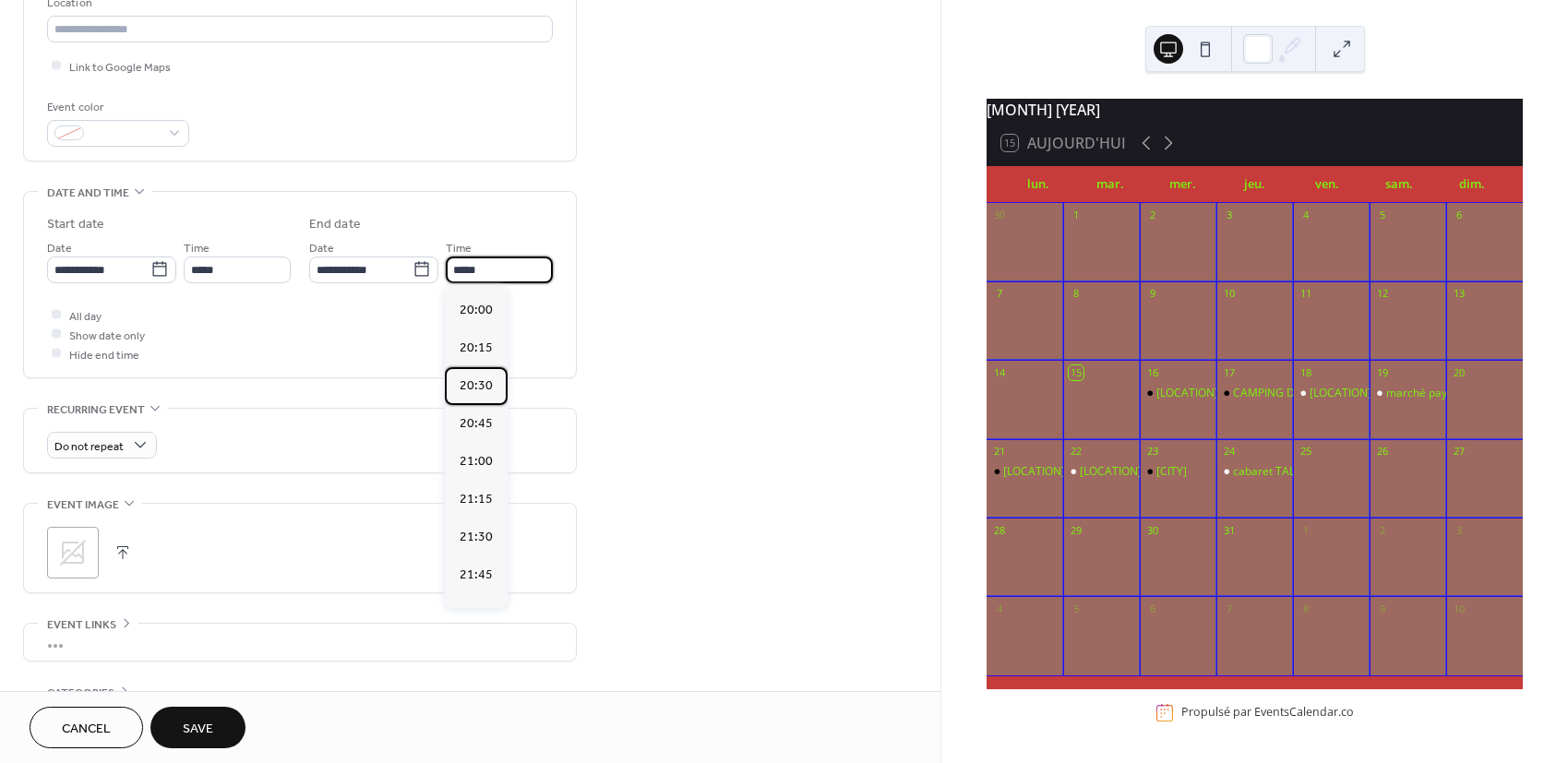 click on "20:30" at bounding box center (476, 386) 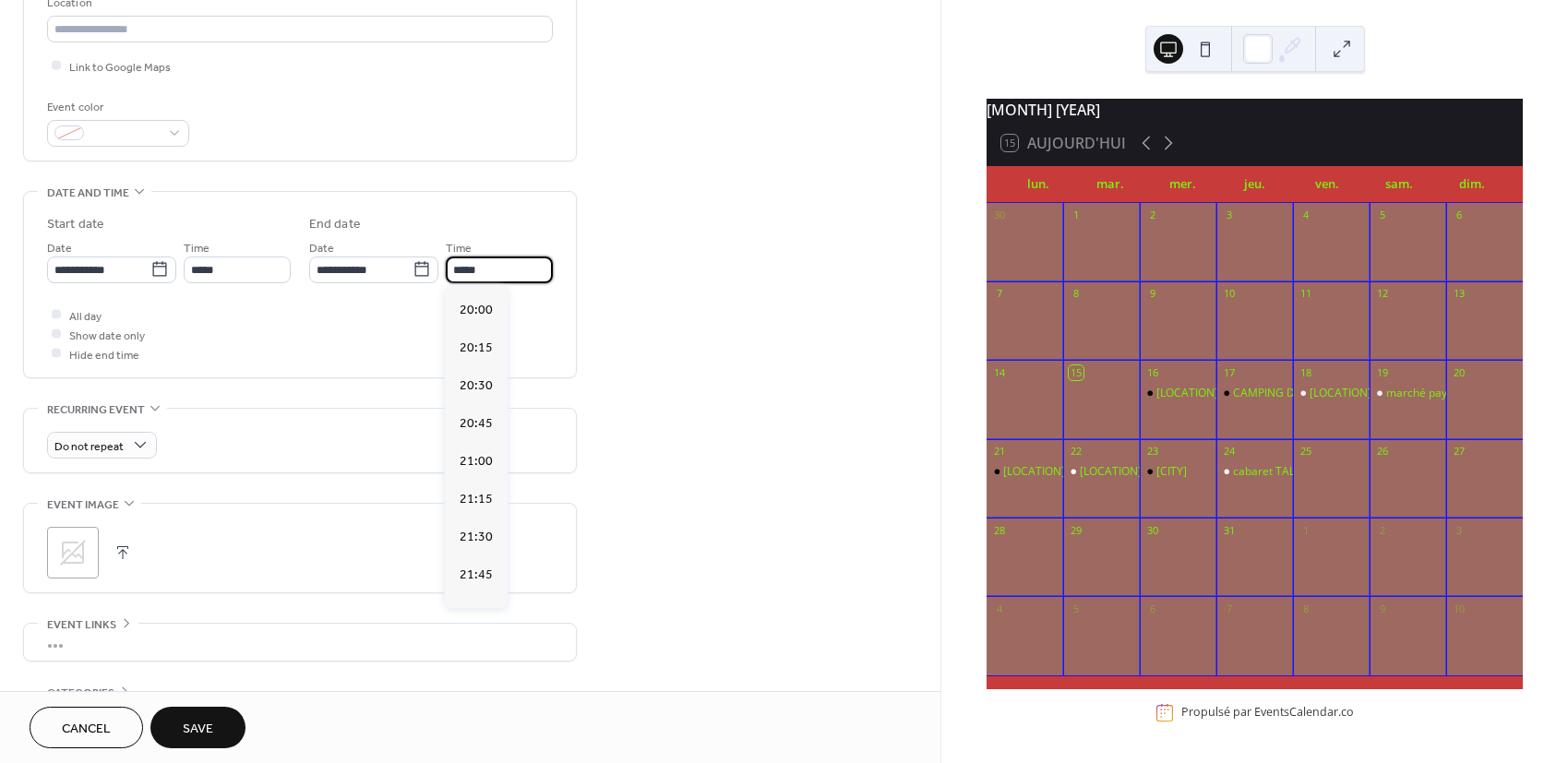 type on "*****" 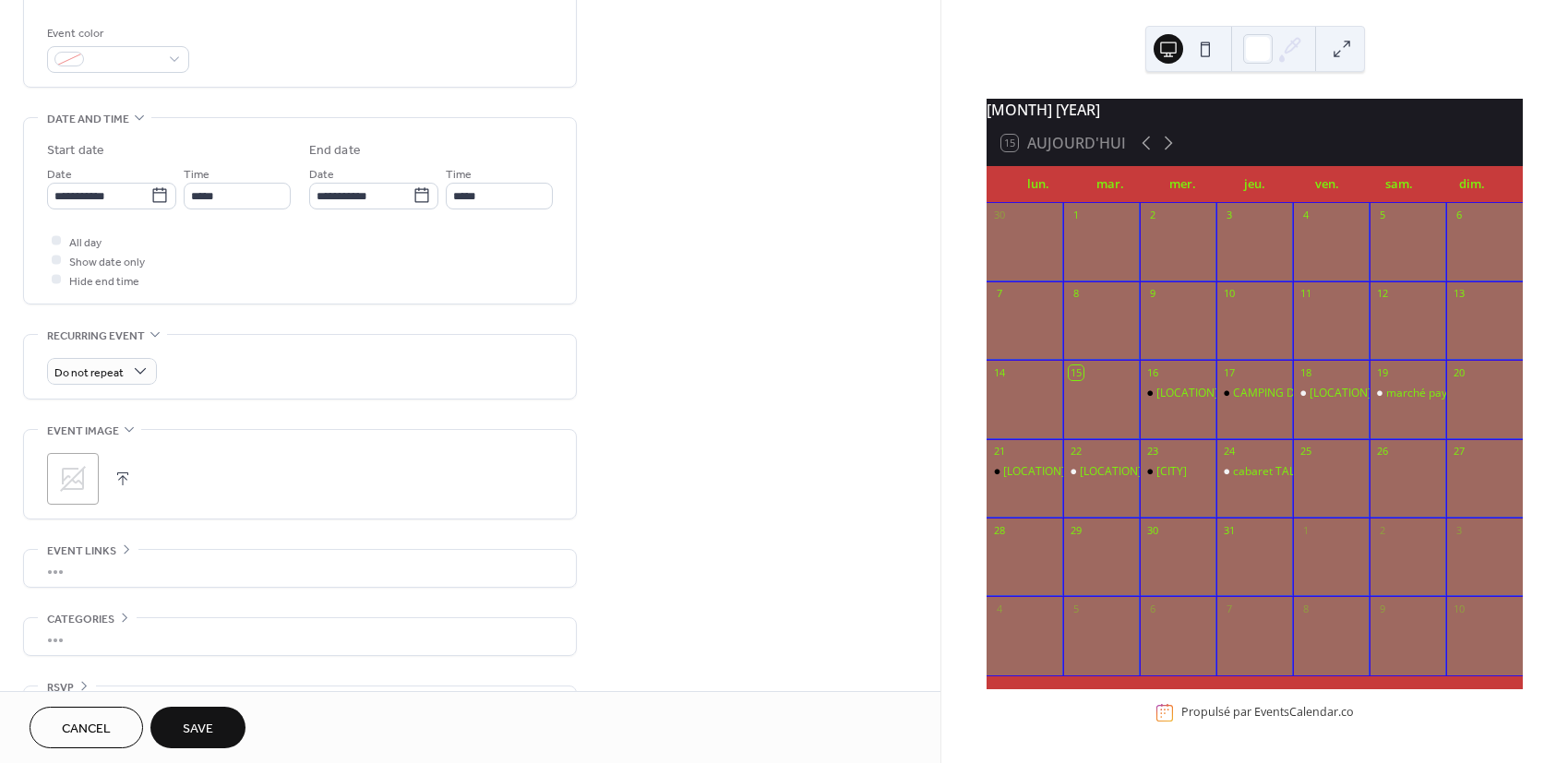 scroll, scrollTop: 531, scrollLeft: 0, axis: vertical 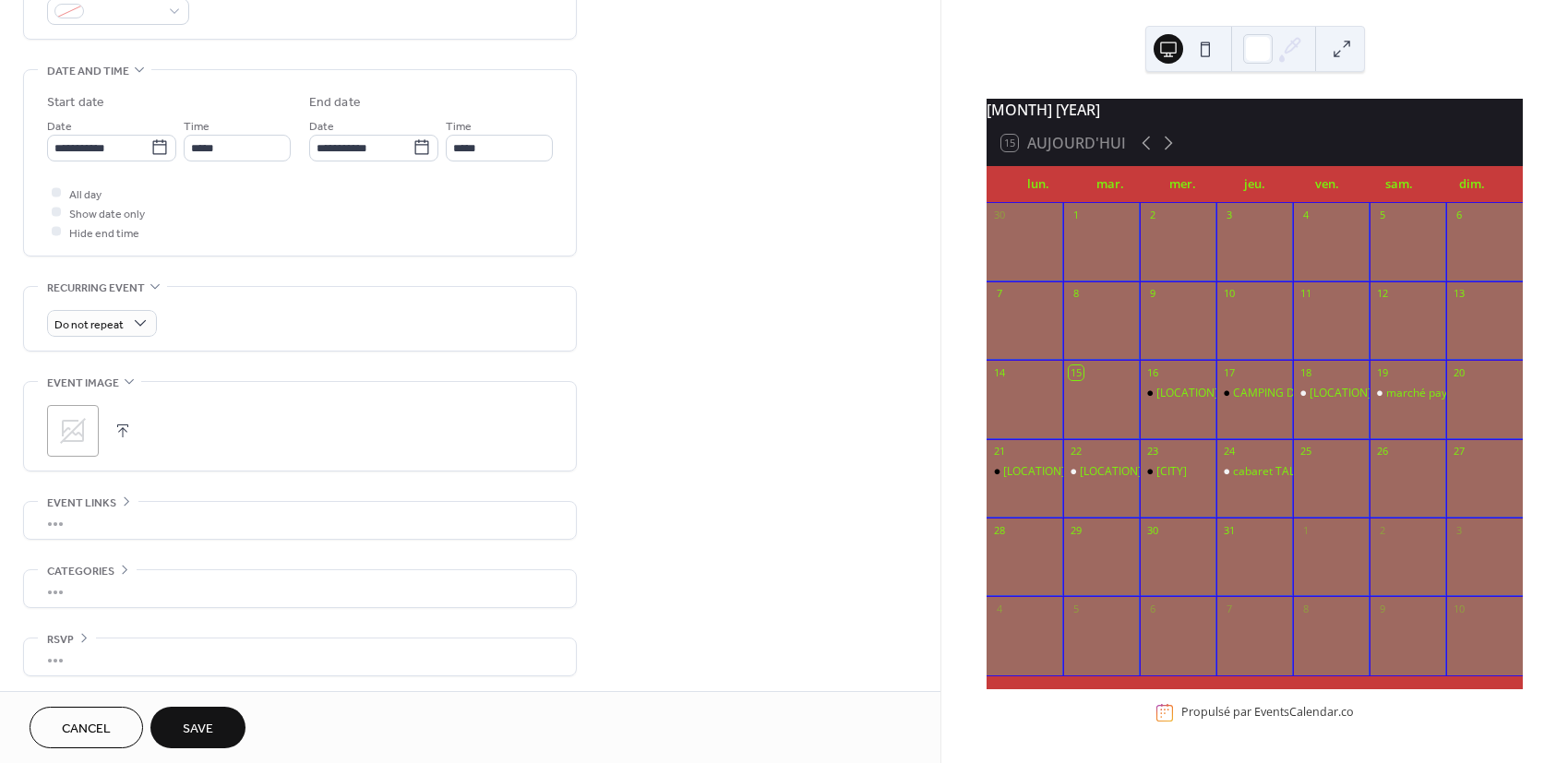 click on "Save" at bounding box center (197, 729) 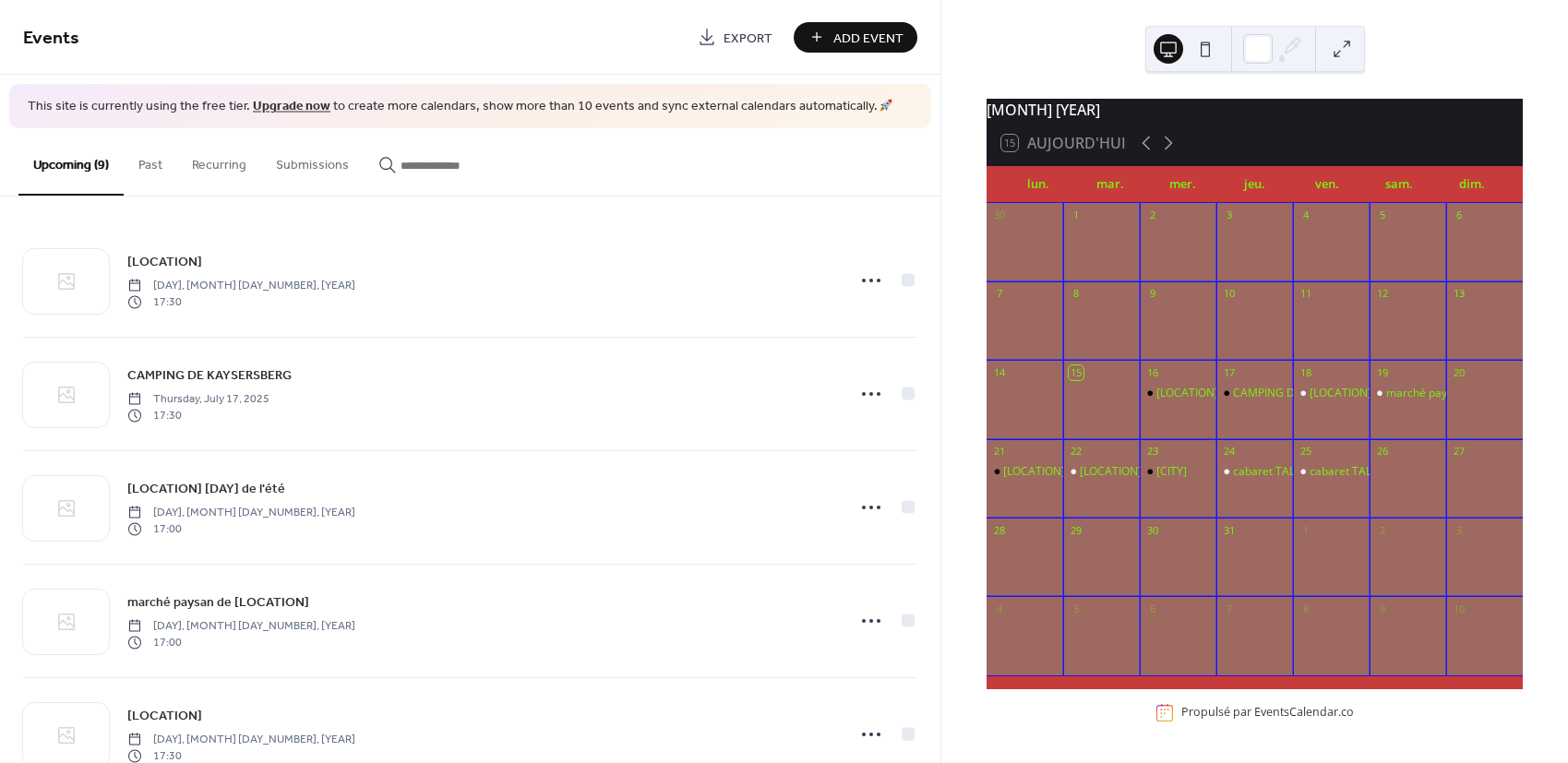 click on "Add Event" at bounding box center [868, 38] 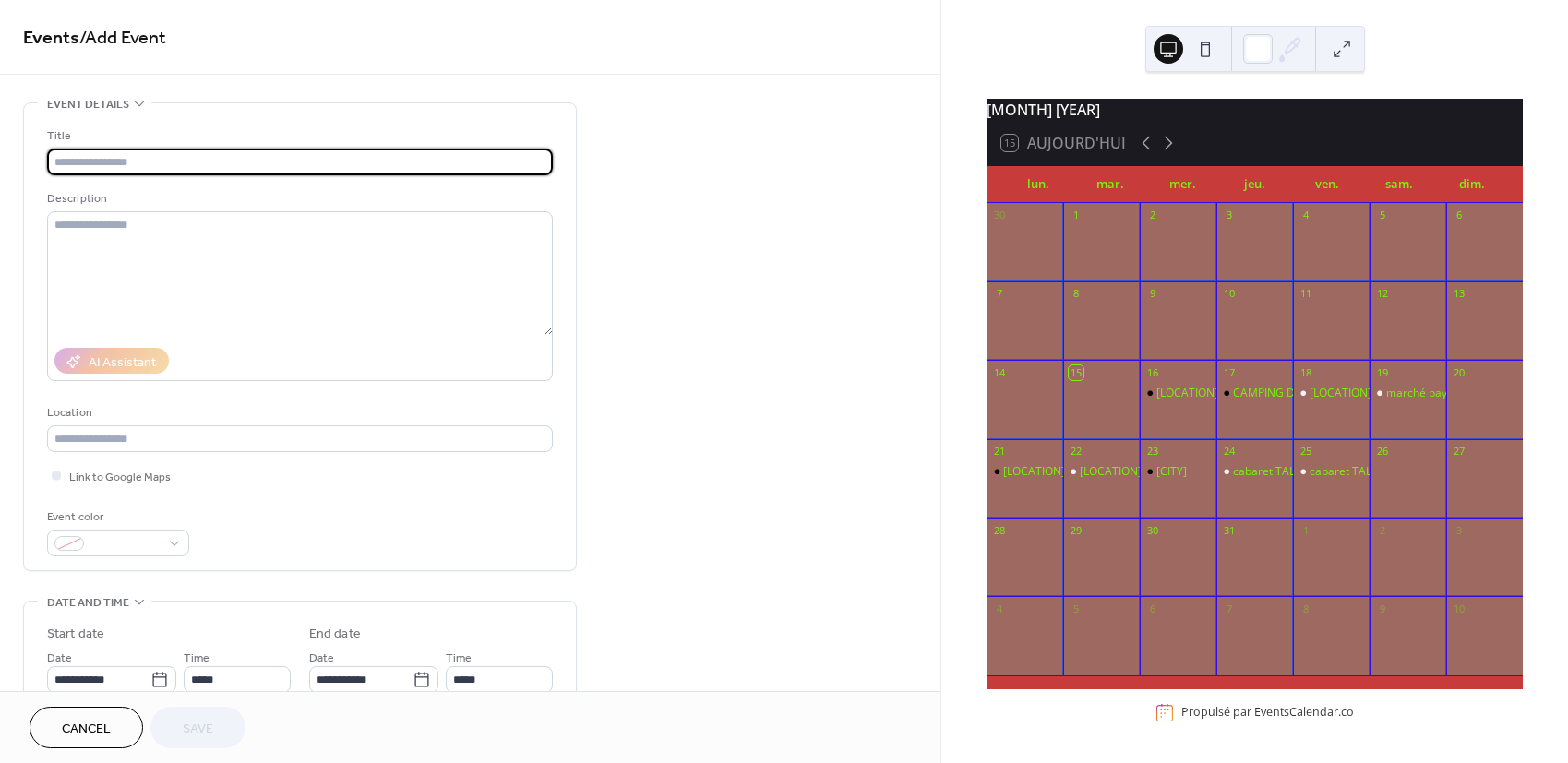 click at bounding box center [300, 161] 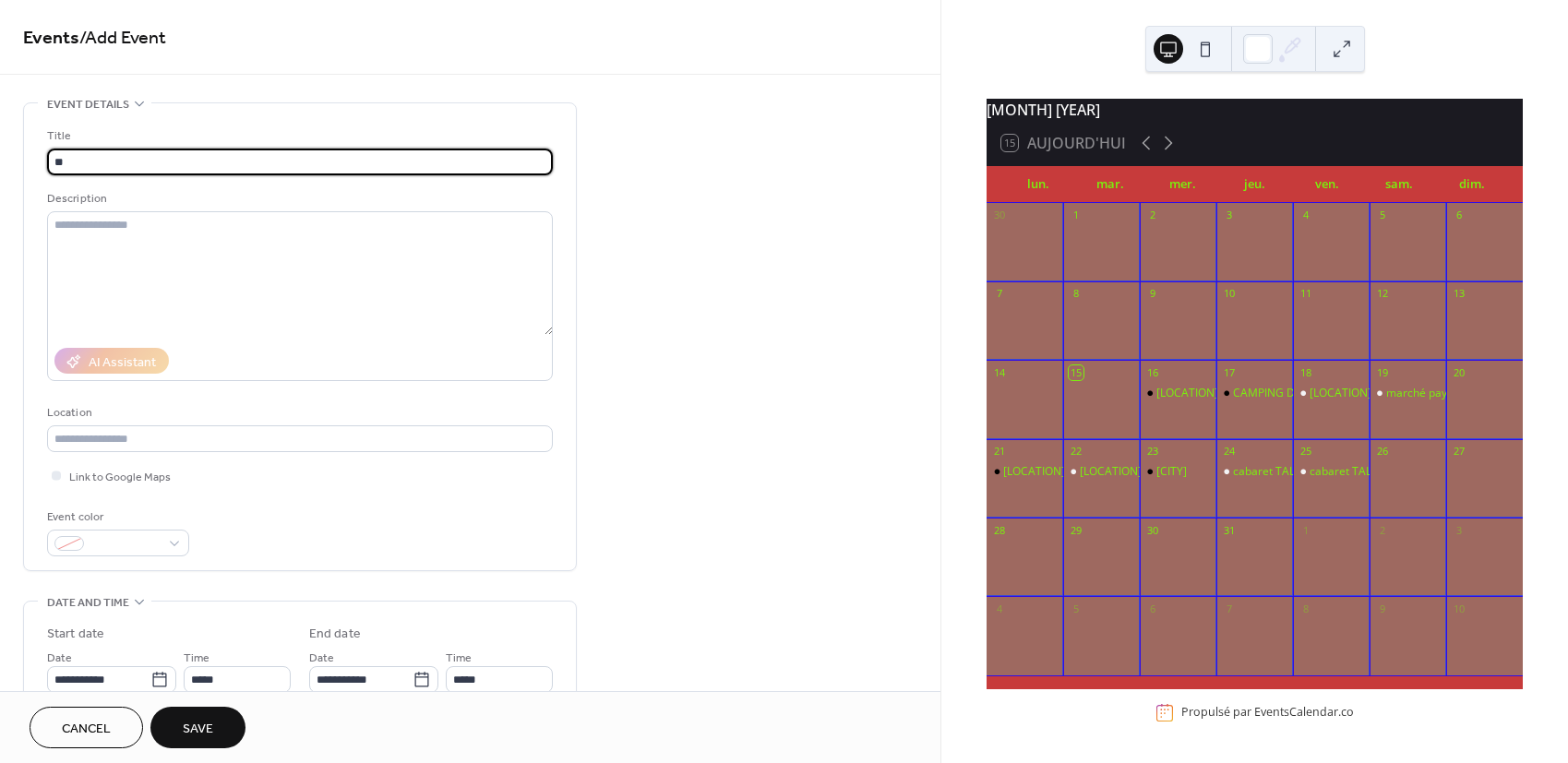 type on "*" 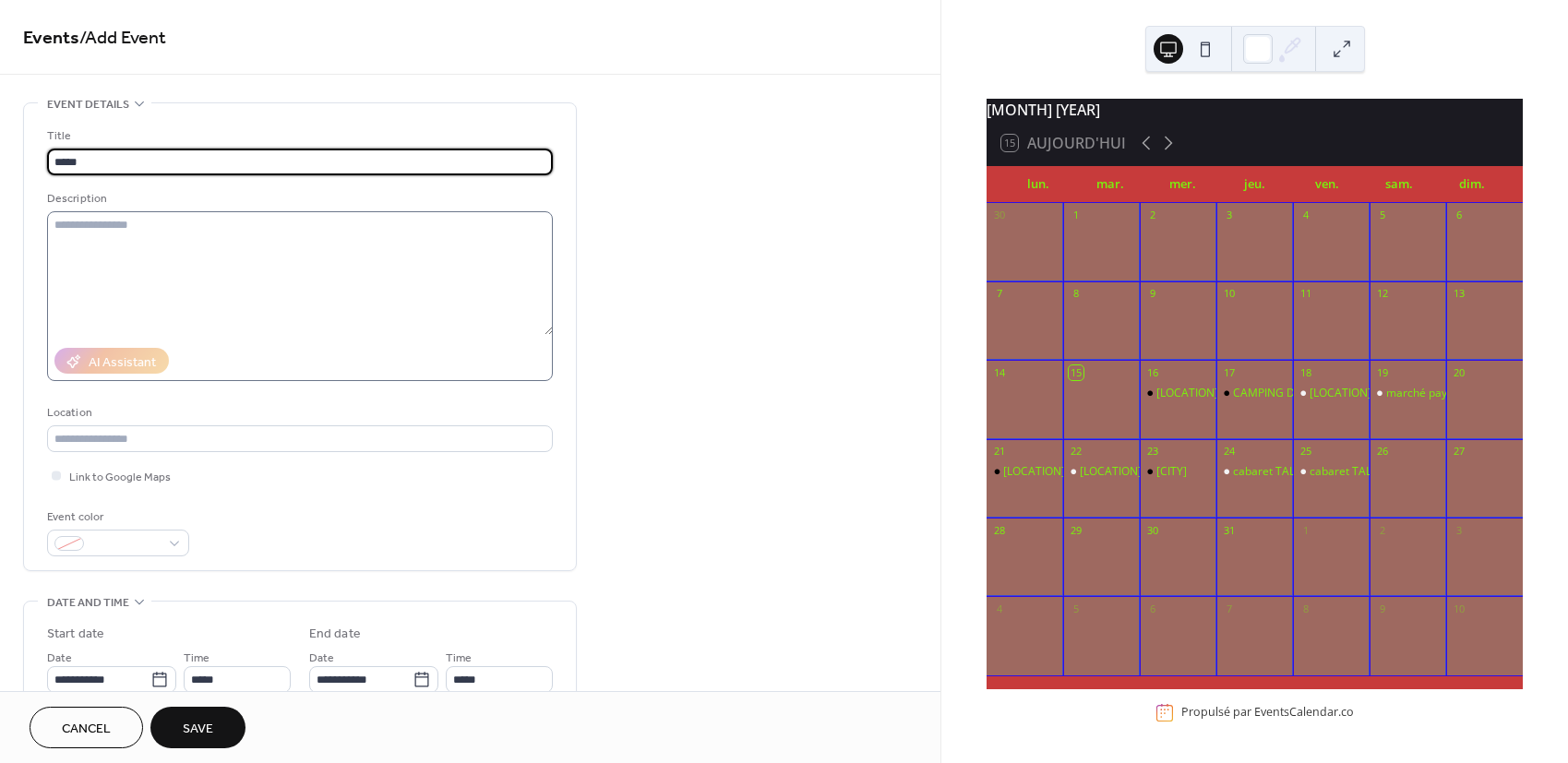 type on "**********" 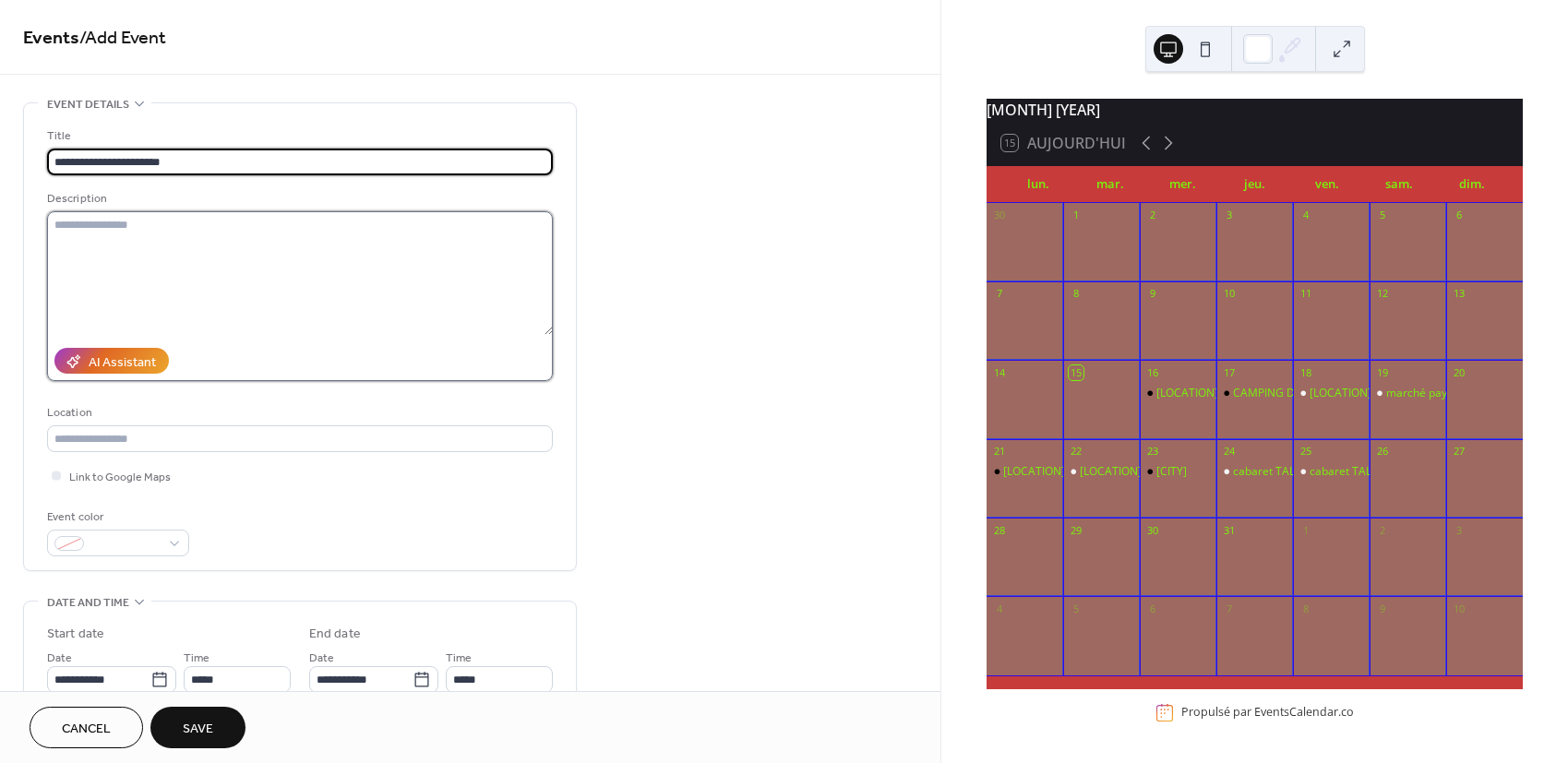 click at bounding box center [300, 273] 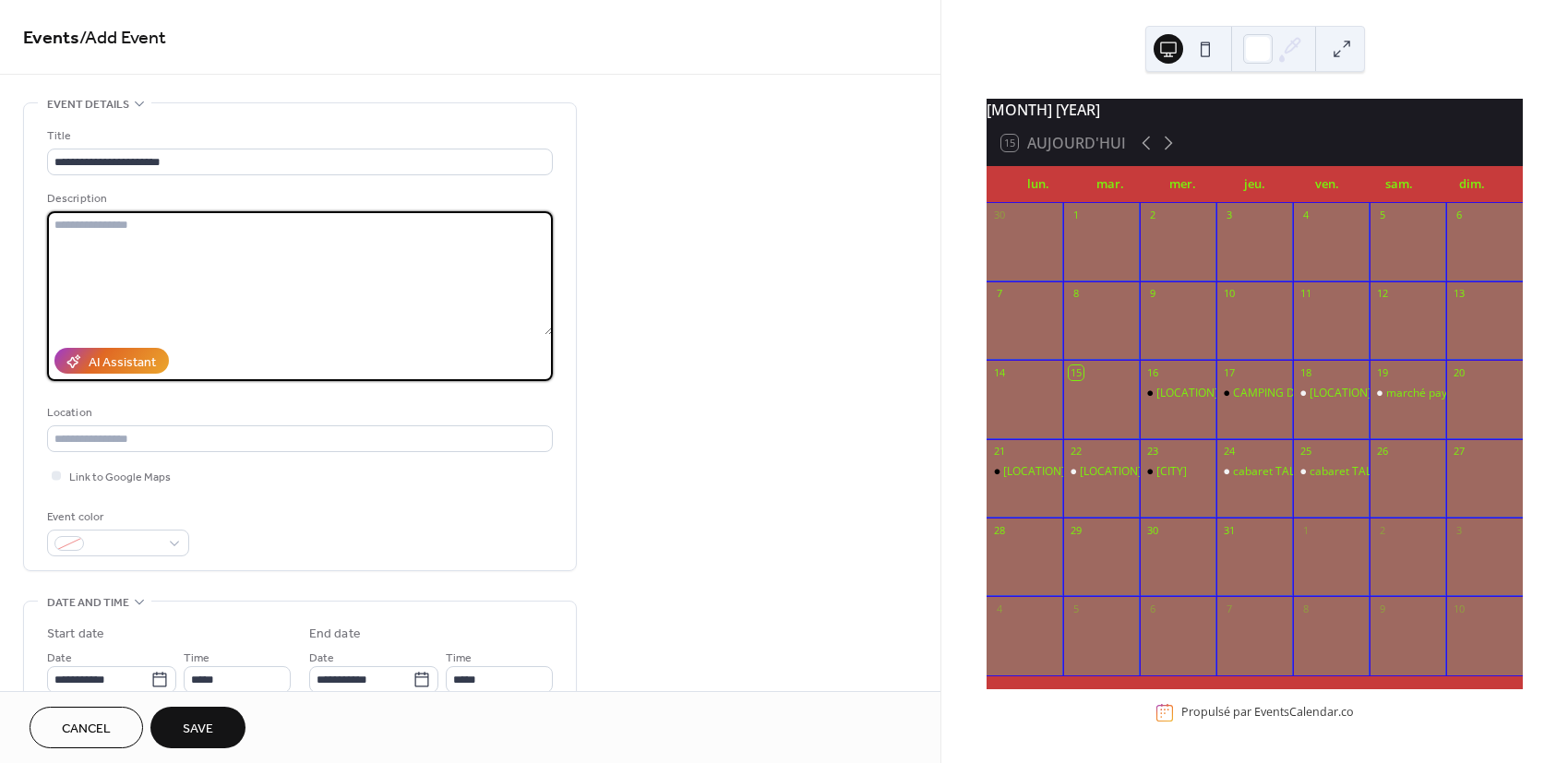 type on "*" 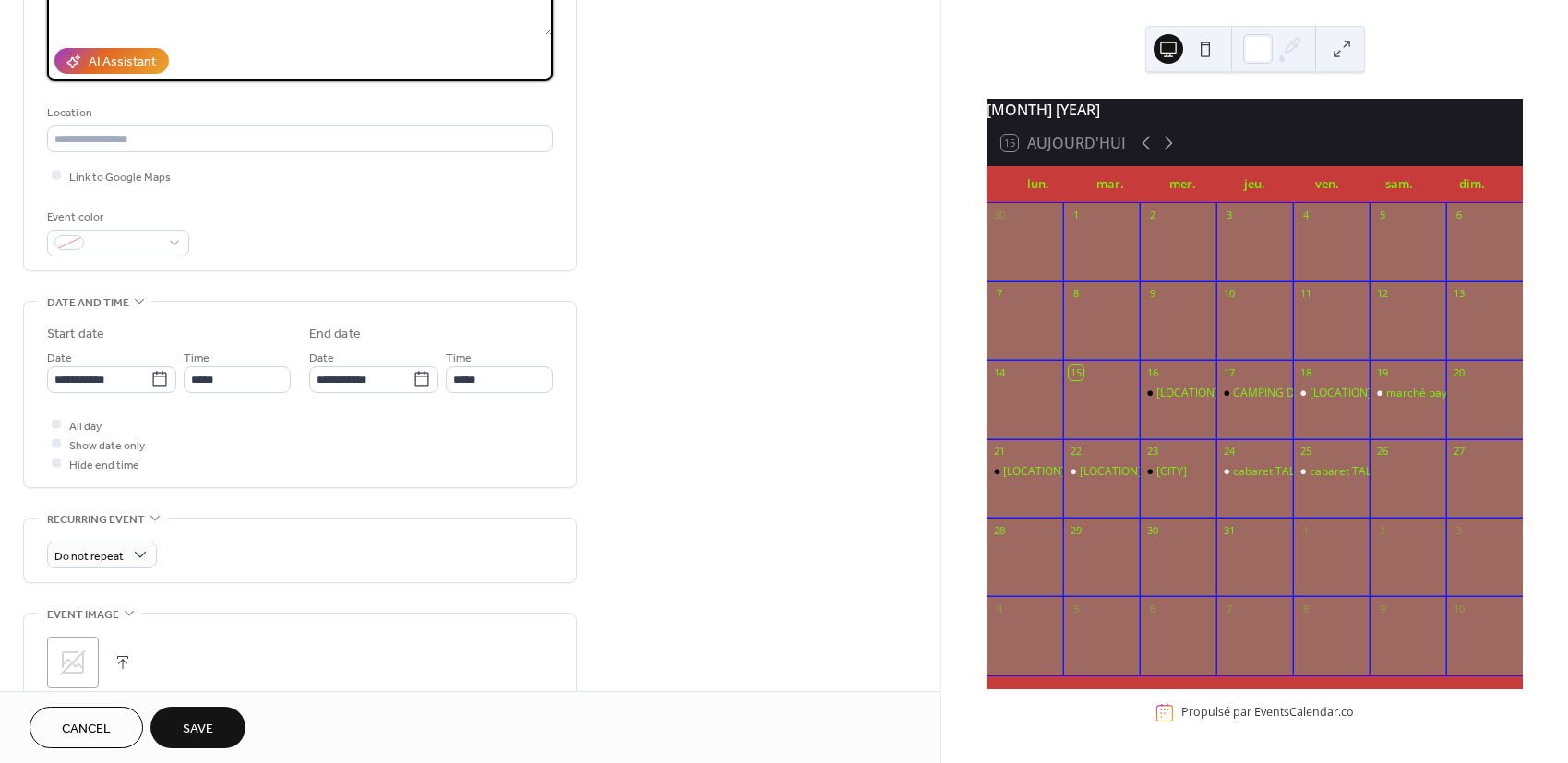 scroll, scrollTop: 307, scrollLeft: 0, axis: vertical 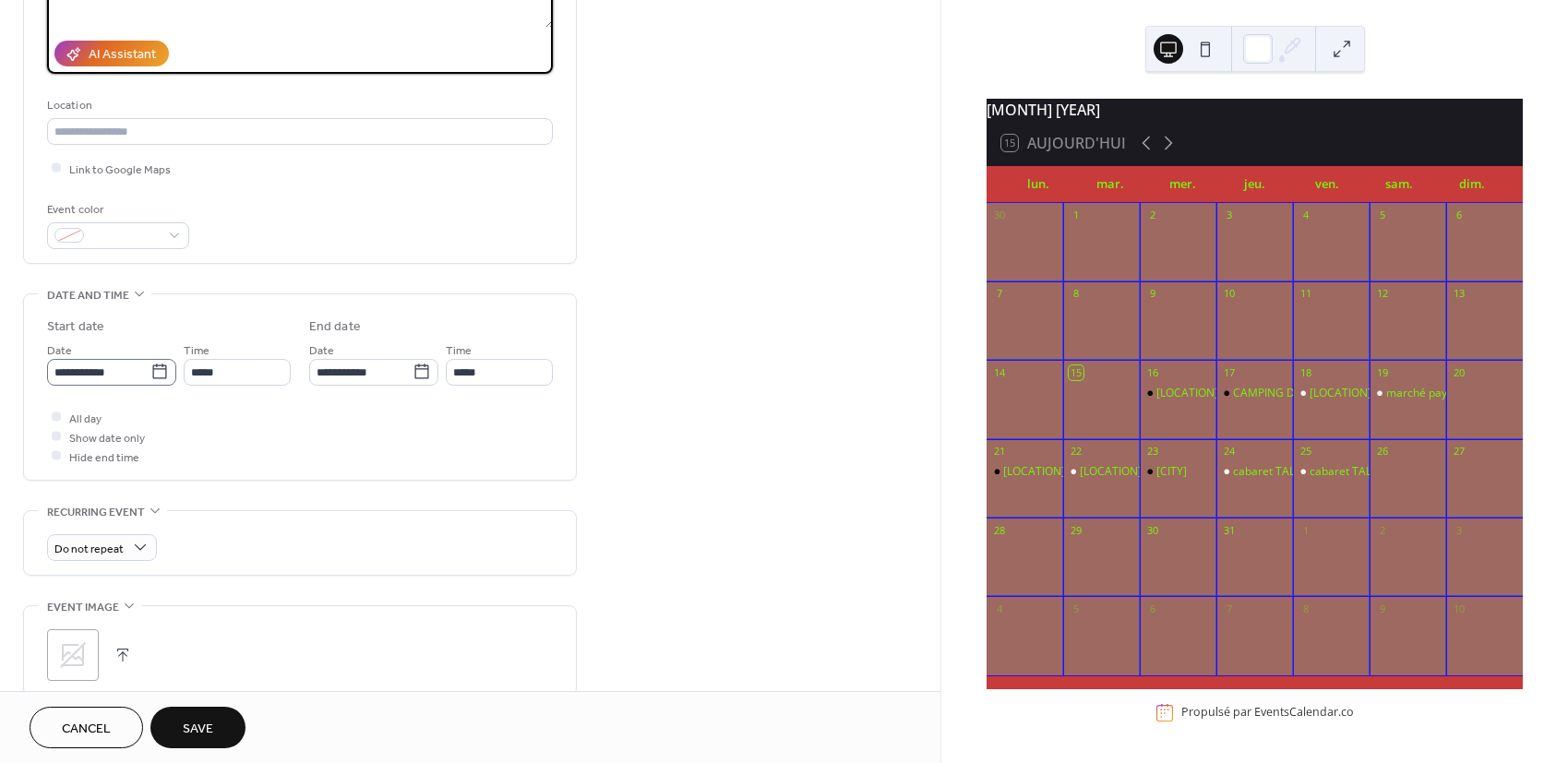 type on "**********" 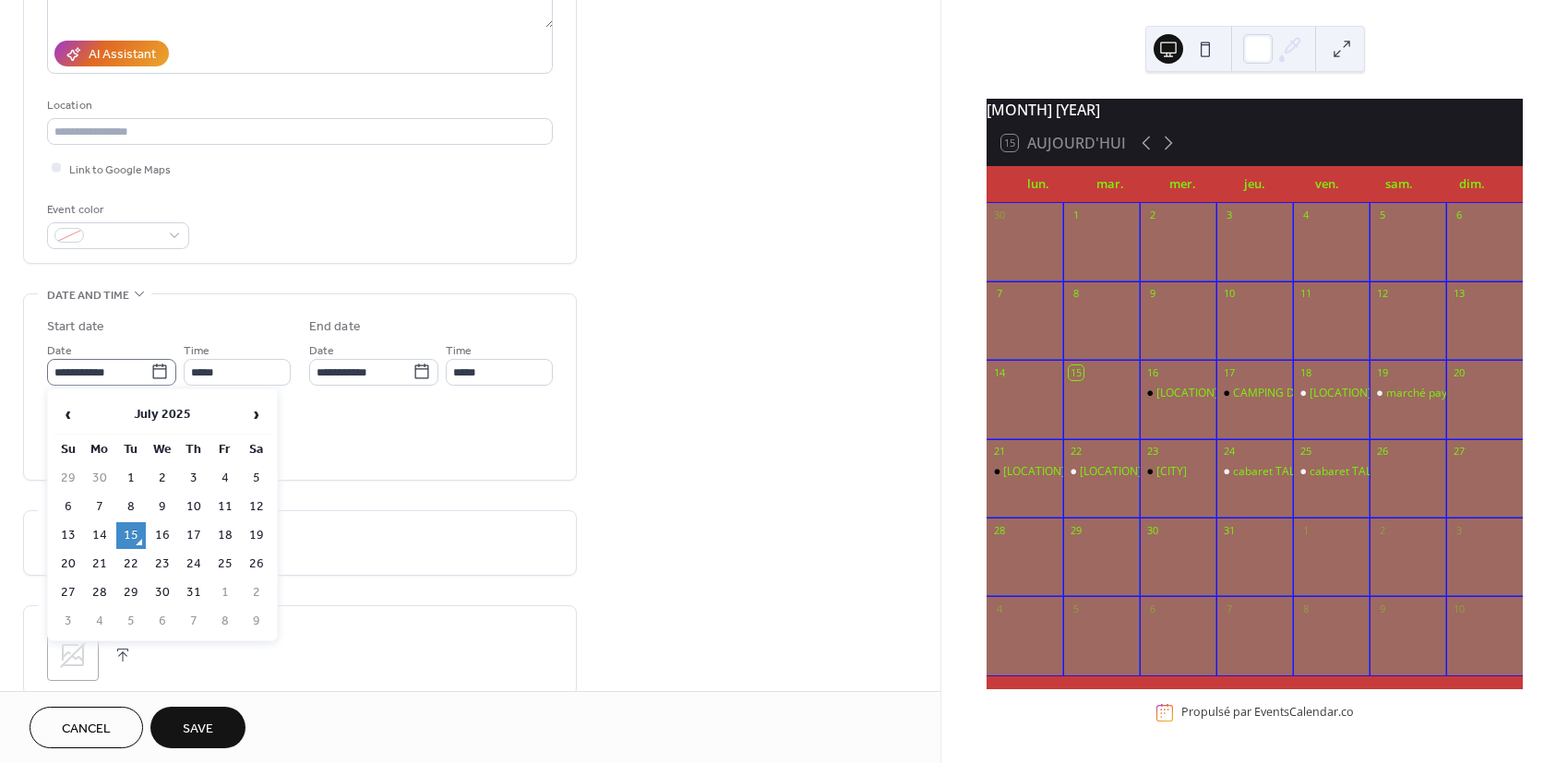 click 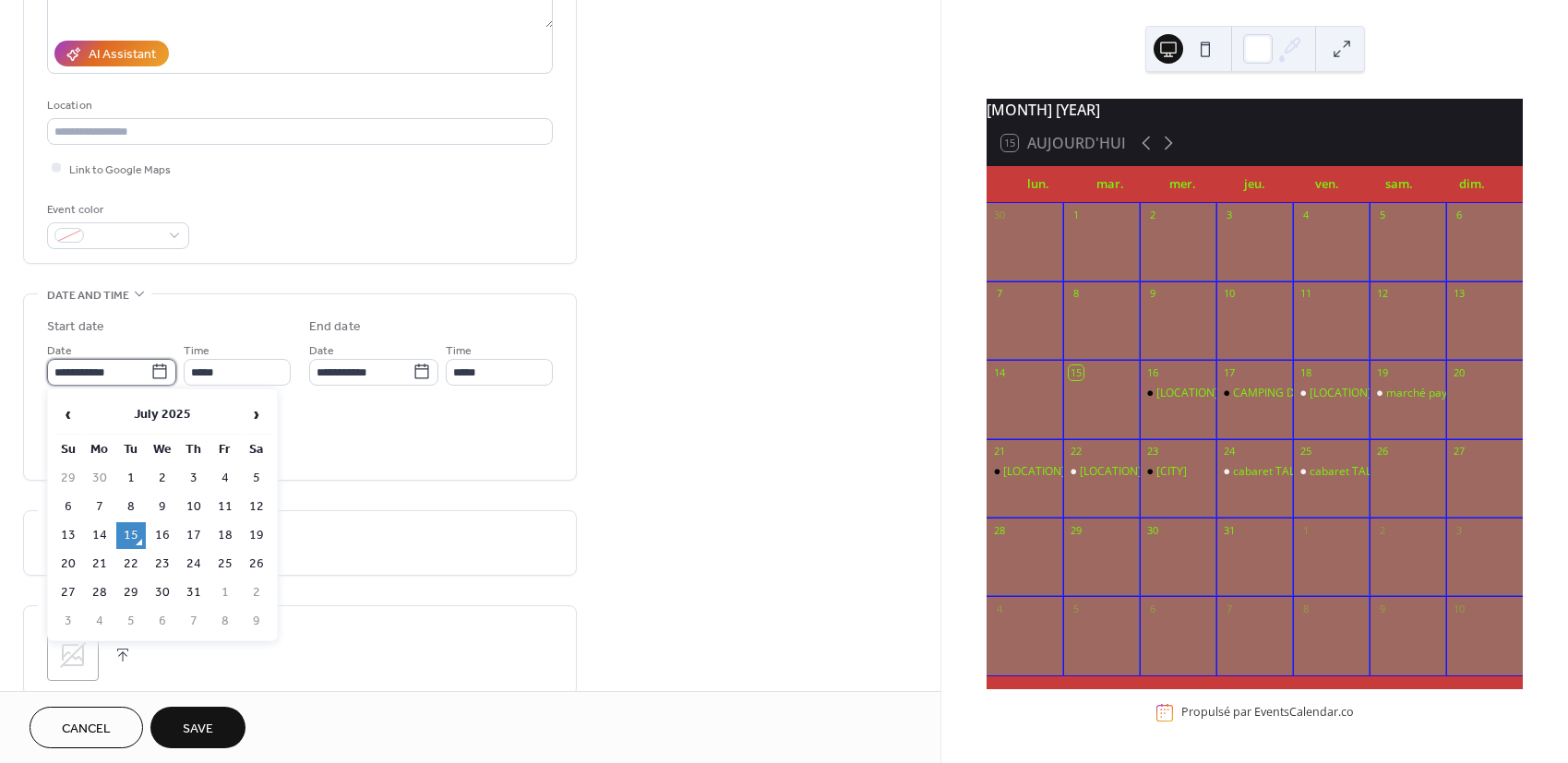 click on "**********" at bounding box center (99, 372) 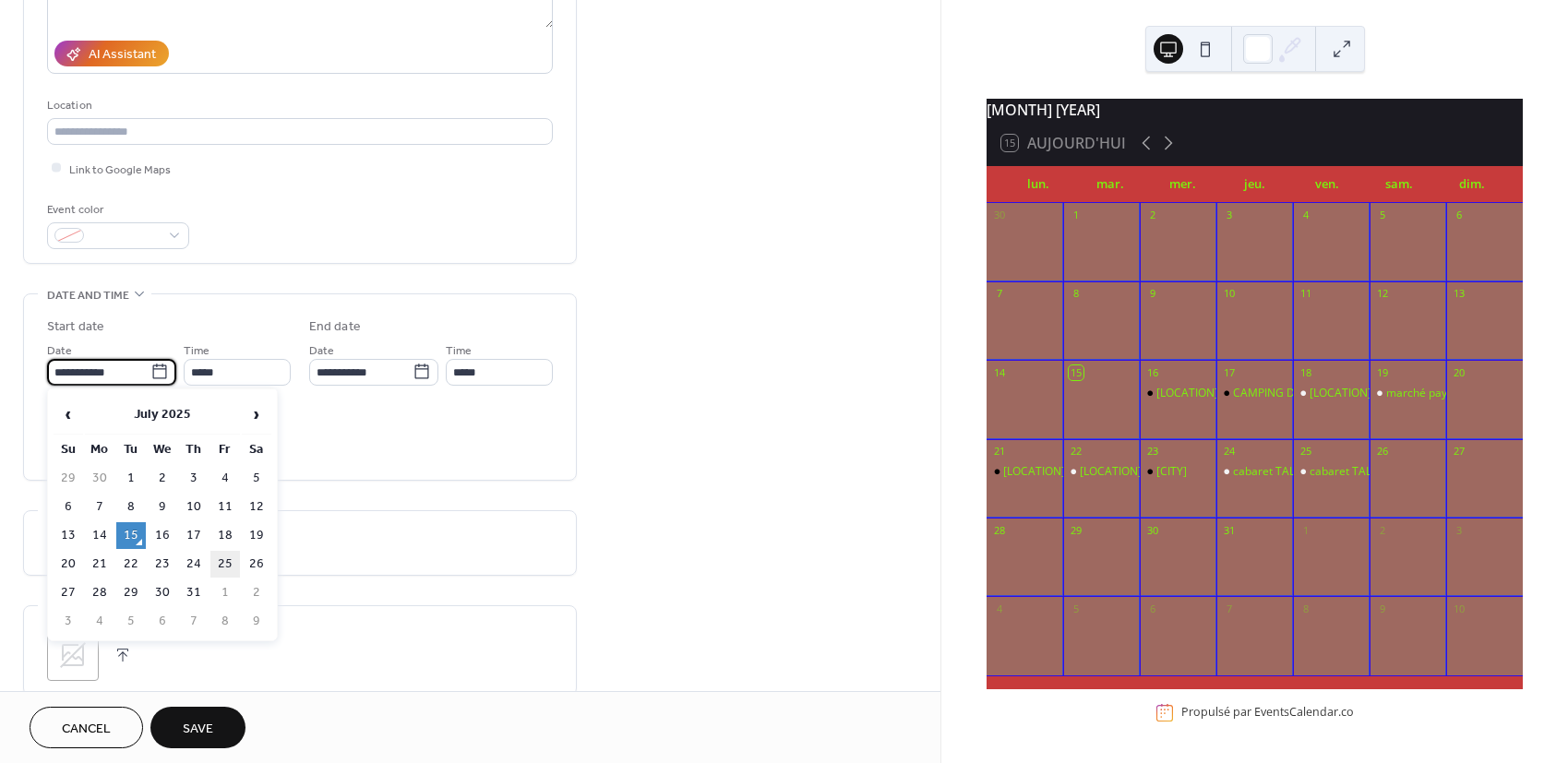 click on "25" at bounding box center (225, 564) 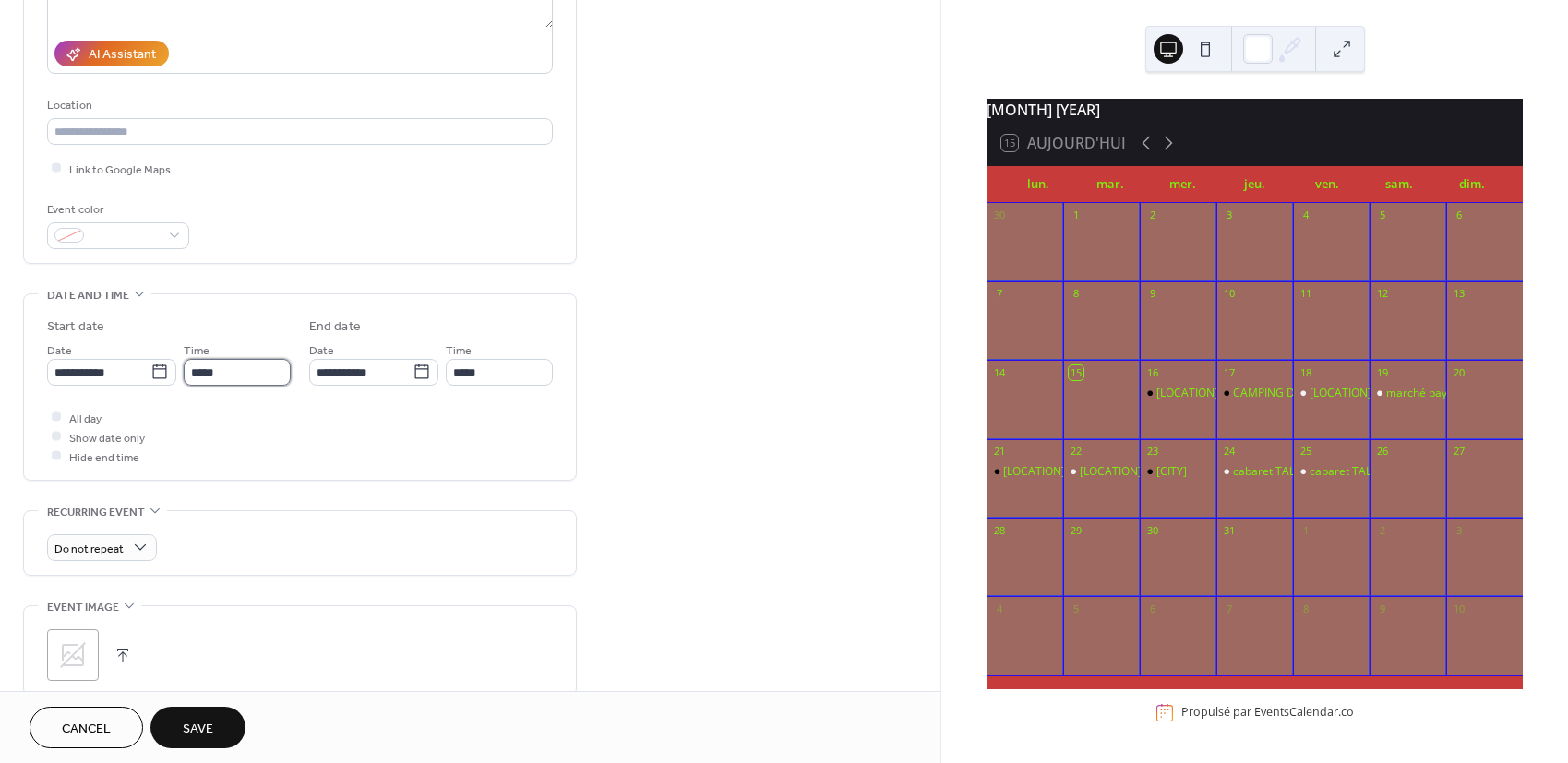 click on "*****" at bounding box center [237, 372] 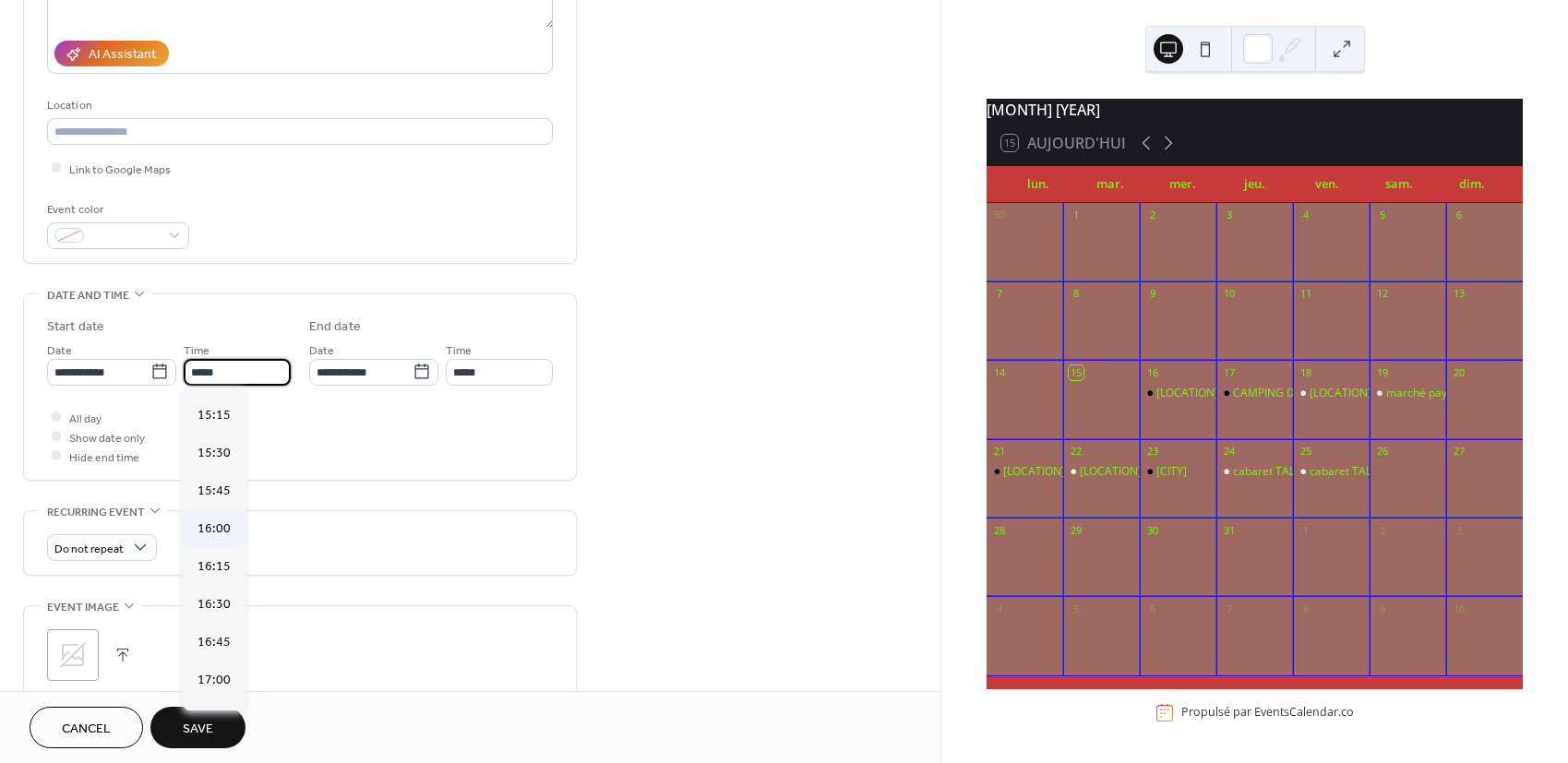 scroll, scrollTop: 2314, scrollLeft: 0, axis: vertical 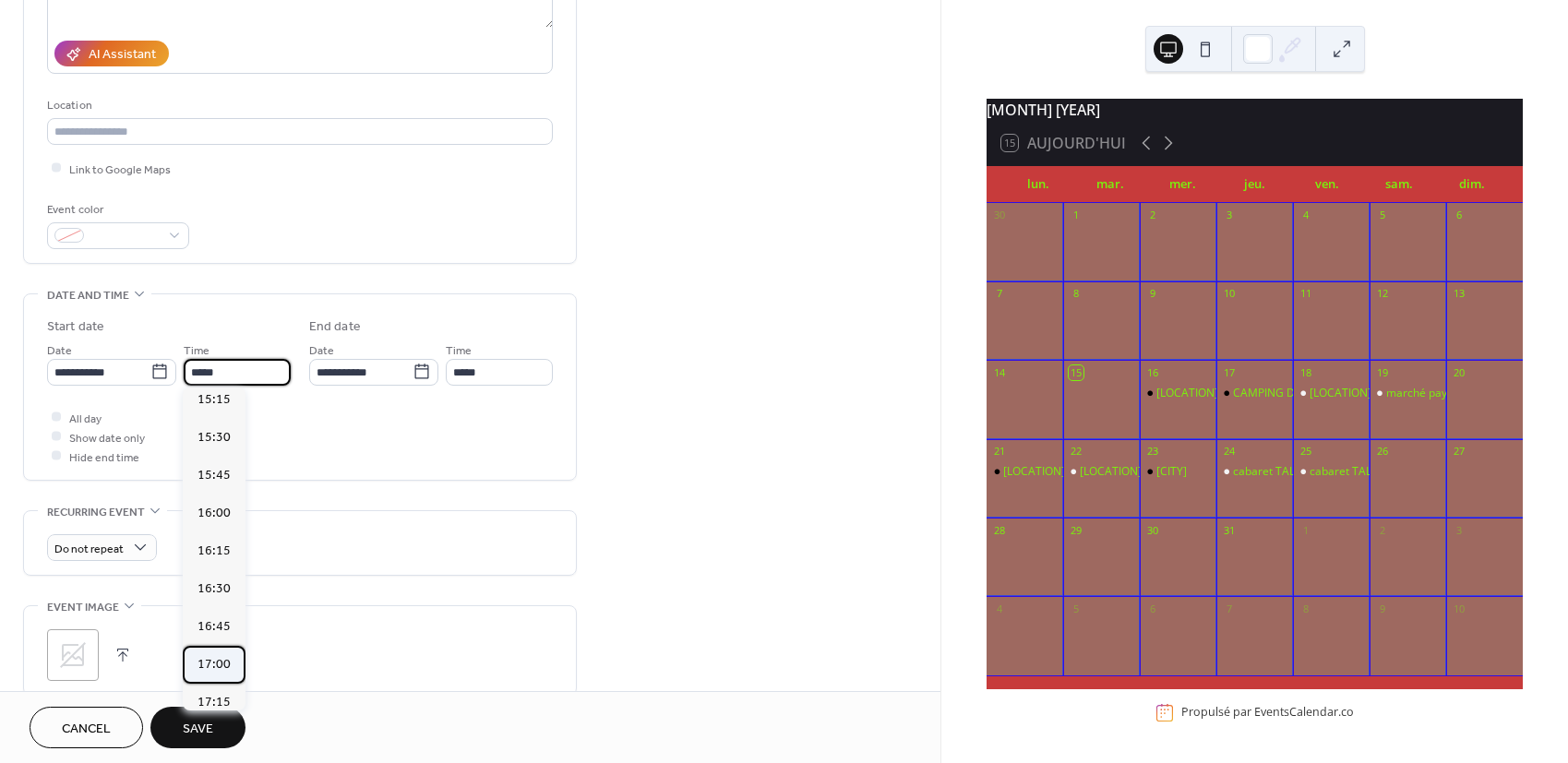 click on "17:00" at bounding box center (214, 664) 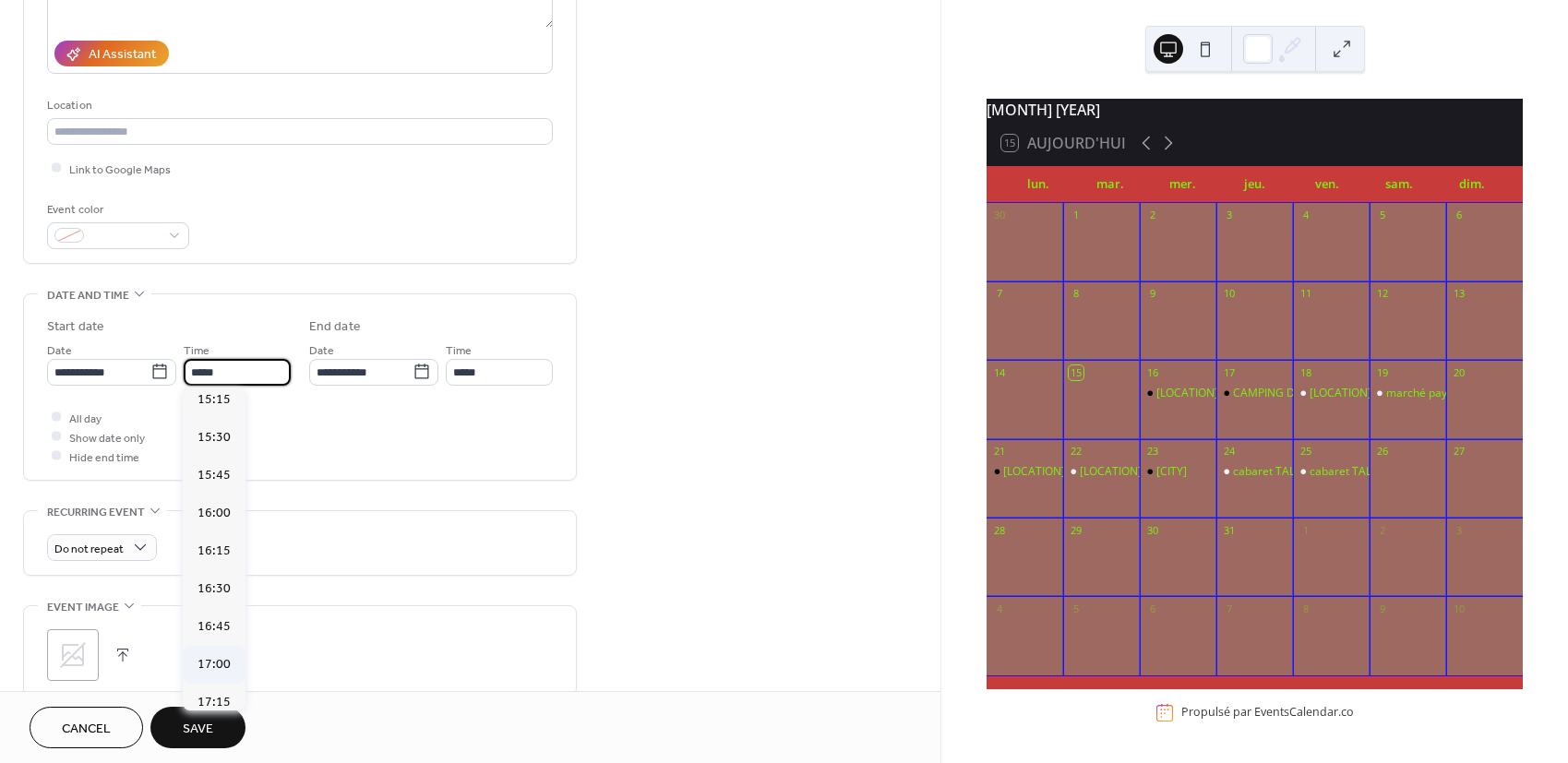 type on "*****" 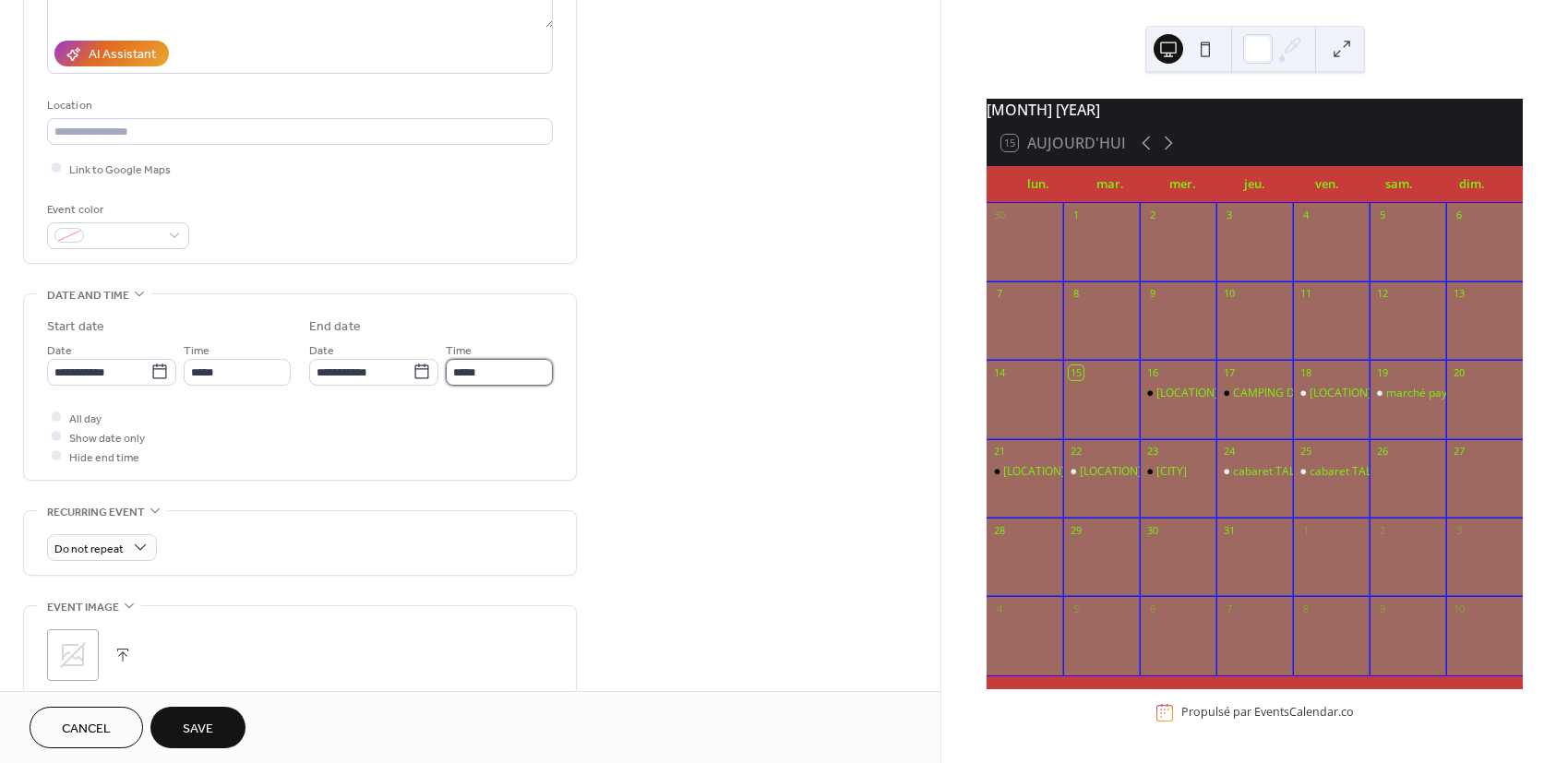 click on "*****" at bounding box center [499, 372] 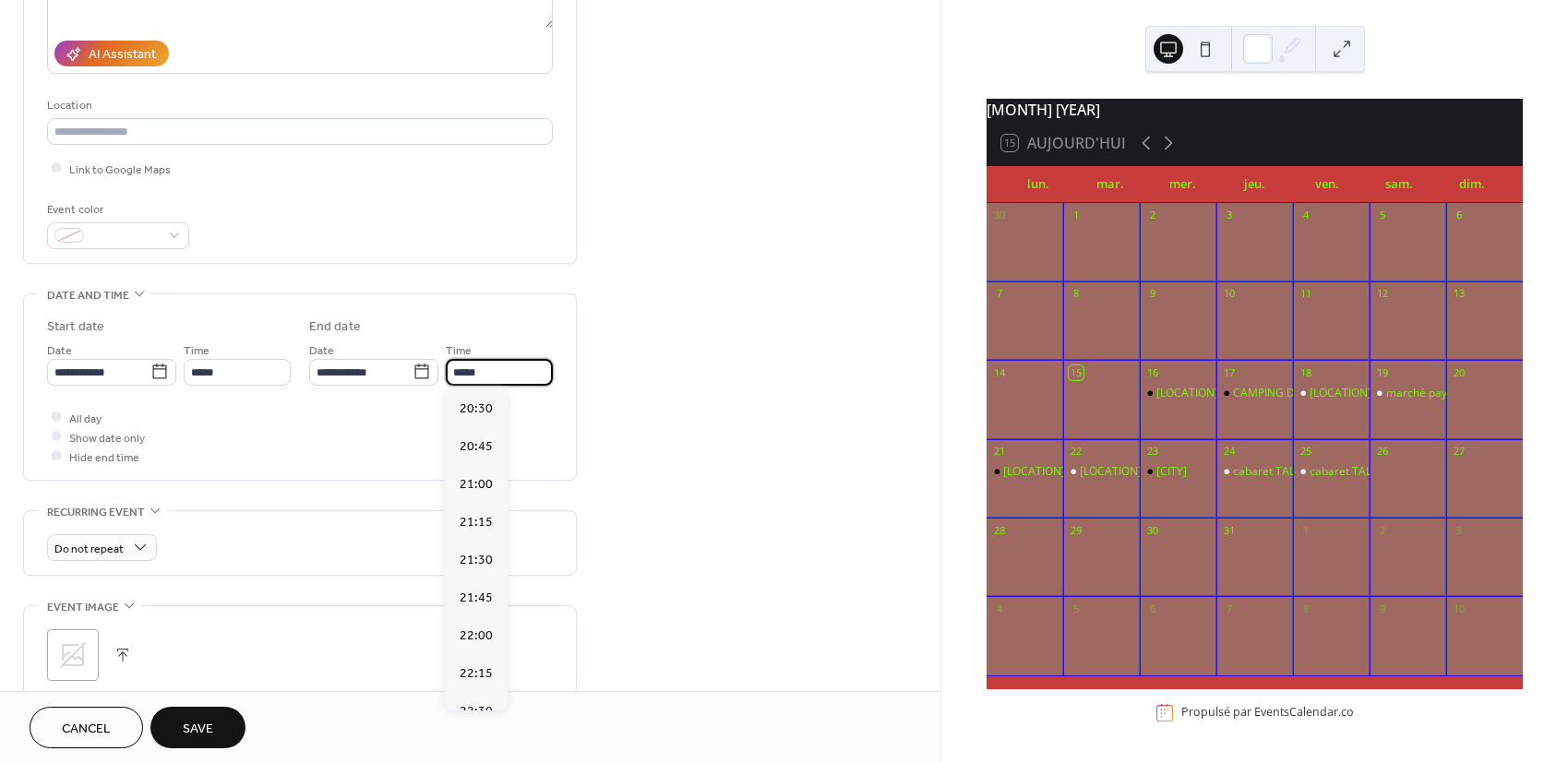scroll, scrollTop: 512, scrollLeft: 0, axis: vertical 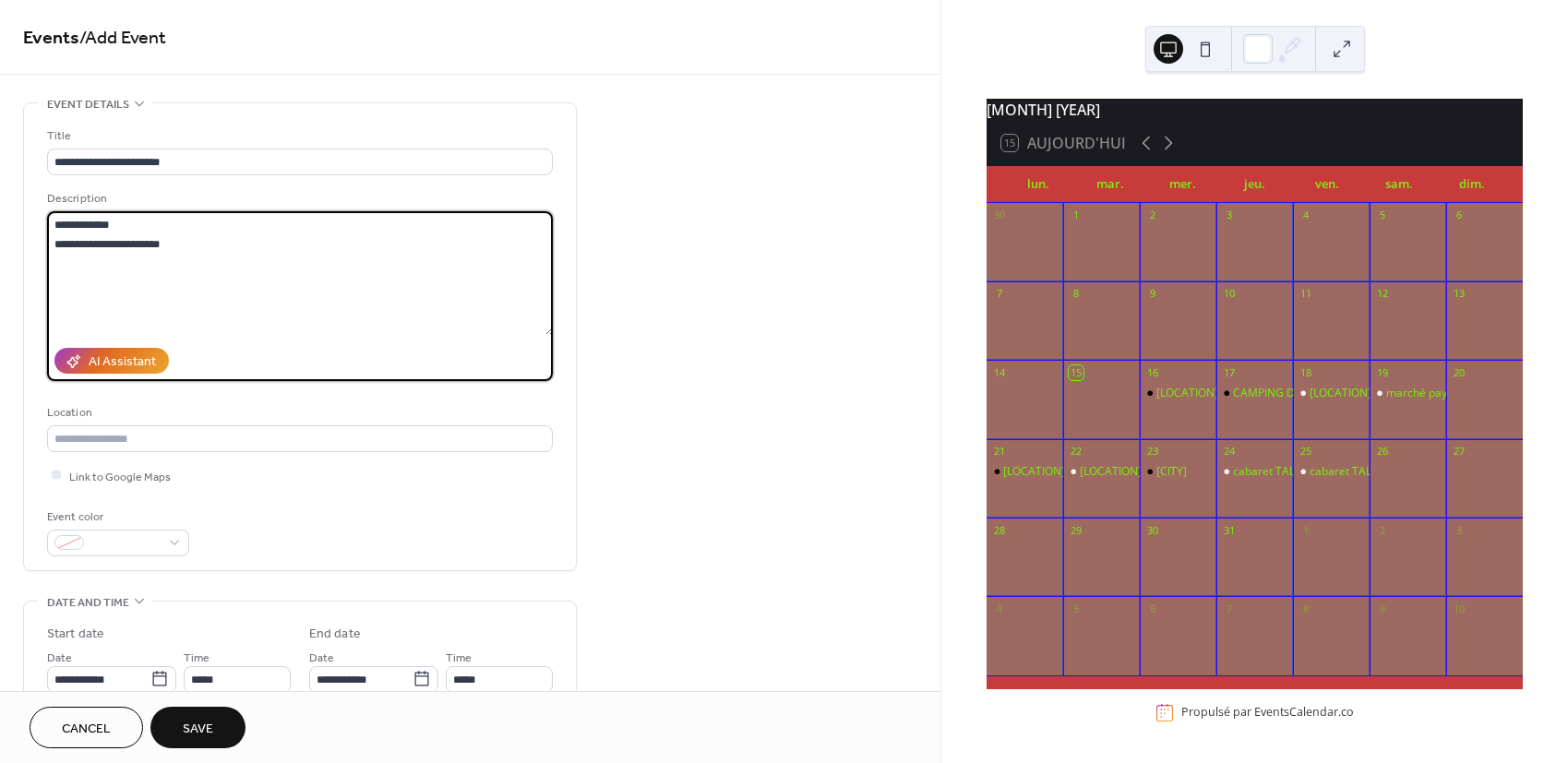 click on "**********" at bounding box center [300, 273] 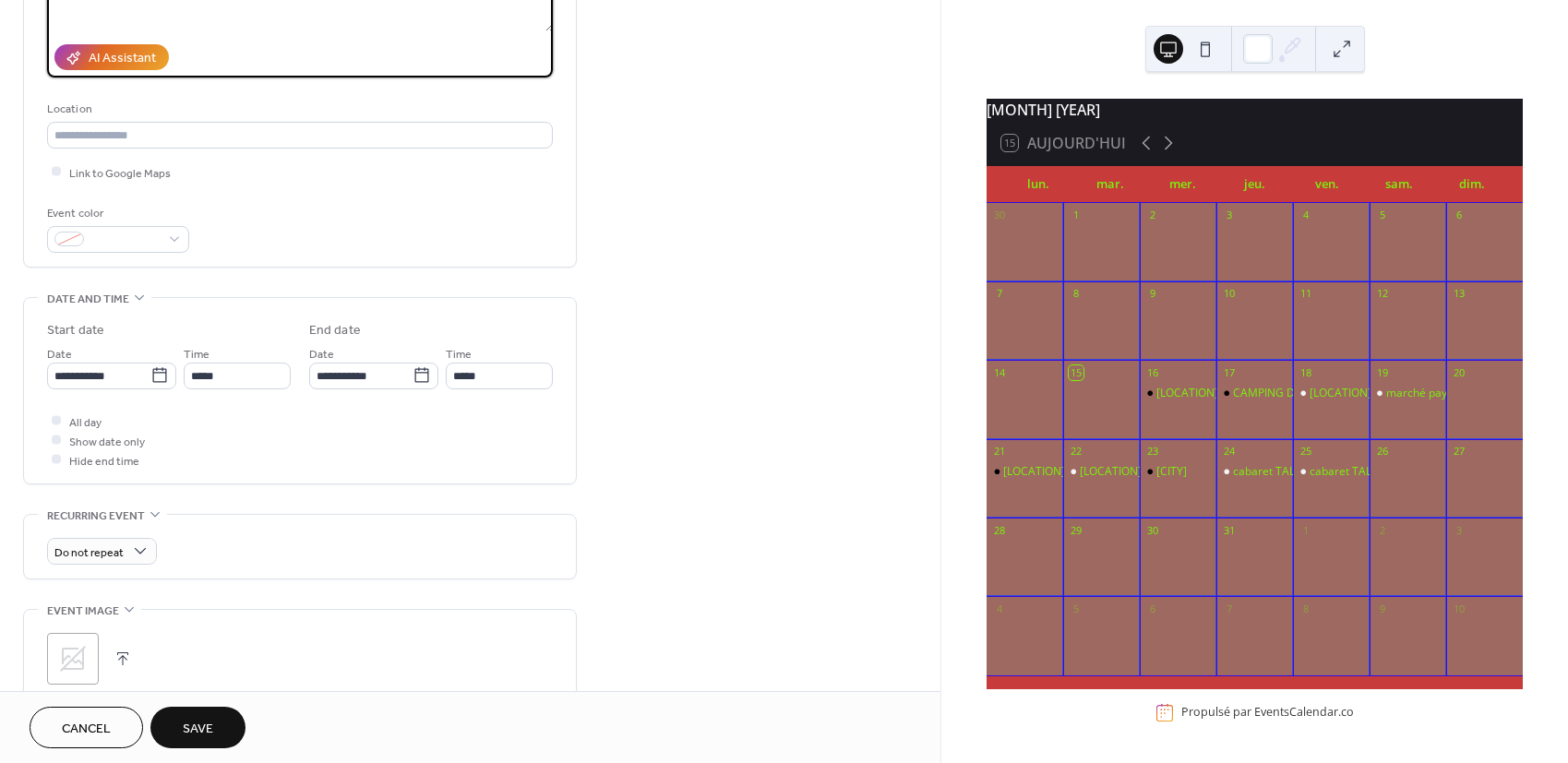 scroll, scrollTop: 512, scrollLeft: 0, axis: vertical 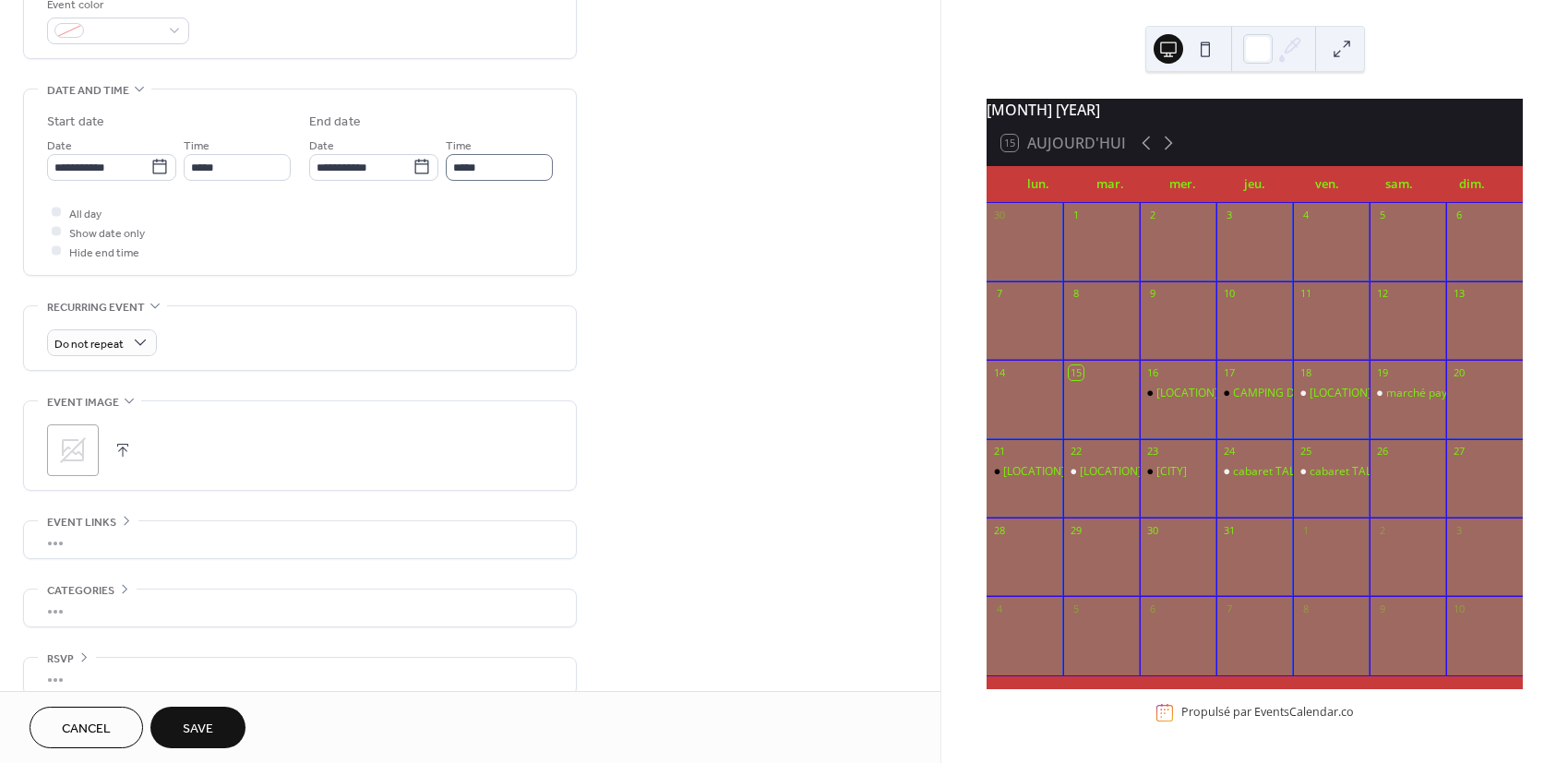 type on "**********" 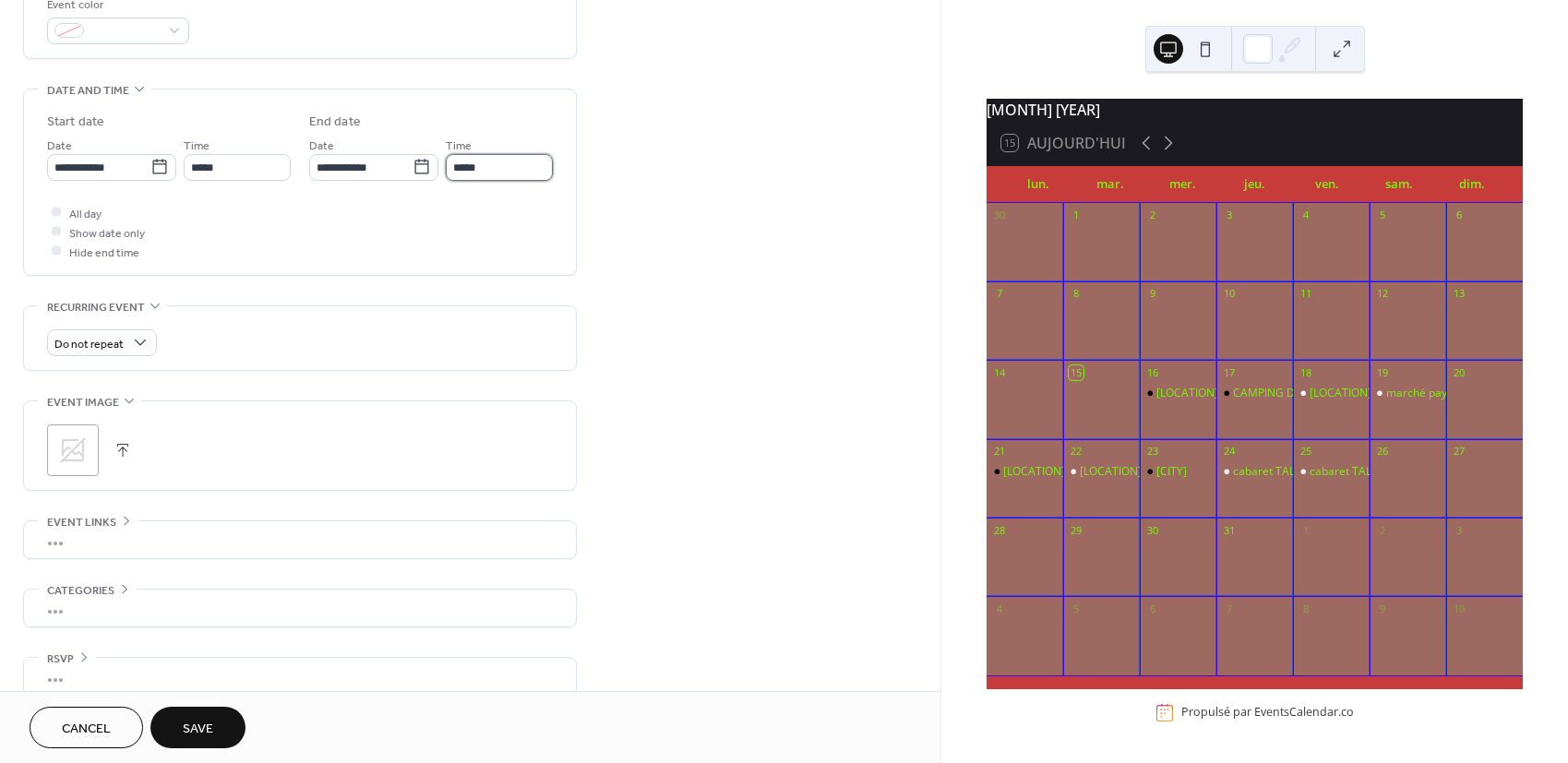 click on "*****" at bounding box center [499, 167] 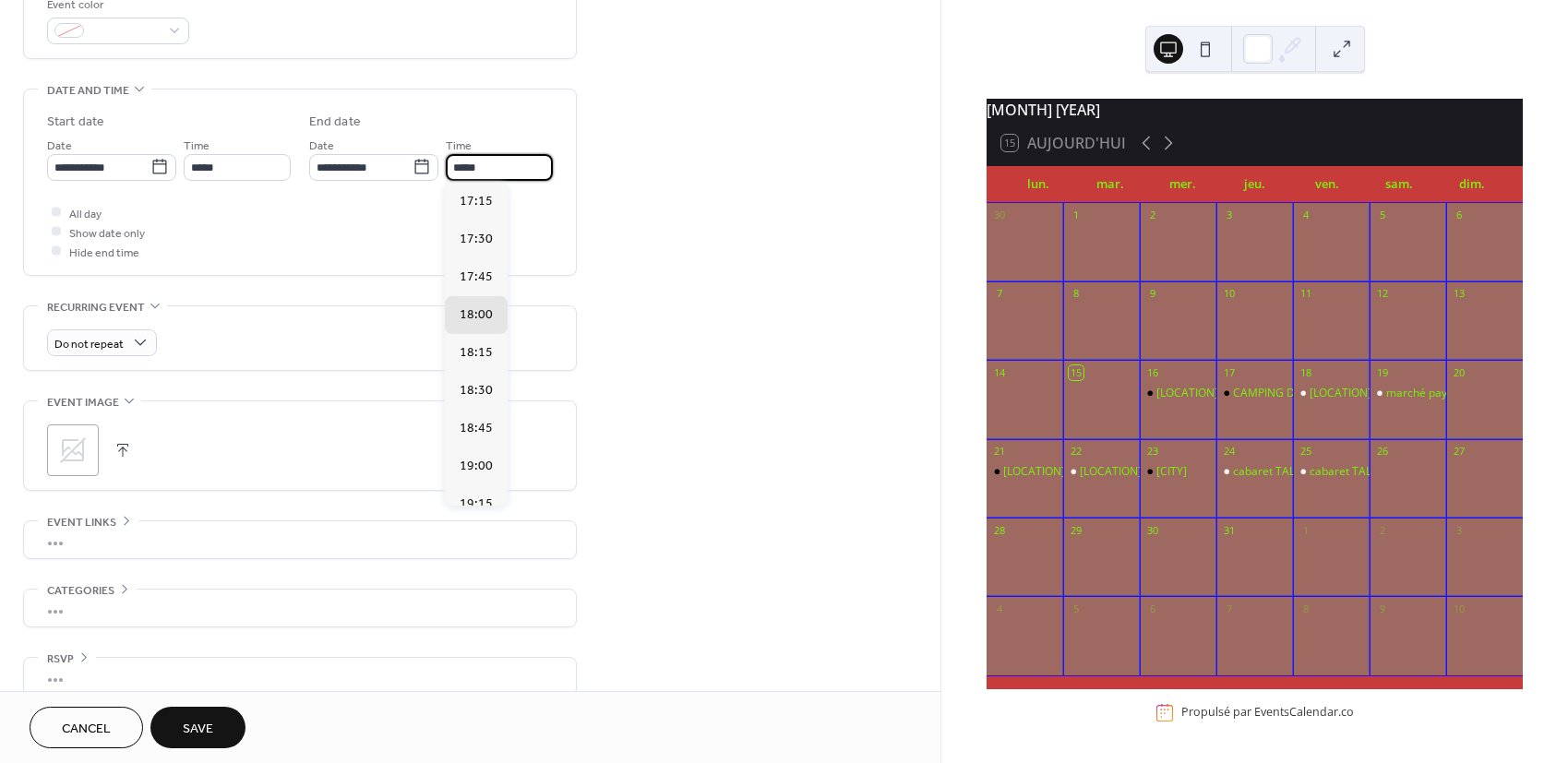 scroll, scrollTop: 531, scrollLeft: 0, axis: vertical 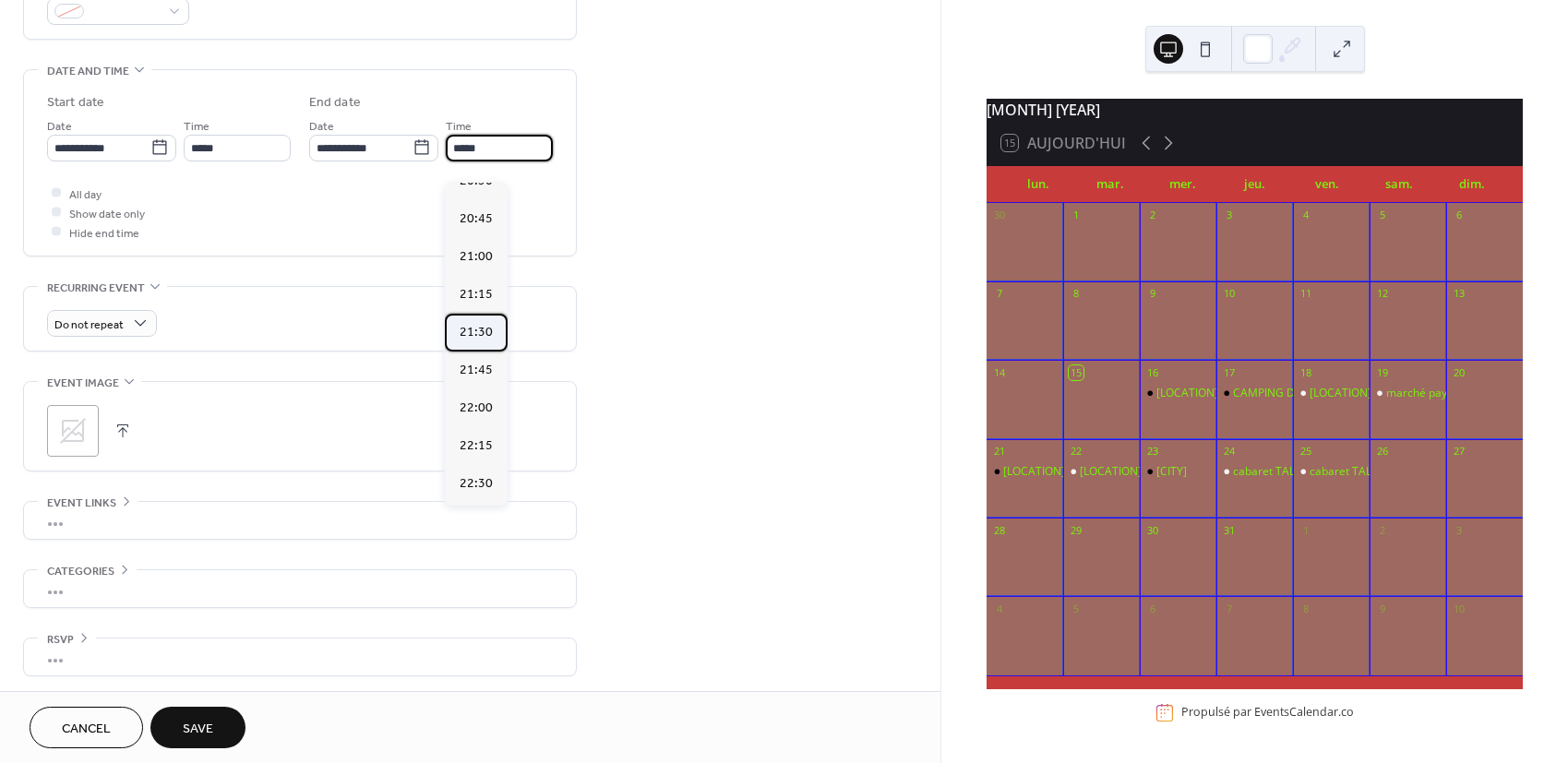 click on "21:30" at bounding box center (476, 332) 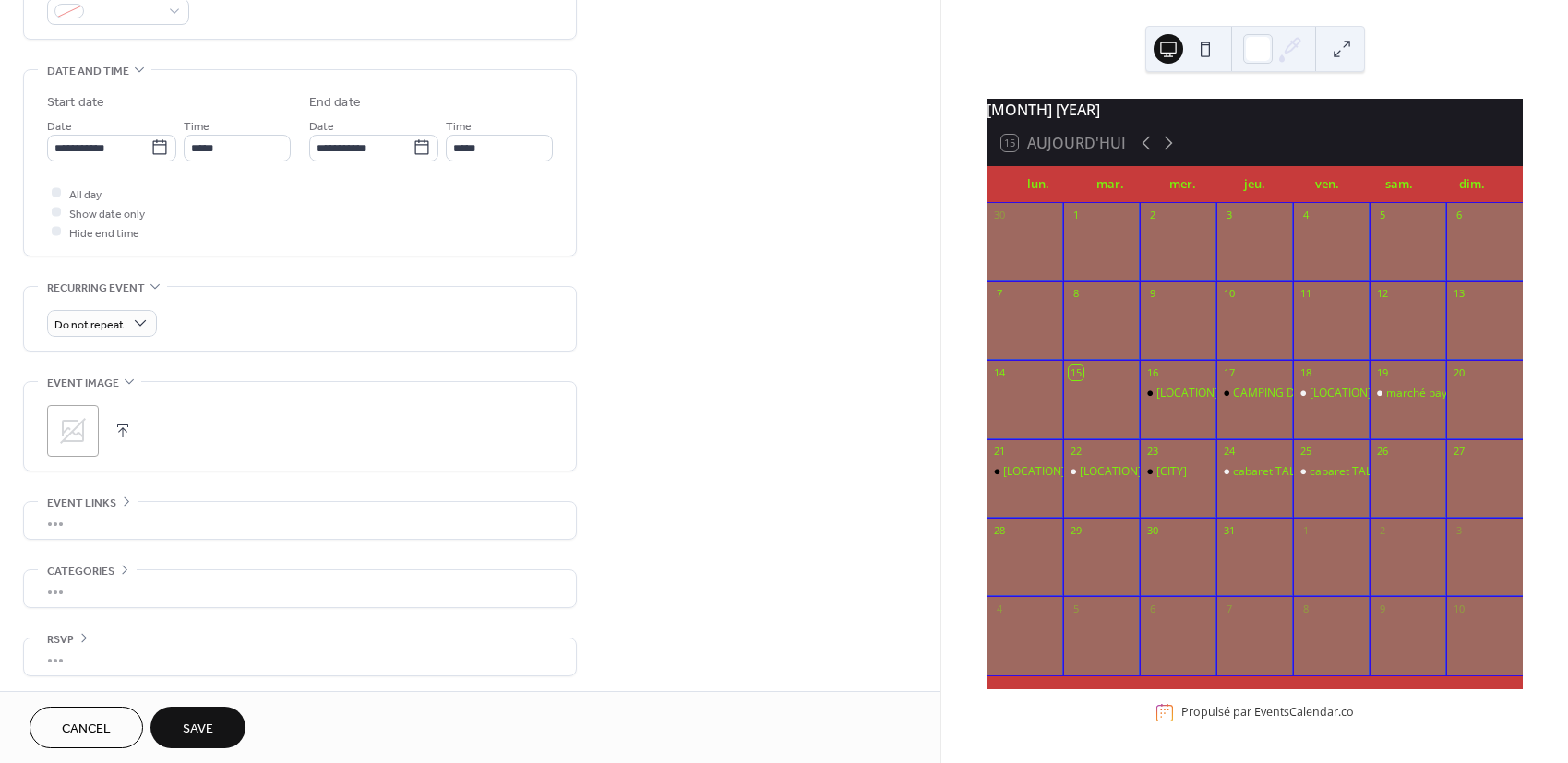 click on "[LOCATION] [DAY] de l'été" at bounding box center [1377, 393] 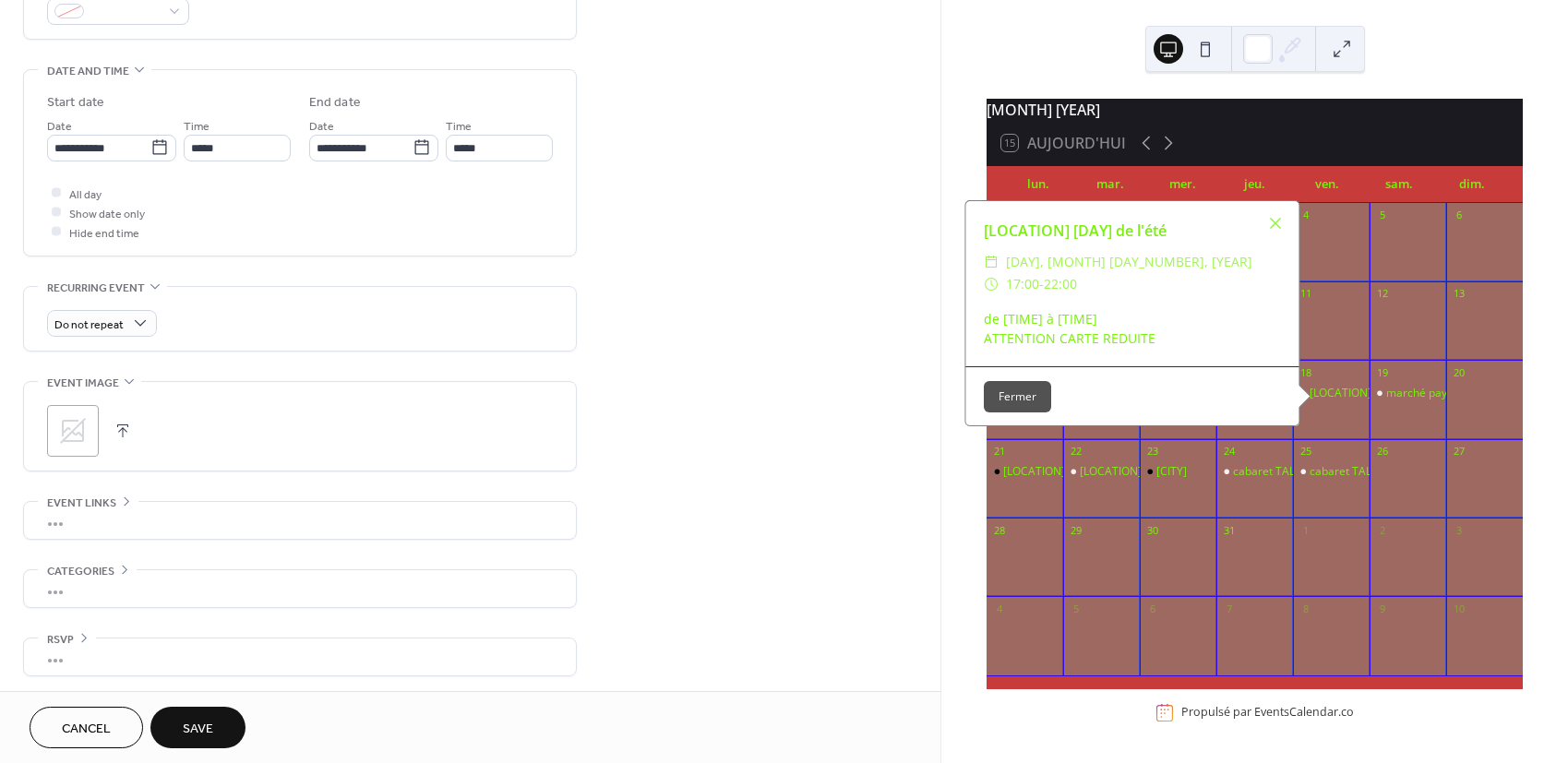click on "**********" at bounding box center (470, 133) 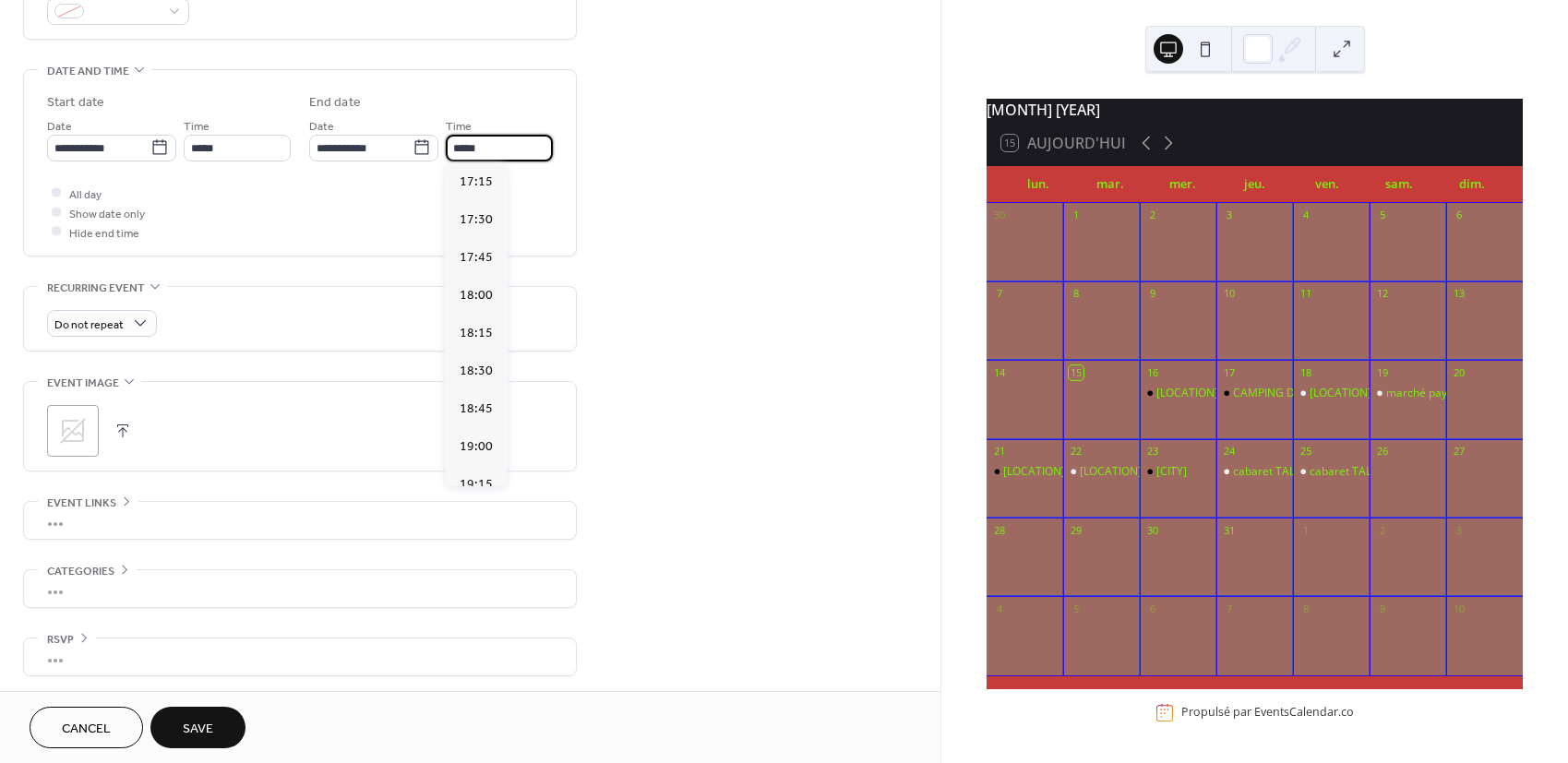click on "*****" at bounding box center (499, 148) 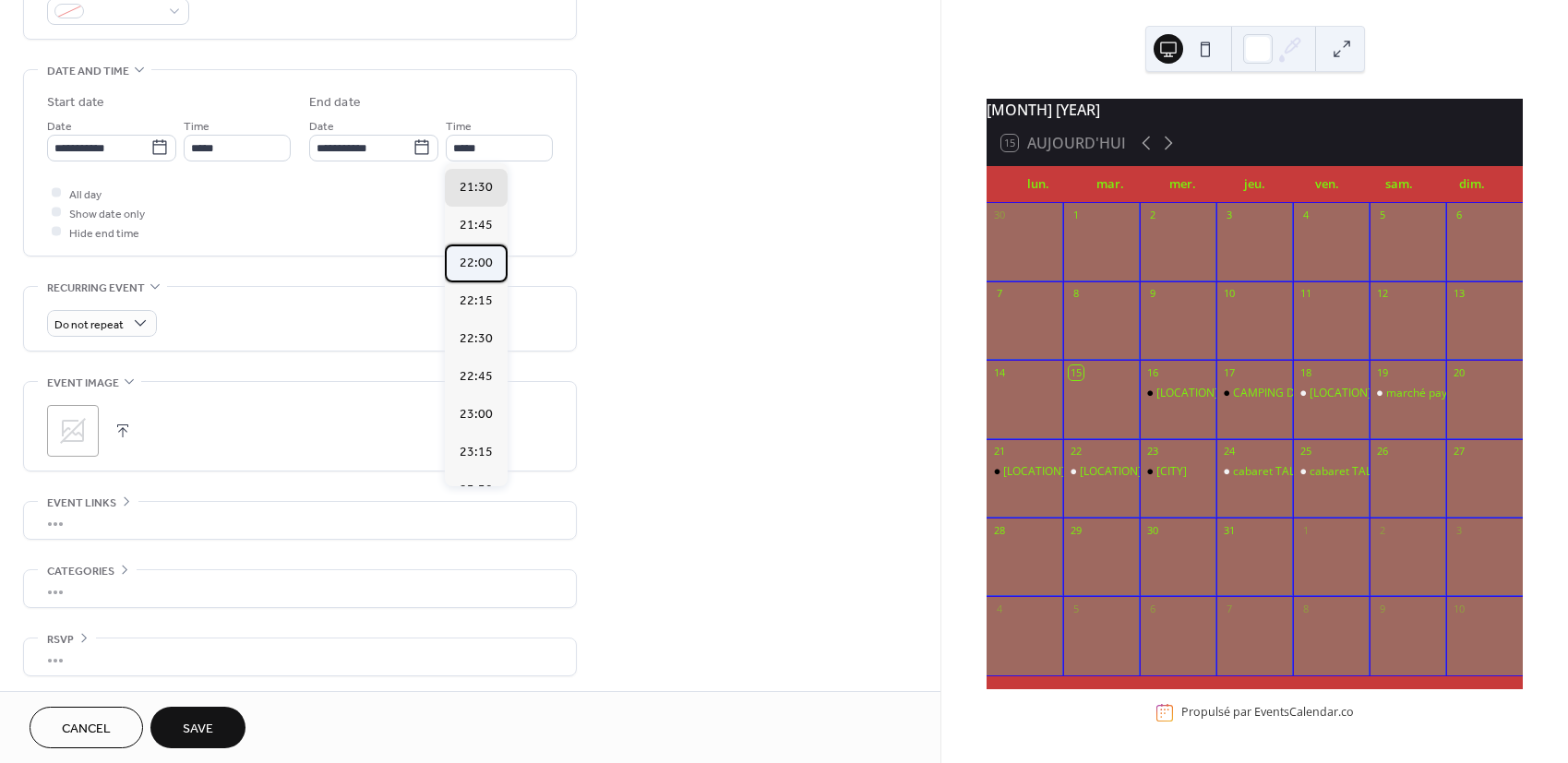 click on "22:00" at bounding box center [476, 263] 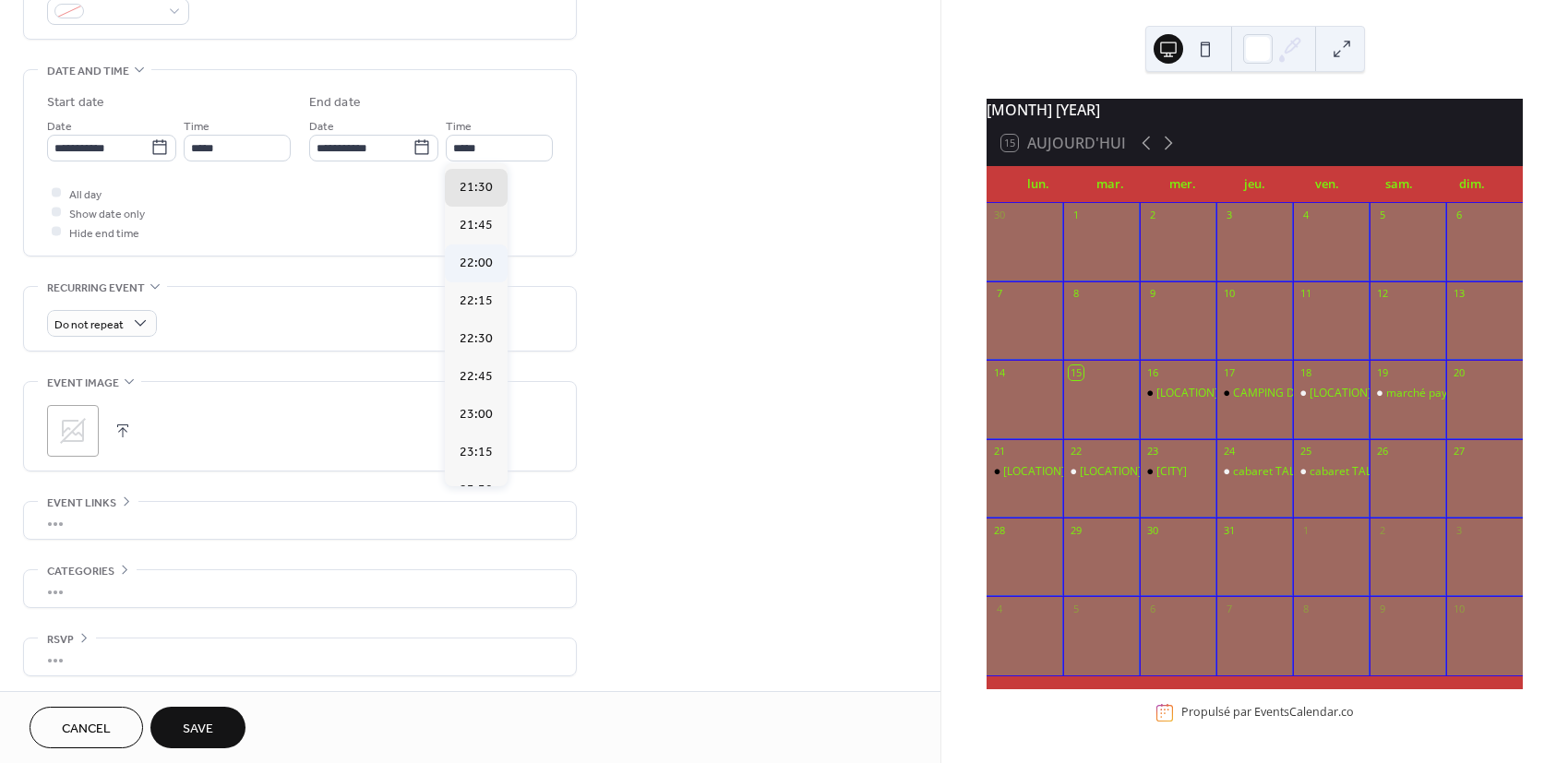 type on "*****" 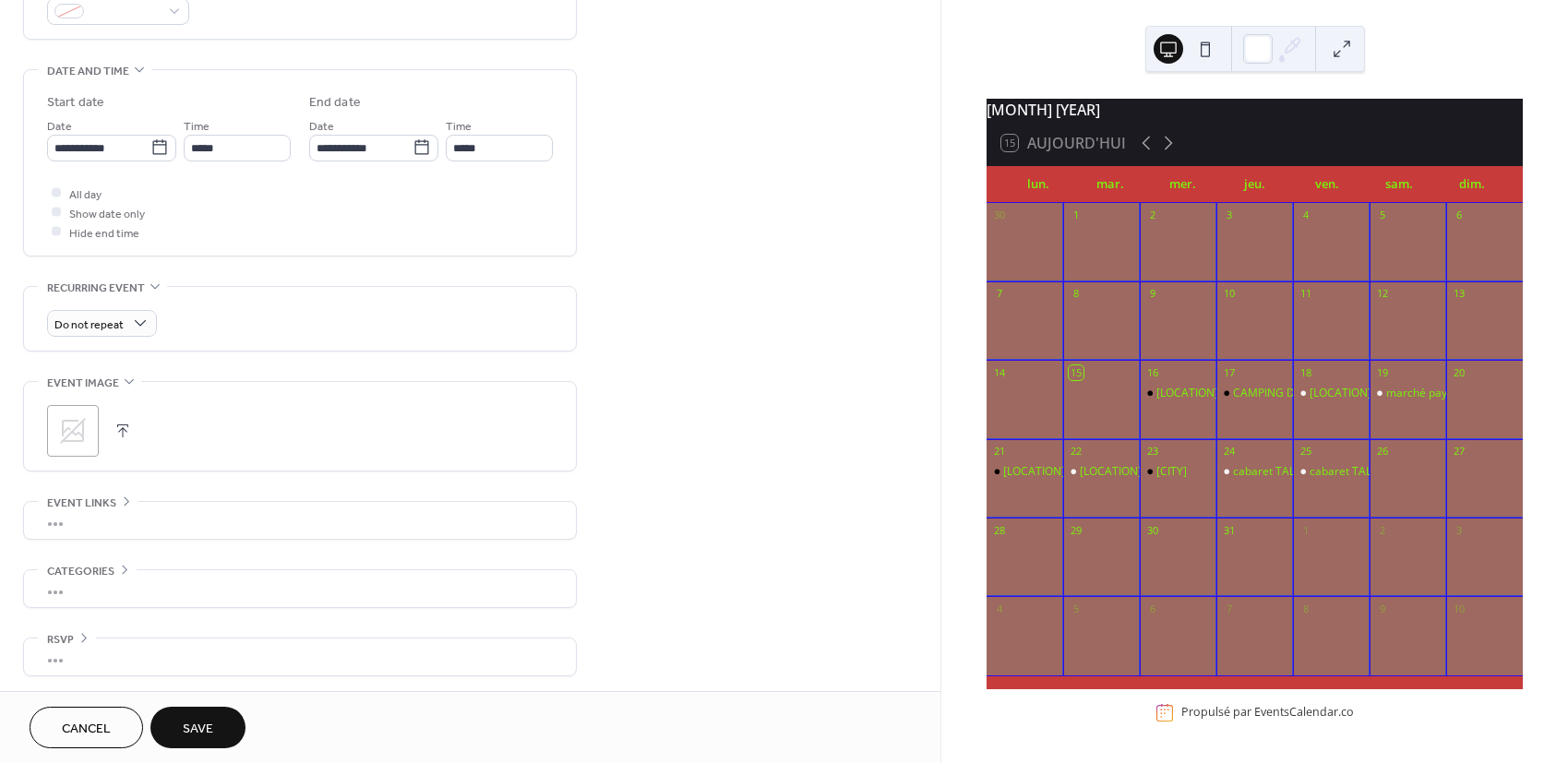 click on "Save" at bounding box center [197, 729] 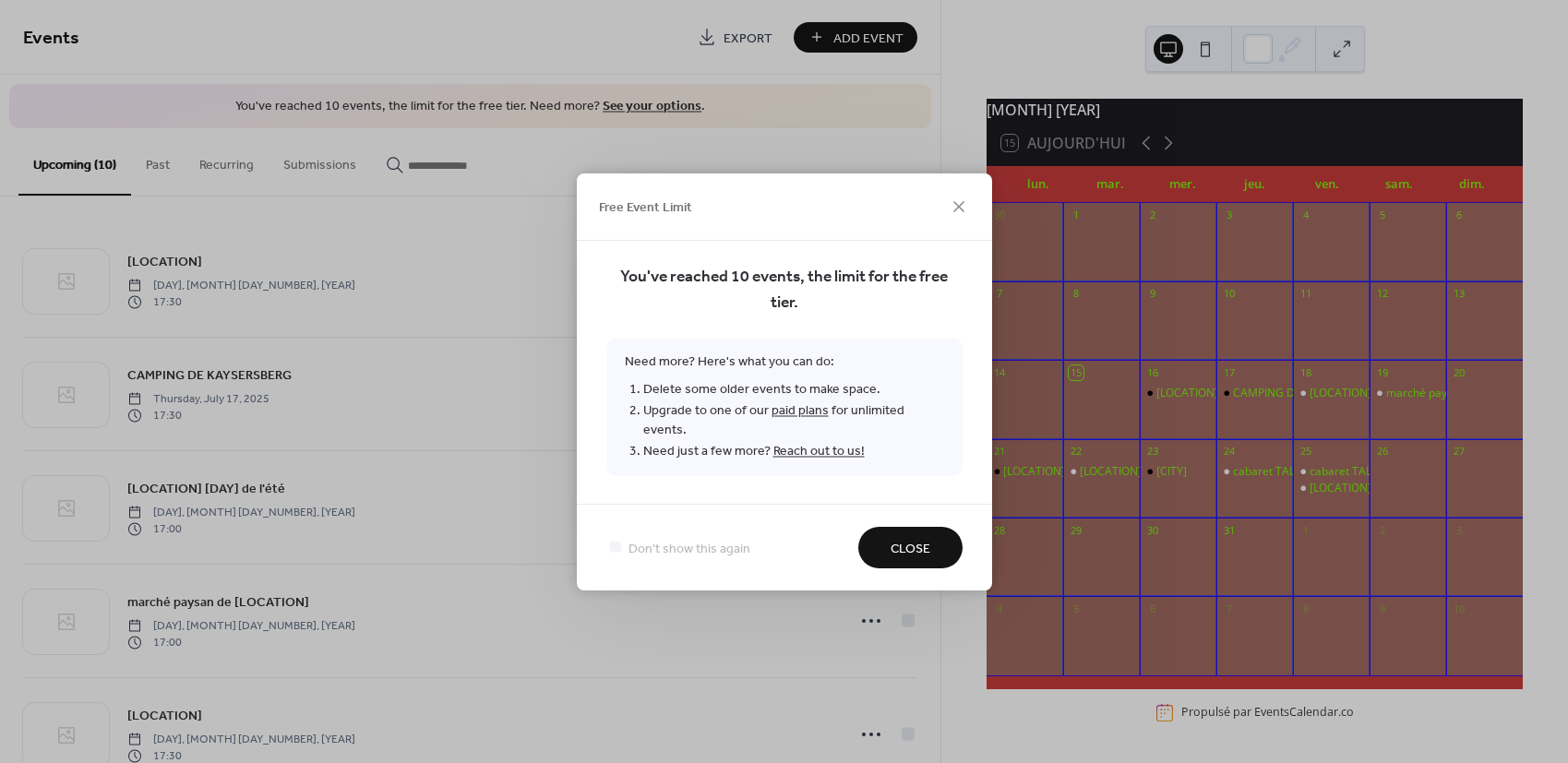 click on "Close" at bounding box center (910, 548) 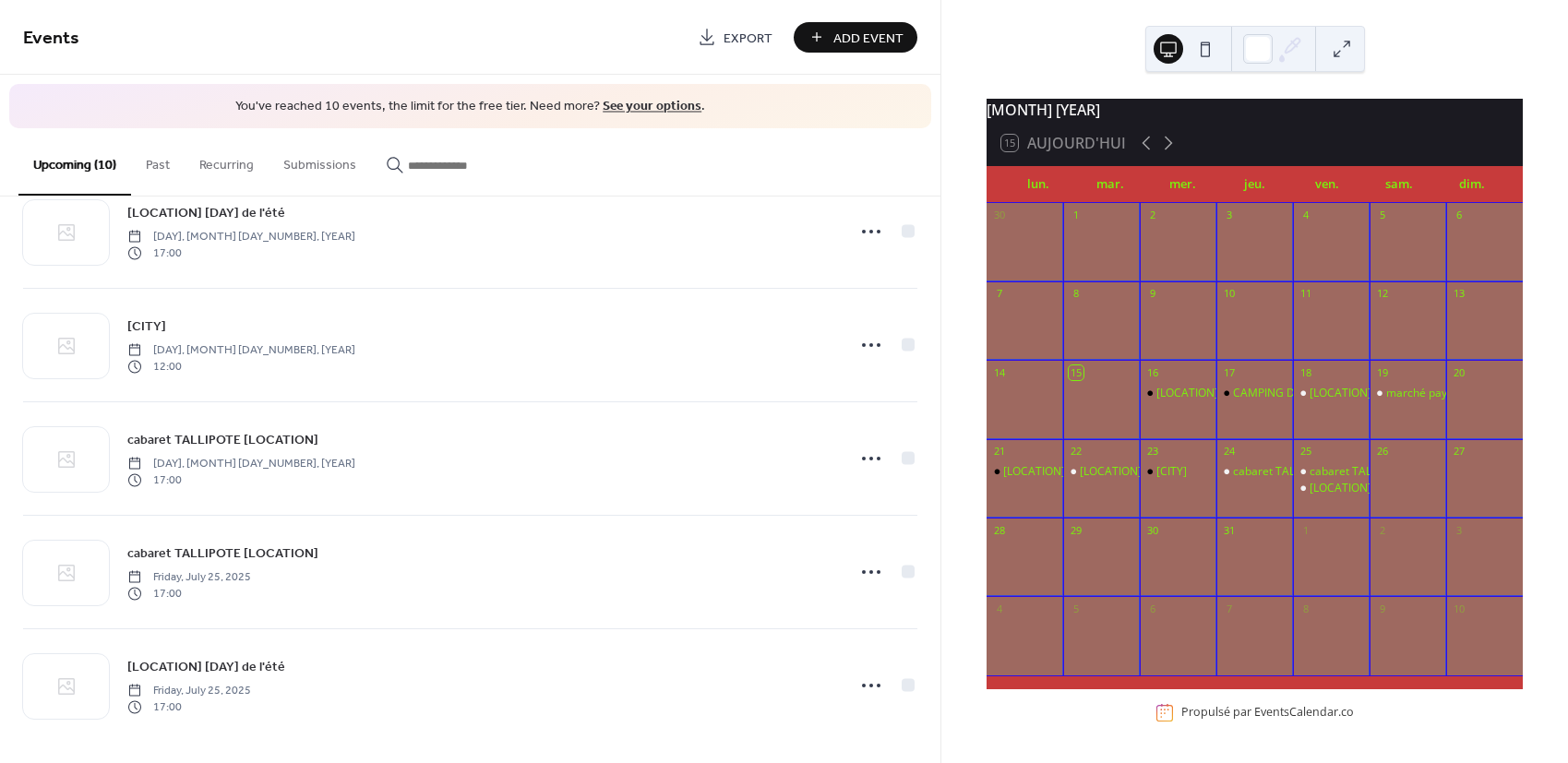 scroll, scrollTop: 619, scrollLeft: 0, axis: vertical 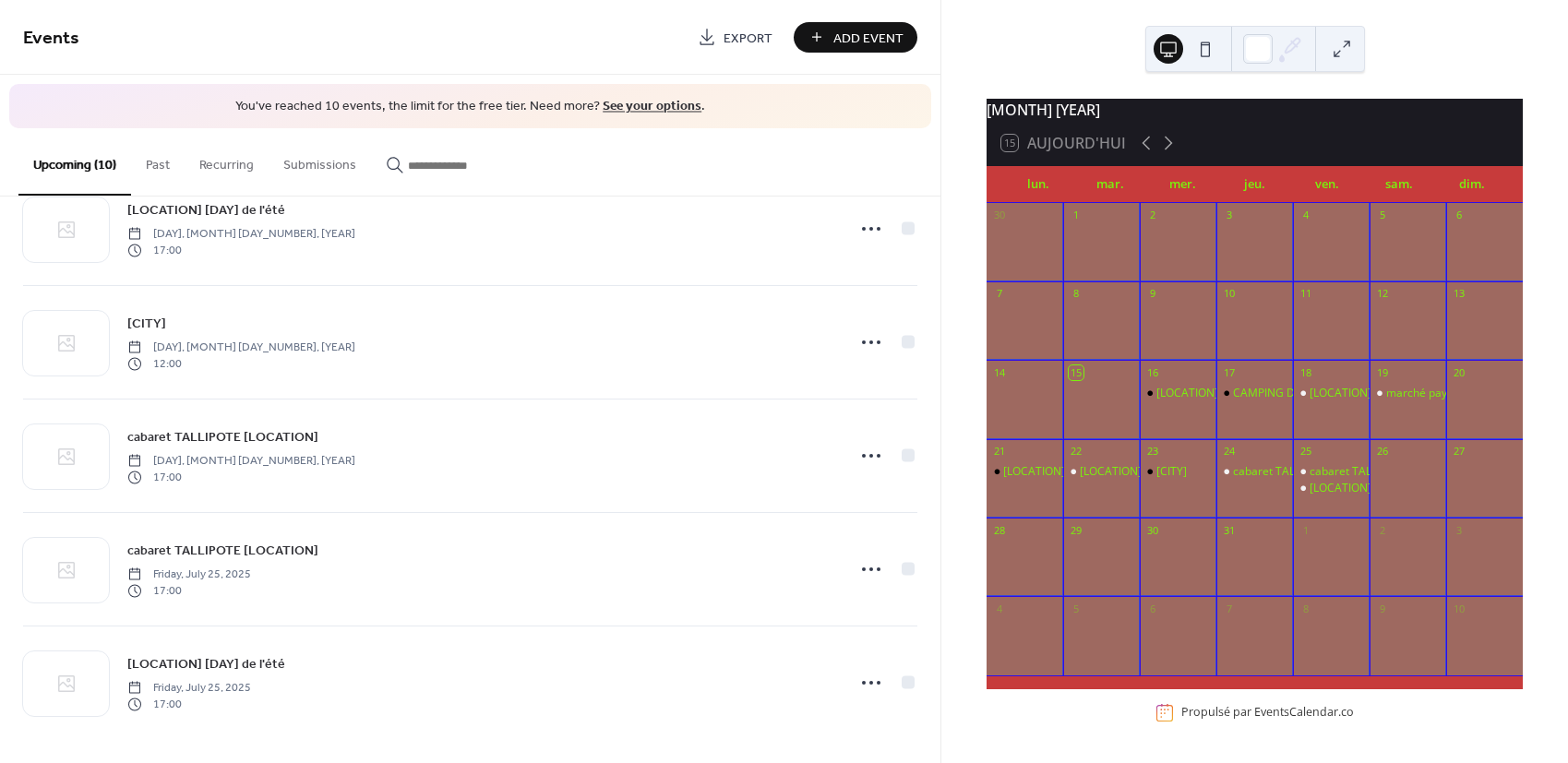click on "Add Event" at bounding box center (856, 37) 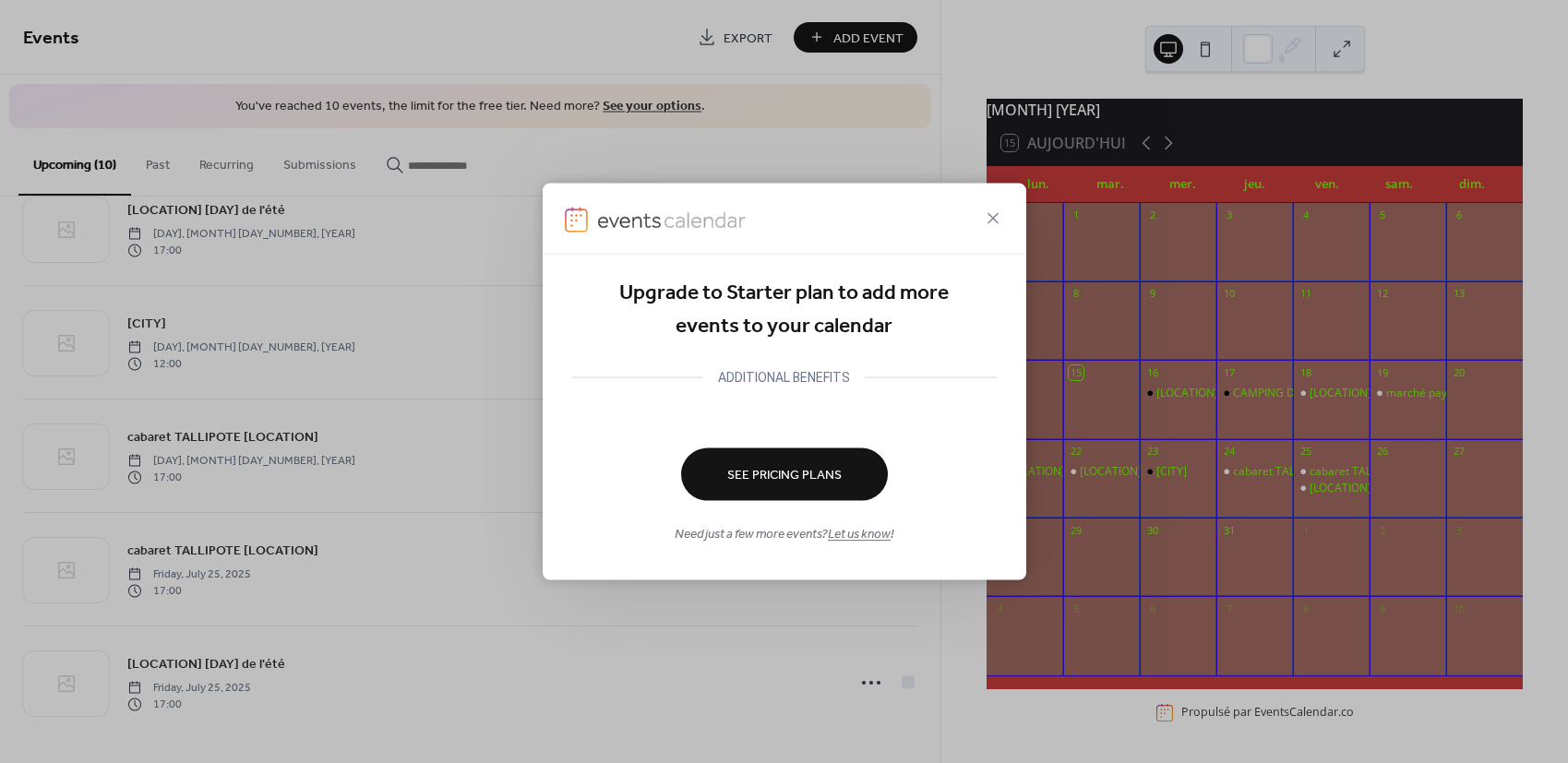 click on "See Pricing Plans" at bounding box center (784, 475) 